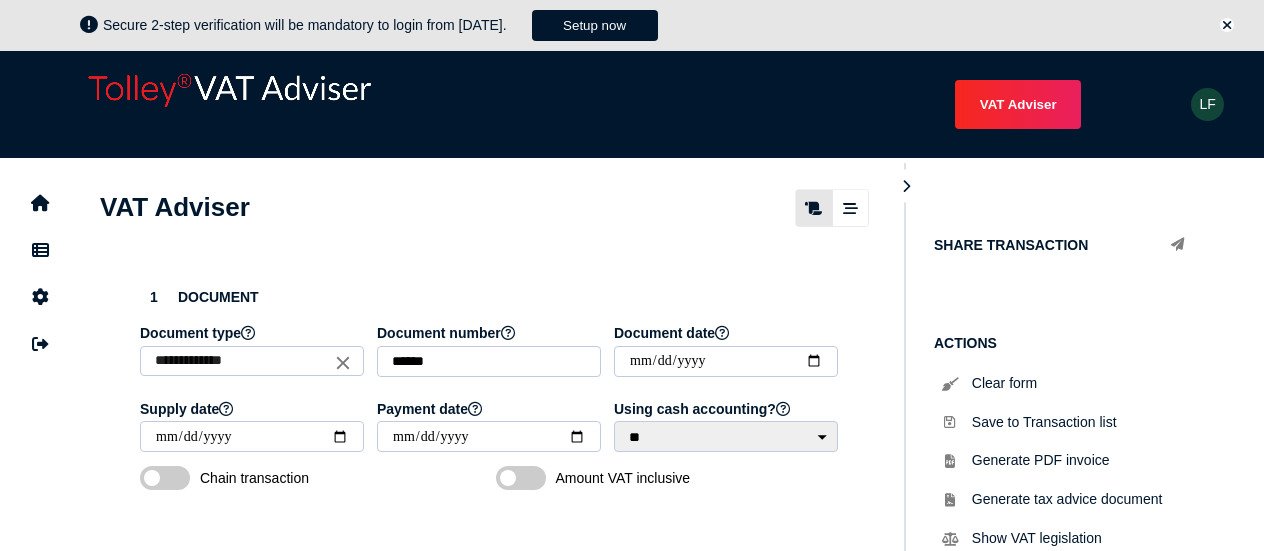 select on "*****" 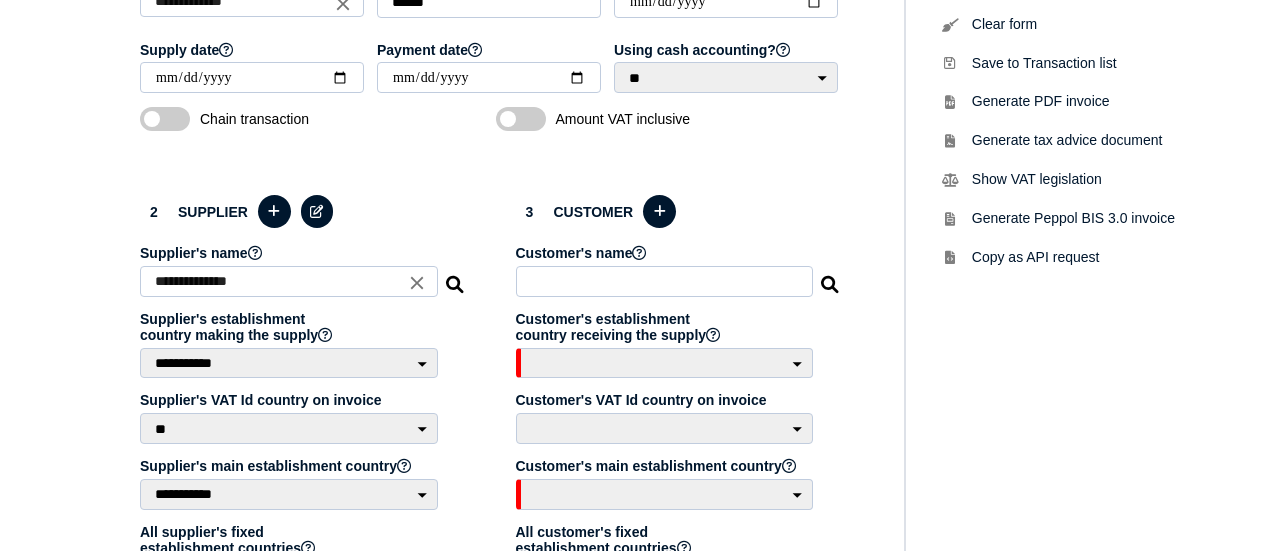 scroll, scrollTop: 400, scrollLeft: 0, axis: vertical 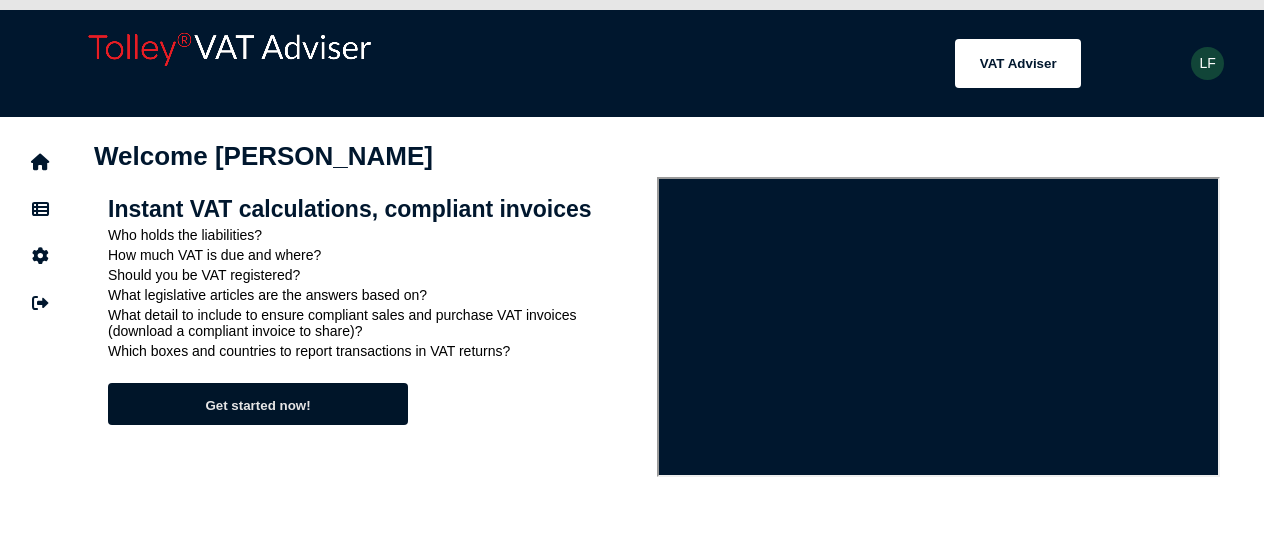 click on "Get started now!" 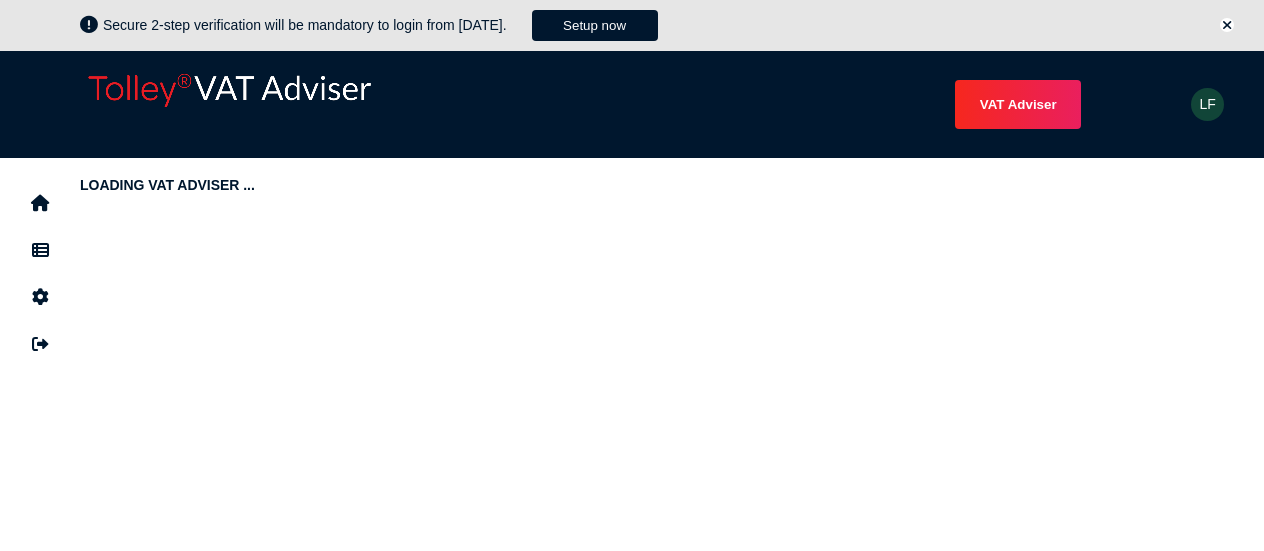 scroll, scrollTop: 0, scrollLeft: 0, axis: both 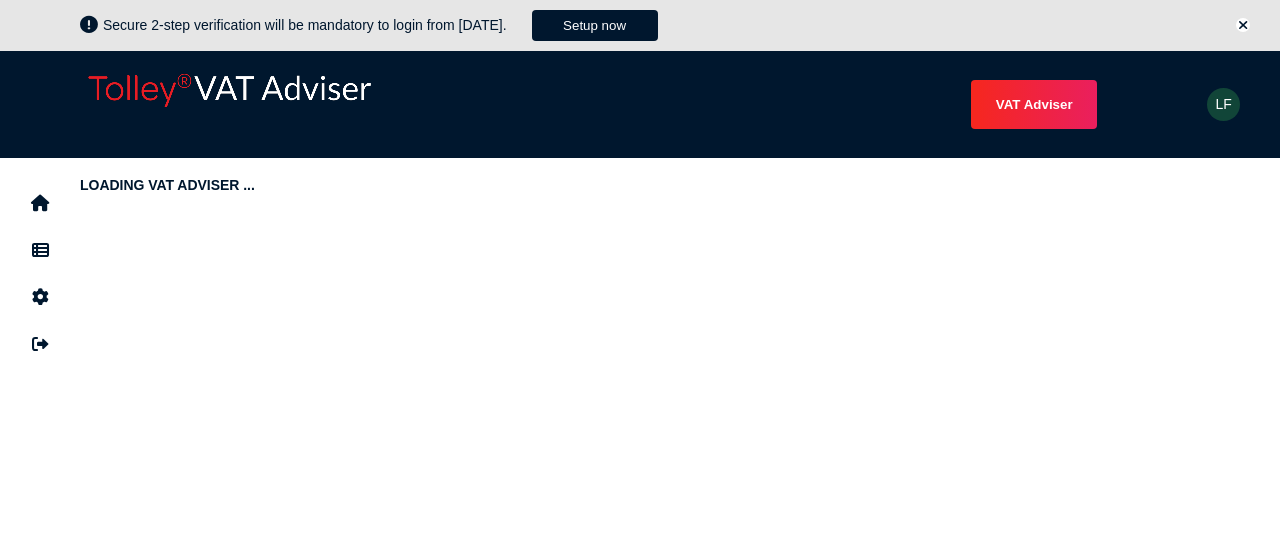 select on "*****" 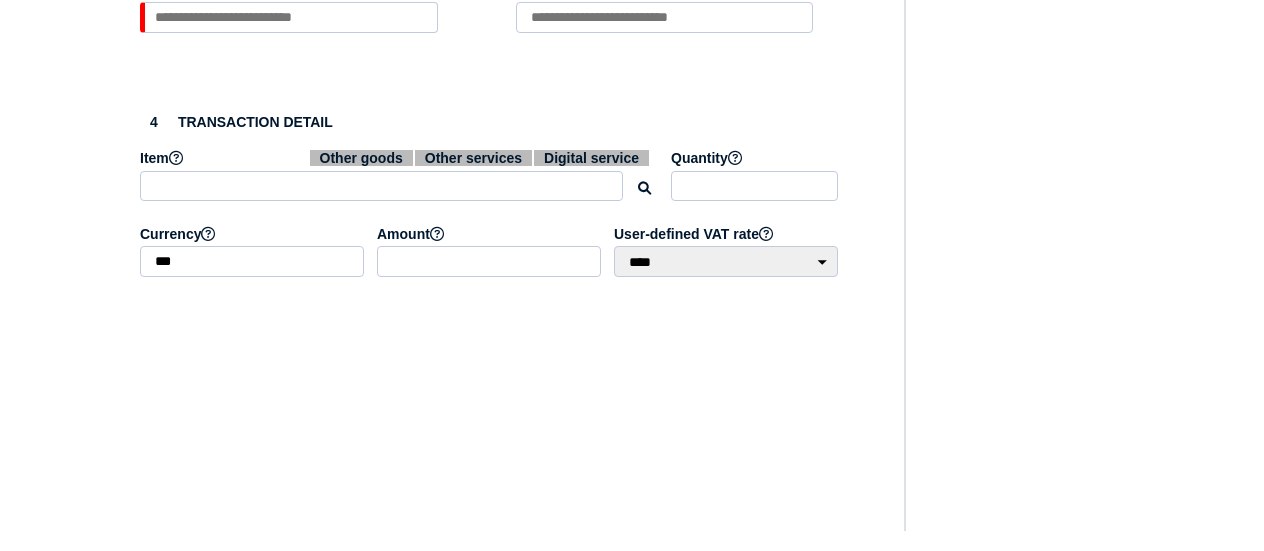 scroll, scrollTop: 1070, scrollLeft: 0, axis: vertical 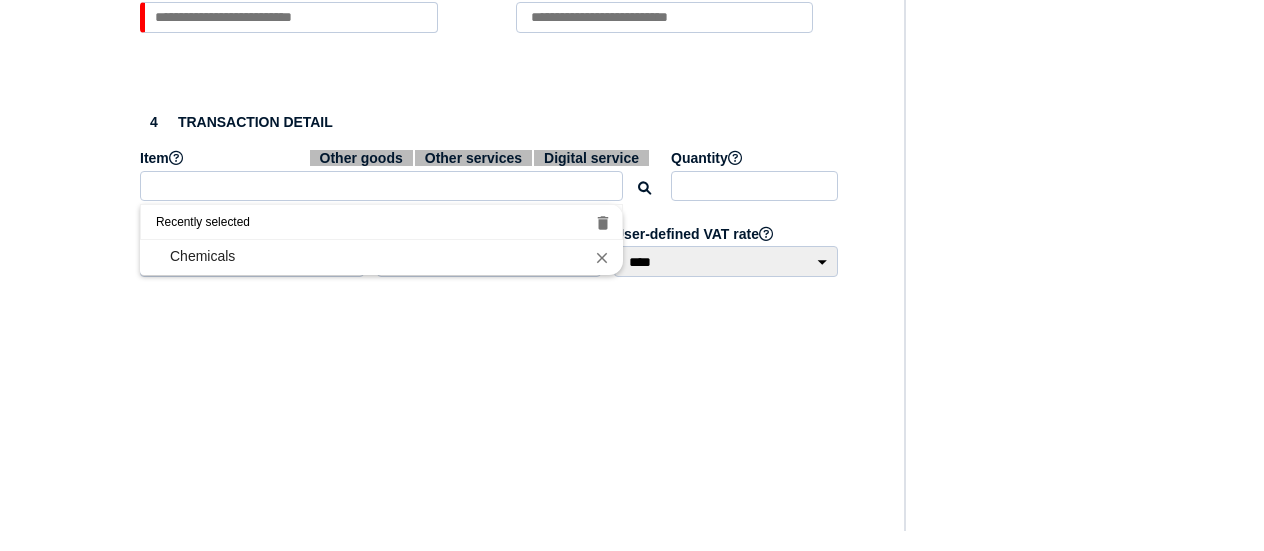 click at bounding box center (381, 186) 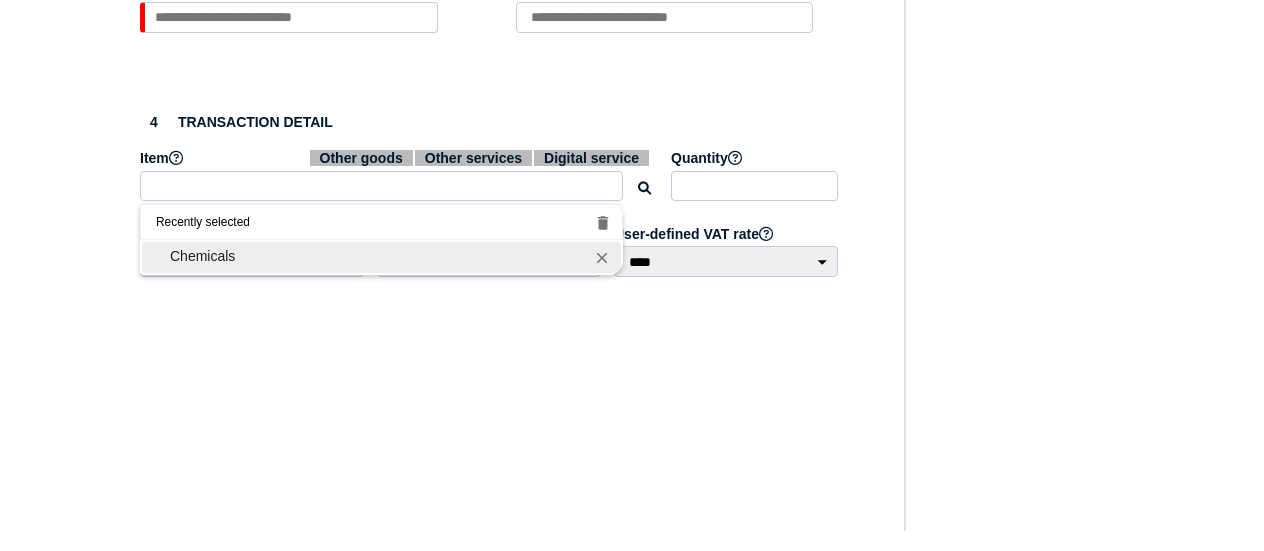 click on "Chemicals" at bounding box center (381, 256) 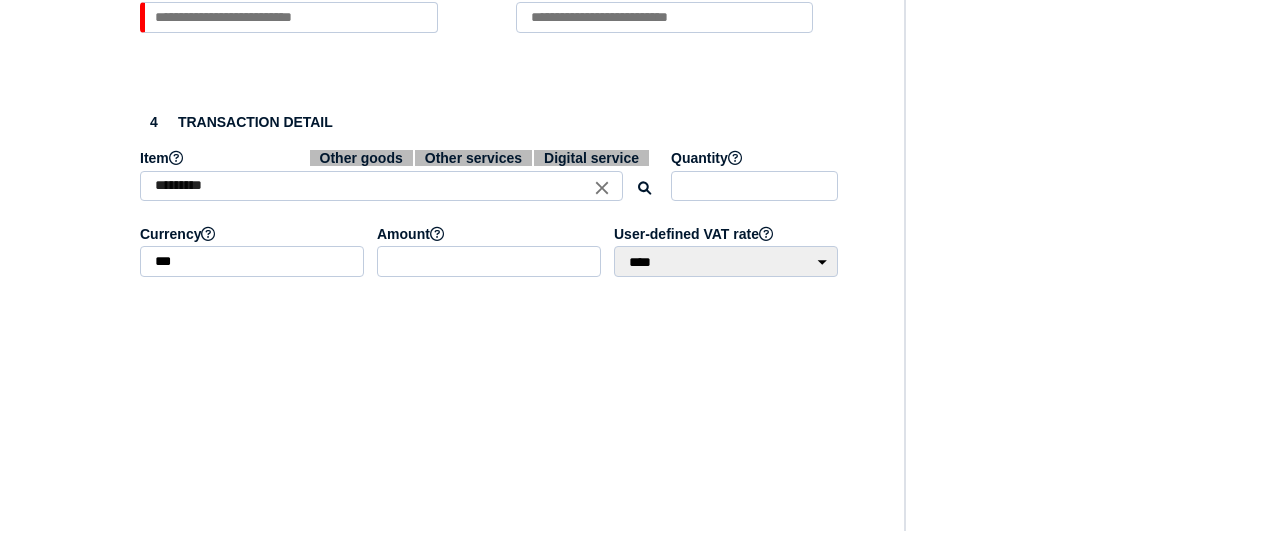 click on "**********" at bounding box center (490, -205) 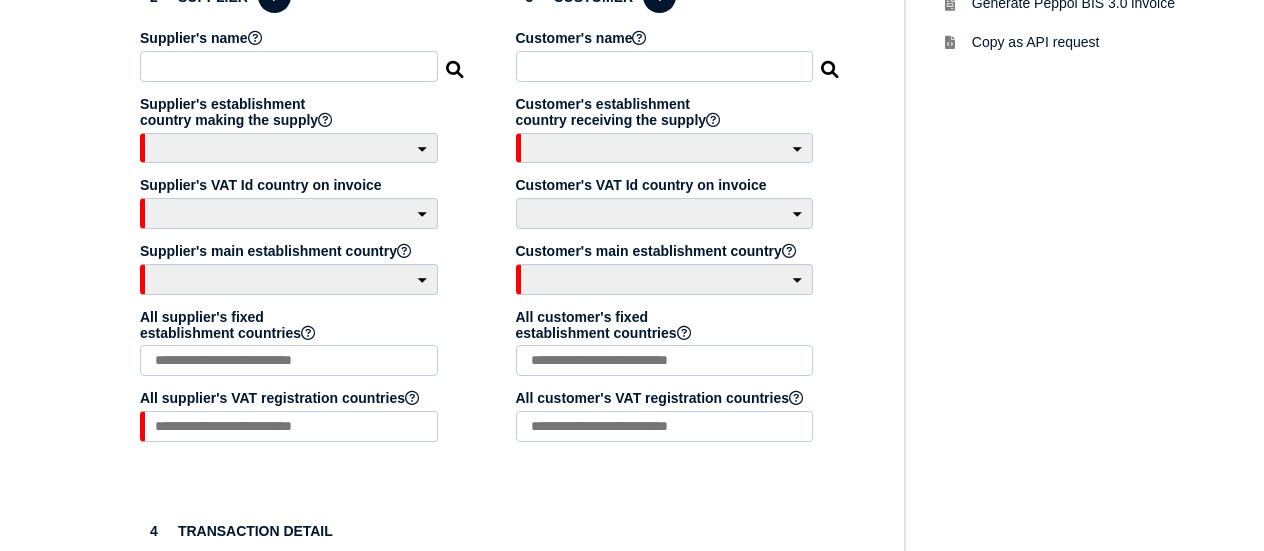 scroll, scrollTop: 470, scrollLeft: 0, axis: vertical 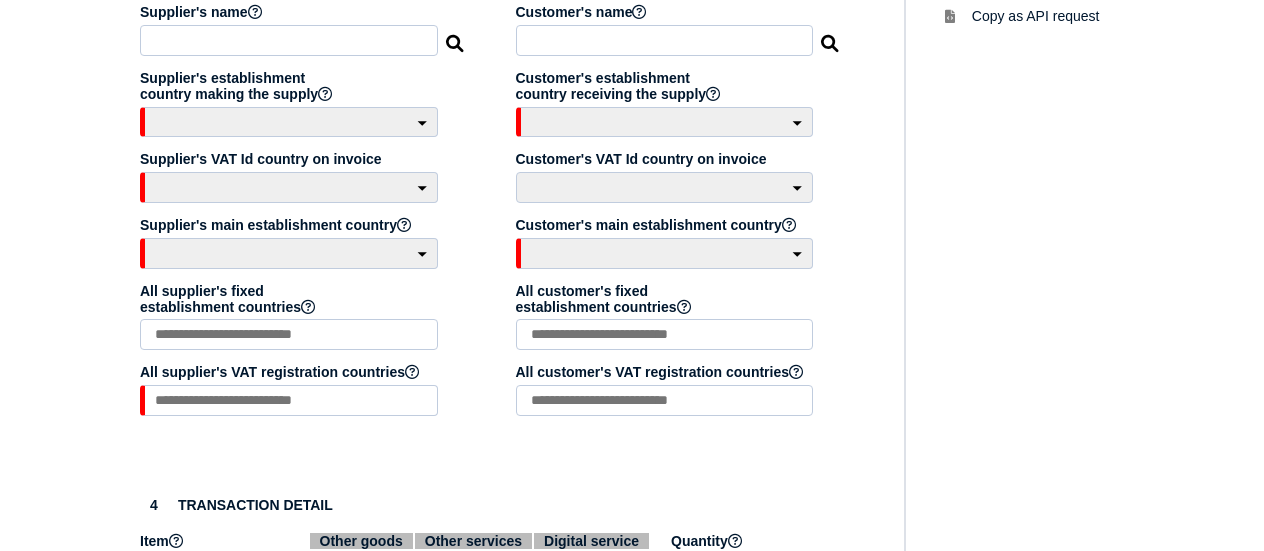 click at bounding box center (289, 40) 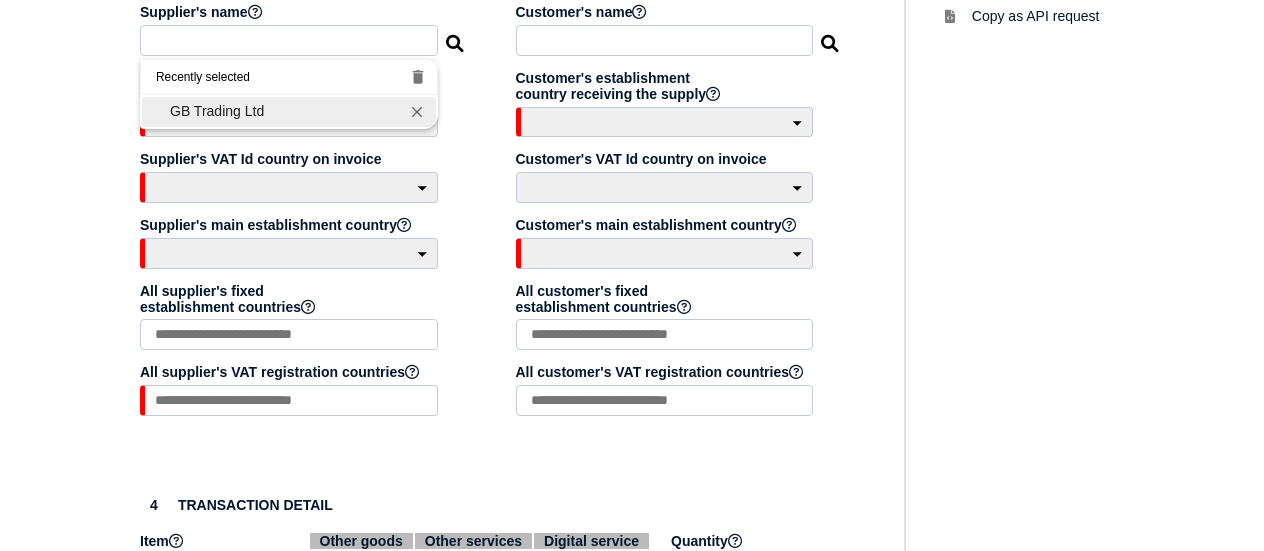 click on "GB Trading Ltd" at bounding box center (289, 111) 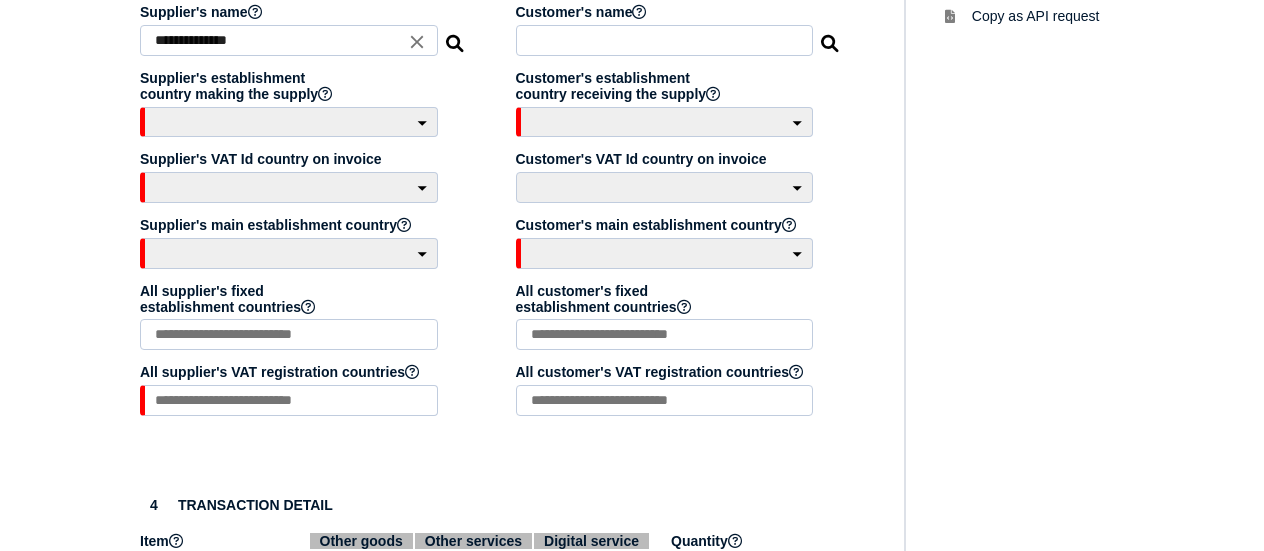 select on "**" 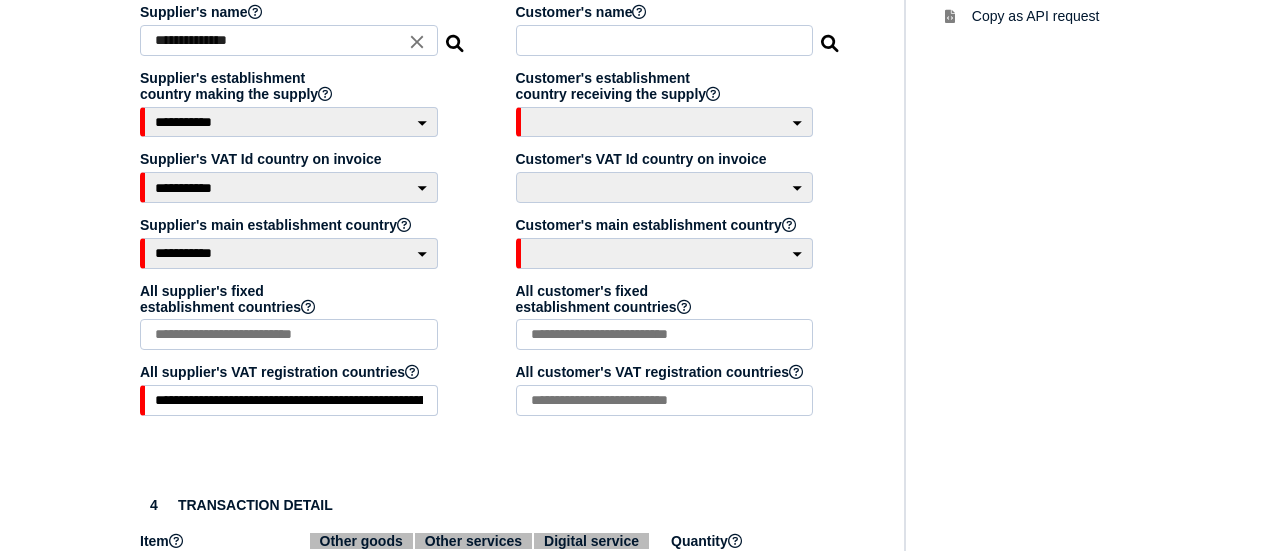select on "**" 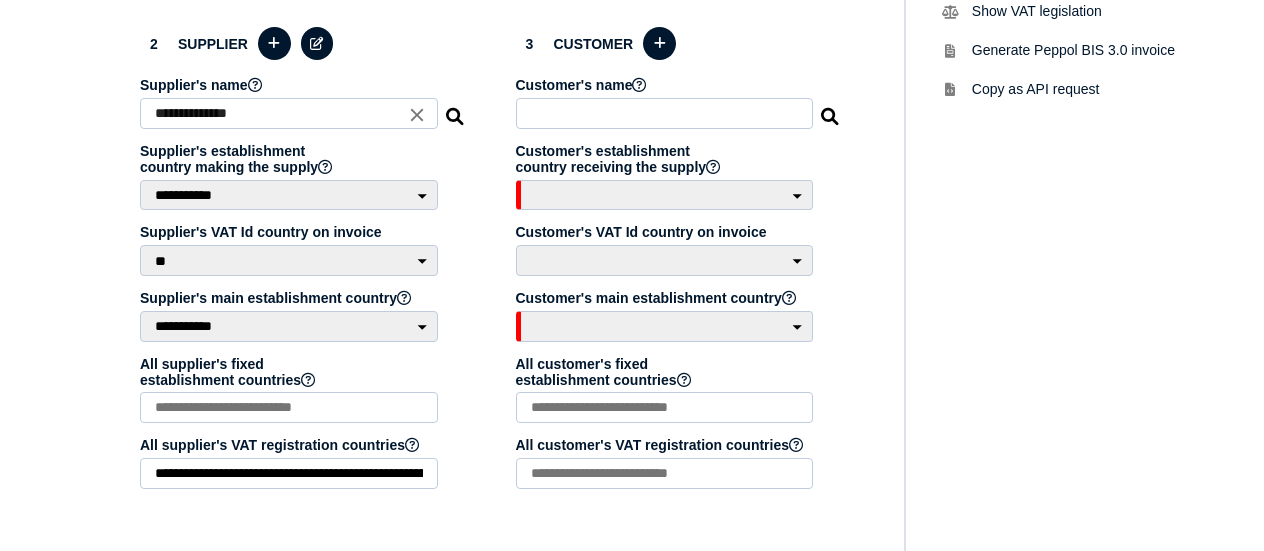 scroll, scrollTop: 500, scrollLeft: 0, axis: vertical 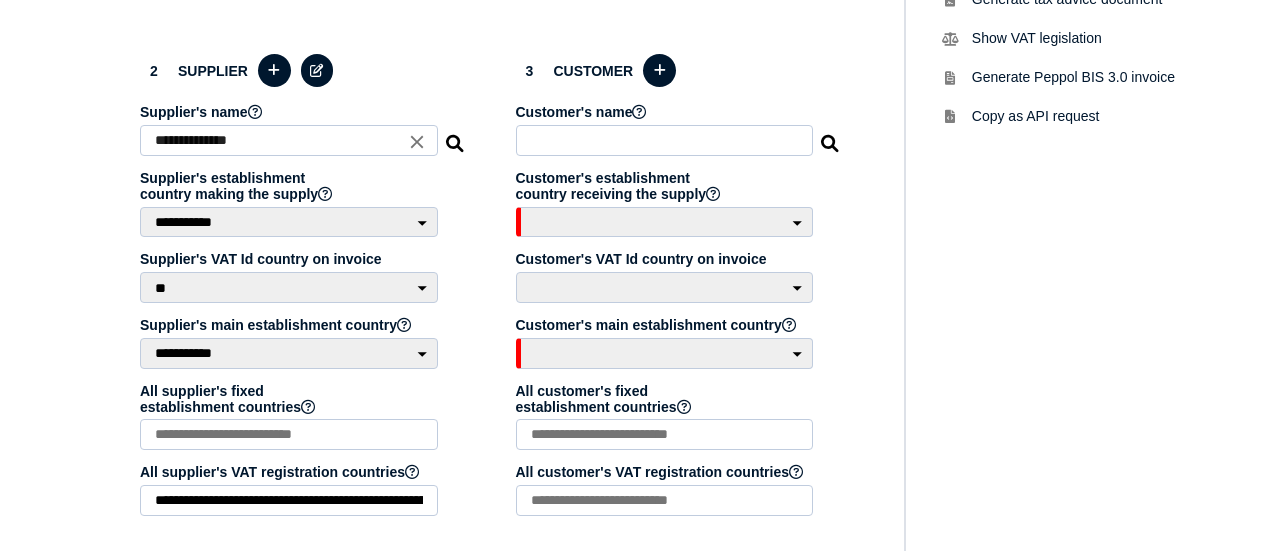 click at bounding box center (665, 140) 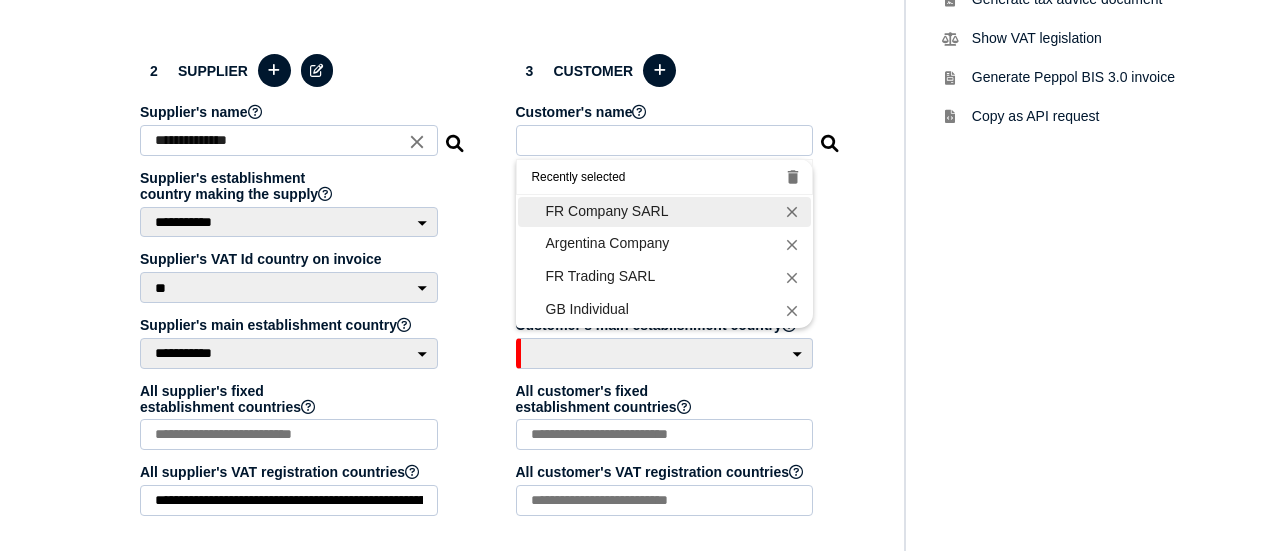 click on "FR Company SARL" at bounding box center [665, 211] 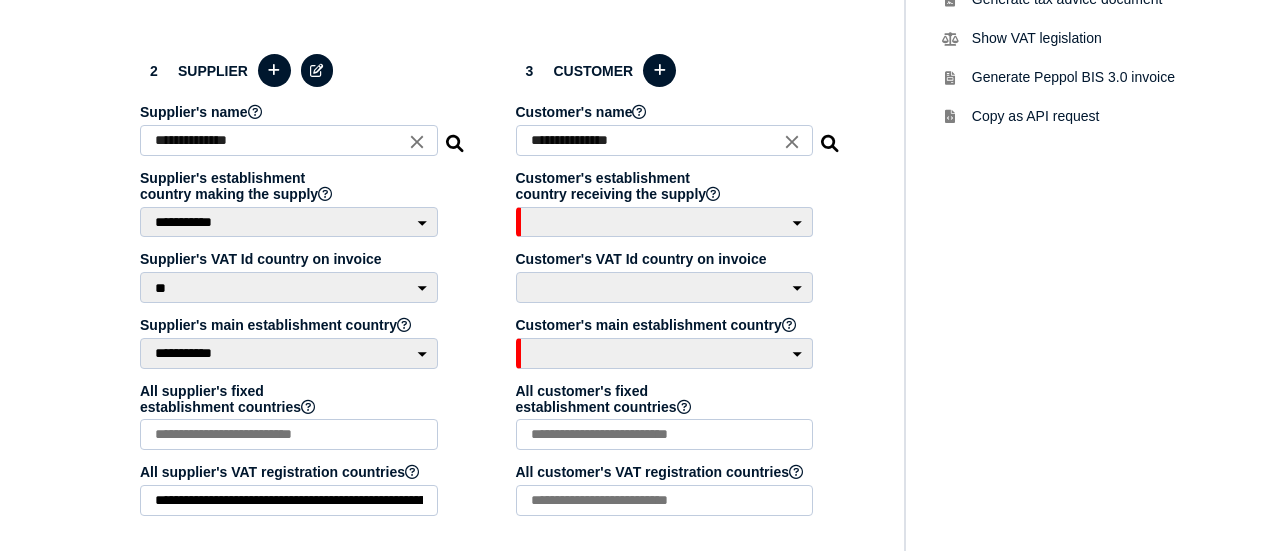 select on "**" 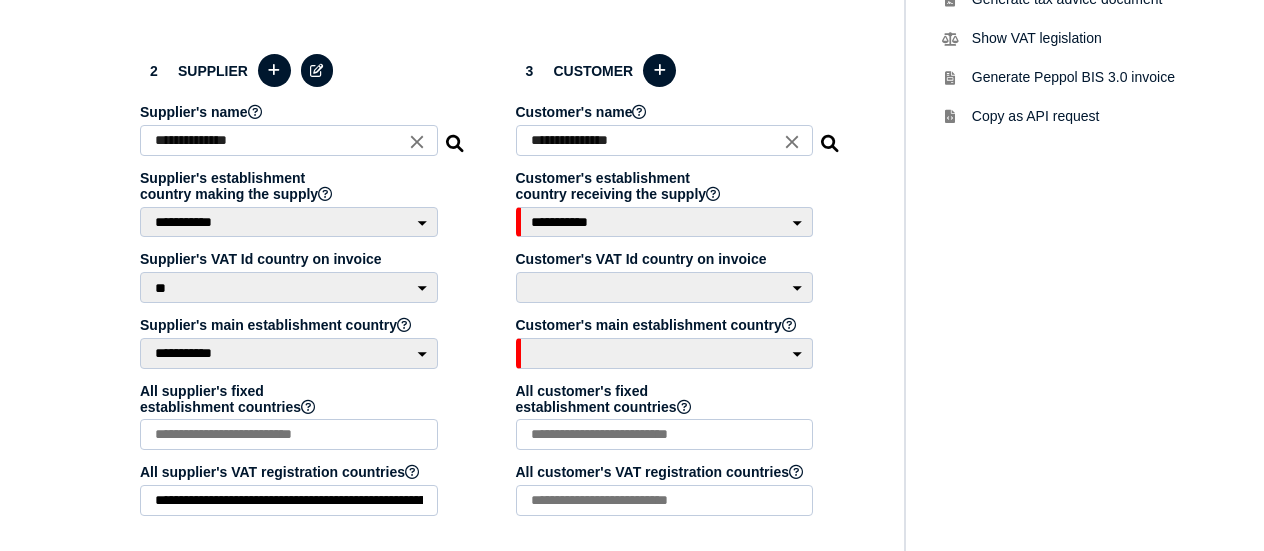 select on "**" 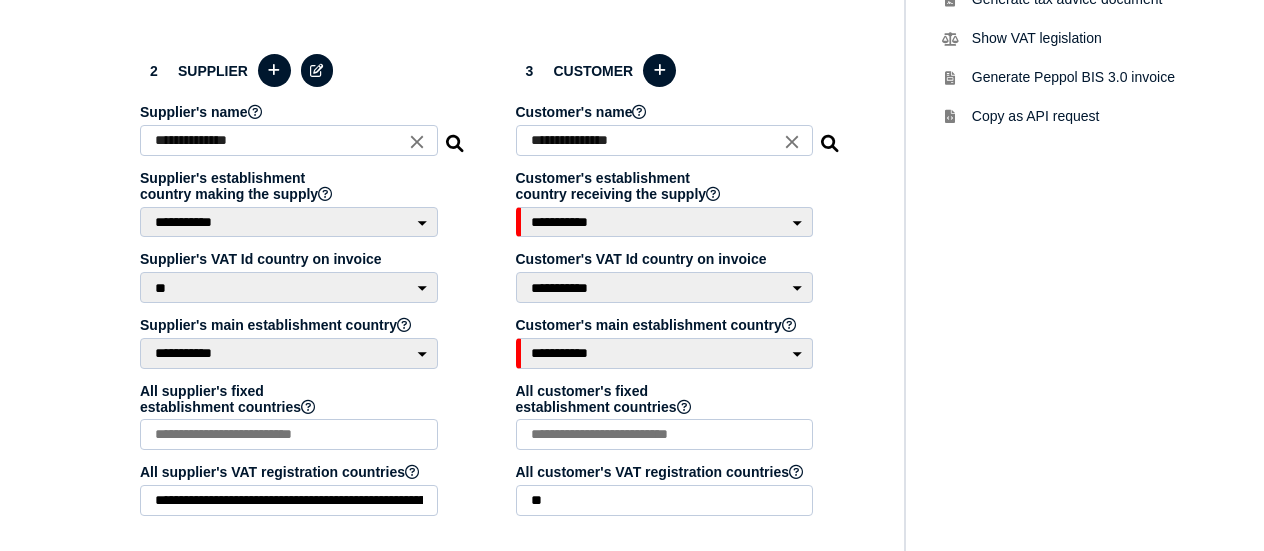 select on "**" 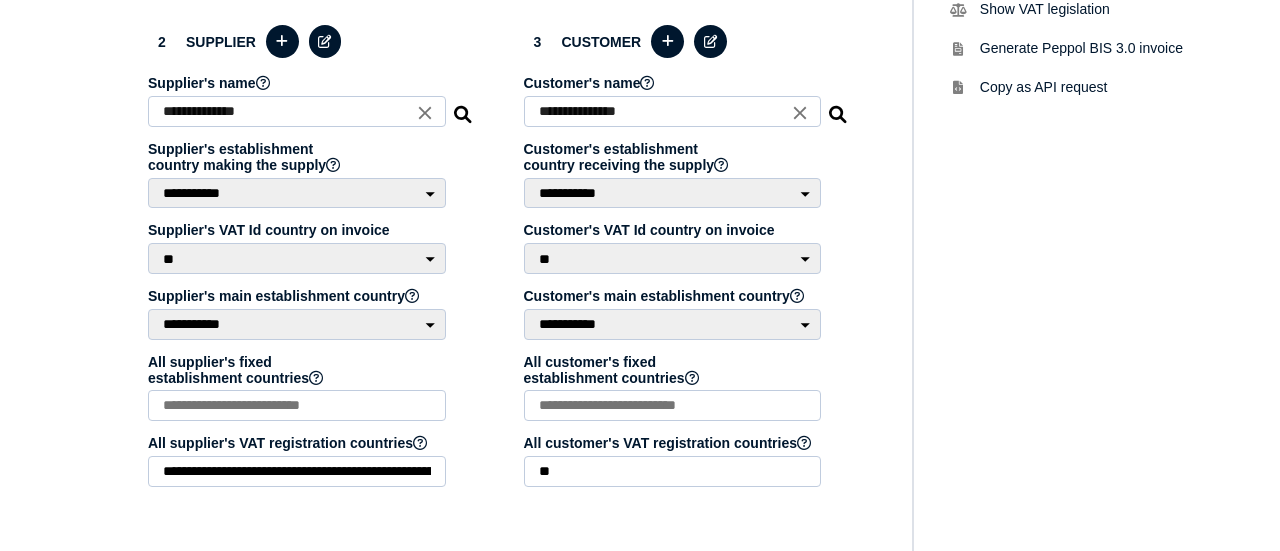 scroll, scrollTop: 500, scrollLeft: 0, axis: vertical 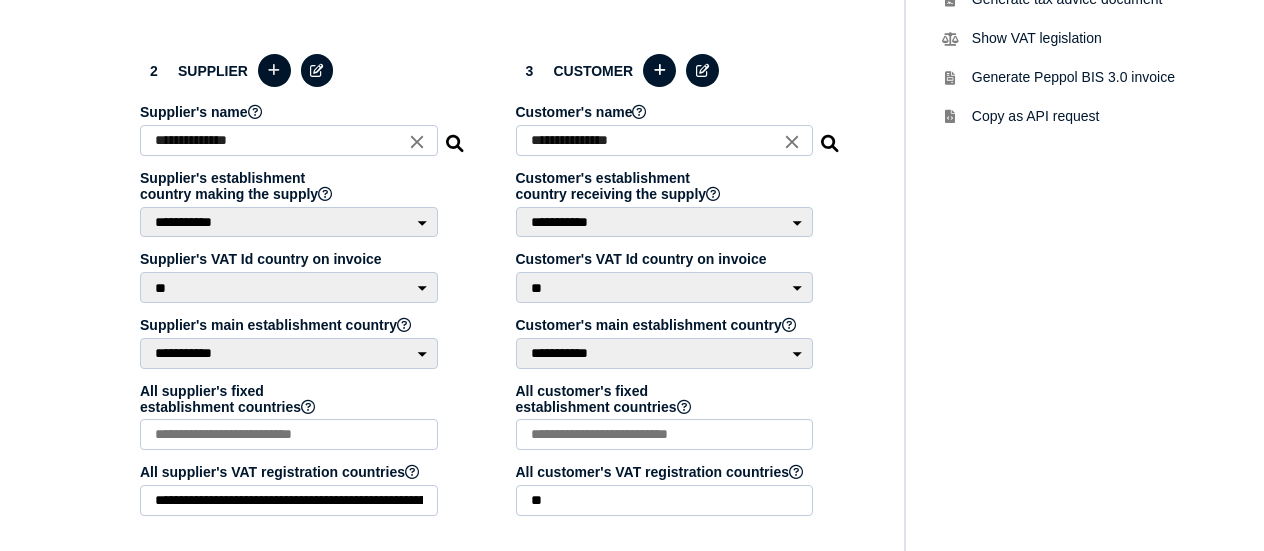 click at bounding box center [274, 70] 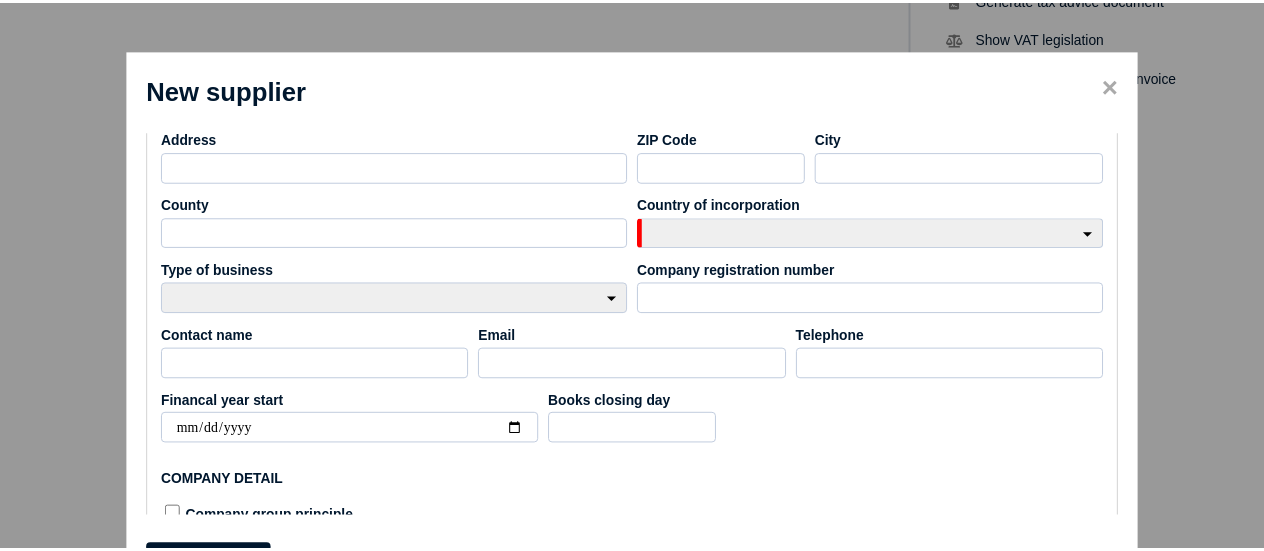 scroll, scrollTop: 300, scrollLeft: 0, axis: vertical 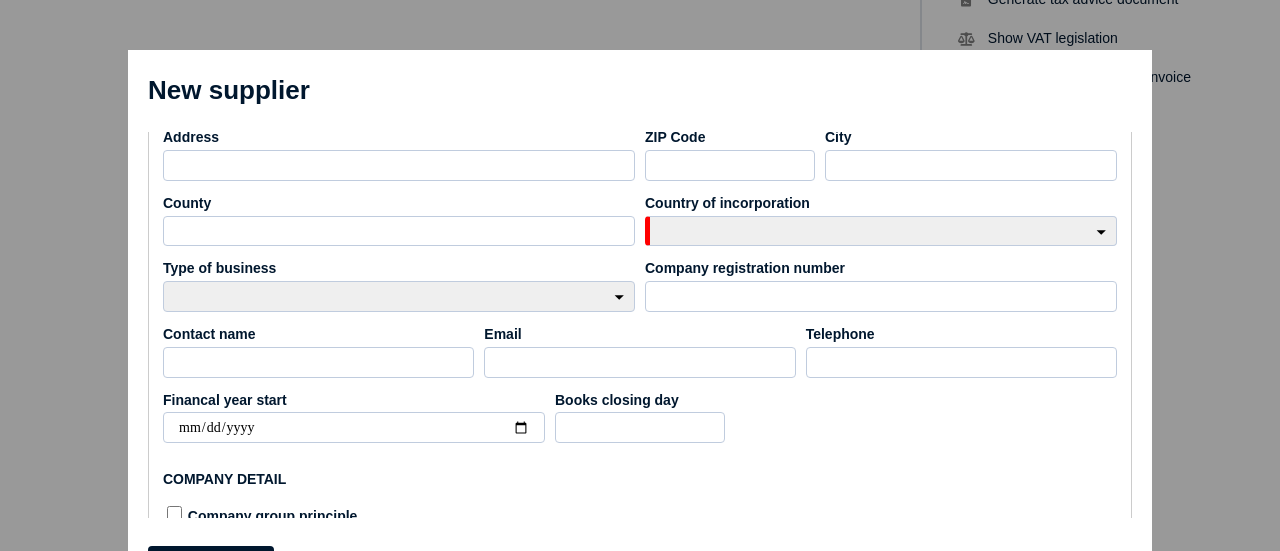 click on "×" at bounding box center [1124, 86] 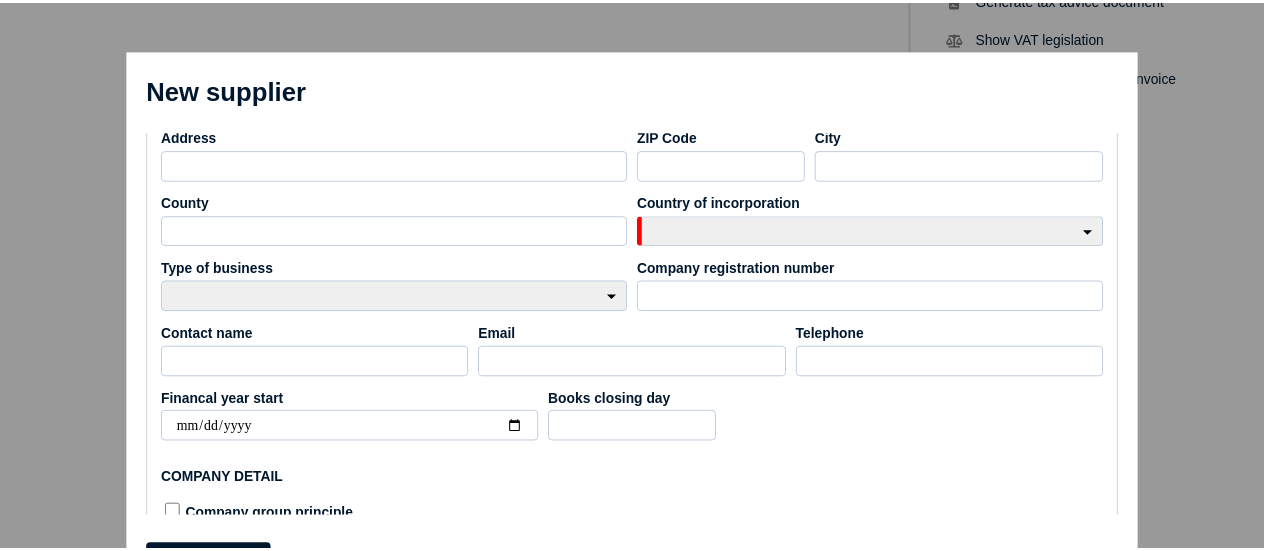 scroll, scrollTop: 0, scrollLeft: 0, axis: both 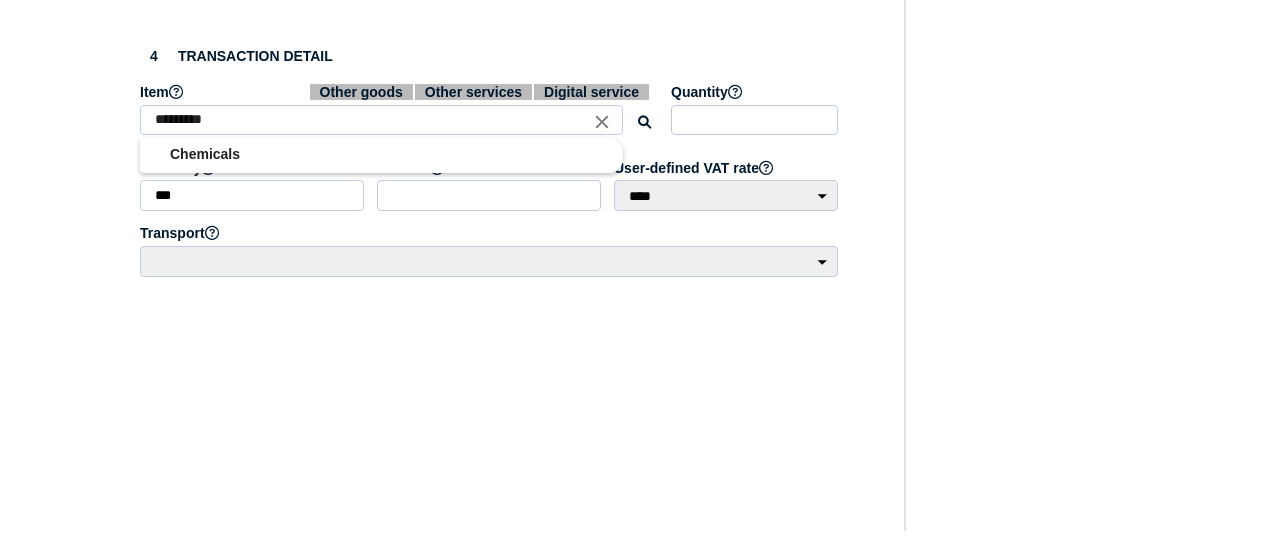 click on "*********" at bounding box center (381, 120) 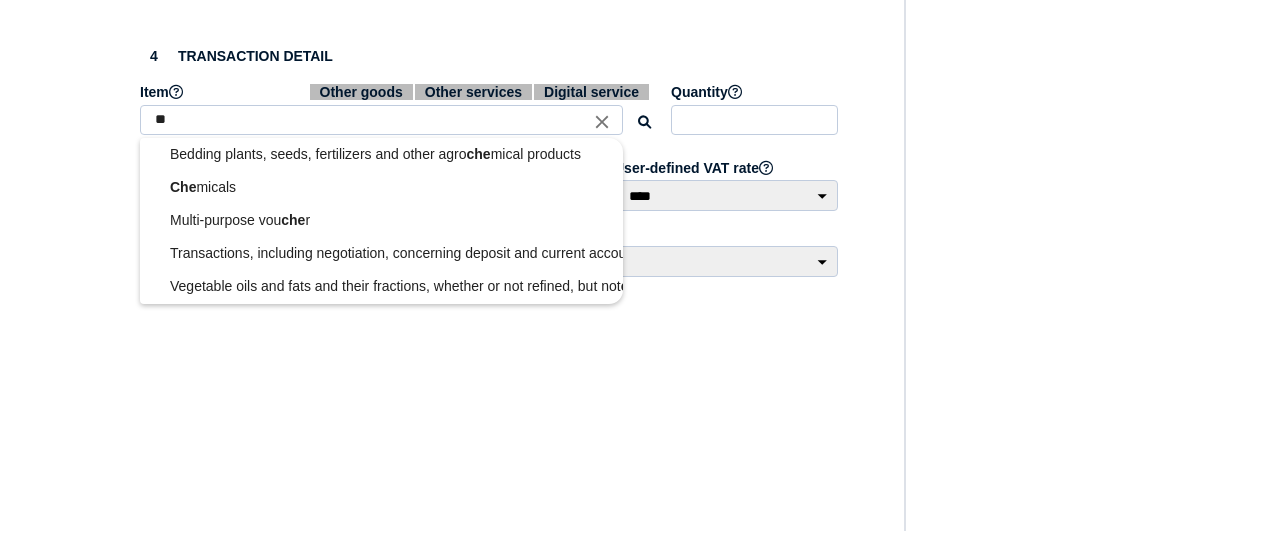 type on "*" 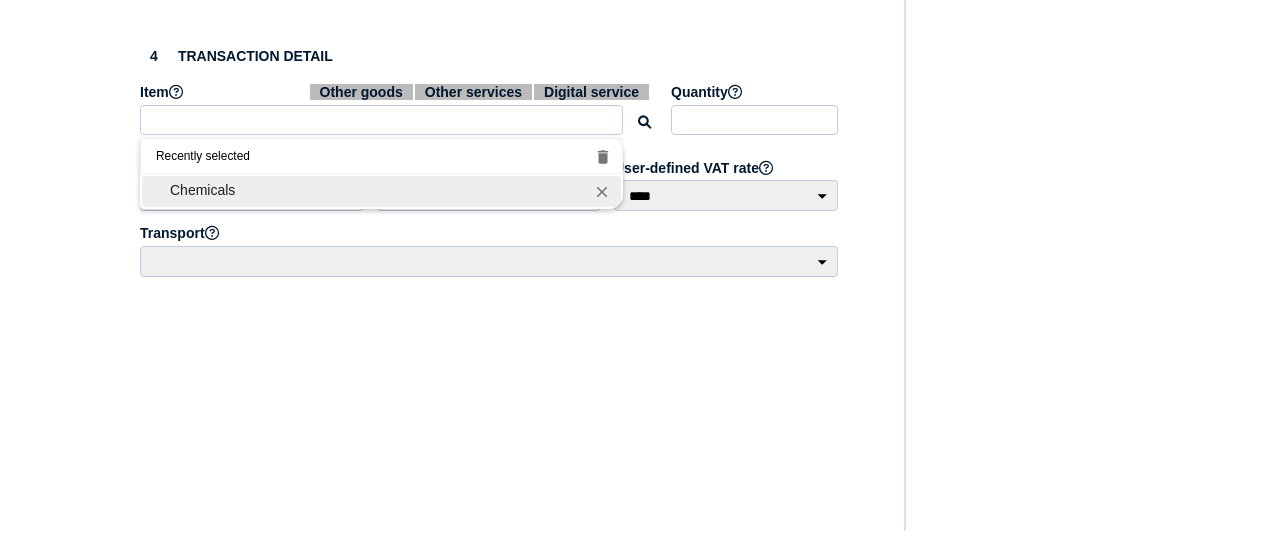 type 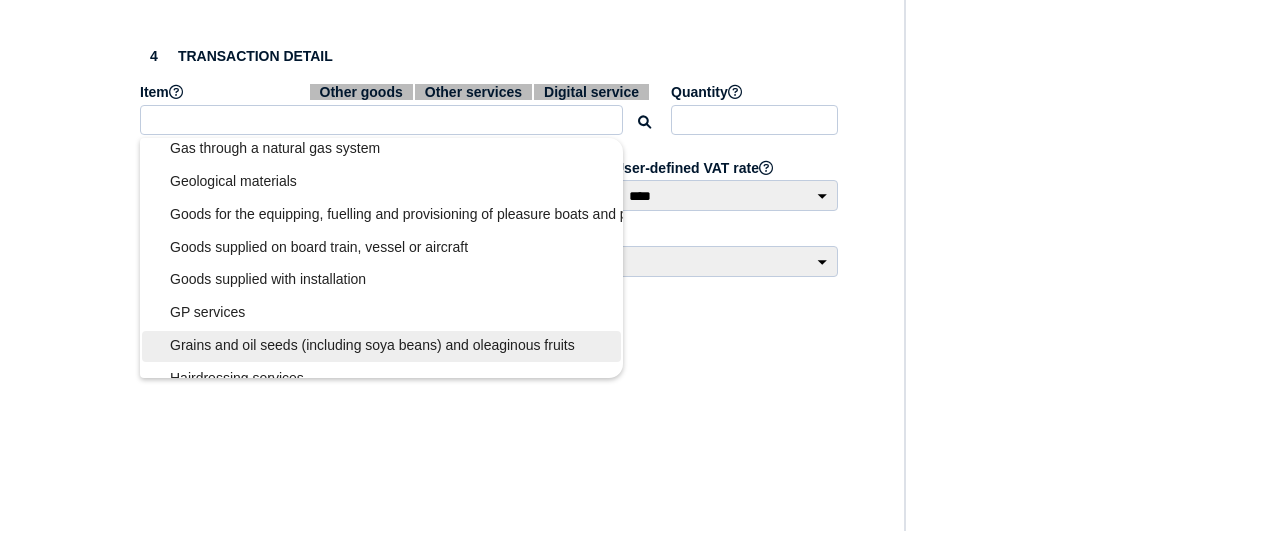 scroll, scrollTop: 2600, scrollLeft: 0, axis: vertical 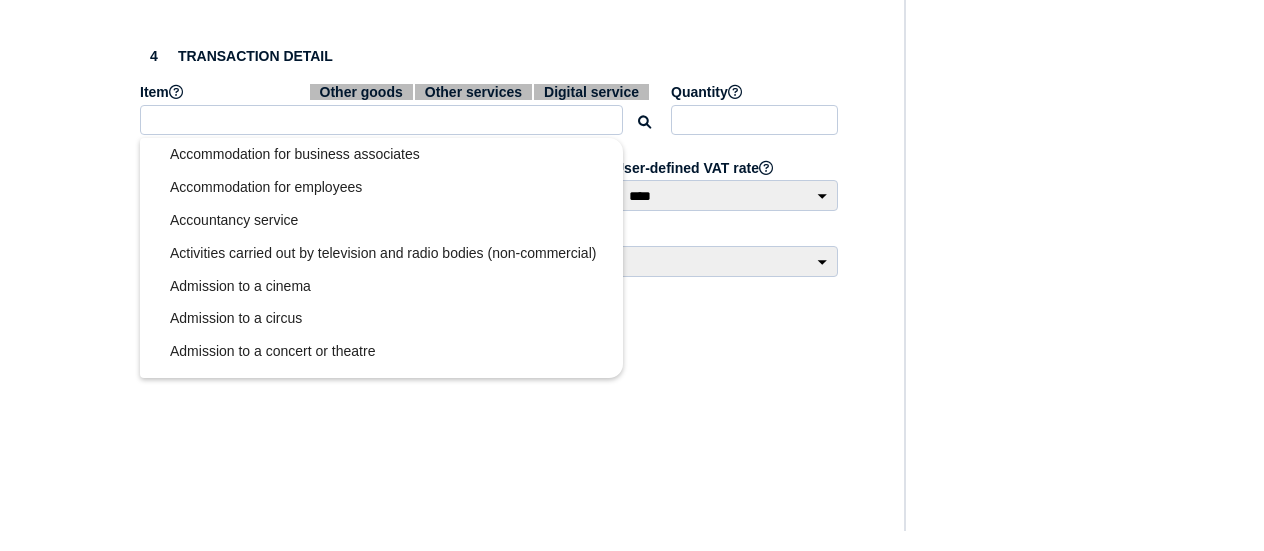 click at bounding box center (632, 275) 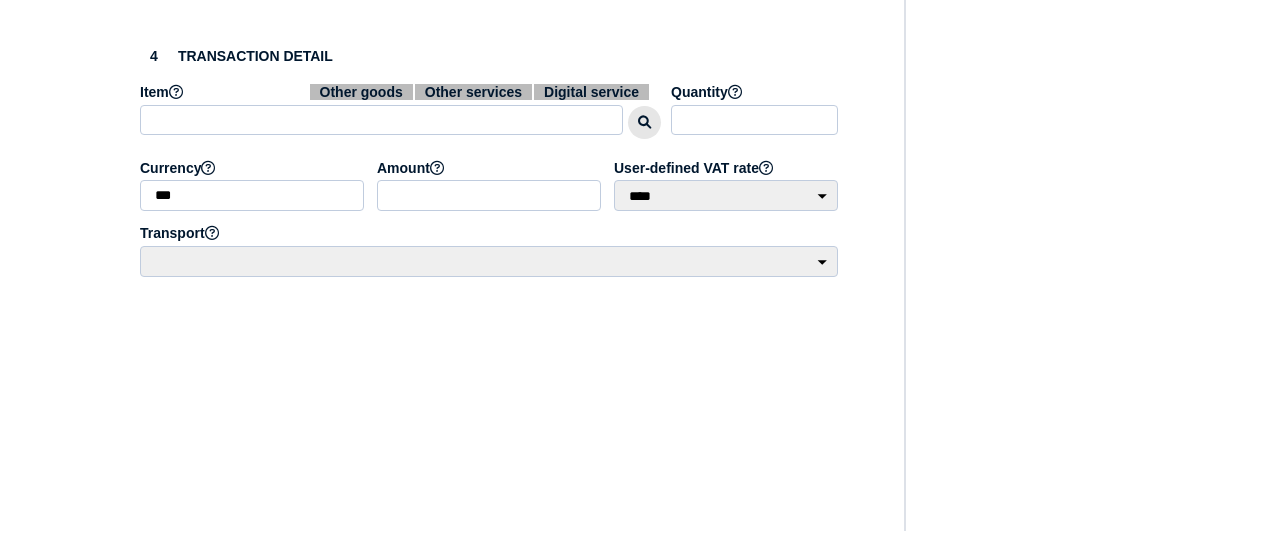 click at bounding box center [644, 122] 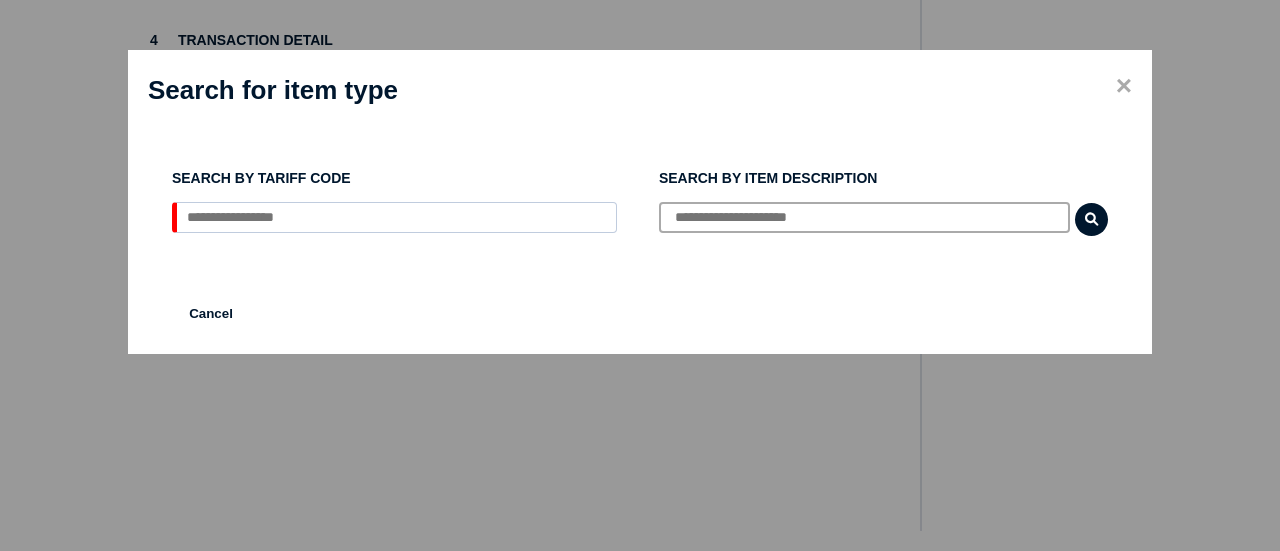 click at bounding box center [864, 217] 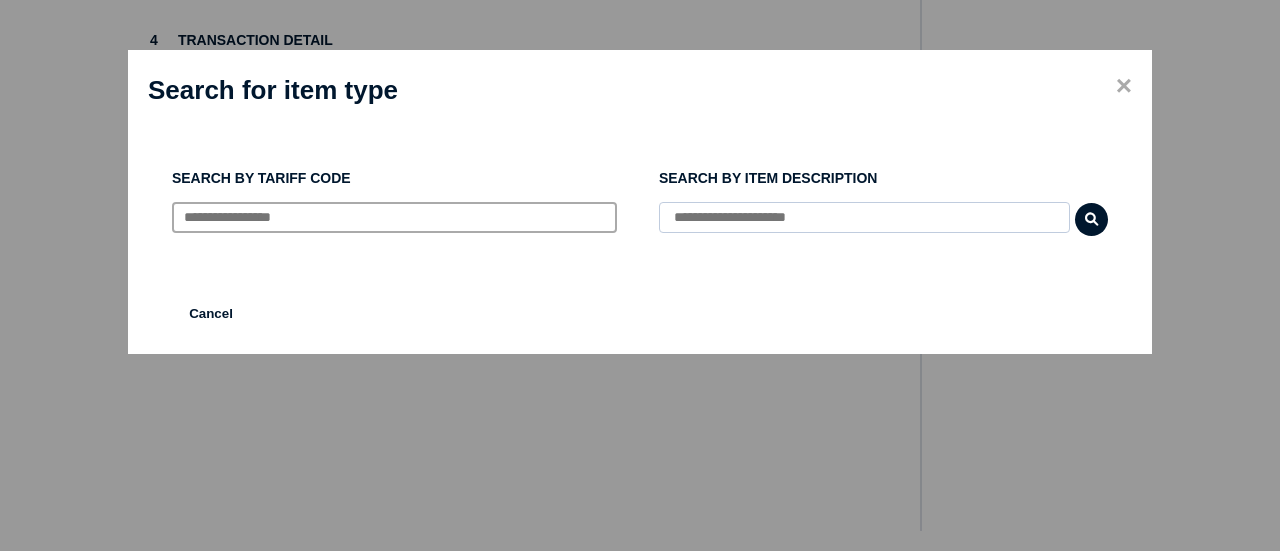 click at bounding box center [394, 217] 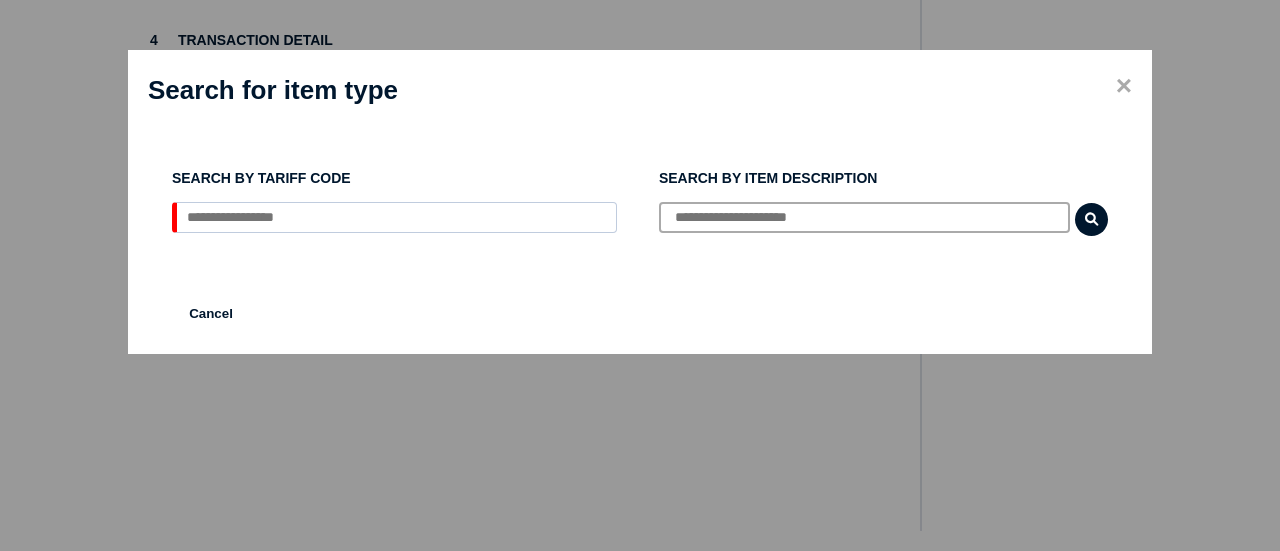click at bounding box center (864, 217) 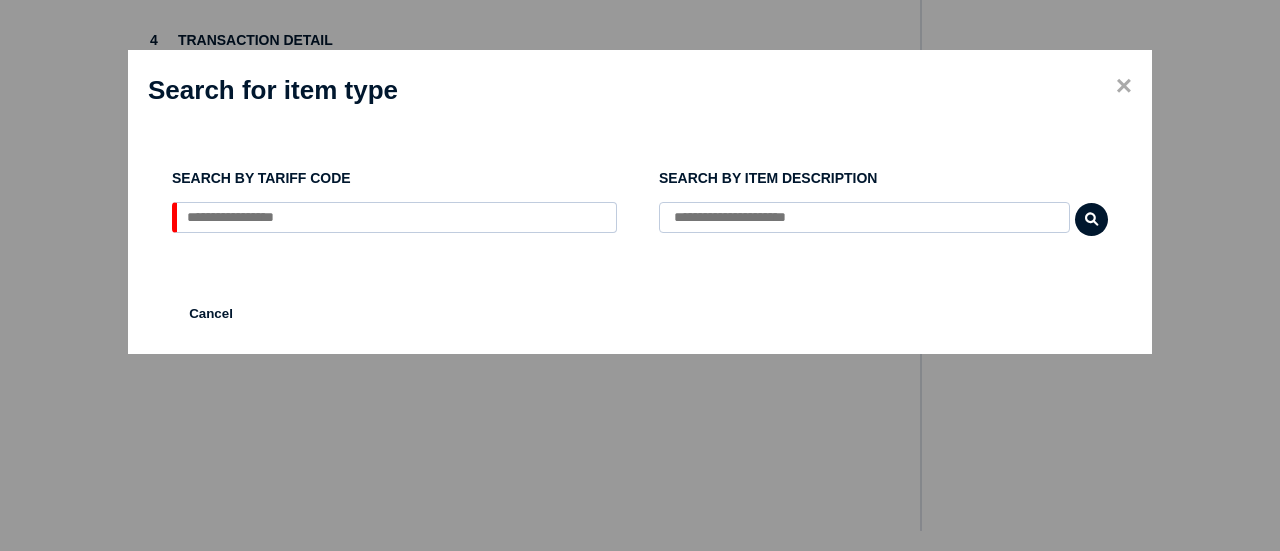 drag, startPoint x: 669, startPoint y: 67, endPoint x: 560, endPoint y: 71, distance: 109.07337 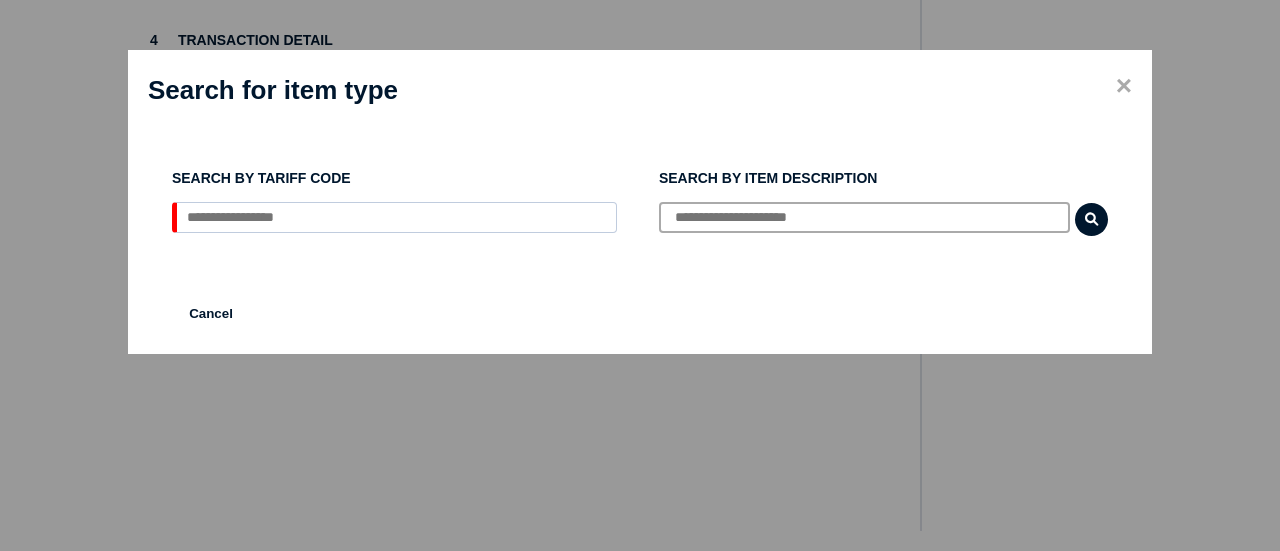 click at bounding box center [864, 217] 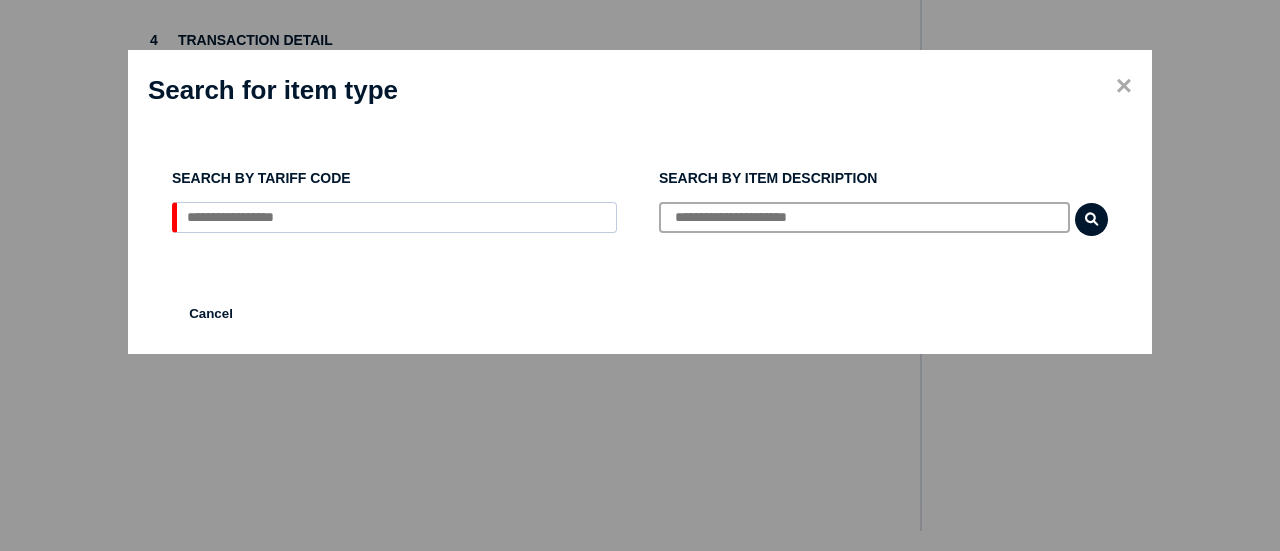 type on "*" 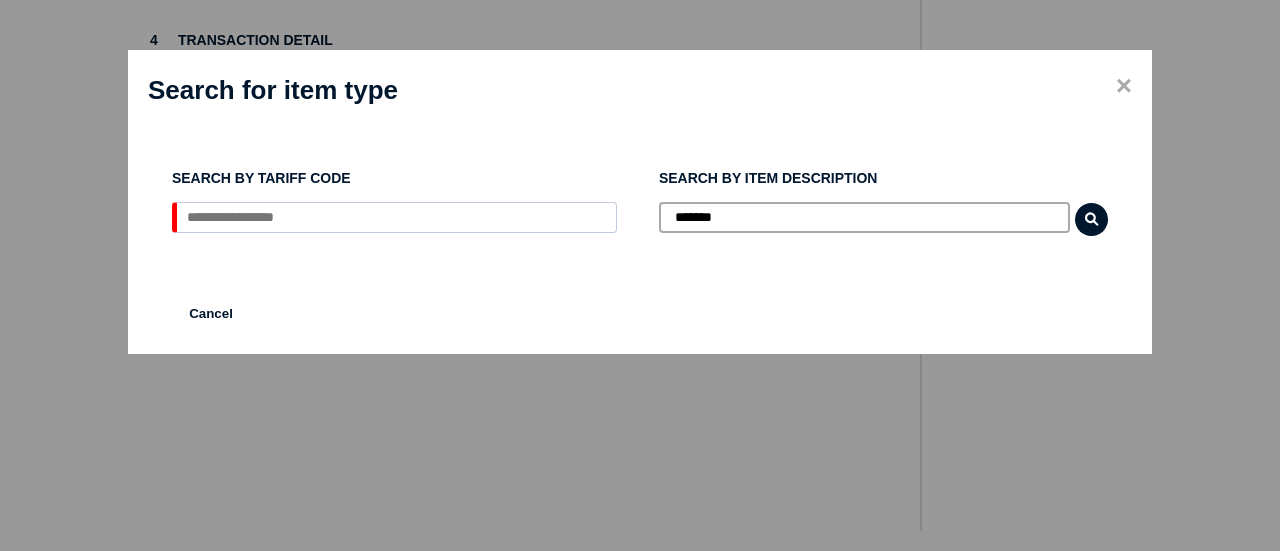 type on "*******" 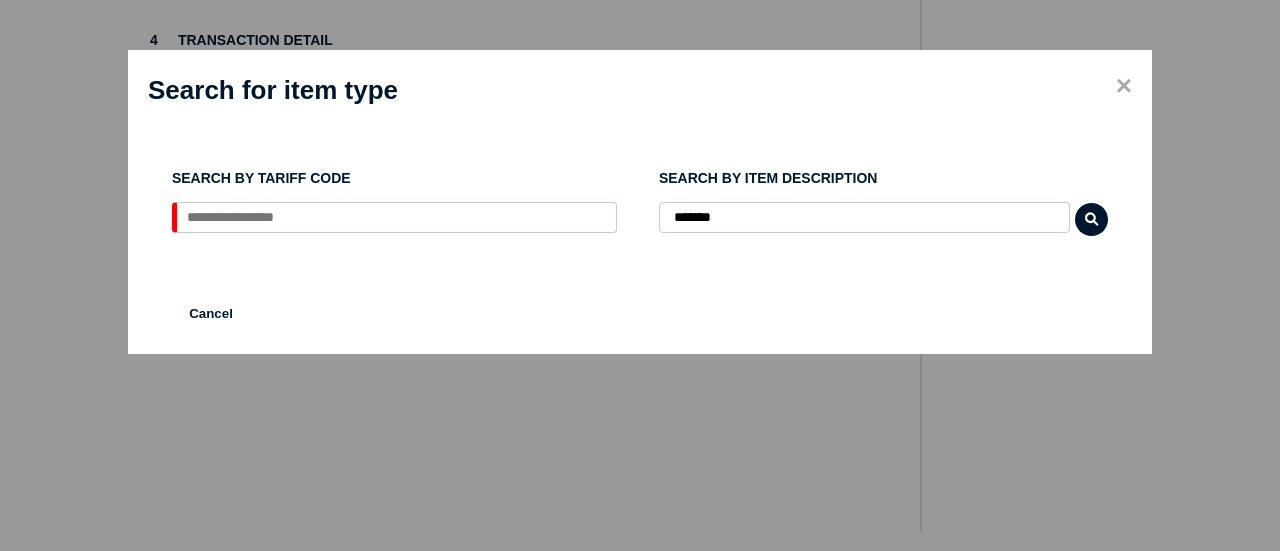 click on "Search by item description *******" at bounding box center [883, 198] 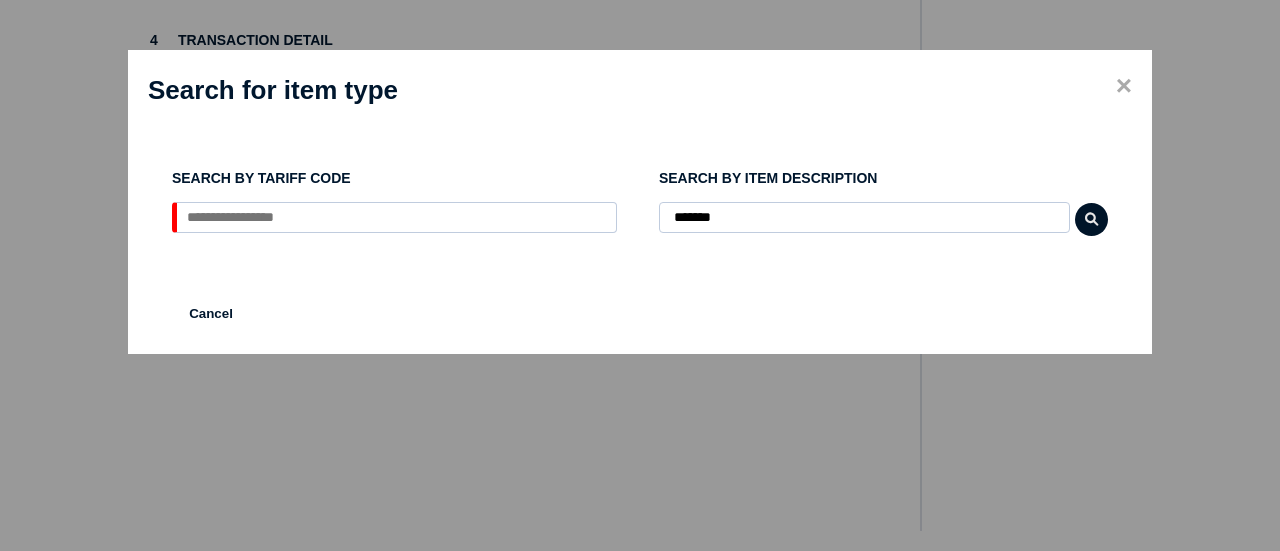 click at bounding box center [1091, 219] 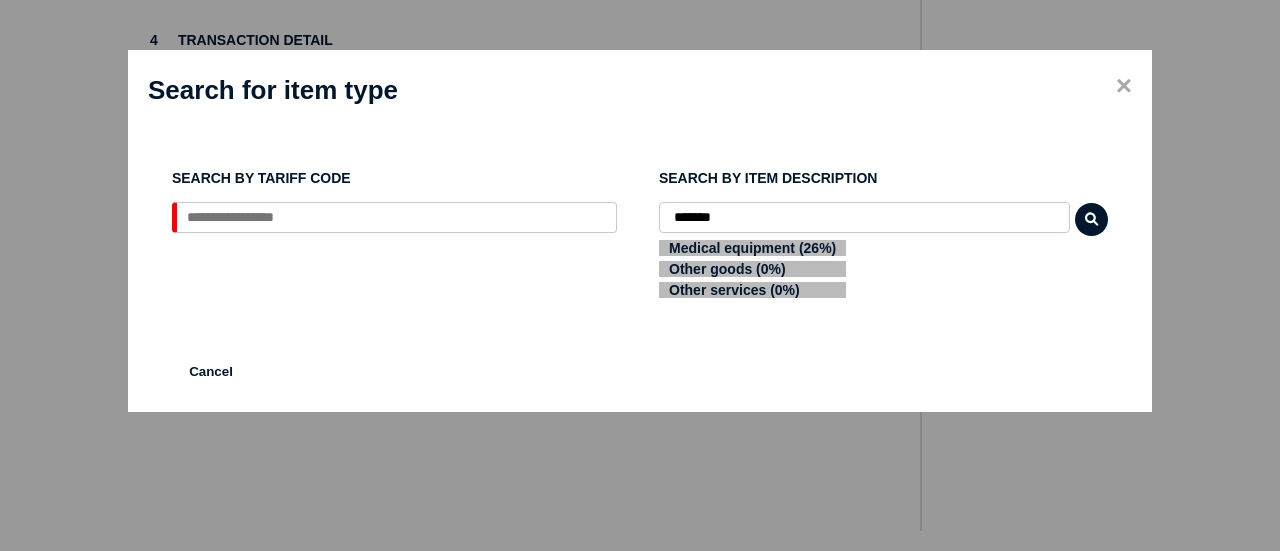 click on "Other goods (0%)" at bounding box center (752, 269) 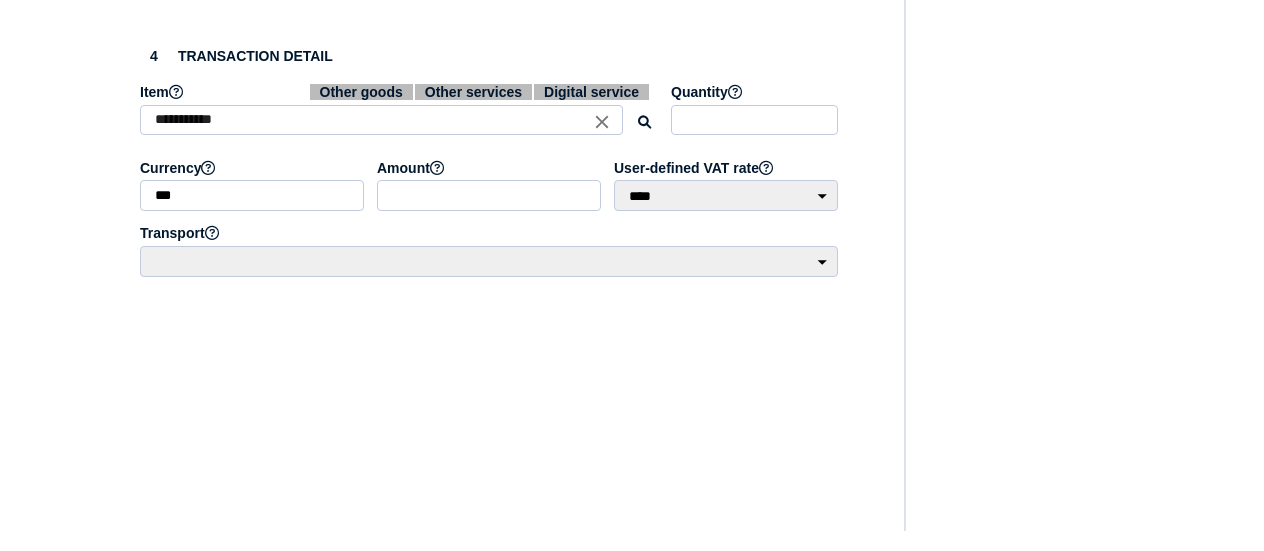 click on "**********" at bounding box center (400, 117) 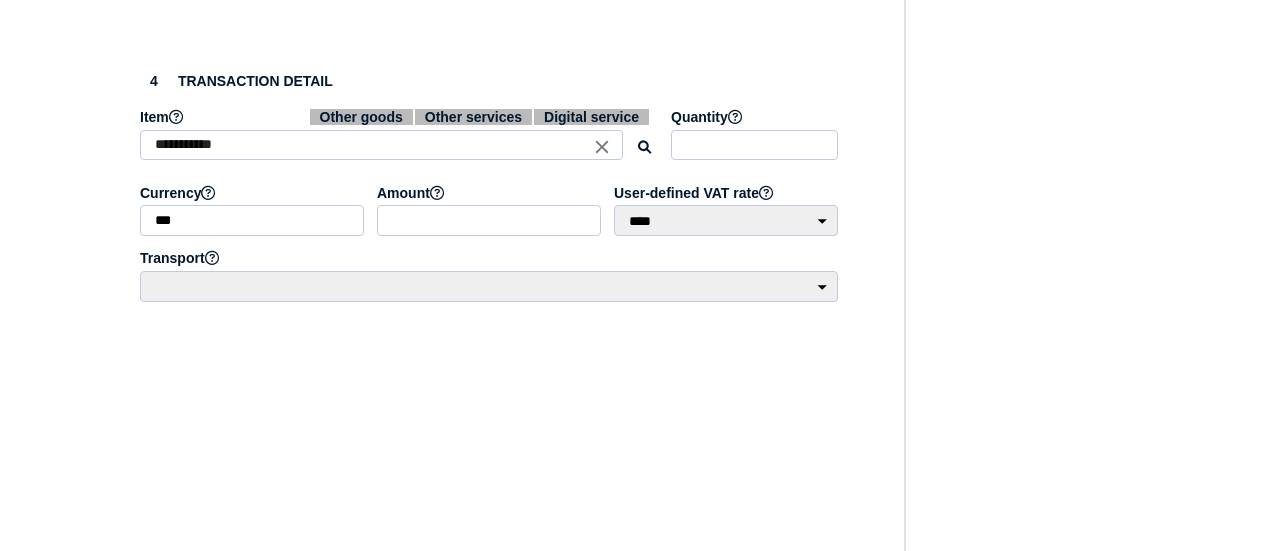 scroll, scrollTop: 1000, scrollLeft: 0, axis: vertical 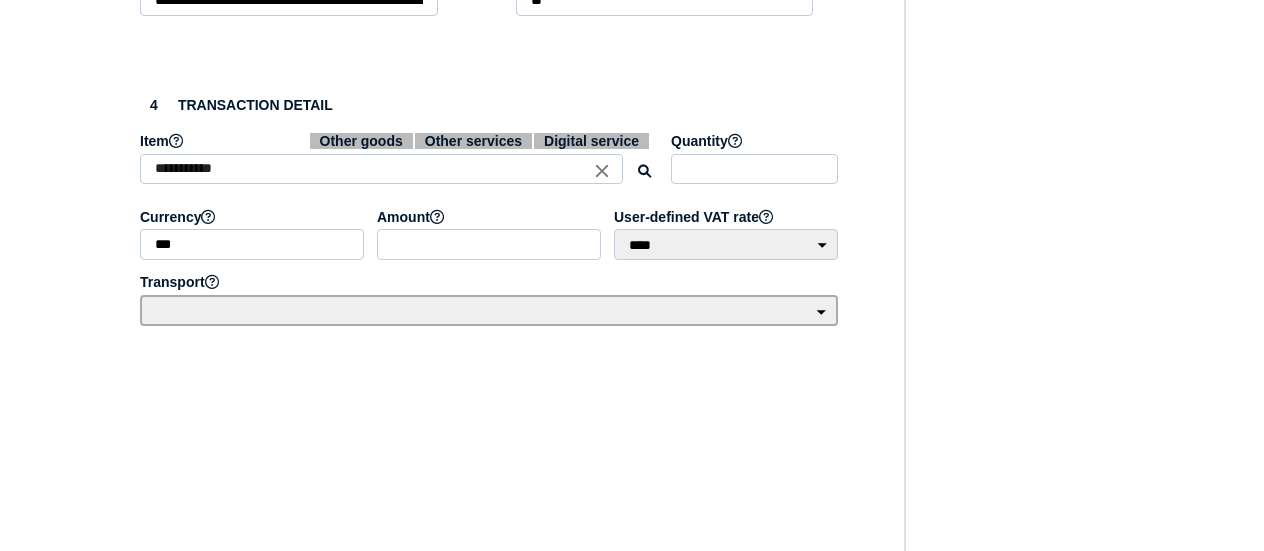 click on "**********" at bounding box center [489, 310] 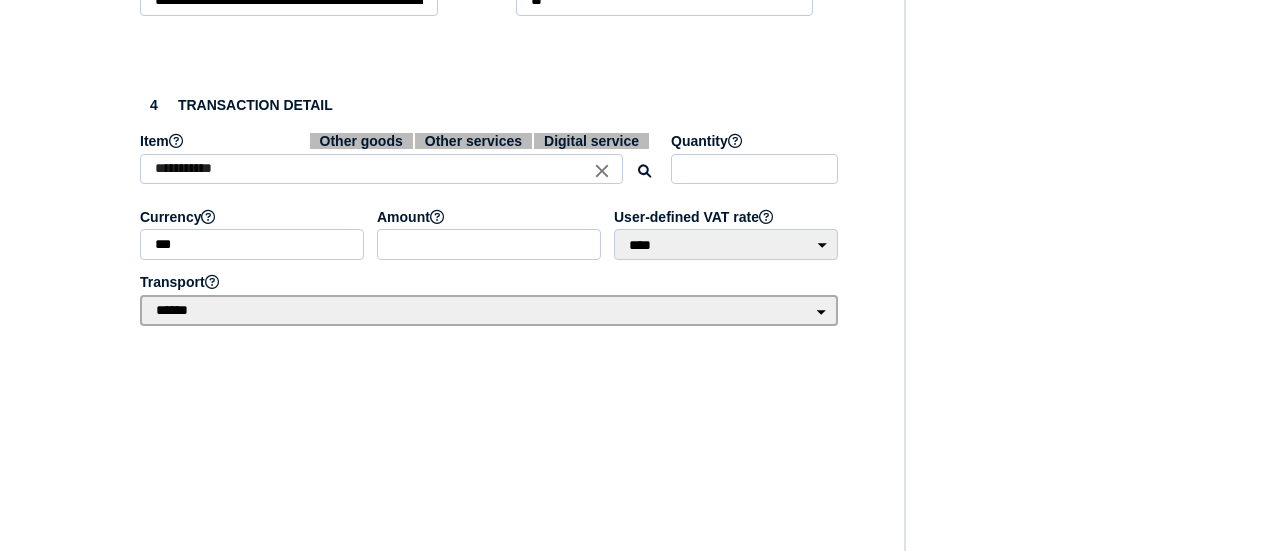 click on "**********" at bounding box center [489, 310] 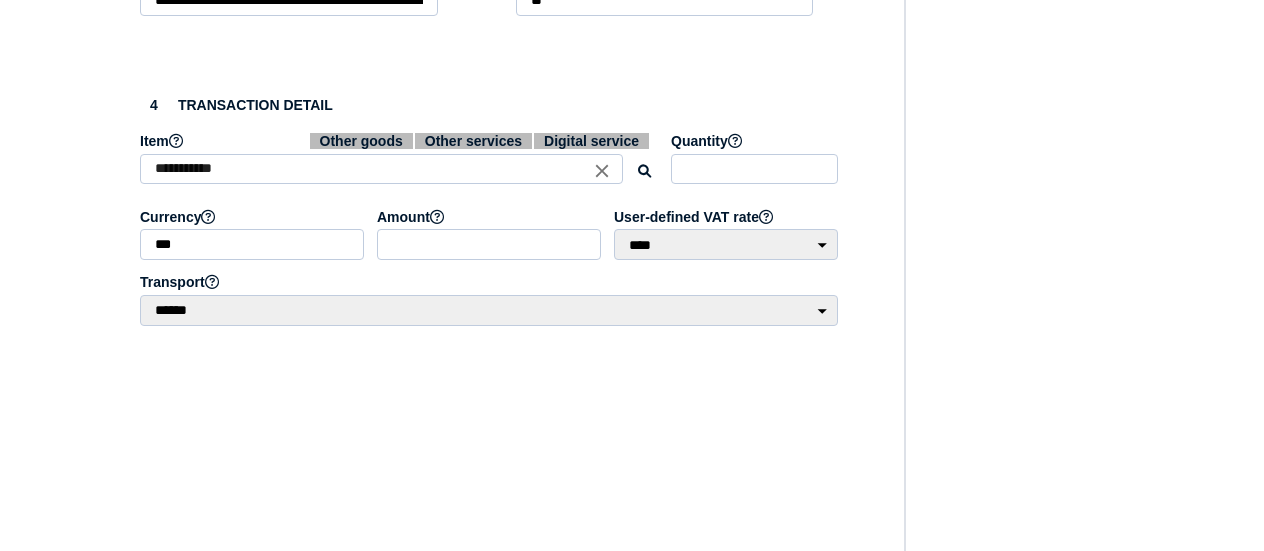 click on "VAT Transaction list Setup Manage companies Manage tax code mappings Manage users Manage user lists" at bounding box center (40, -121) 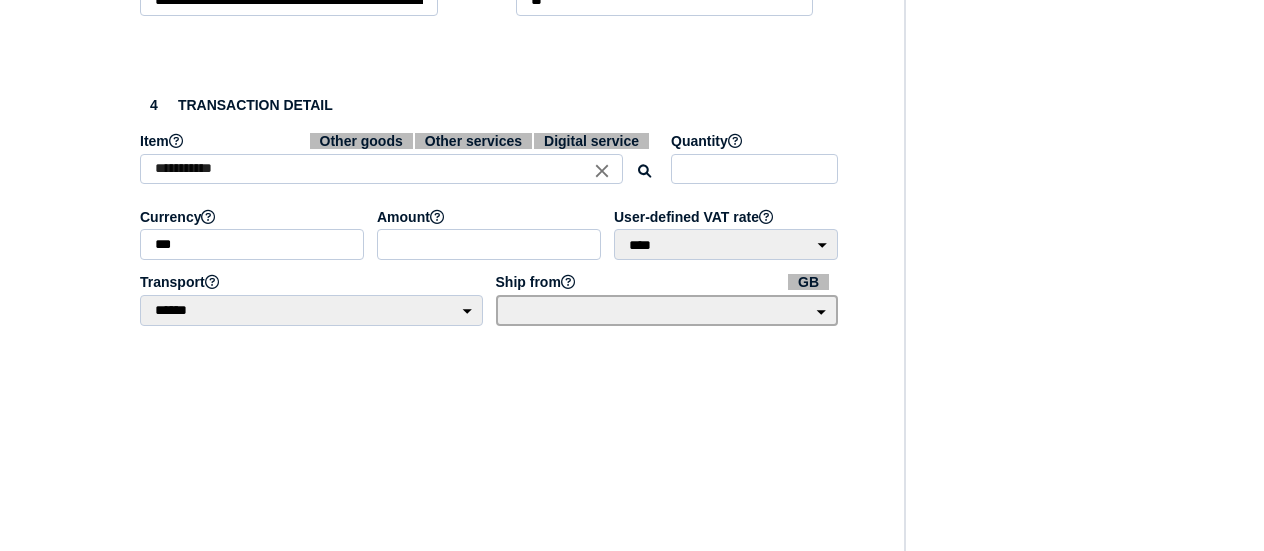 click on "**********" at bounding box center (667, 310) 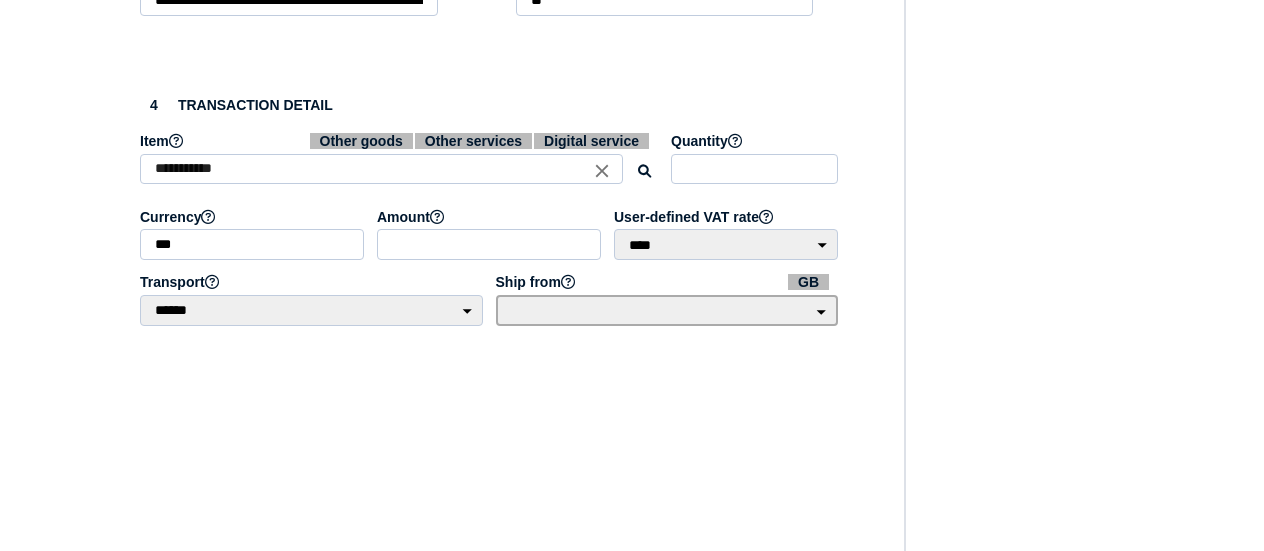 select on "**" 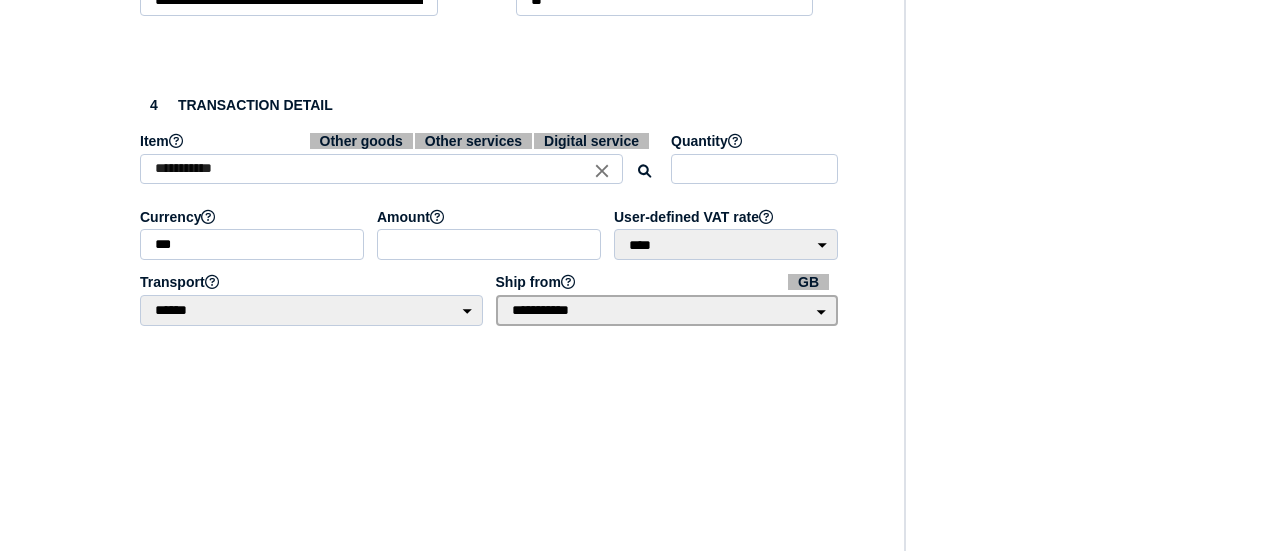 click on "**********" at bounding box center [667, 310] 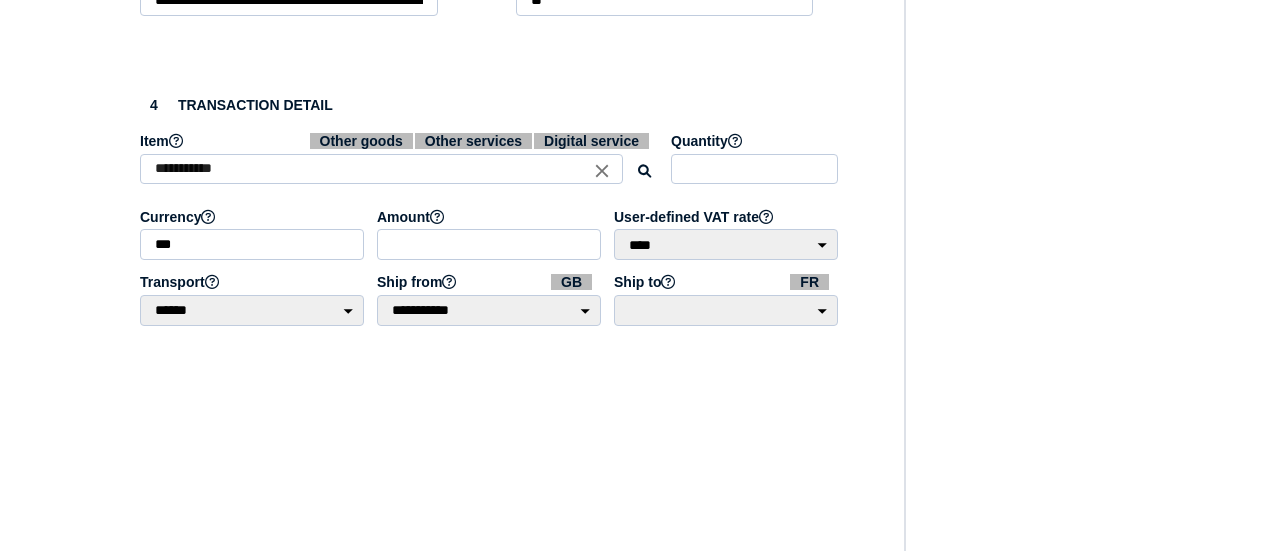 click on "**********" at bounding box center (490, -189) 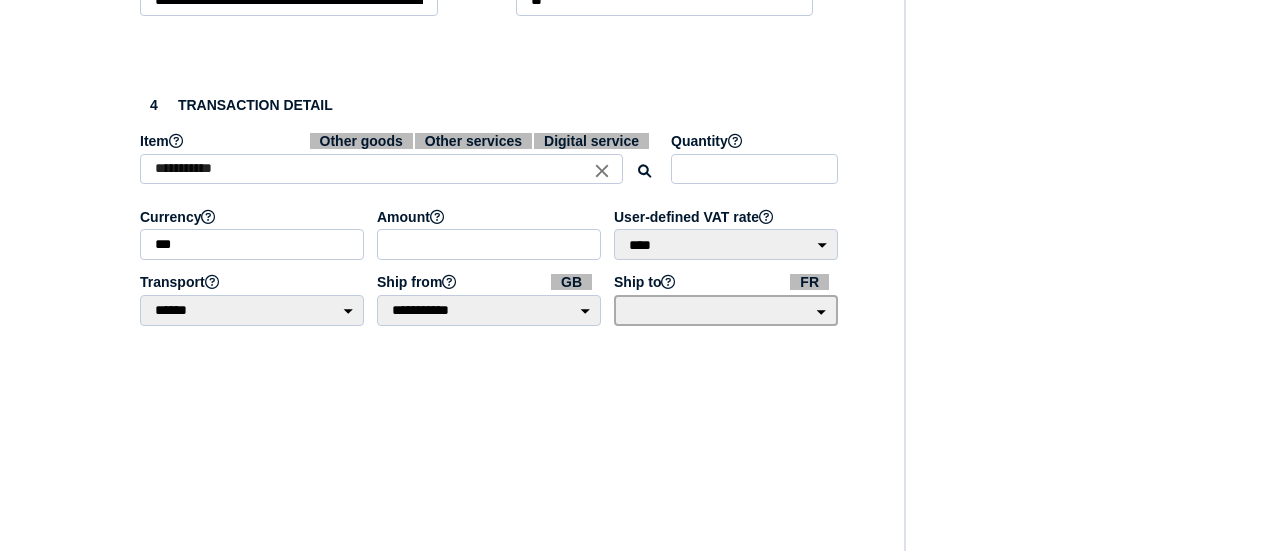 click on "**********" at bounding box center (726, 310) 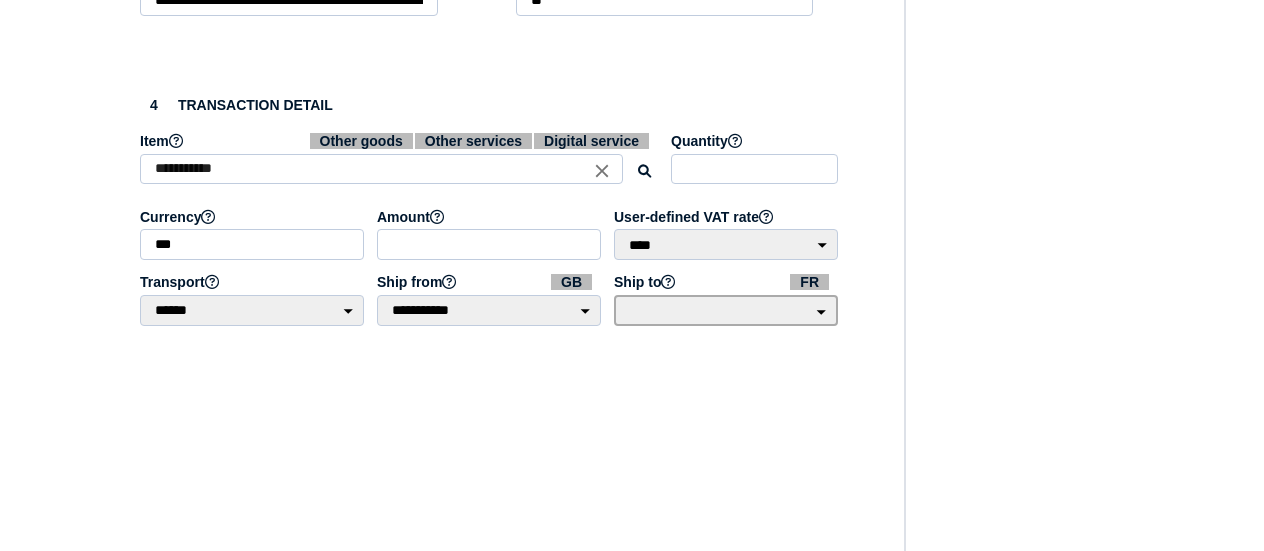 select on "**" 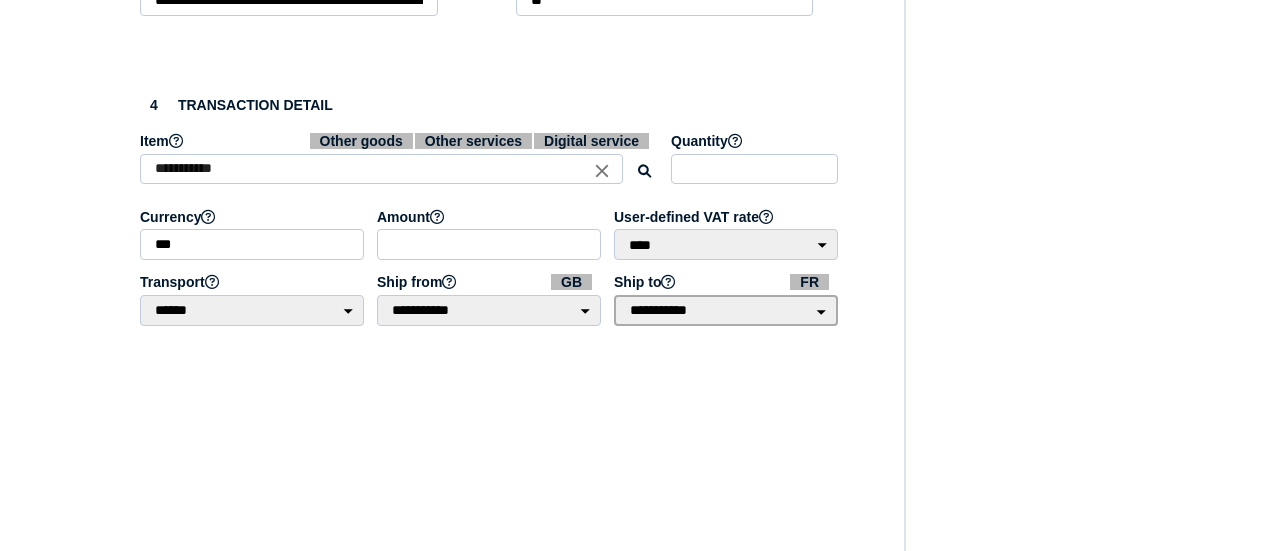 click on "**********" at bounding box center [726, 310] 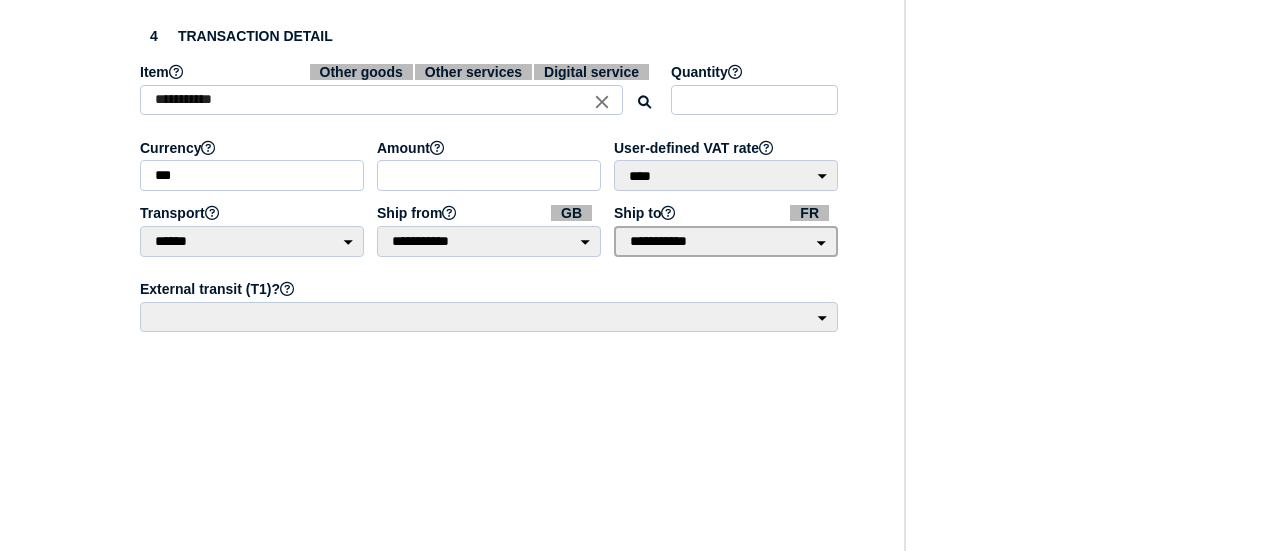 scroll, scrollTop: 1100, scrollLeft: 0, axis: vertical 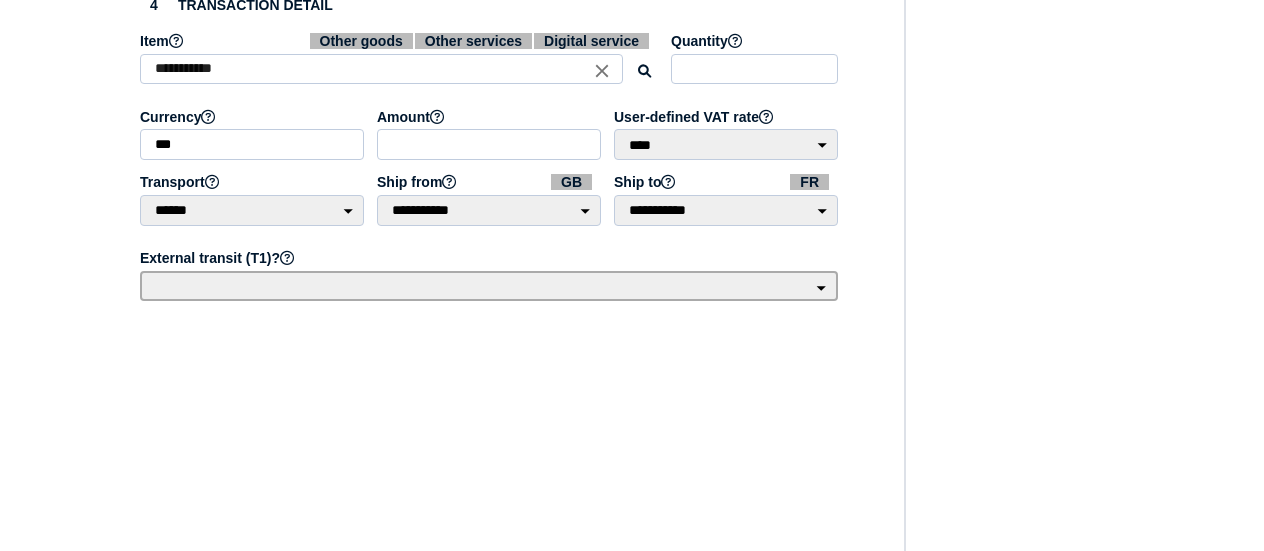 click on "*** **" at bounding box center [489, 286] 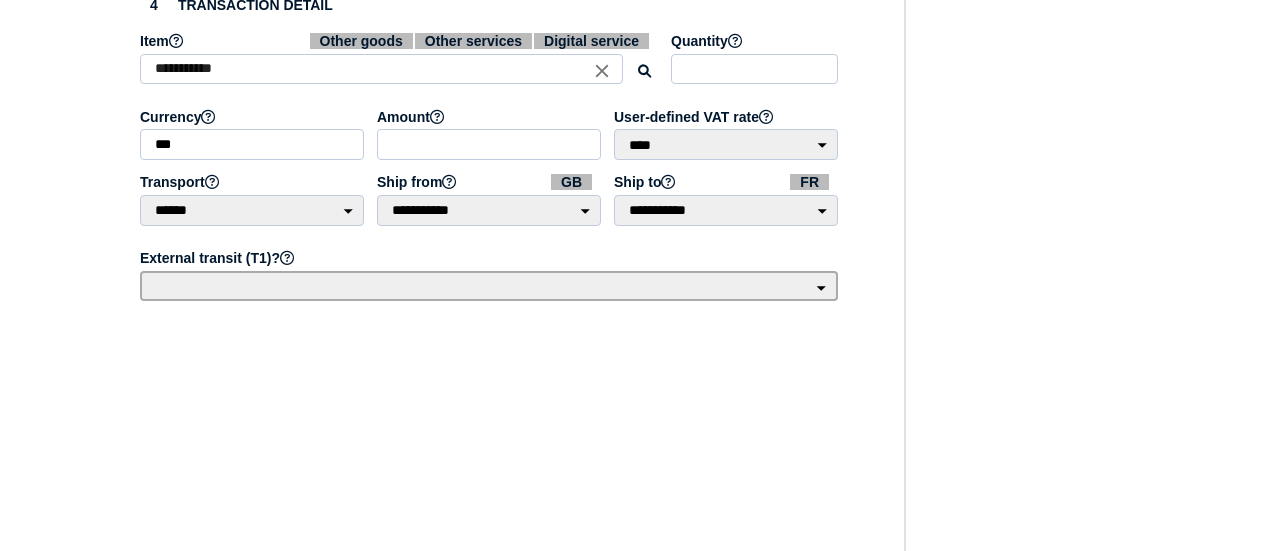 select on "*****" 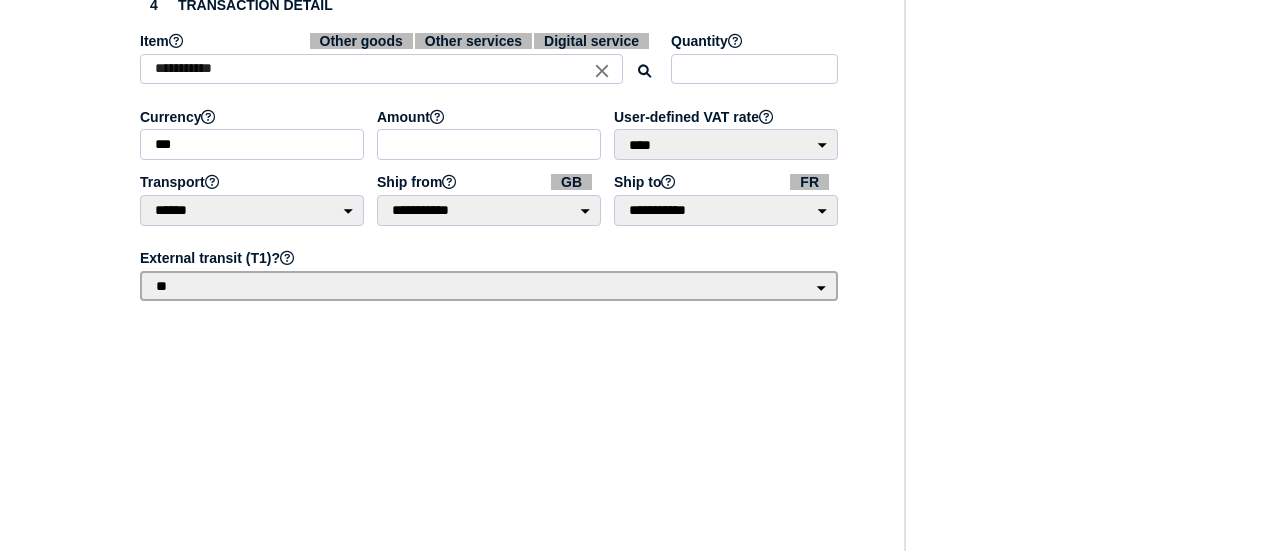 click on "*** **" at bounding box center (489, 286) 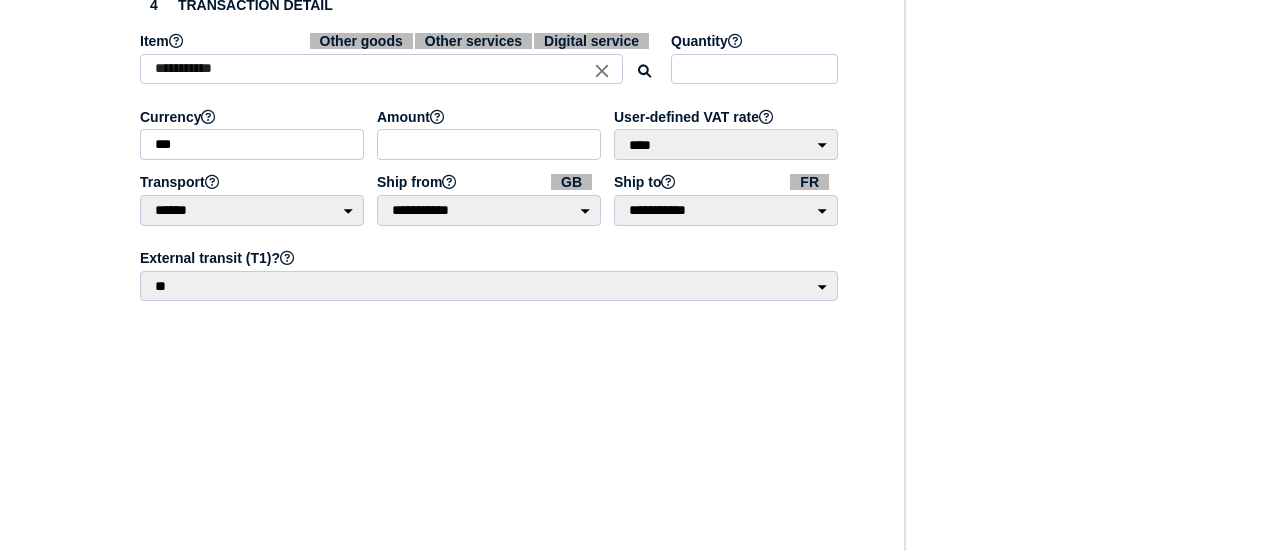 click on "**********" at bounding box center [490, -191] 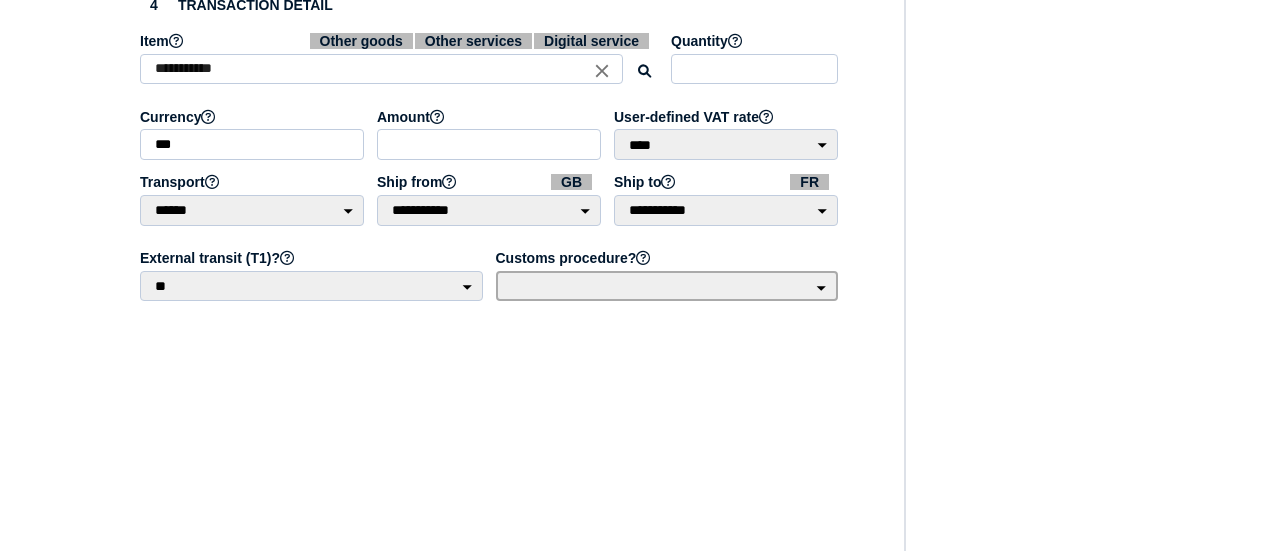 drag, startPoint x: 716, startPoint y: 379, endPoint x: 646, endPoint y: 391, distance: 71.021126 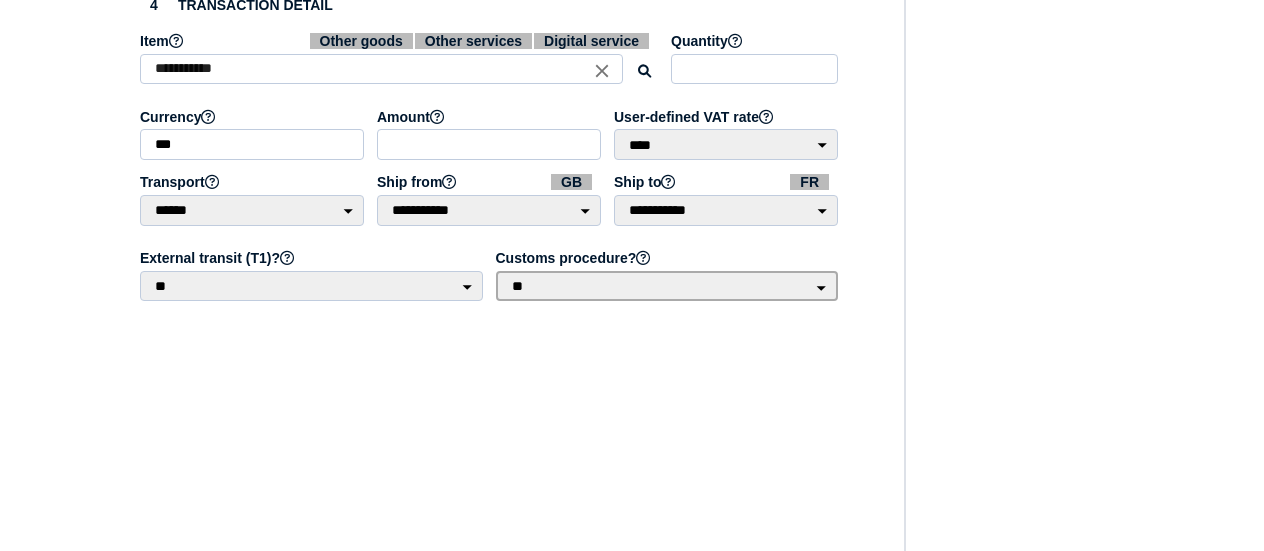 click on "*** **" at bounding box center [667, 286] 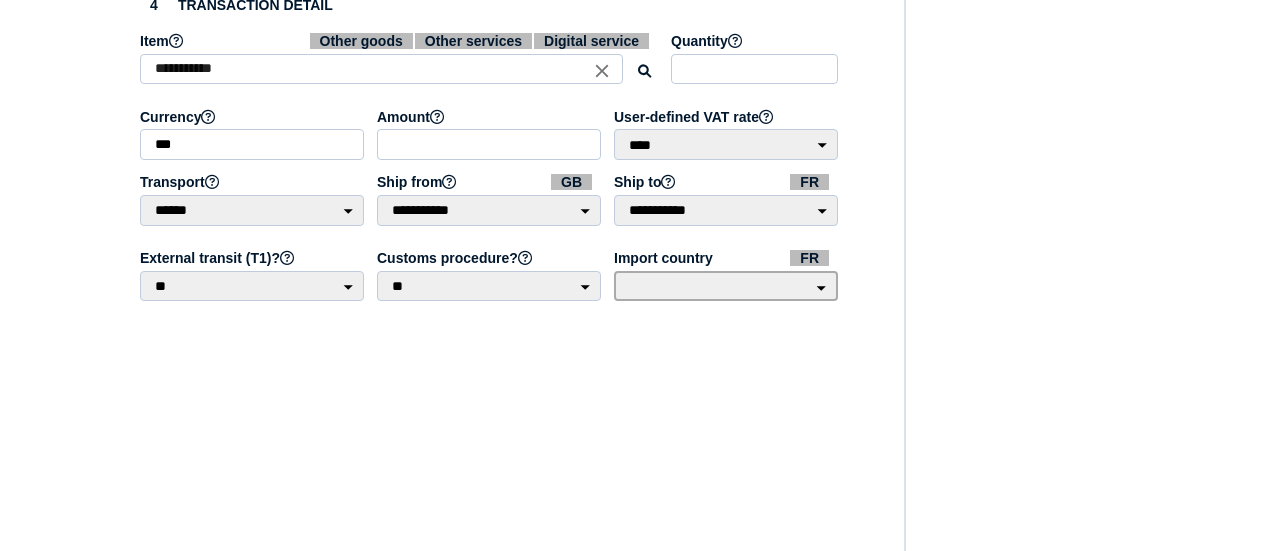 click on "**********" at bounding box center [726, 286] 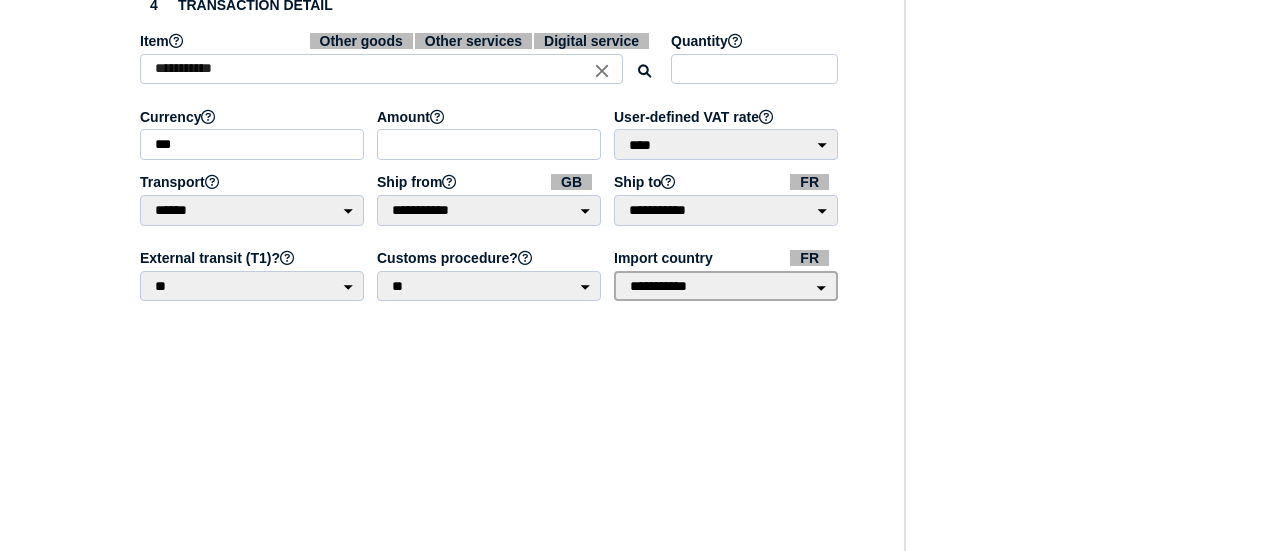 click on "**********" at bounding box center [726, 286] 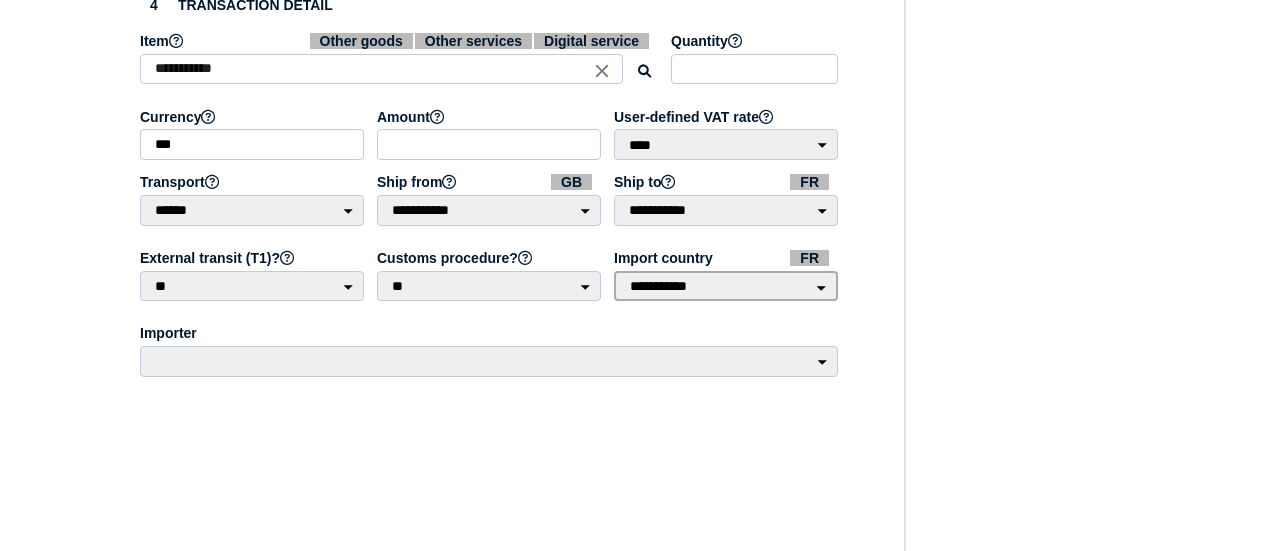 scroll, scrollTop: 1200, scrollLeft: 0, axis: vertical 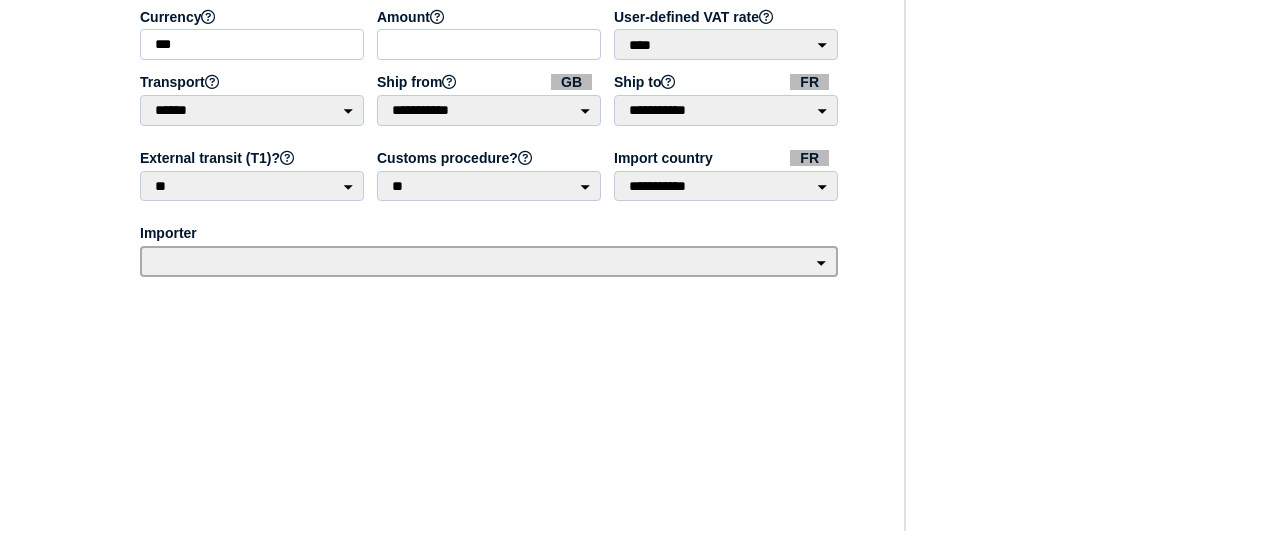 click on "****** *****" at bounding box center (489, 261) 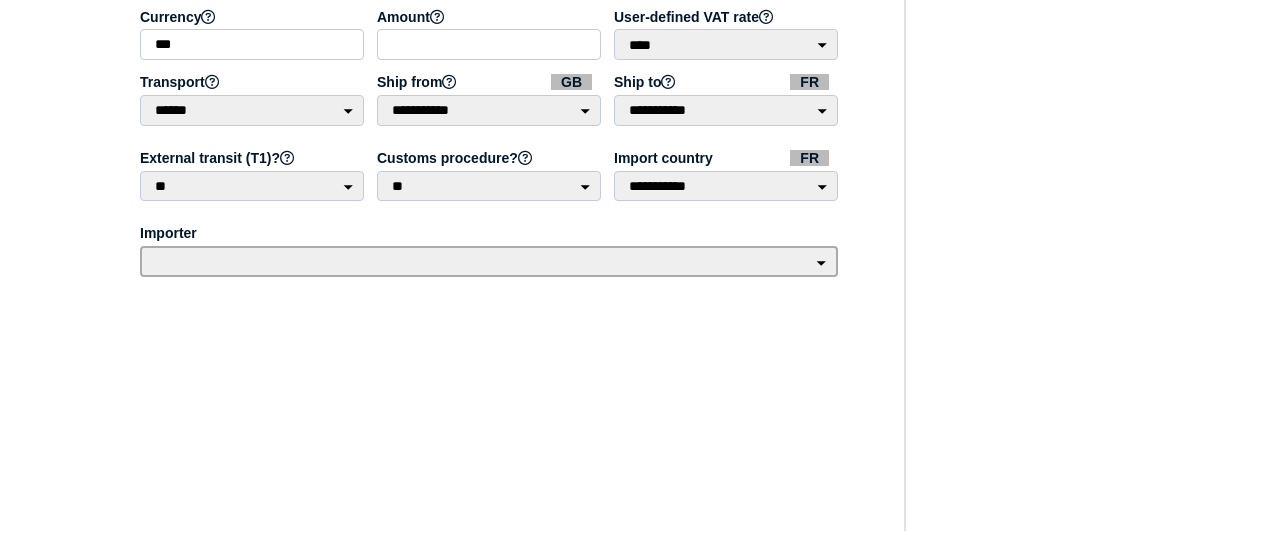 select on "*****" 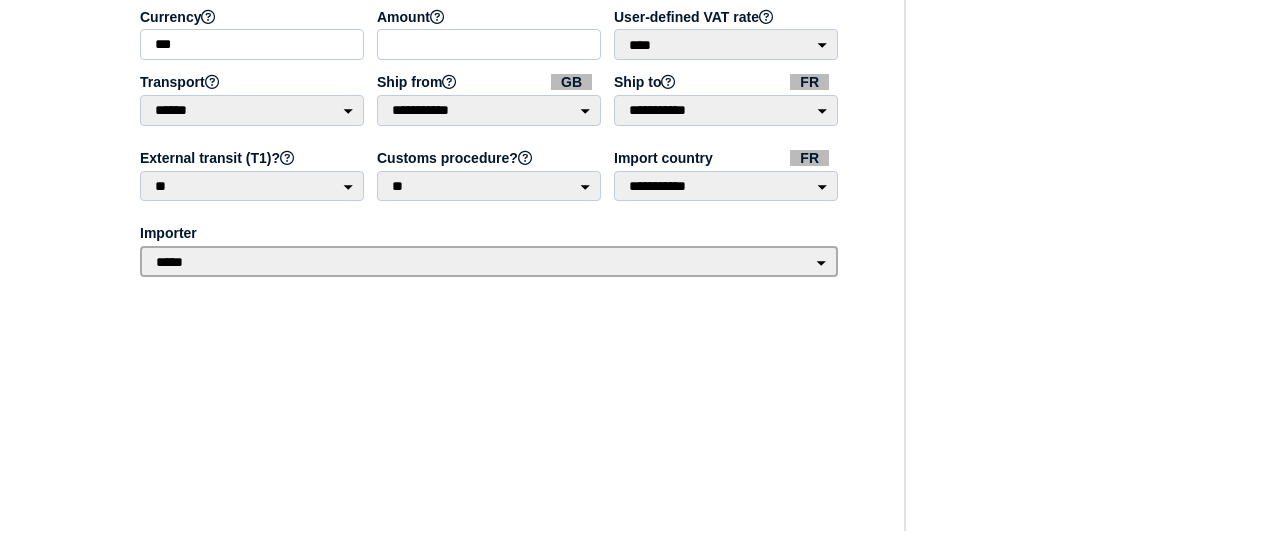 click on "****** *****" at bounding box center (489, 261) 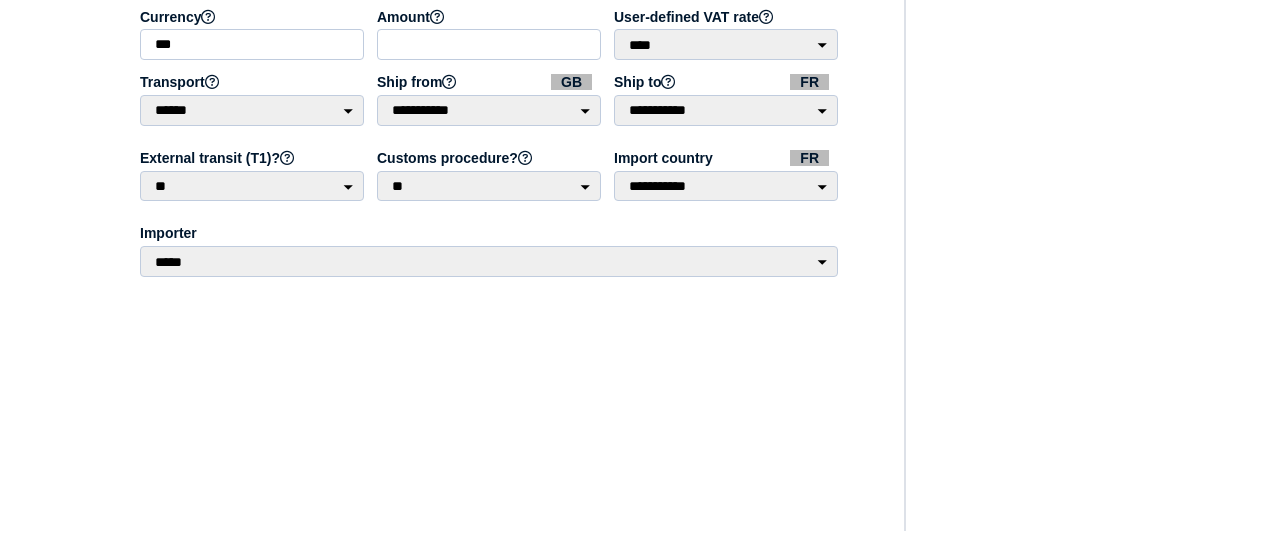 click on "**********" at bounding box center [490, -313] 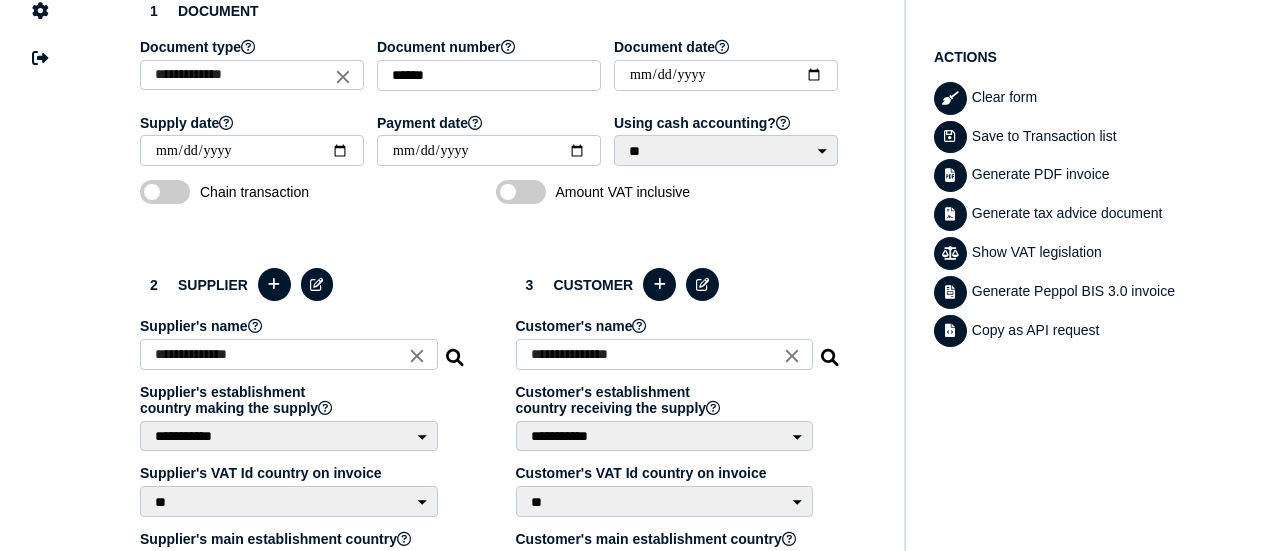 scroll, scrollTop: 317, scrollLeft: 0, axis: vertical 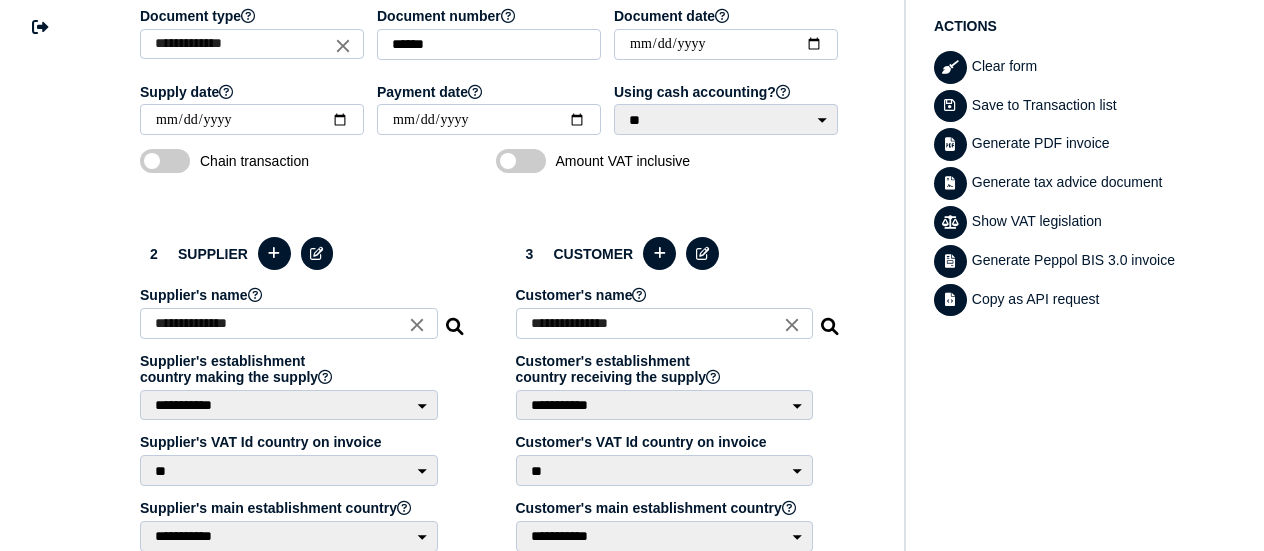 click on "Generate tax advice document" at bounding box center (1080, 183) 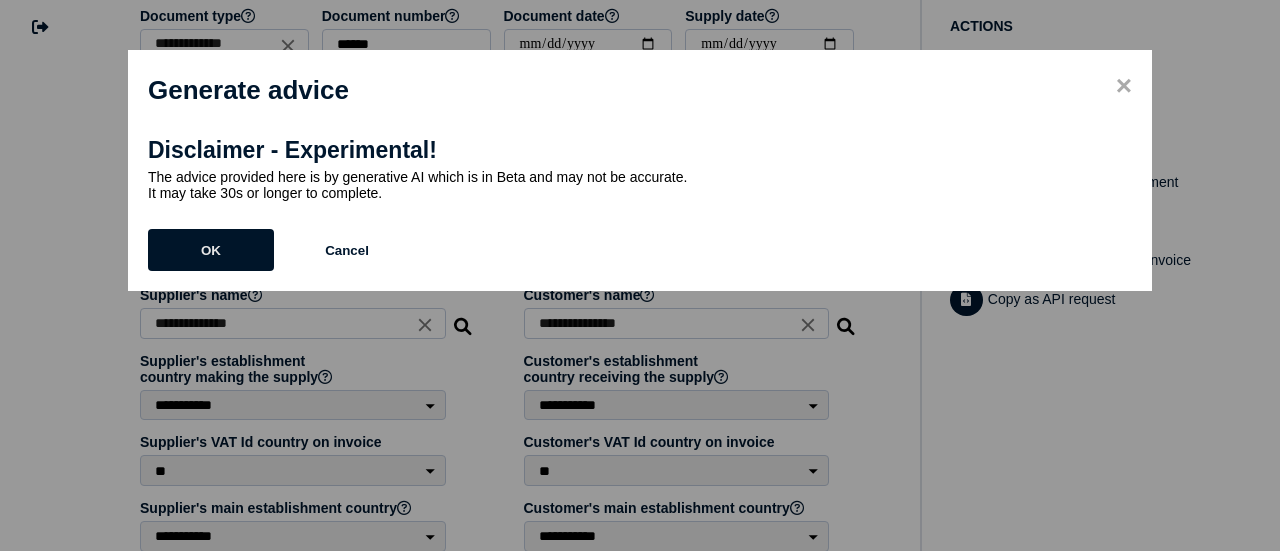 click on "OK" at bounding box center (0, 0) 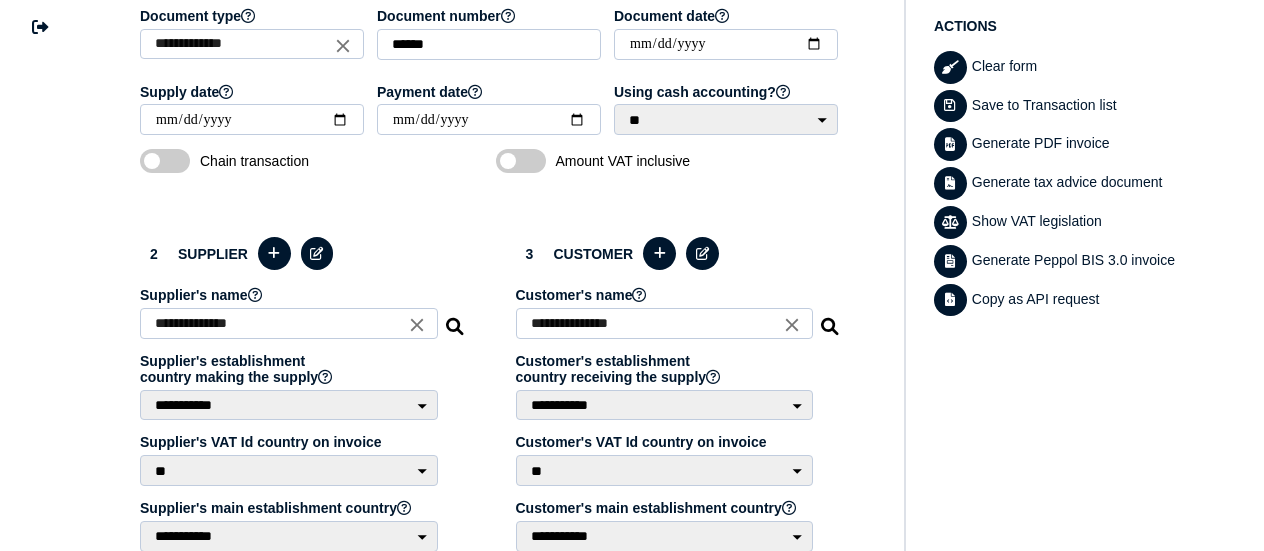 click on "**********" at bounding box center [679, 473] 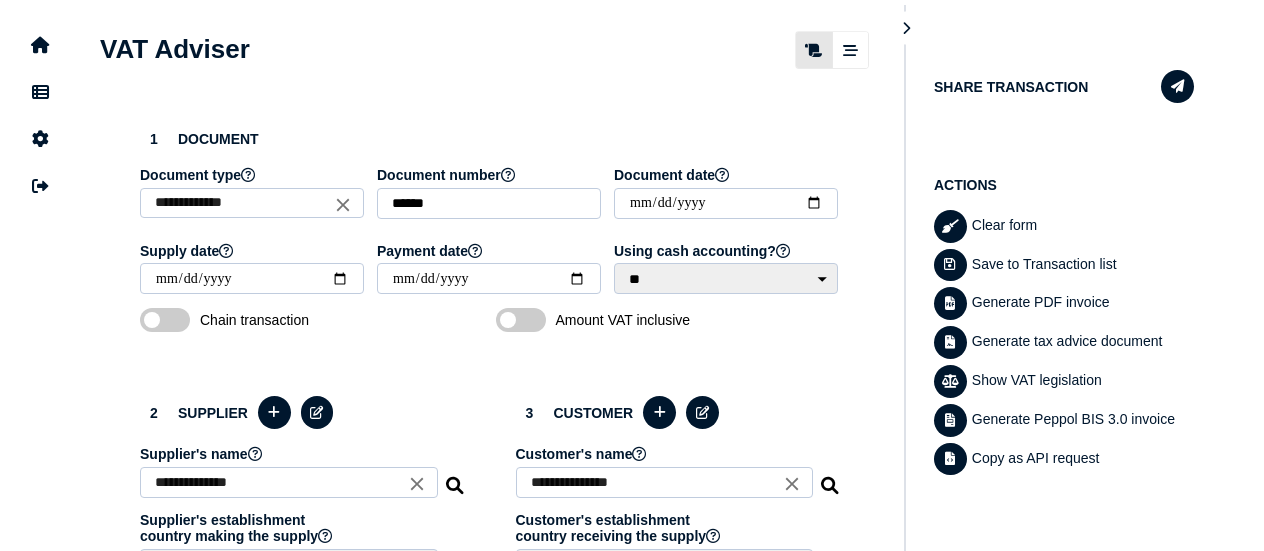 scroll, scrollTop: 117, scrollLeft: 0, axis: vertical 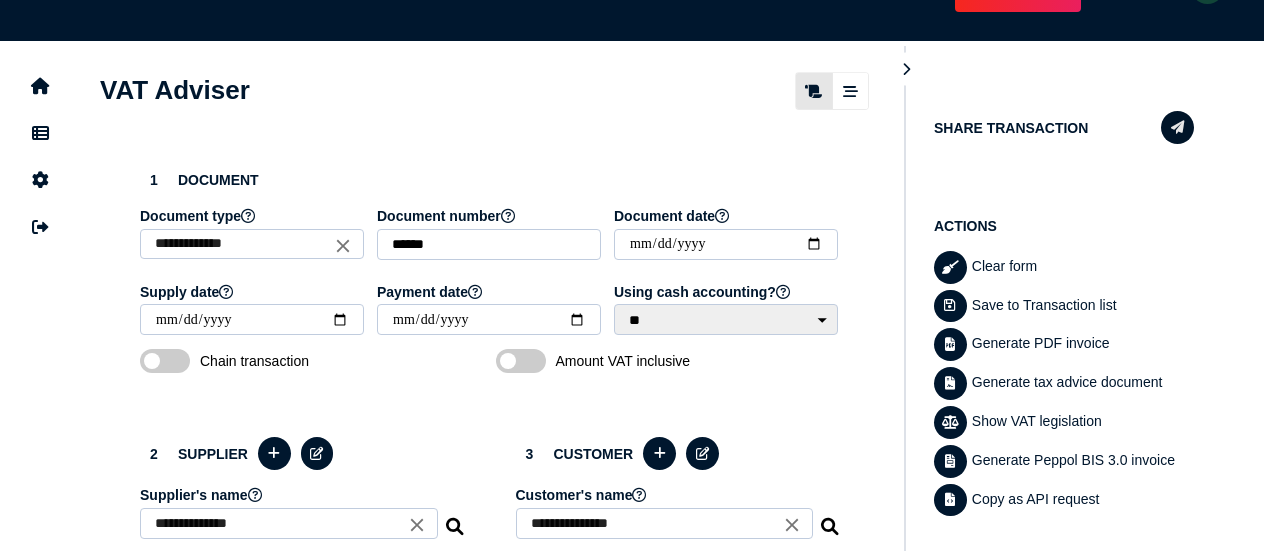click at bounding box center (1177, 127) 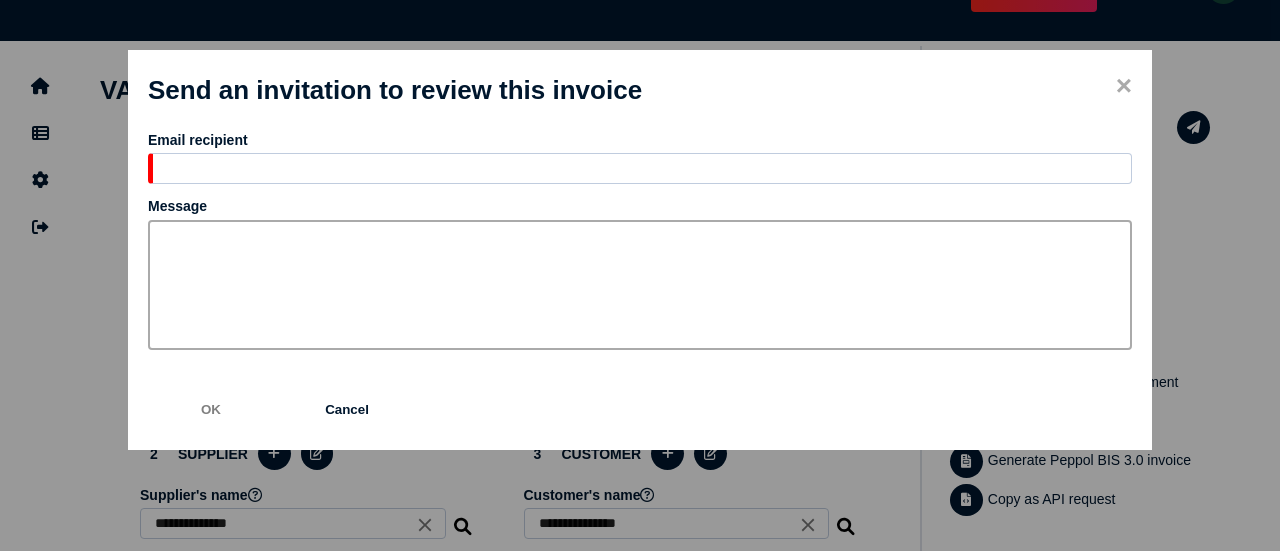 click at bounding box center [640, 285] 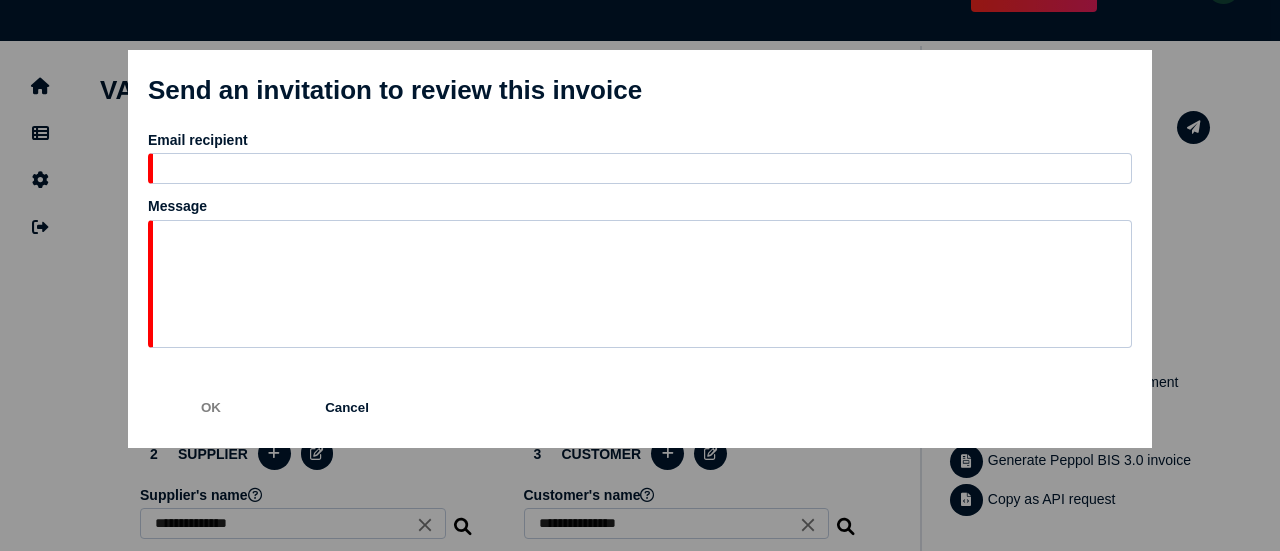 click on "×" at bounding box center [0, 0] 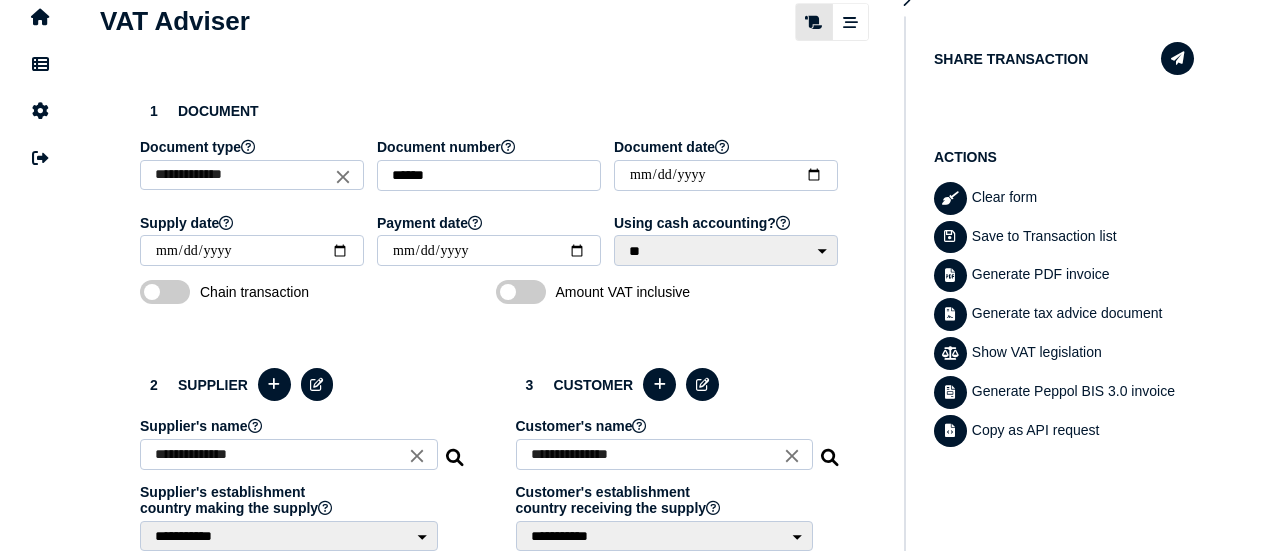 scroll, scrollTop: 217, scrollLeft: 0, axis: vertical 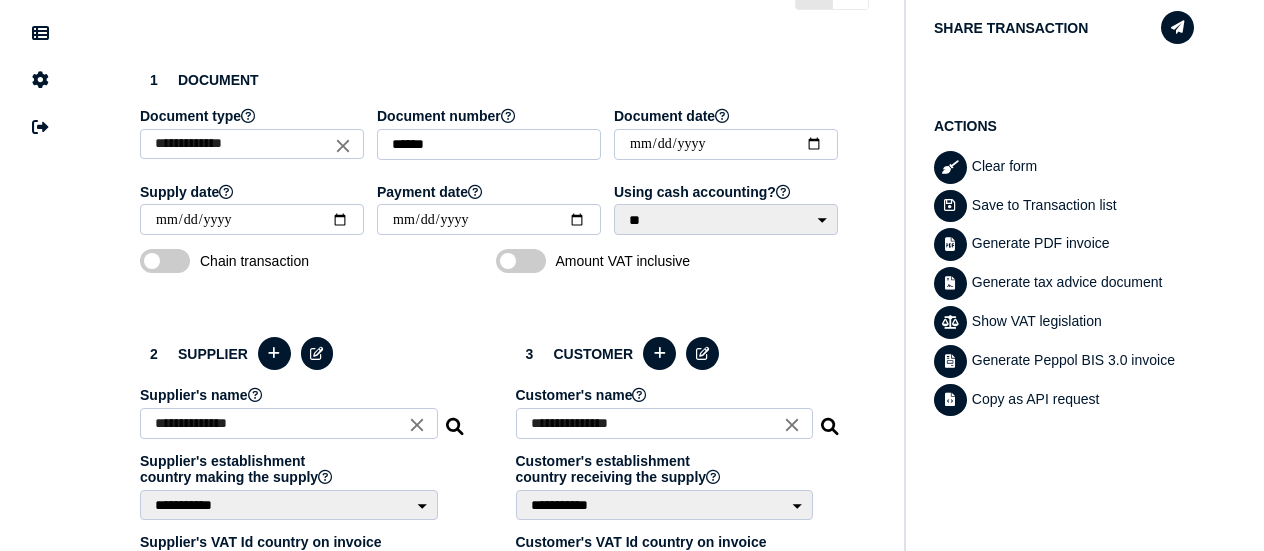 click on "Show VAT legislation" at bounding box center (1080, 322) 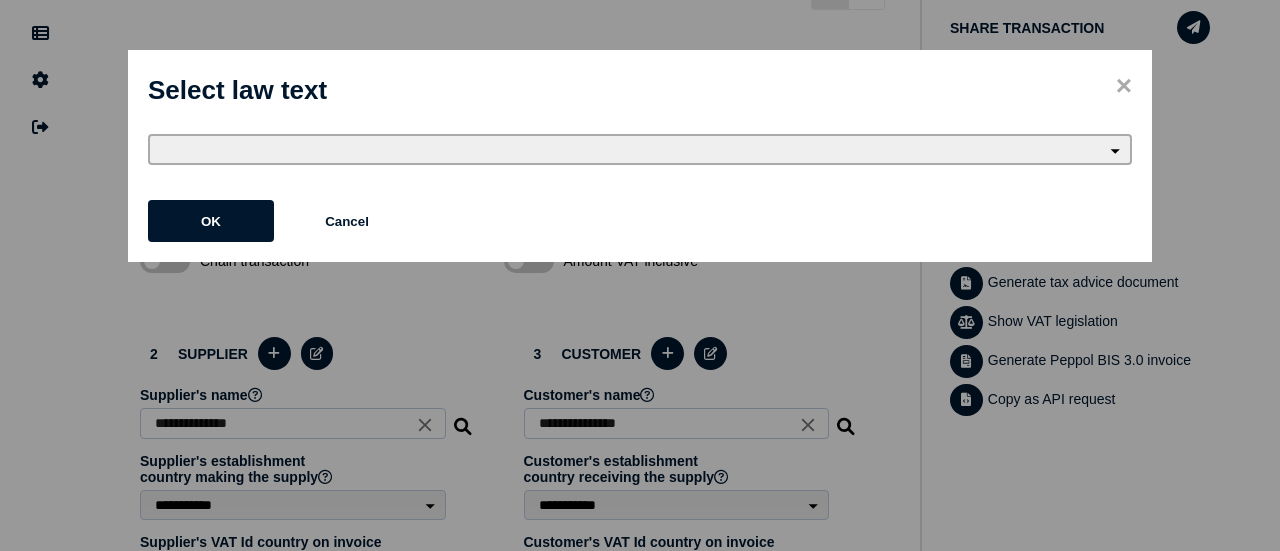 click on "**********" at bounding box center [640, 149] 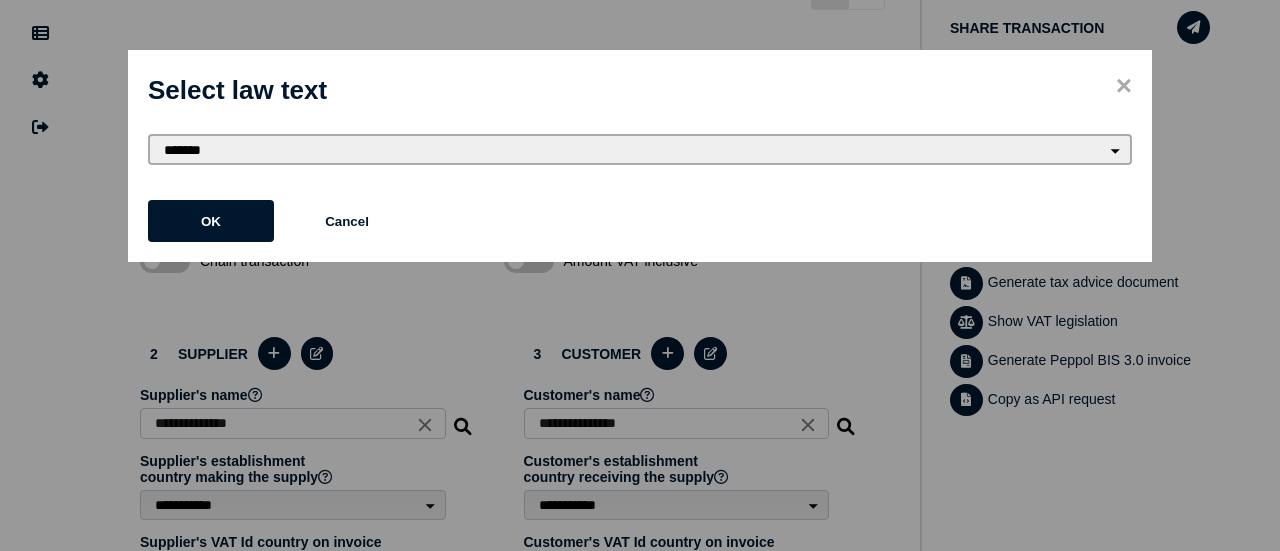 click on "**********" at bounding box center (640, 149) 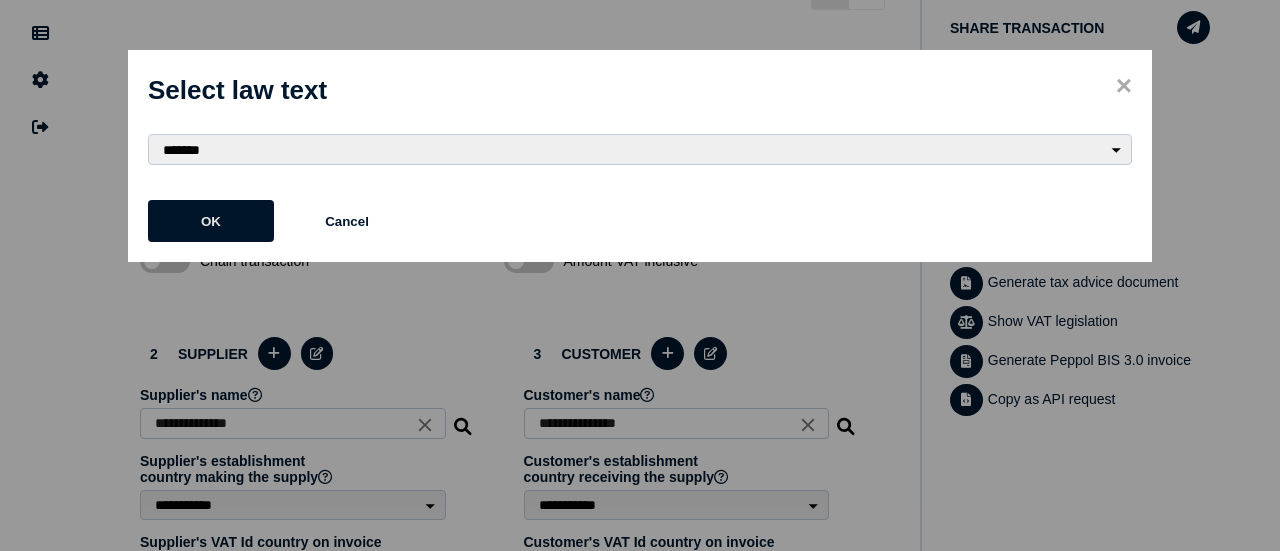 click on "OK" at bounding box center (0, 0) 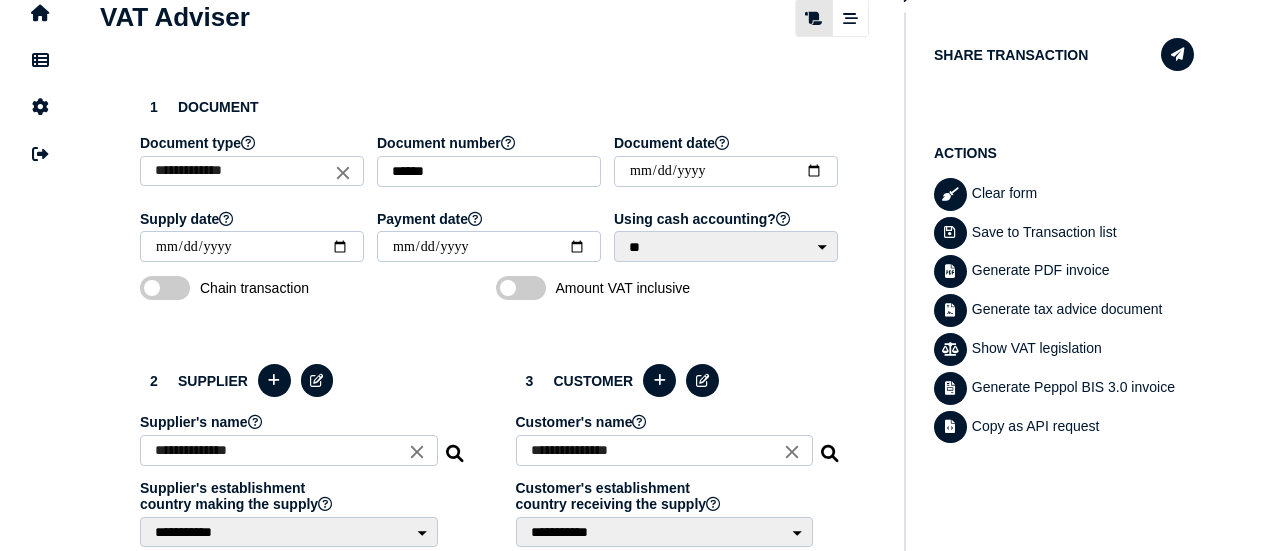 scroll, scrollTop: 217, scrollLeft: 0, axis: vertical 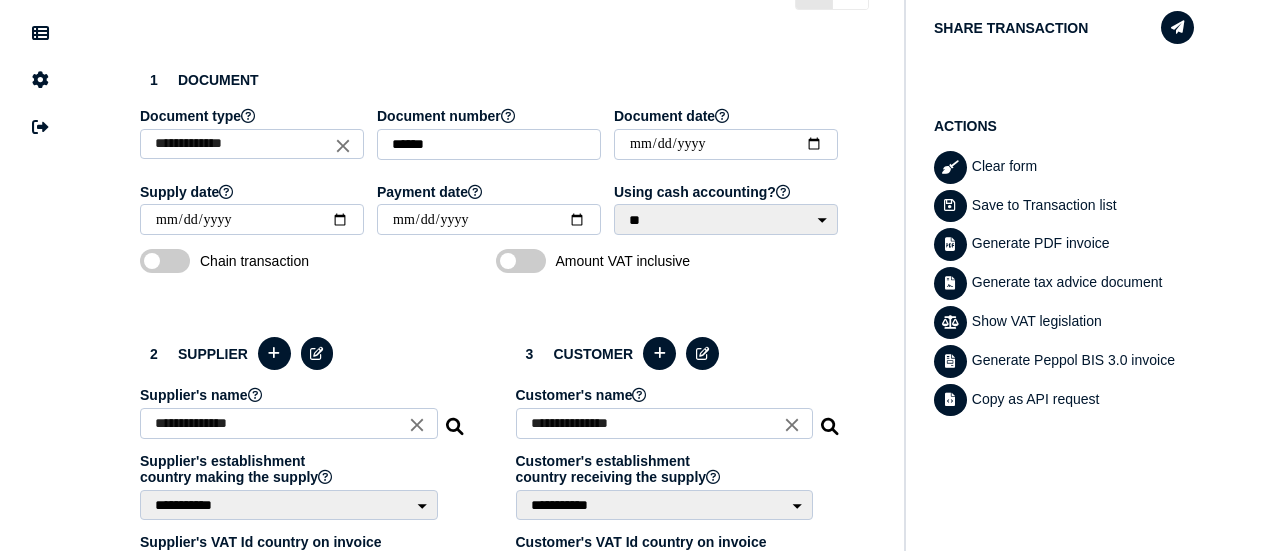 click on "Generate PDF invoice" at bounding box center (1080, 244) 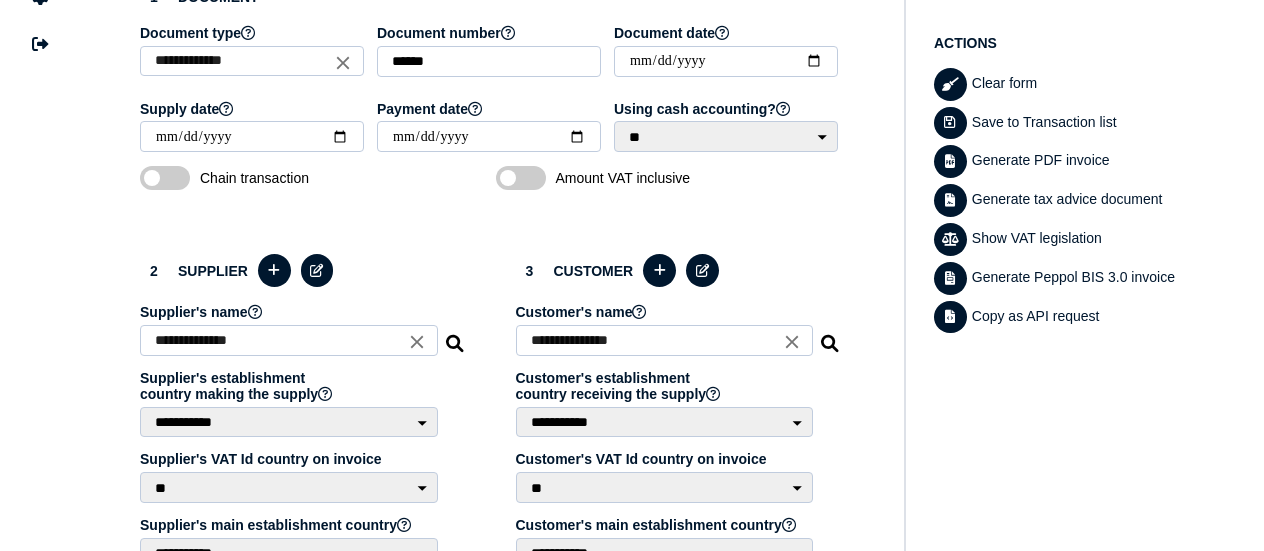 scroll, scrollTop: 500, scrollLeft: 0, axis: vertical 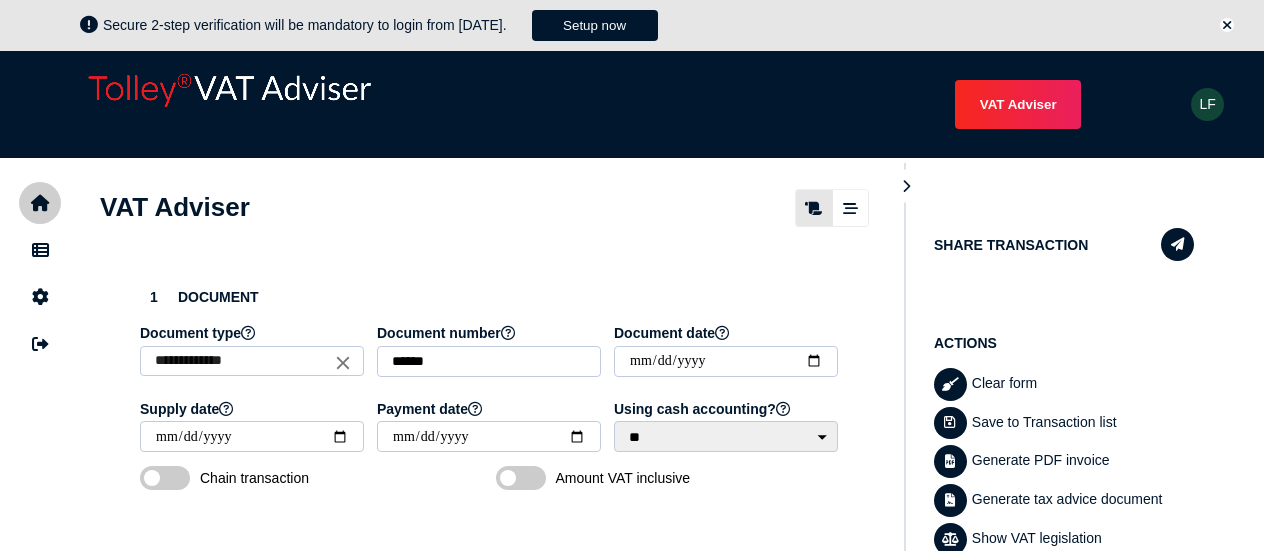 click at bounding box center [40, 203] 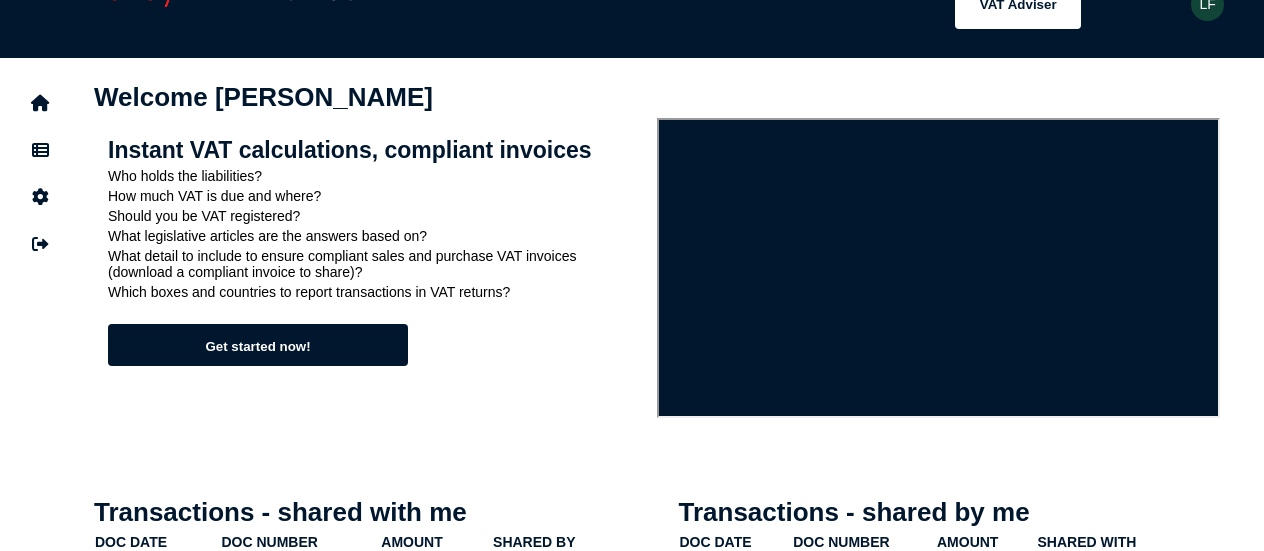 scroll, scrollTop: 200, scrollLeft: 0, axis: vertical 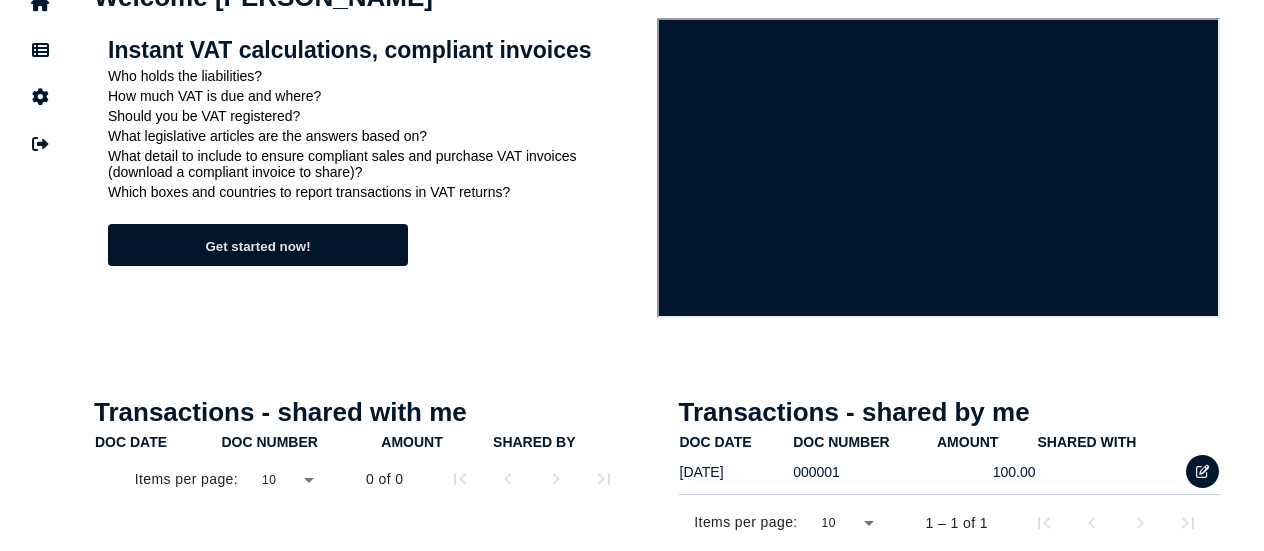click on "Get started now!" 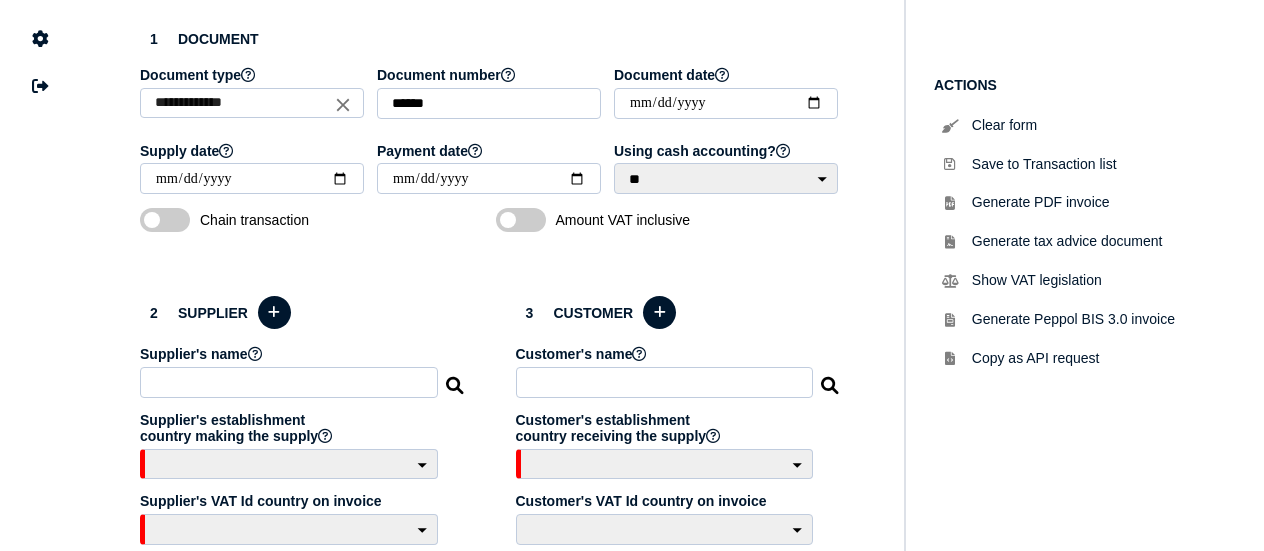 scroll, scrollTop: 300, scrollLeft: 0, axis: vertical 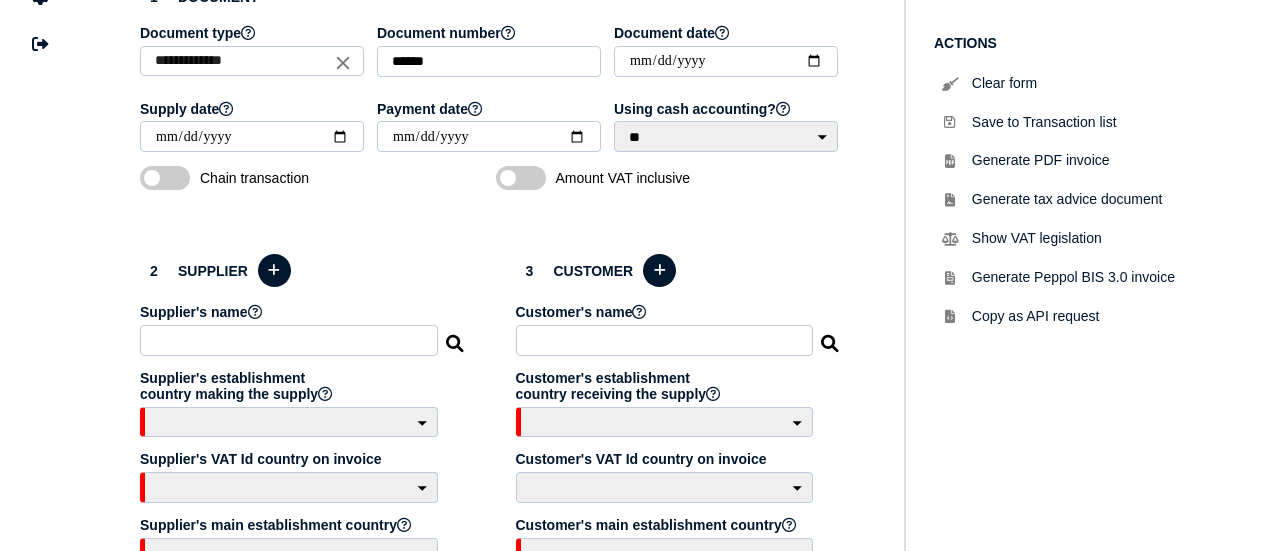click at bounding box center (289, 340) 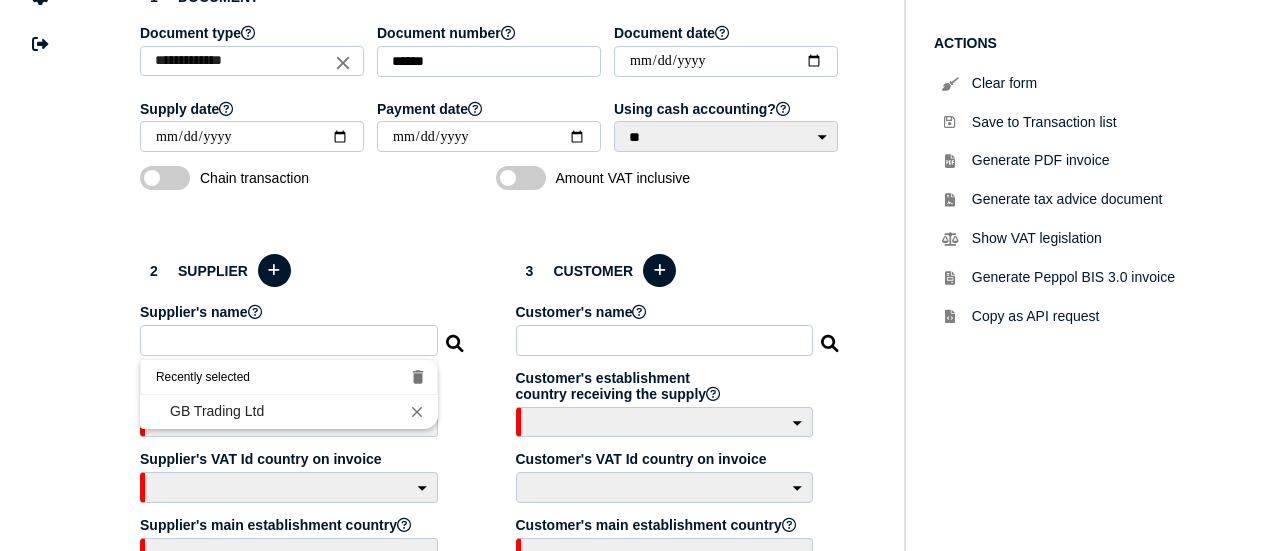 click on "GB Trading Ltd" at bounding box center [289, 411] 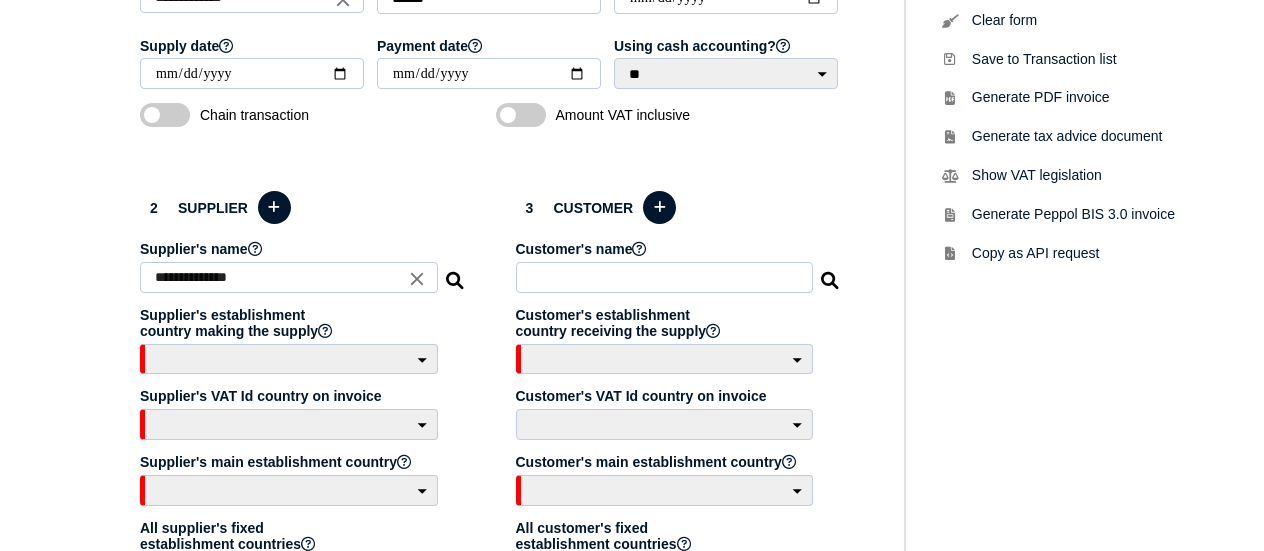 select on "**" 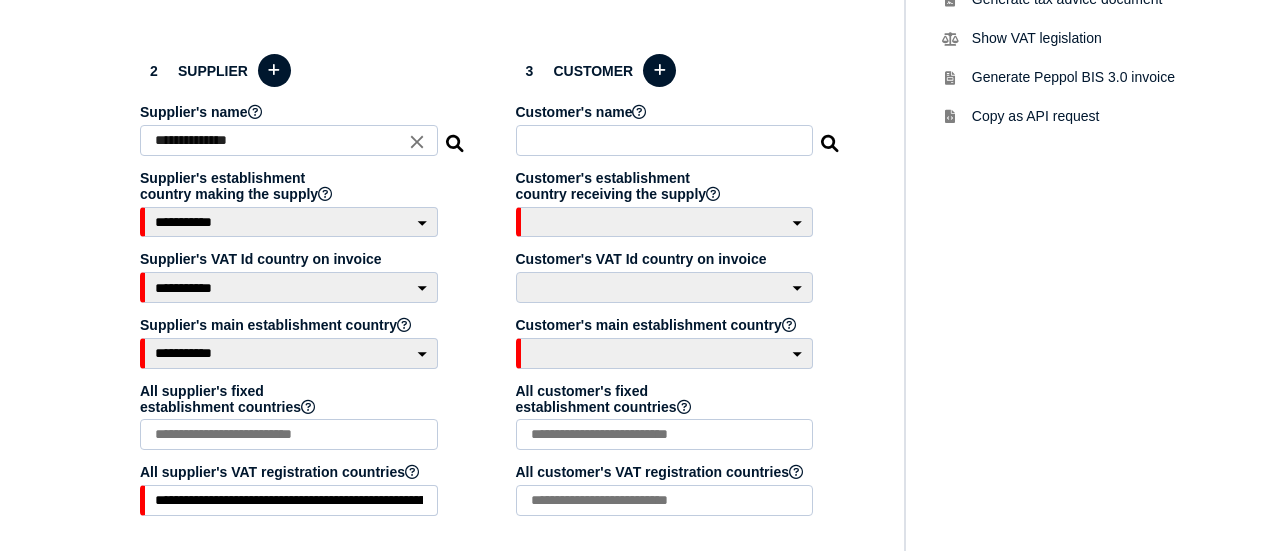 select on "**" 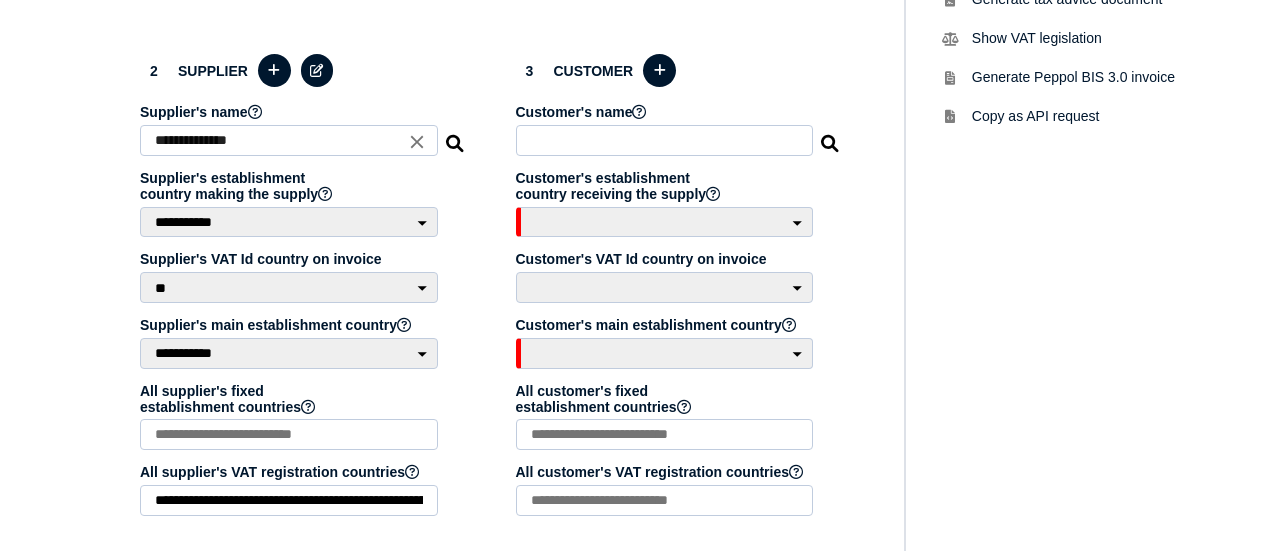 scroll, scrollTop: 600, scrollLeft: 0, axis: vertical 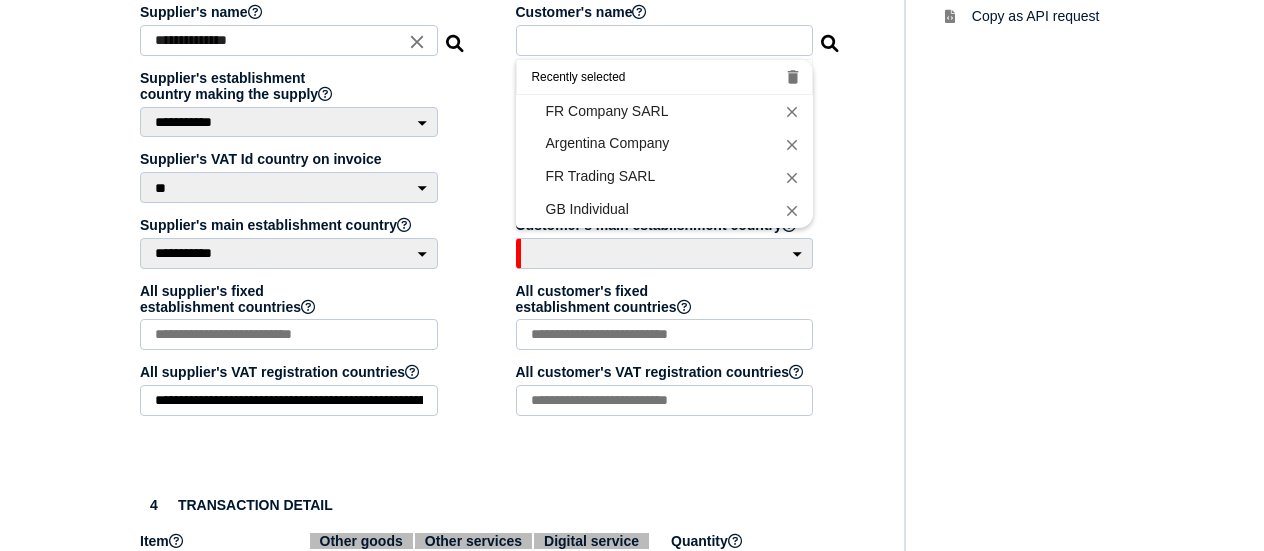 click at bounding box center [665, 40] 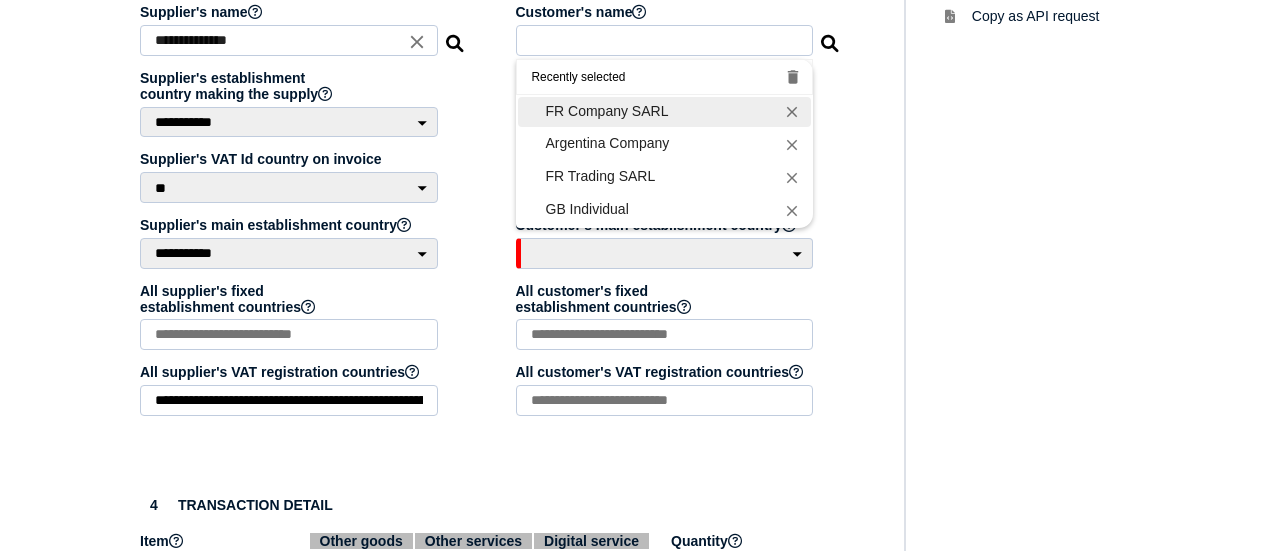click on "FR Company SARL" at bounding box center [665, 111] 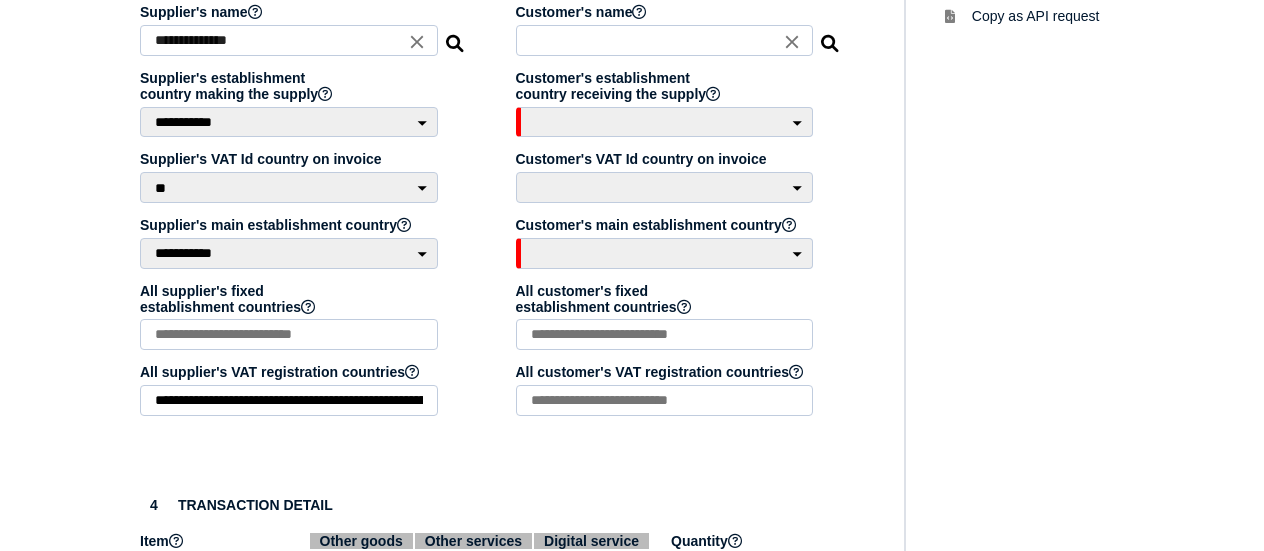 type on "**********" 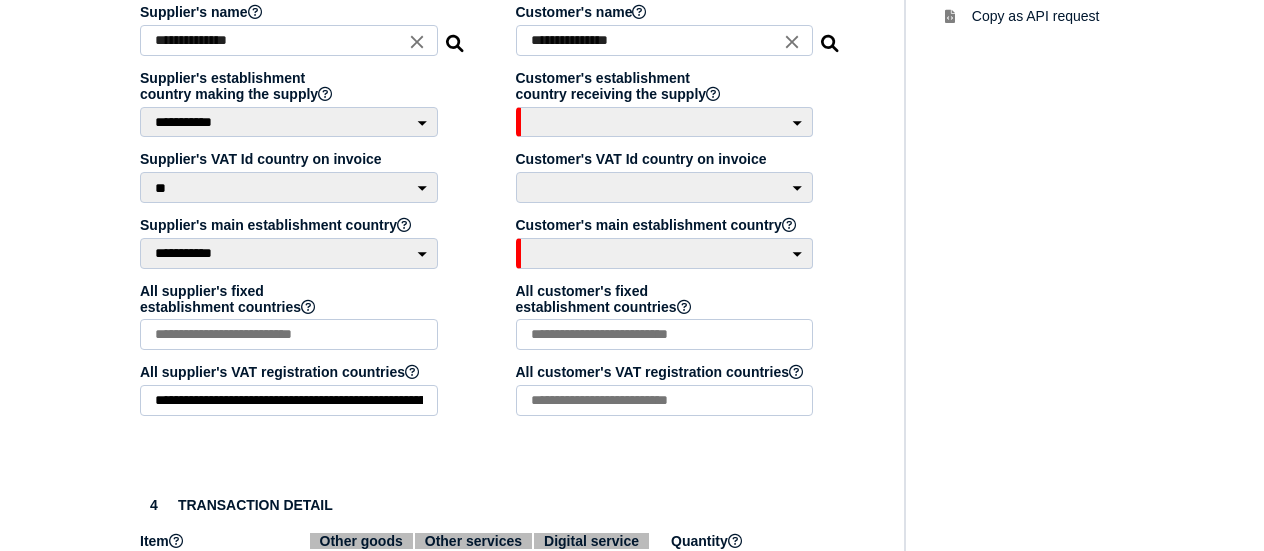 select on "**" 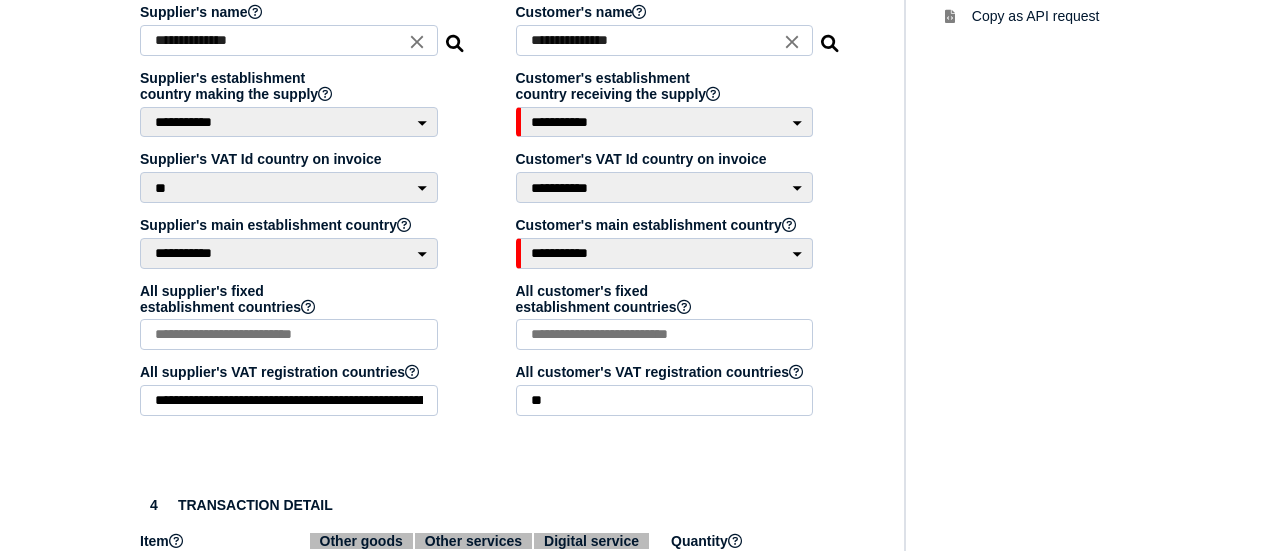 select on "**" 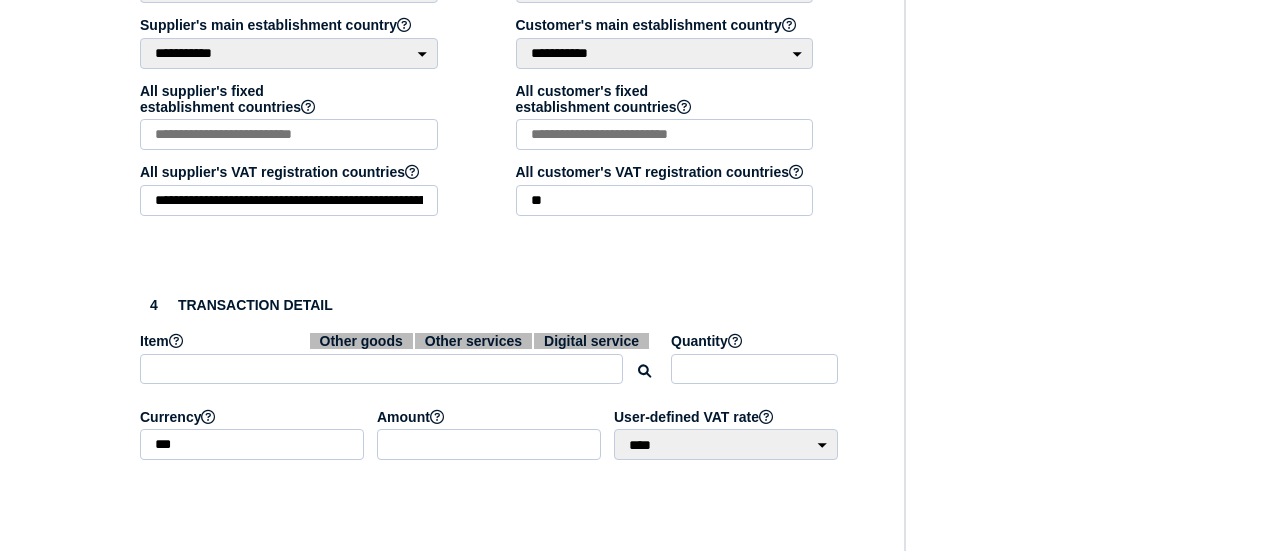 scroll, scrollTop: 900, scrollLeft: 0, axis: vertical 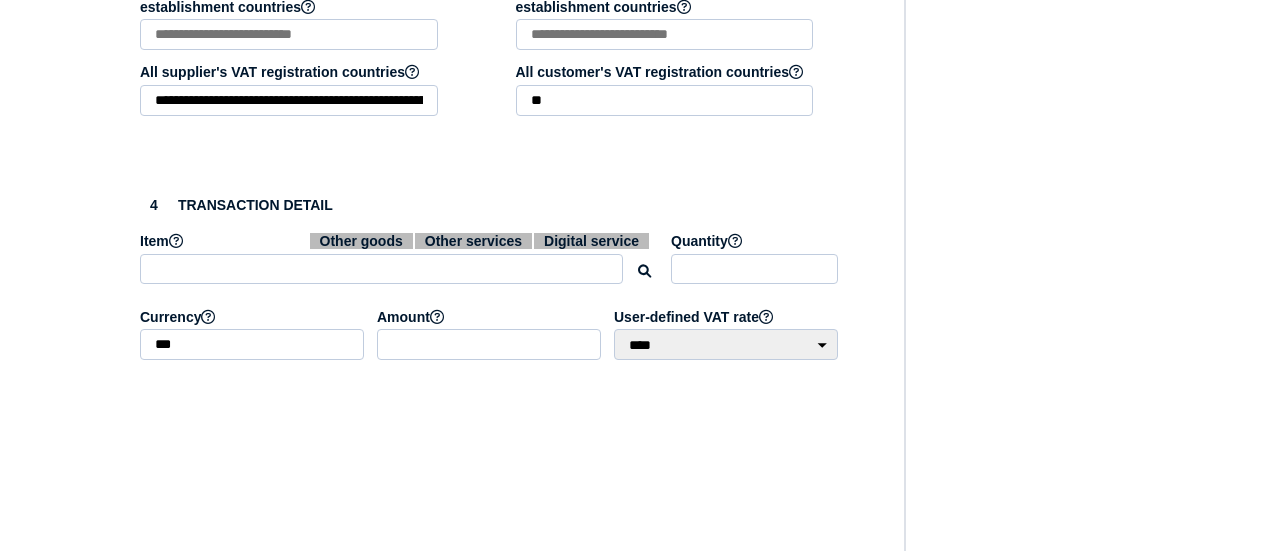 click at bounding box center (381, 269) 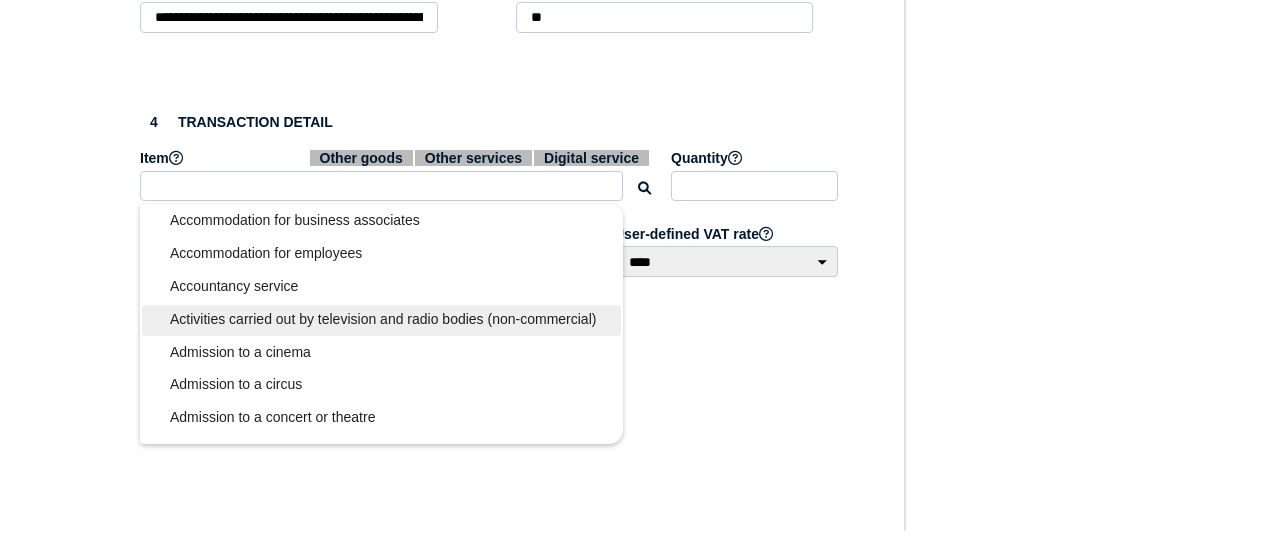 scroll, scrollTop: 1070, scrollLeft: 0, axis: vertical 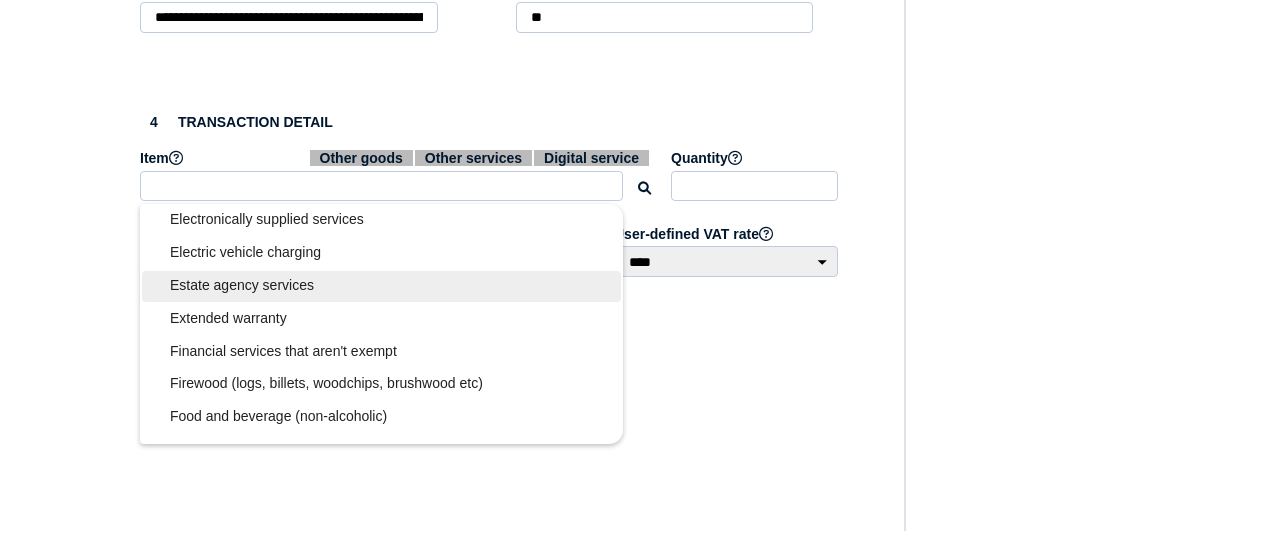 click on "Estate agency services" at bounding box center [381, 285] 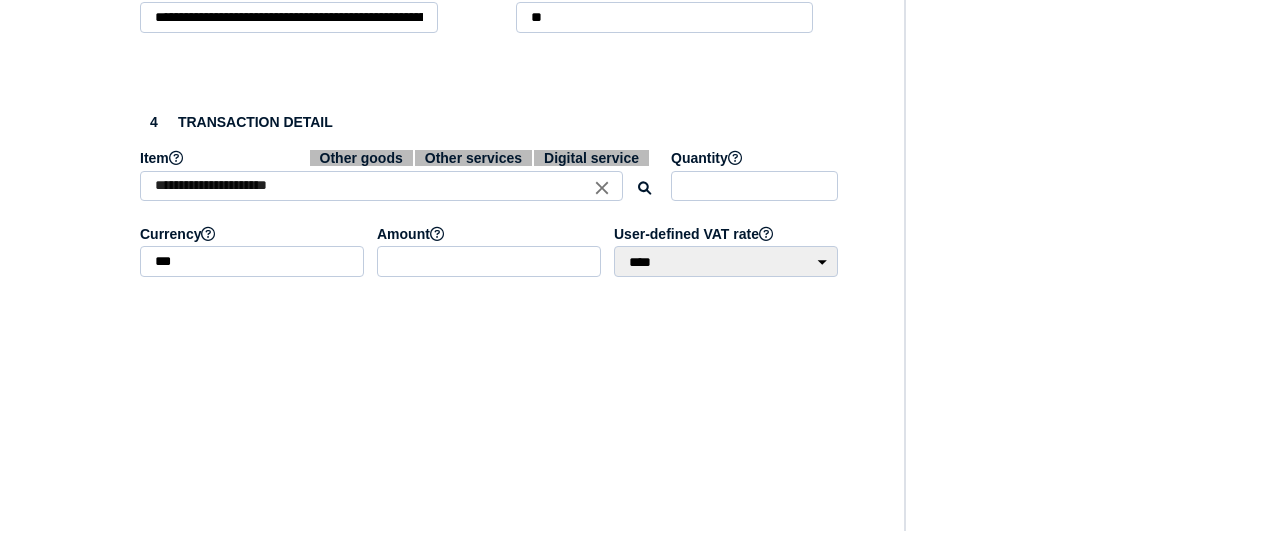 scroll, scrollTop: 0, scrollLeft: 0, axis: both 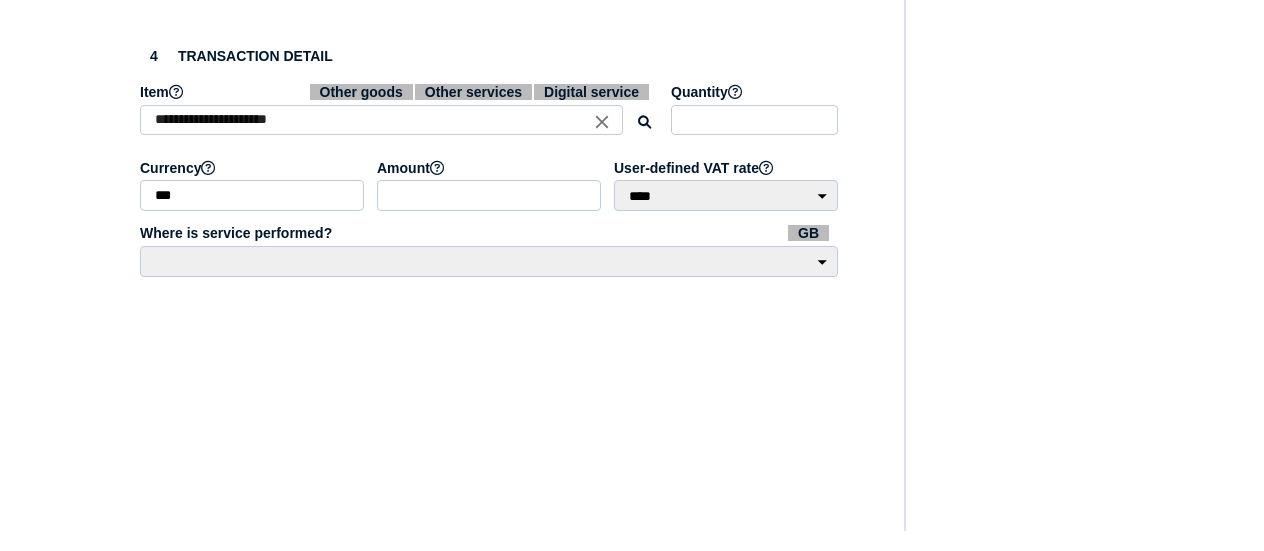 click on "VAT Transaction list Setup Manage companies Manage tax code mappings Manage users Manage user lists" at bounding box center [40, -170] 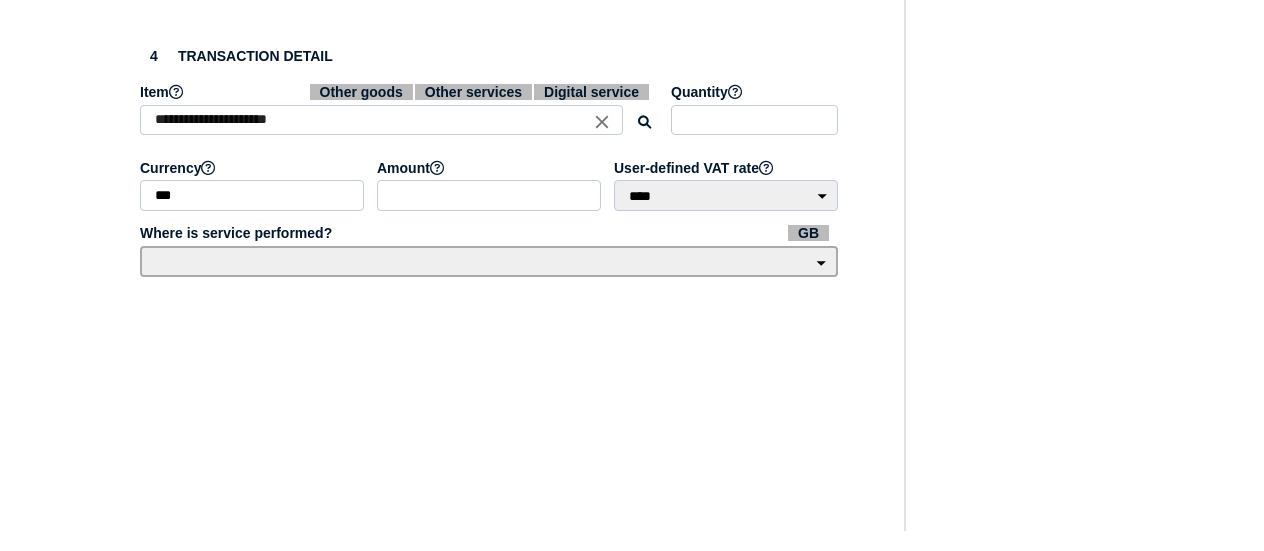drag, startPoint x: 238, startPoint y: 333, endPoint x: 228, endPoint y: 341, distance: 12.806249 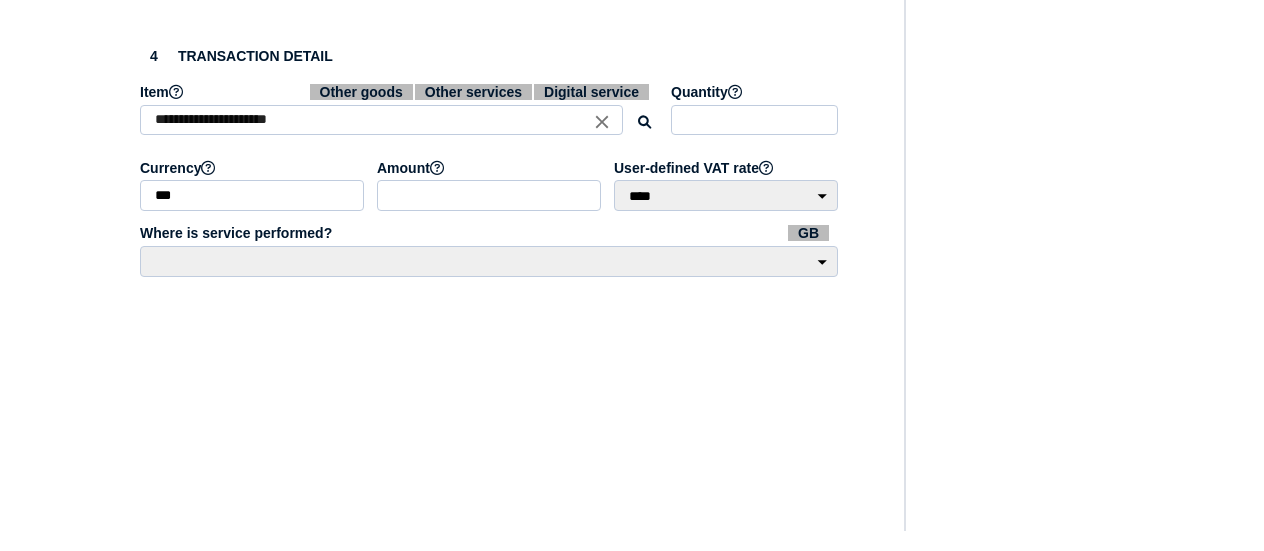 click on "VAT Transaction list Setup Manage companies Manage tax code mappings Manage users Manage user lists" at bounding box center [40, -170] 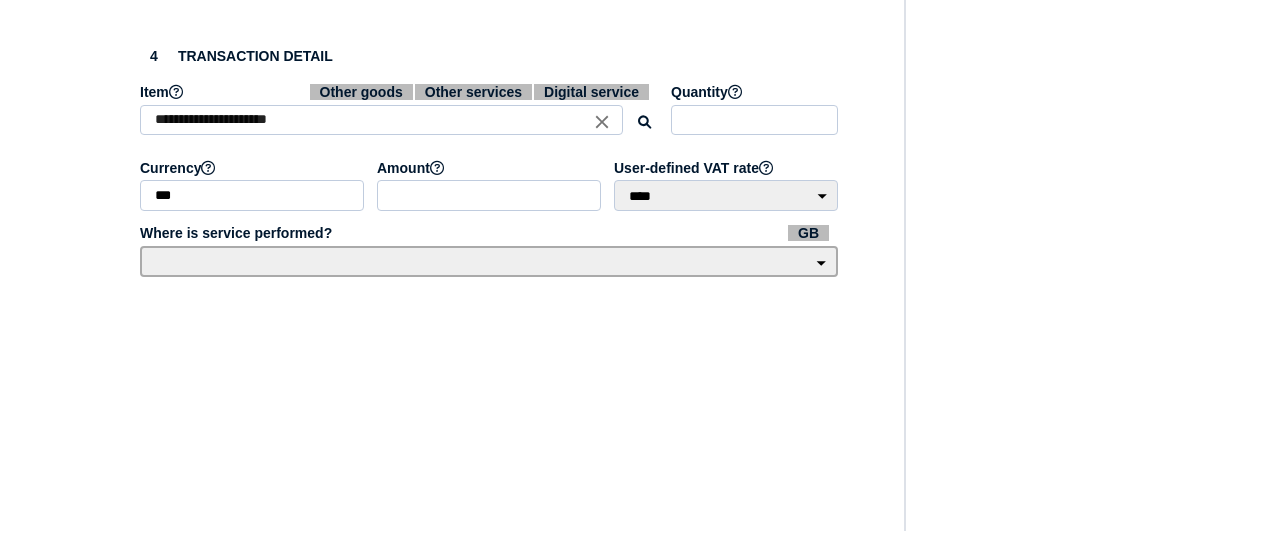 click on "**********" at bounding box center (489, 261) 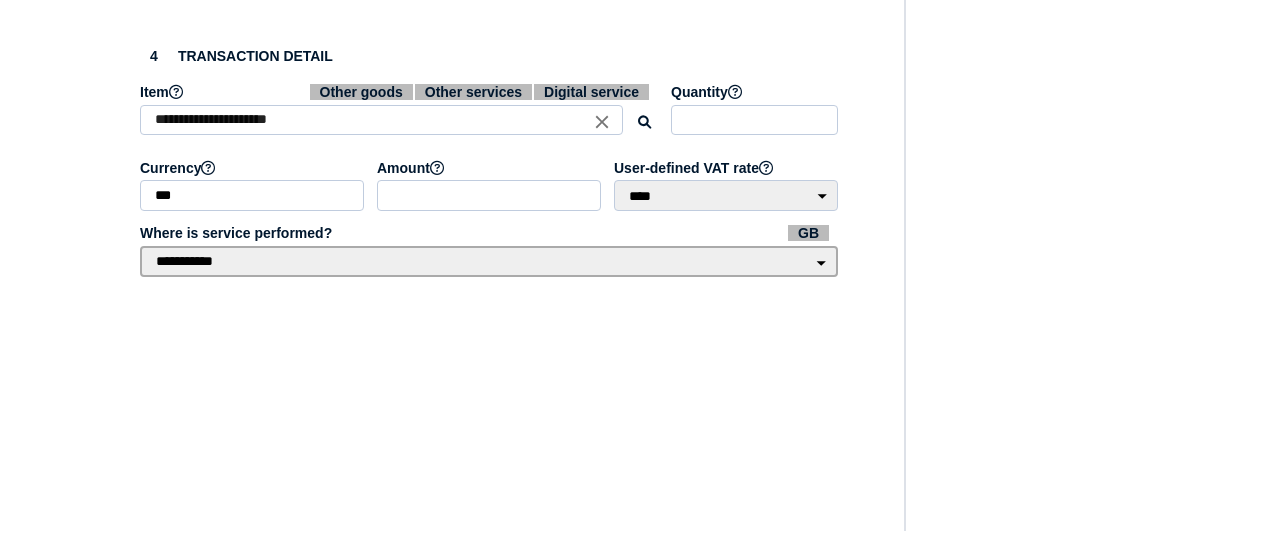 click on "**********" at bounding box center (489, 261) 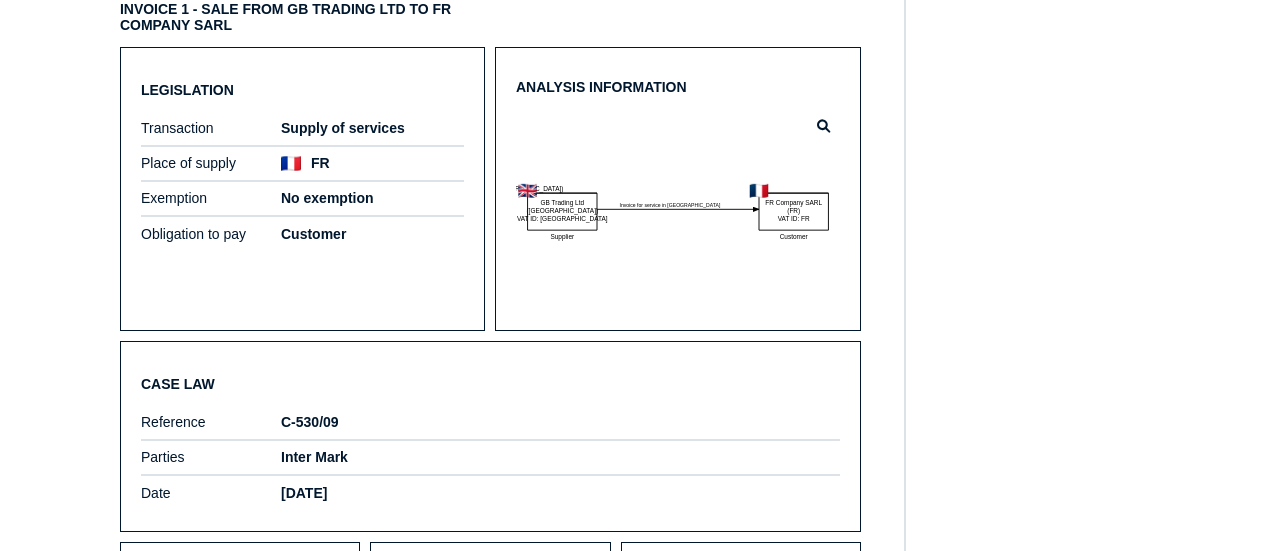 scroll, scrollTop: 1280, scrollLeft: 0, axis: vertical 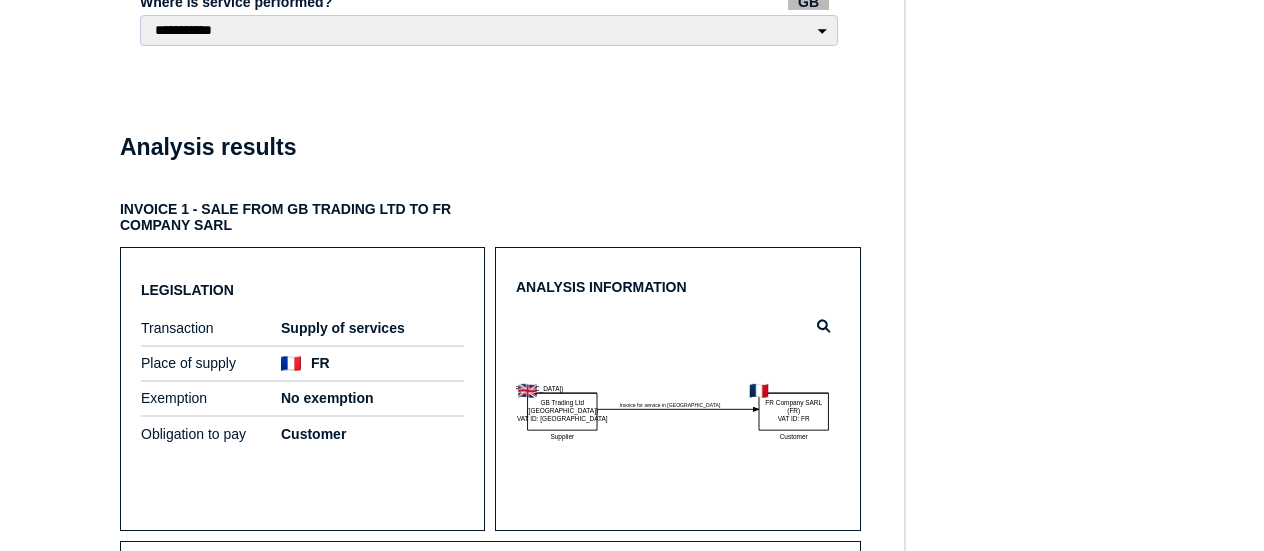 click on "**********" at bounding box center (490, -469) 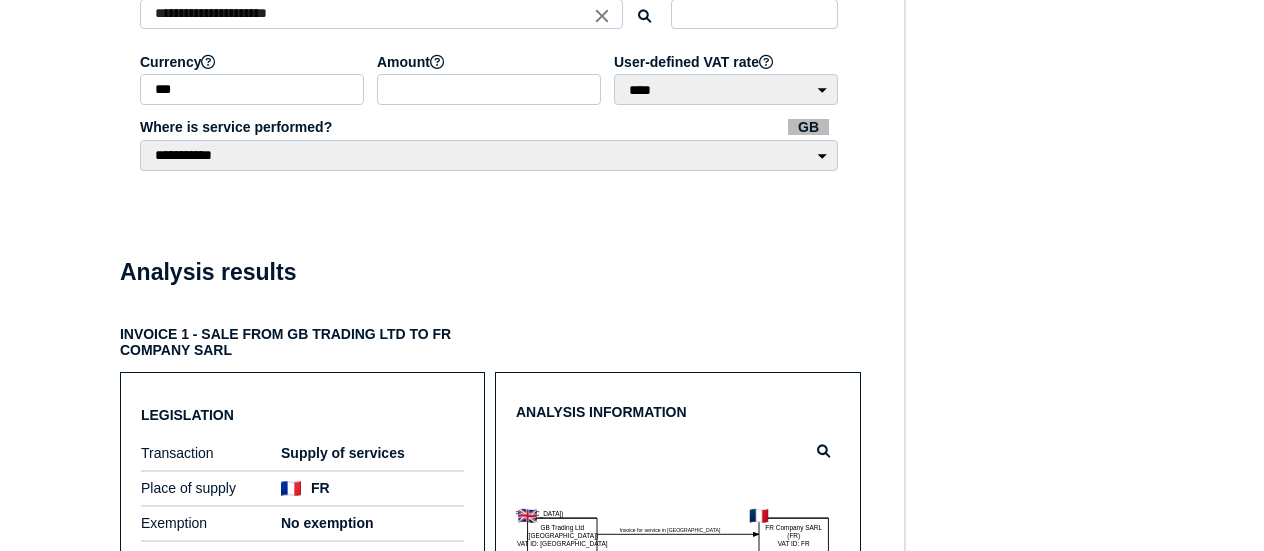 scroll, scrollTop: 1180, scrollLeft: 0, axis: vertical 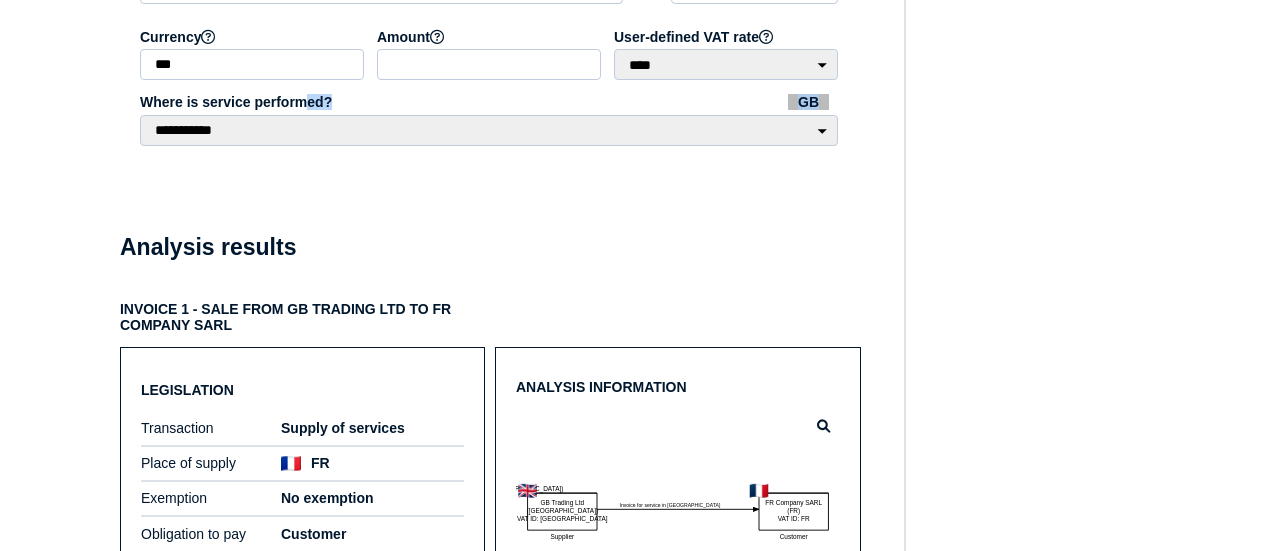 drag, startPoint x: 332, startPoint y: 191, endPoint x: 133, endPoint y: 218, distance: 200.8233 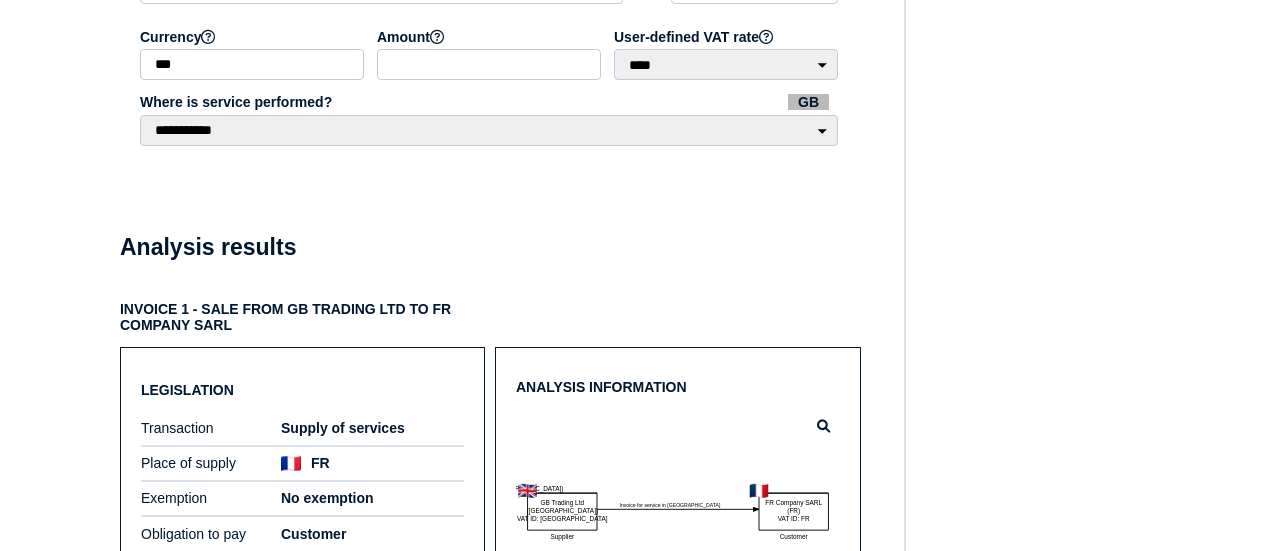 click on "Where is service performed?   GB" at bounding box center (490, 102) 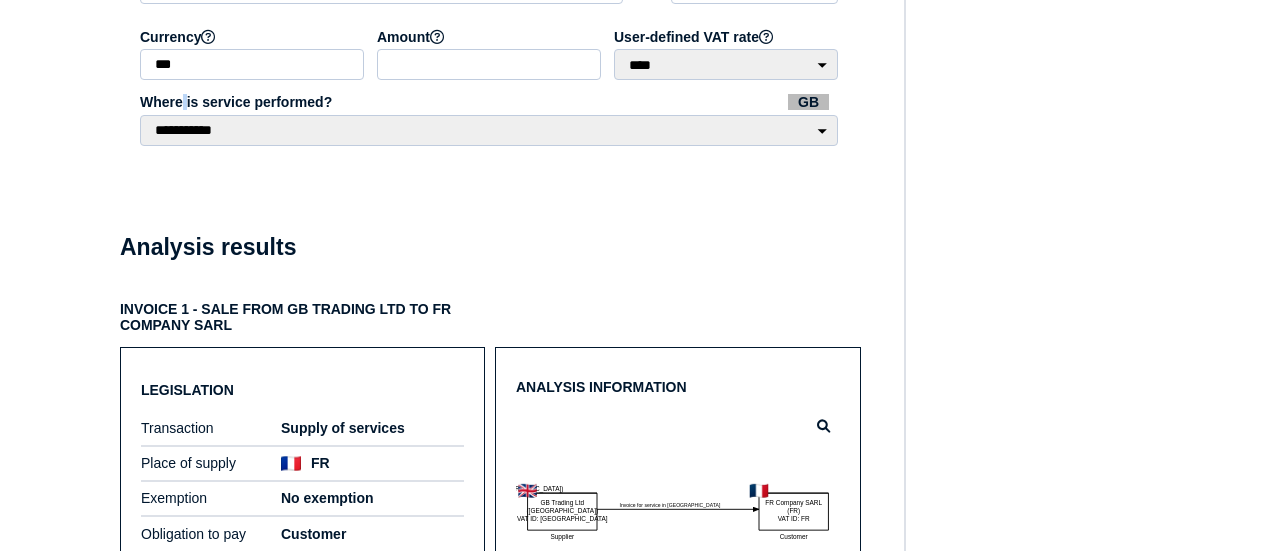 click on "Where is service performed?   GB" at bounding box center [490, 102] 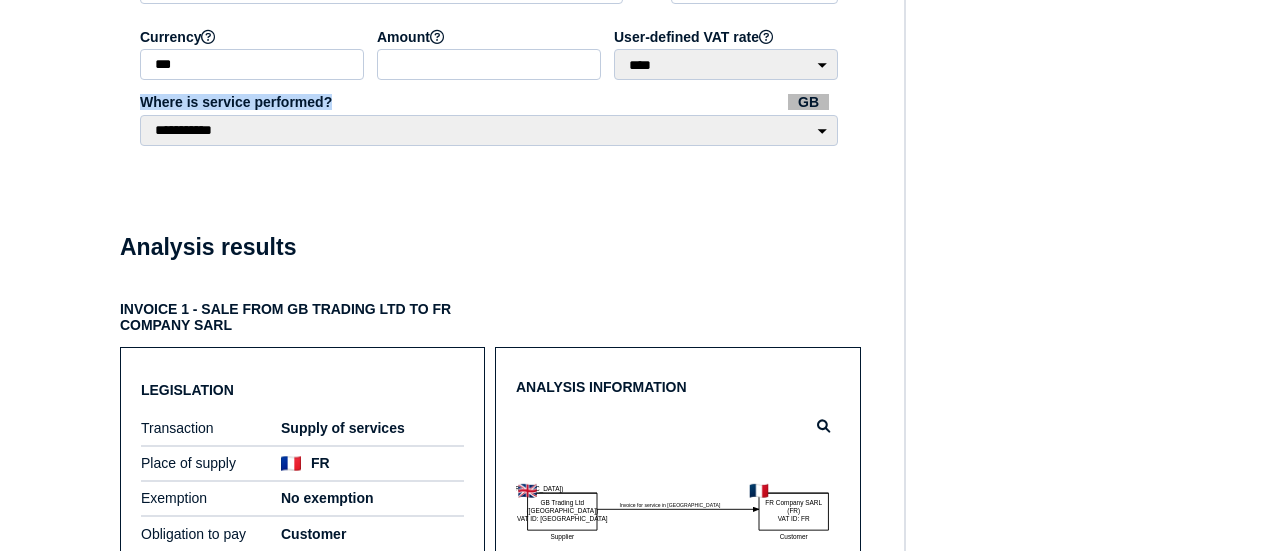 click on "Where is service performed?   GB" at bounding box center [490, 102] 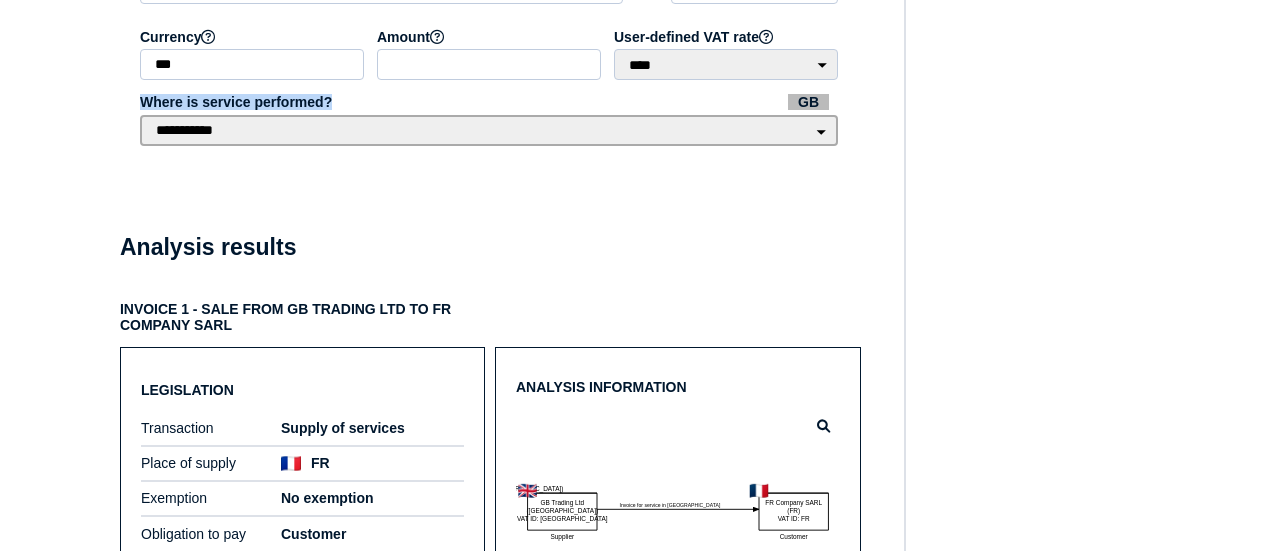 click on "**********" at bounding box center (489, 130) 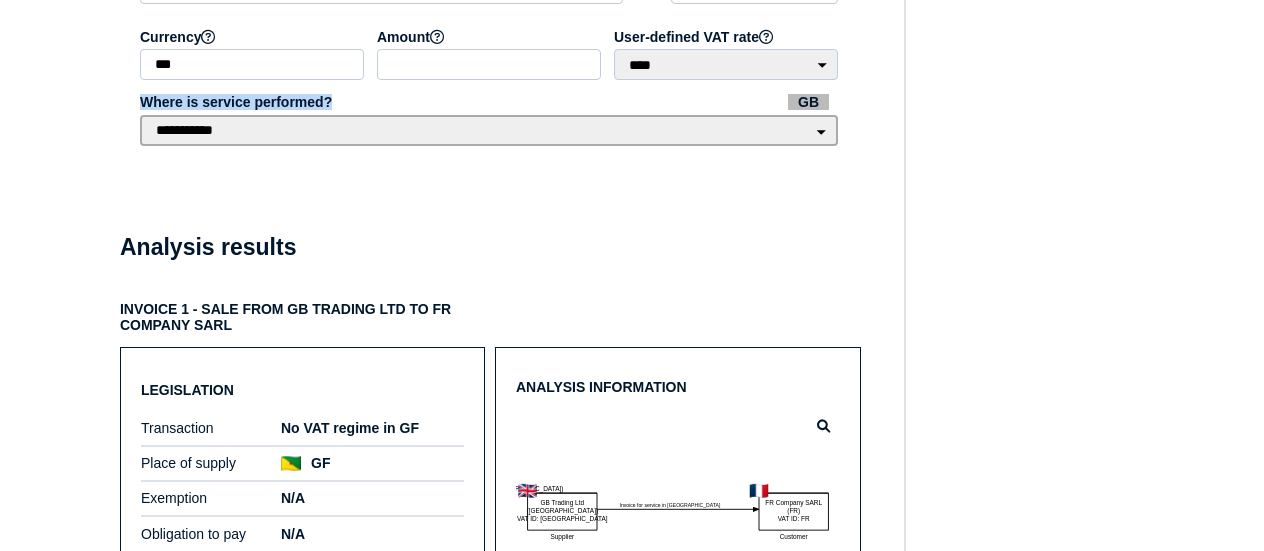 click on "**********" at bounding box center (489, 130) 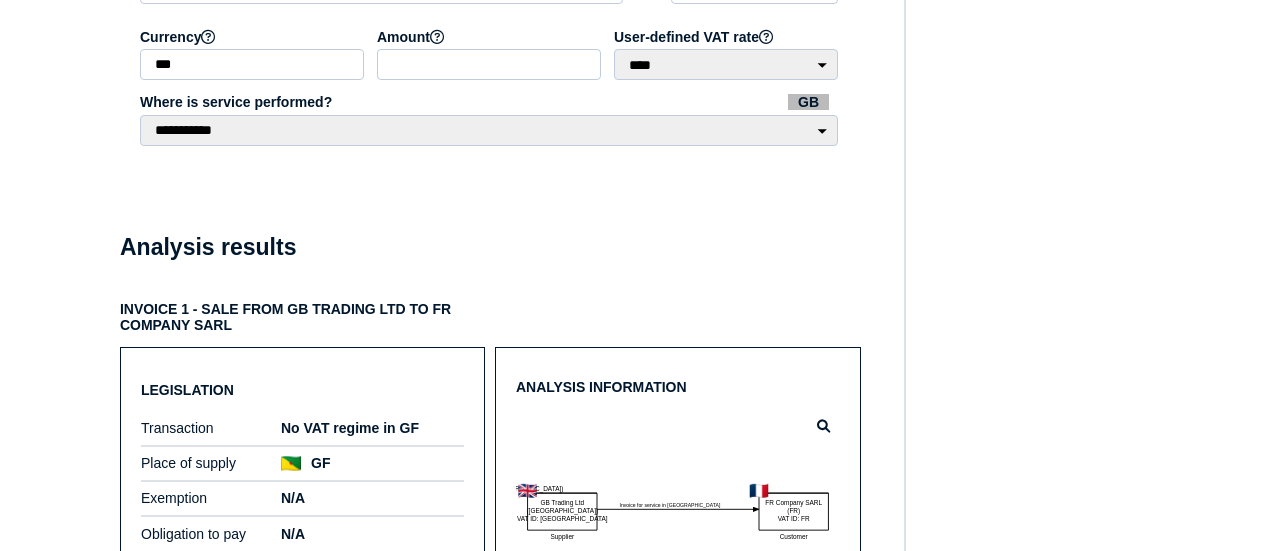 click on "**********" at bounding box center (490, 260) 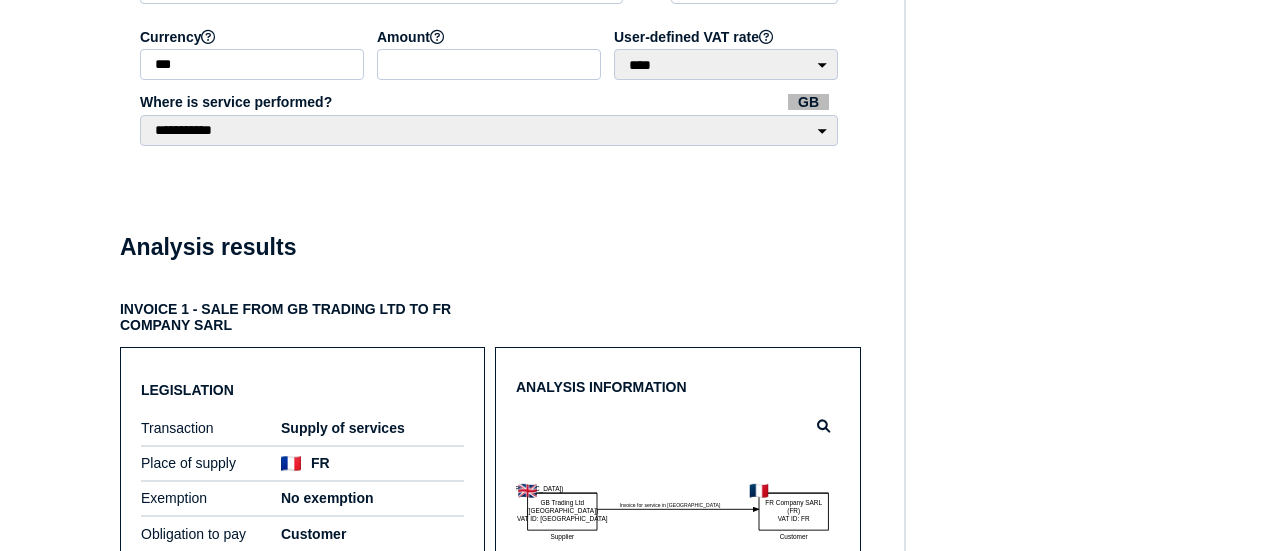 click on "**********" at bounding box center (490, 294) 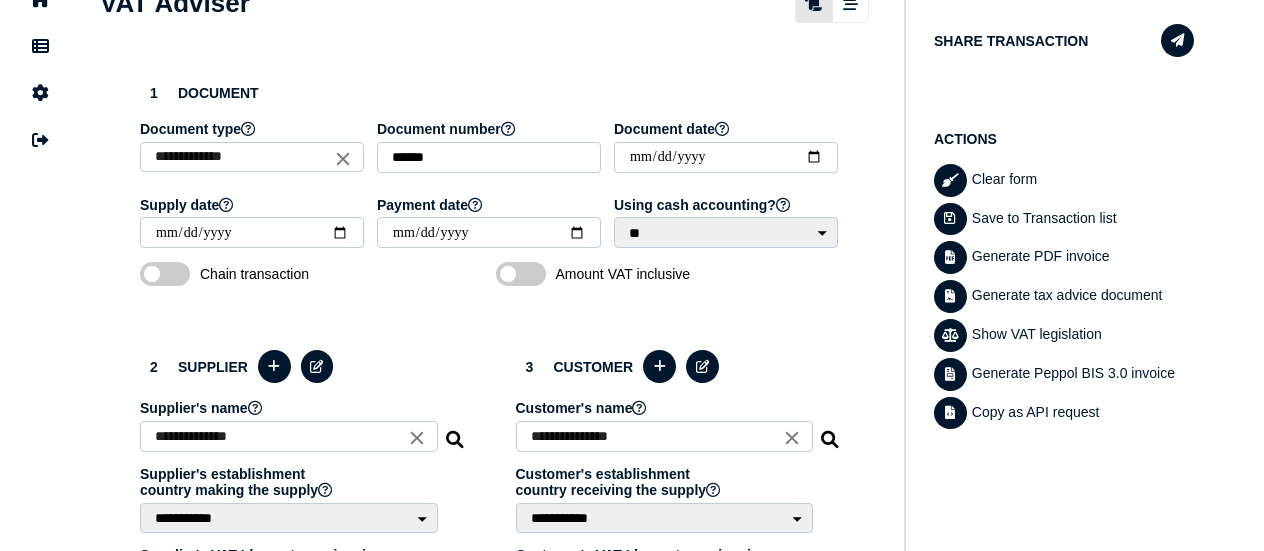 scroll, scrollTop: 290, scrollLeft: 0, axis: vertical 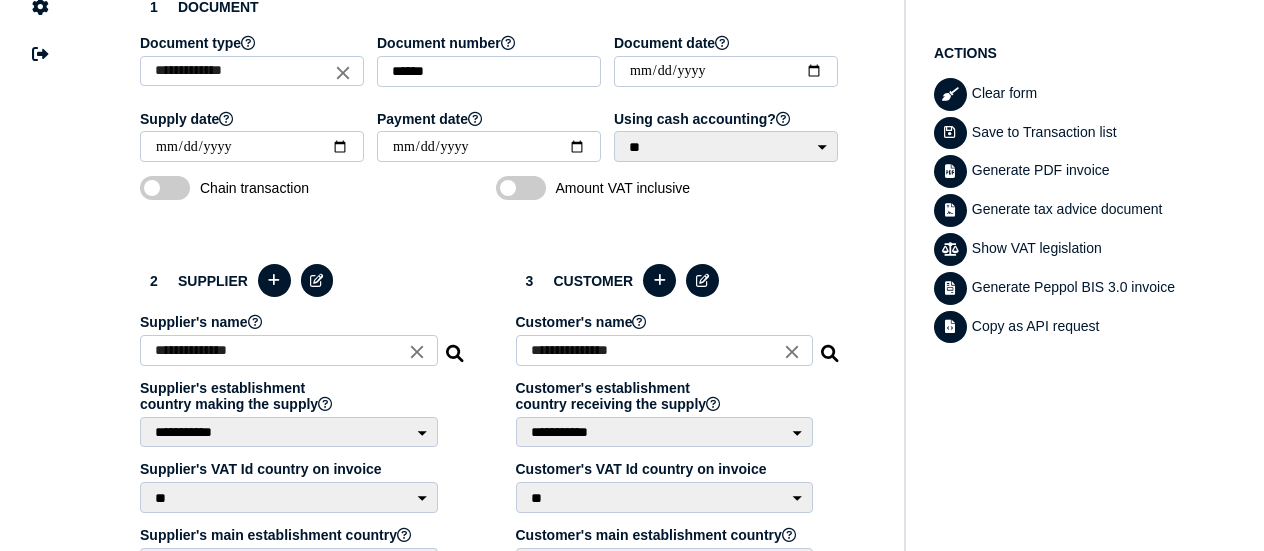 click on "Generate tax advice document" at bounding box center [1080, 210] 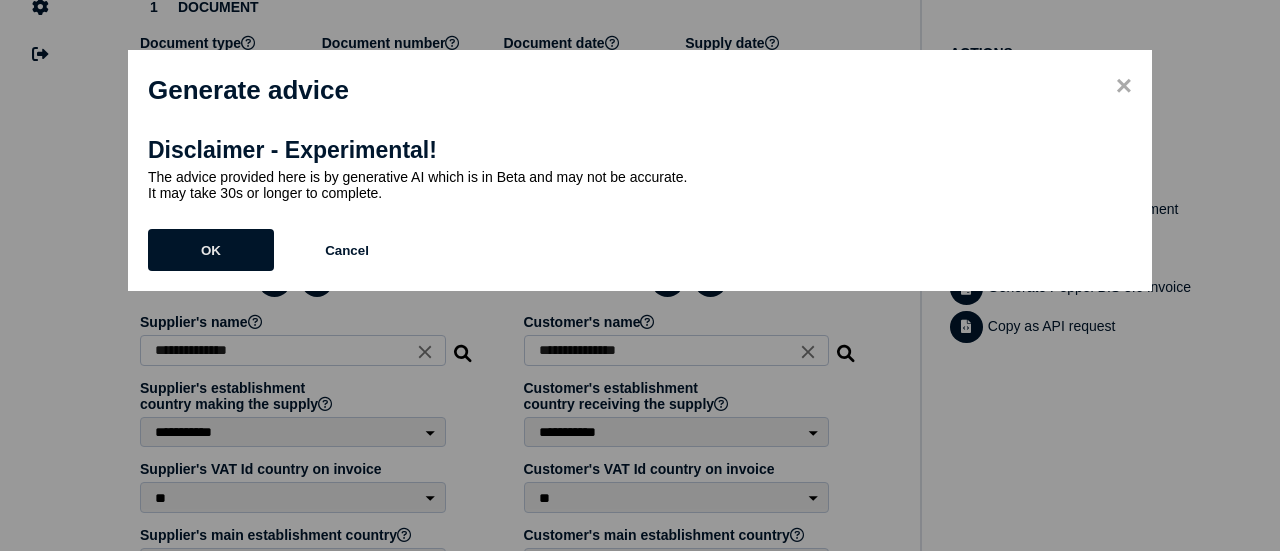 click on "OK" at bounding box center (0, 0) 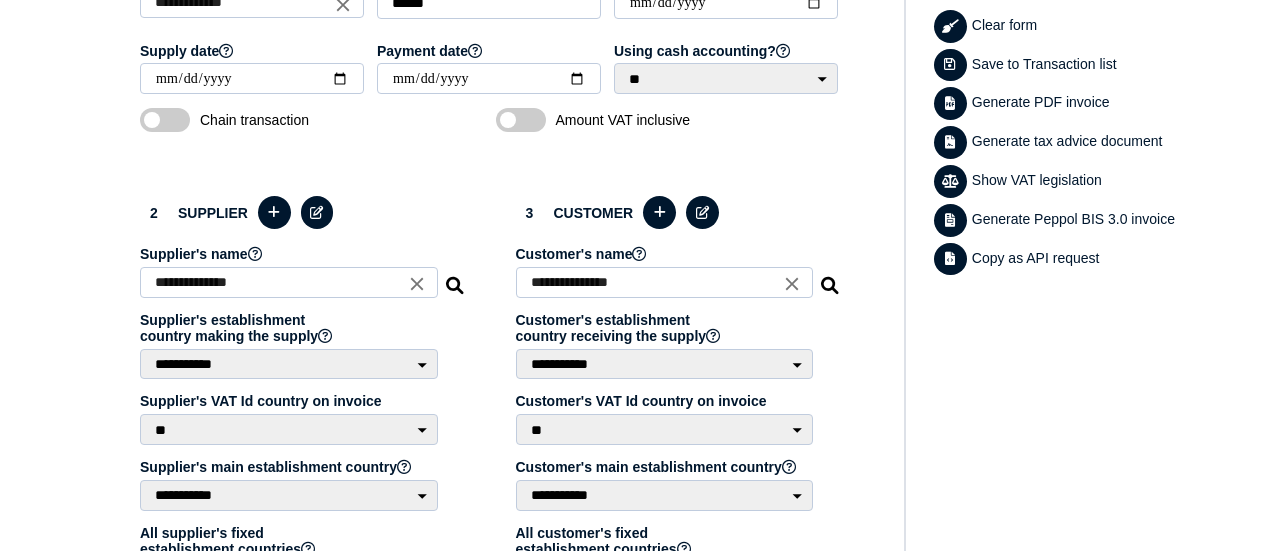 scroll, scrollTop: 390, scrollLeft: 0, axis: vertical 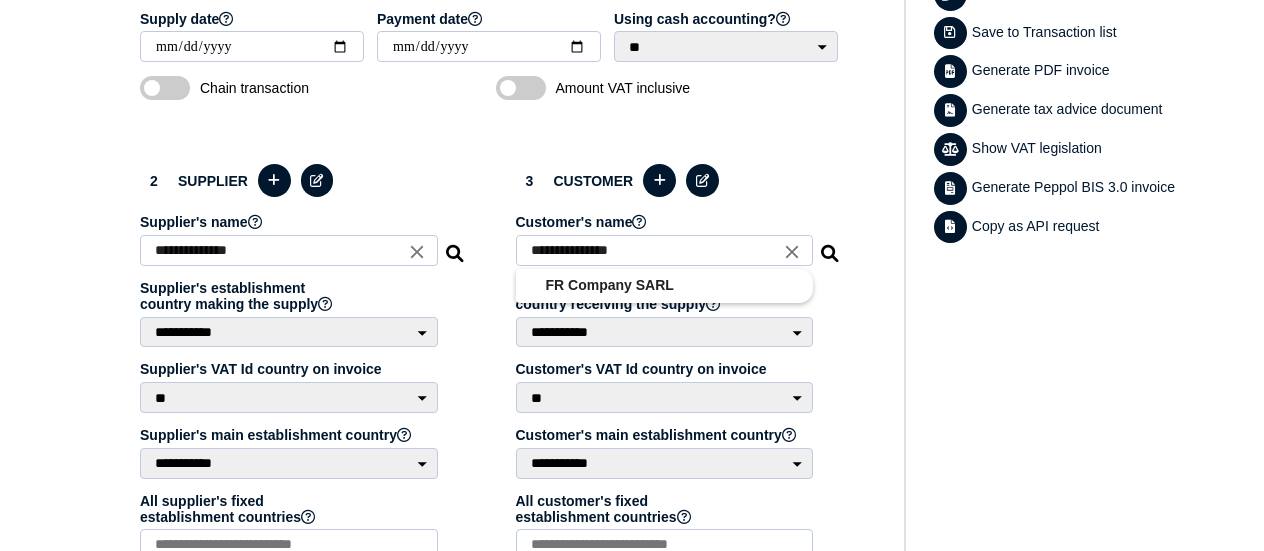 click on "**********" at bounding box center [665, 250] 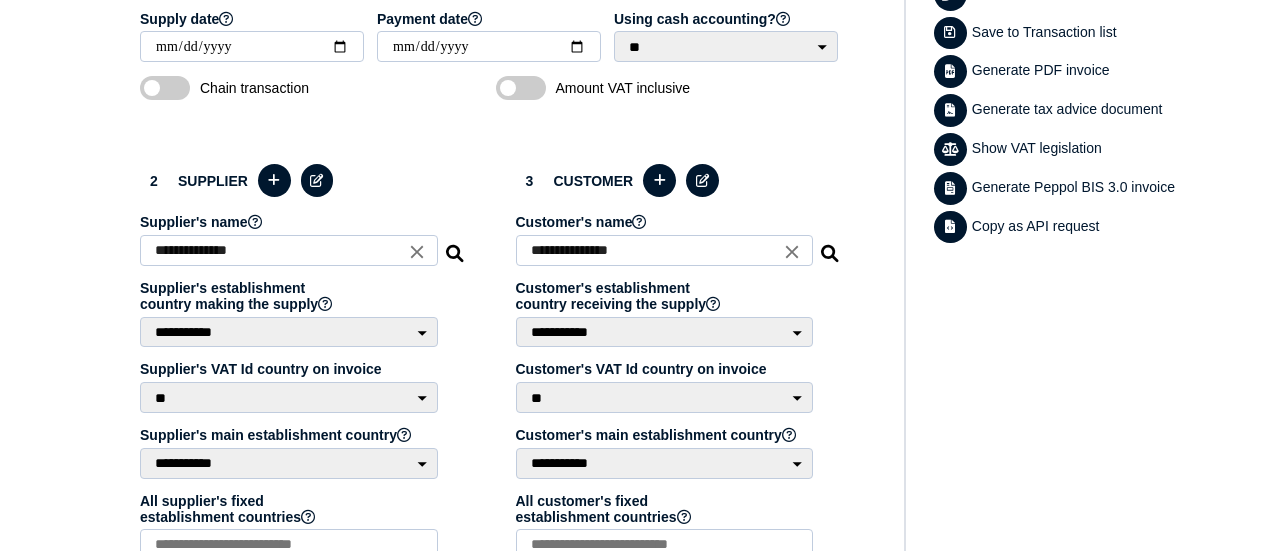 scroll, scrollTop: 490, scrollLeft: 0, axis: vertical 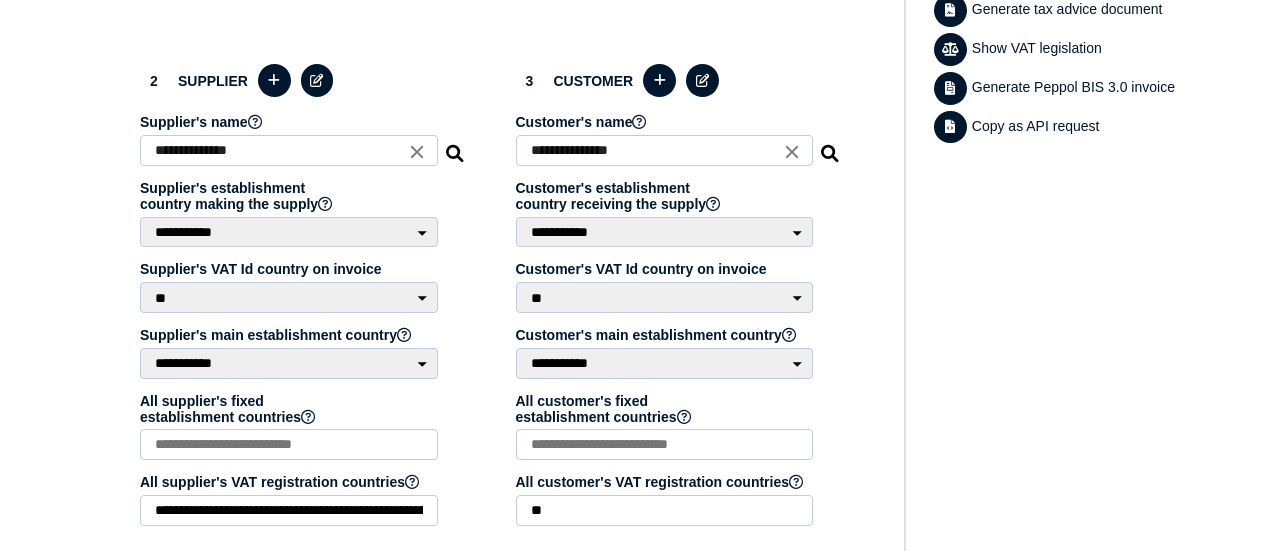 click on "**********" at bounding box center [665, 150] 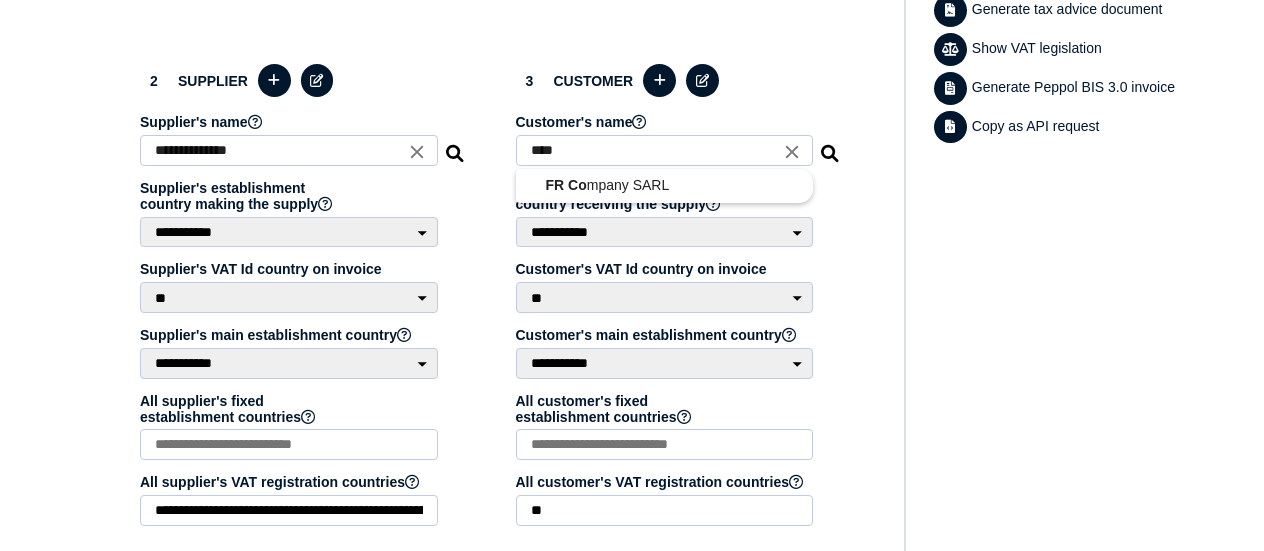 type on "**" 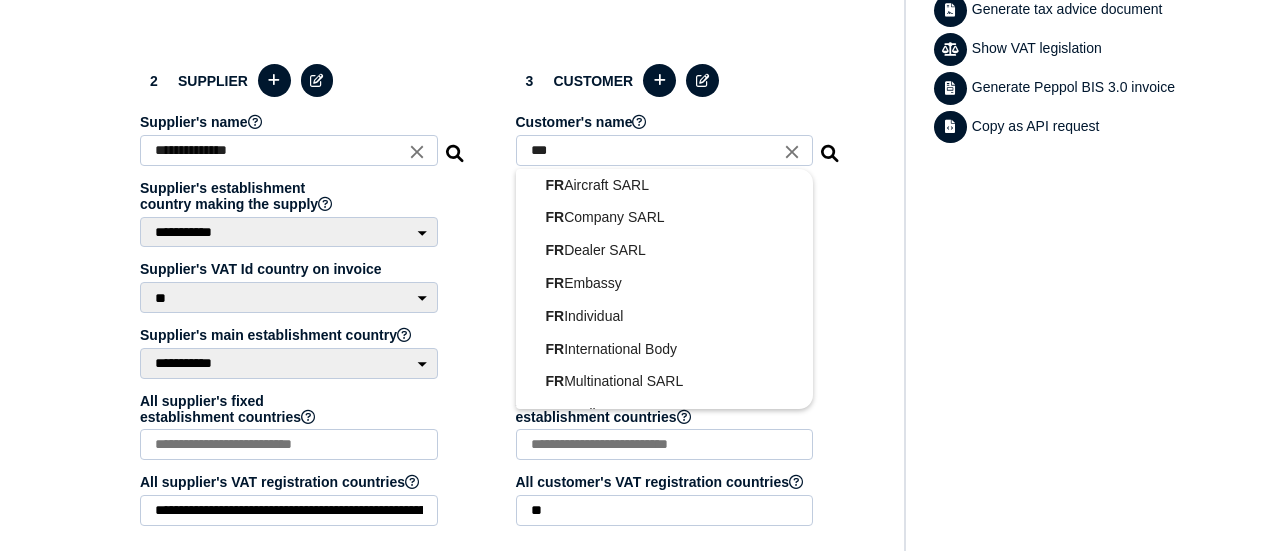 select on "**" 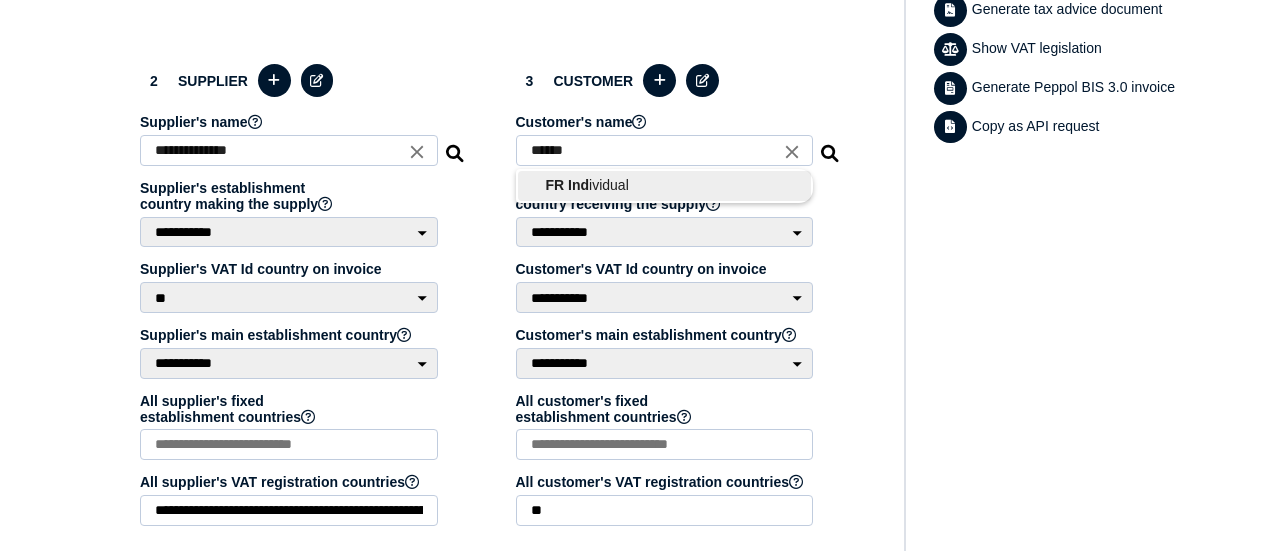 click on "FR   Ind ividual" at bounding box center [665, 185] 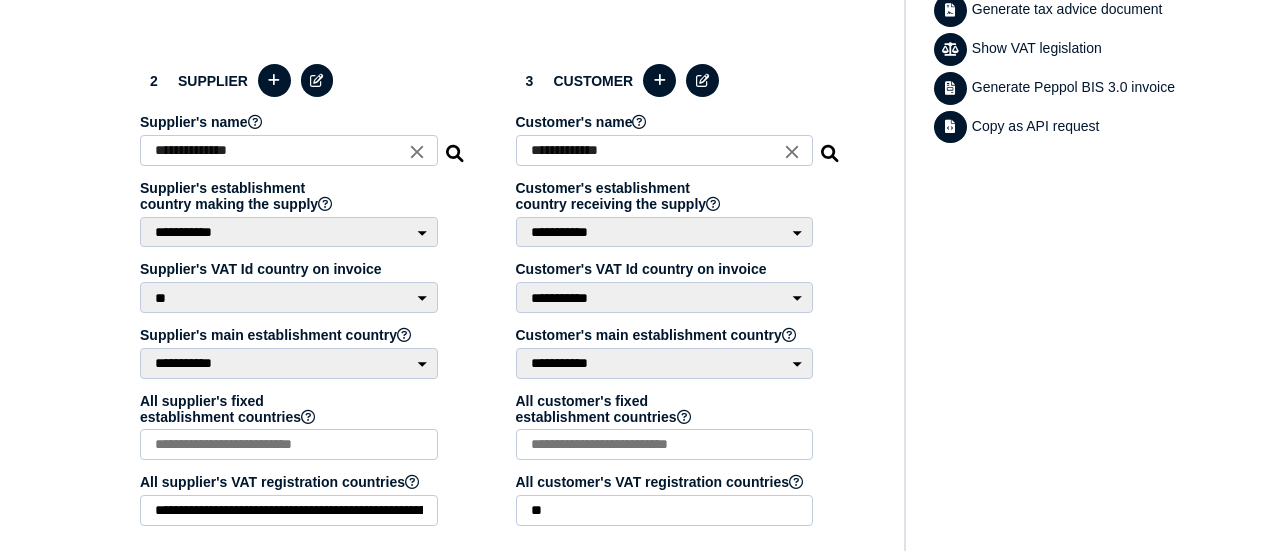 type 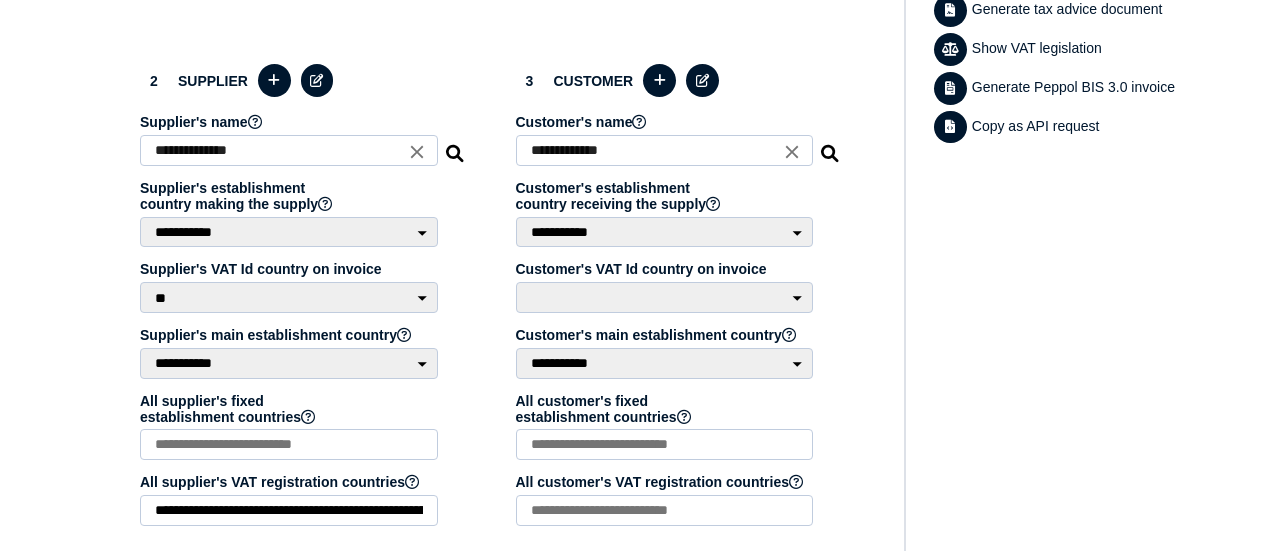 click on "**********" at bounding box center (679, 300) 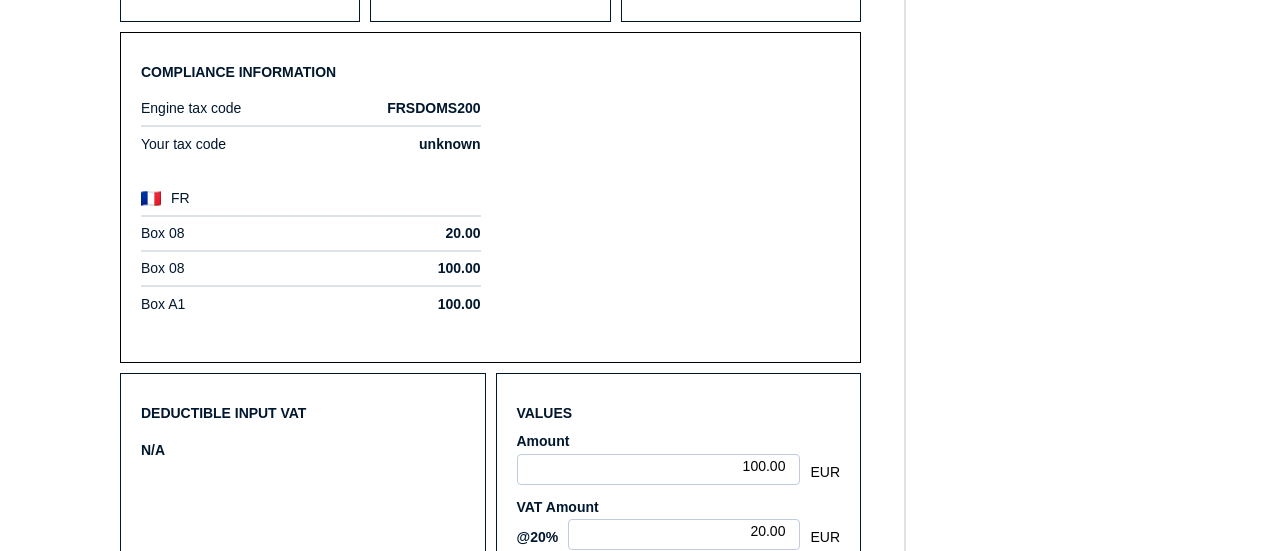 scroll, scrollTop: 2090, scrollLeft: 0, axis: vertical 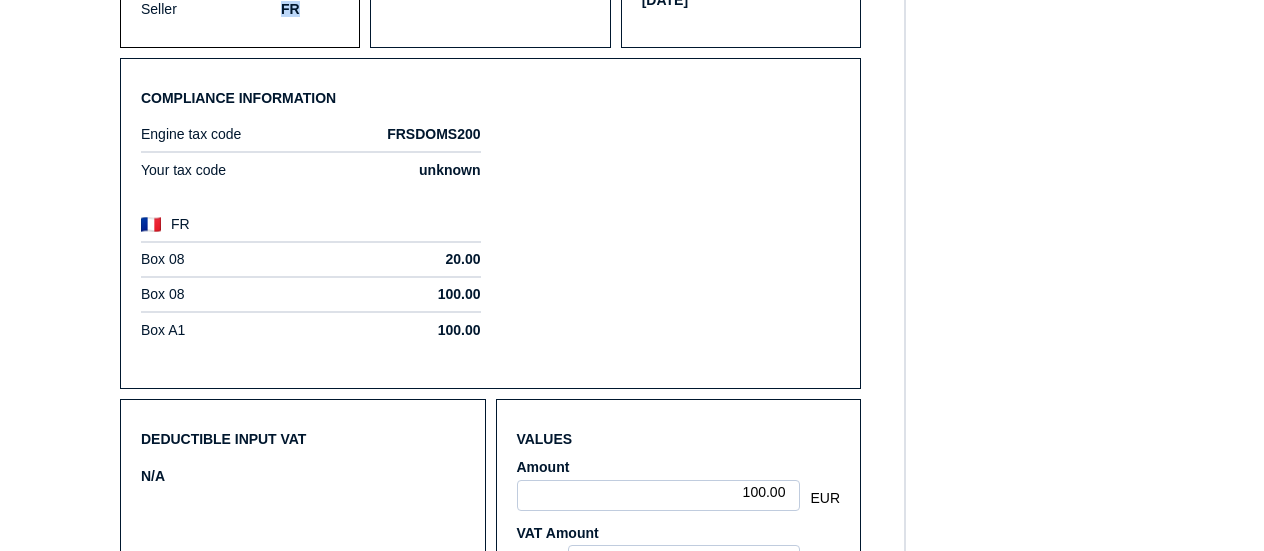 drag, startPoint x: 233, startPoint y: 113, endPoint x: 298, endPoint y: 113, distance: 65 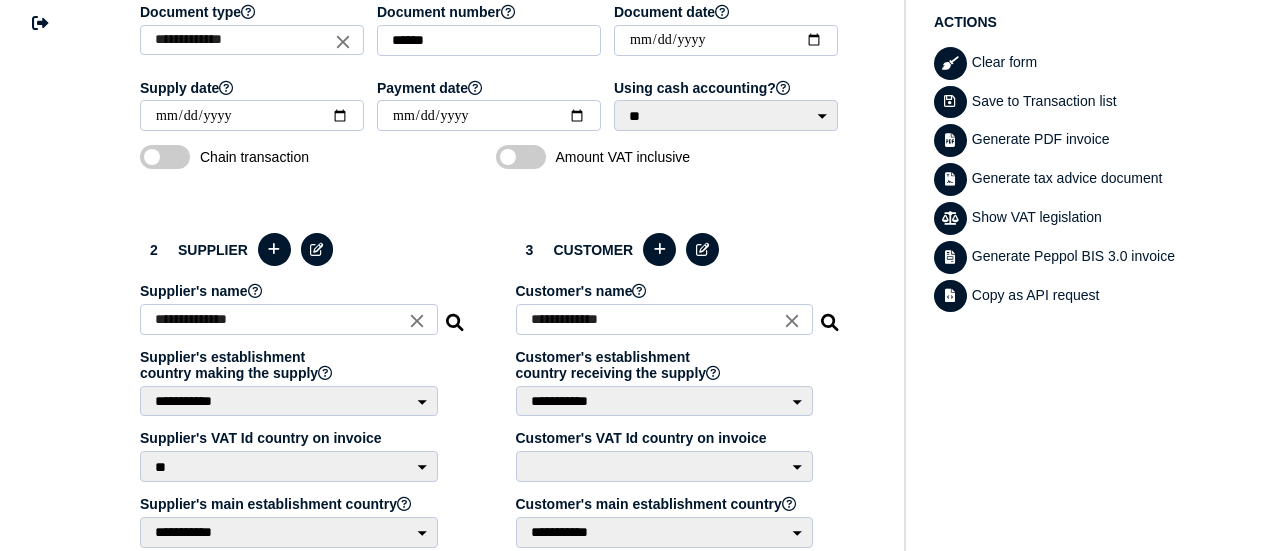 scroll, scrollTop: 293, scrollLeft: 0, axis: vertical 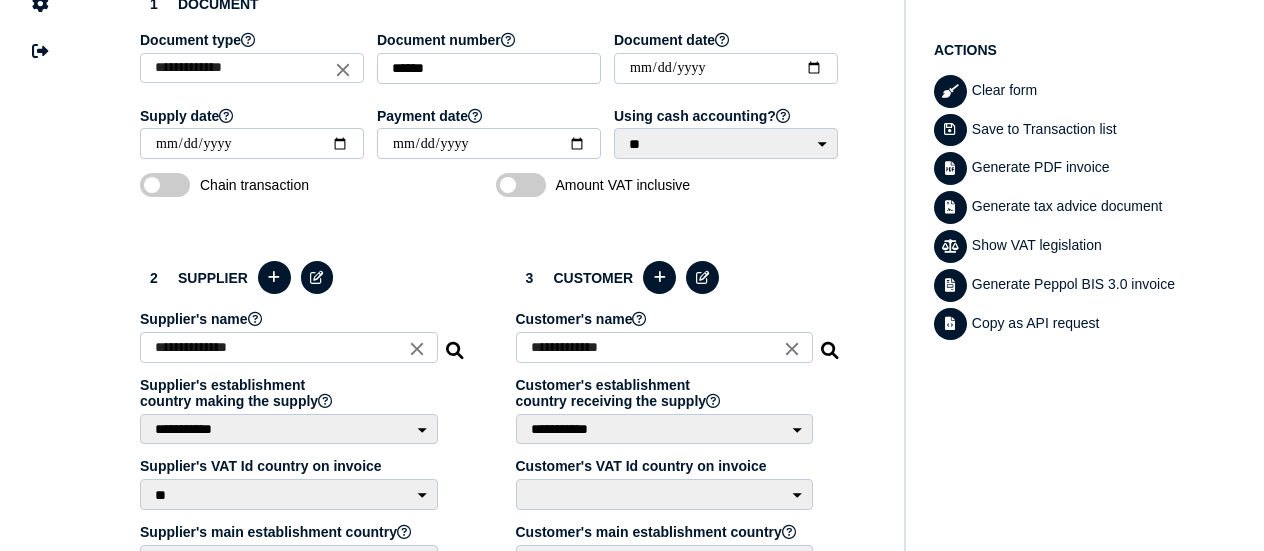 click on "Show VAT legislation" at bounding box center [1080, 246] 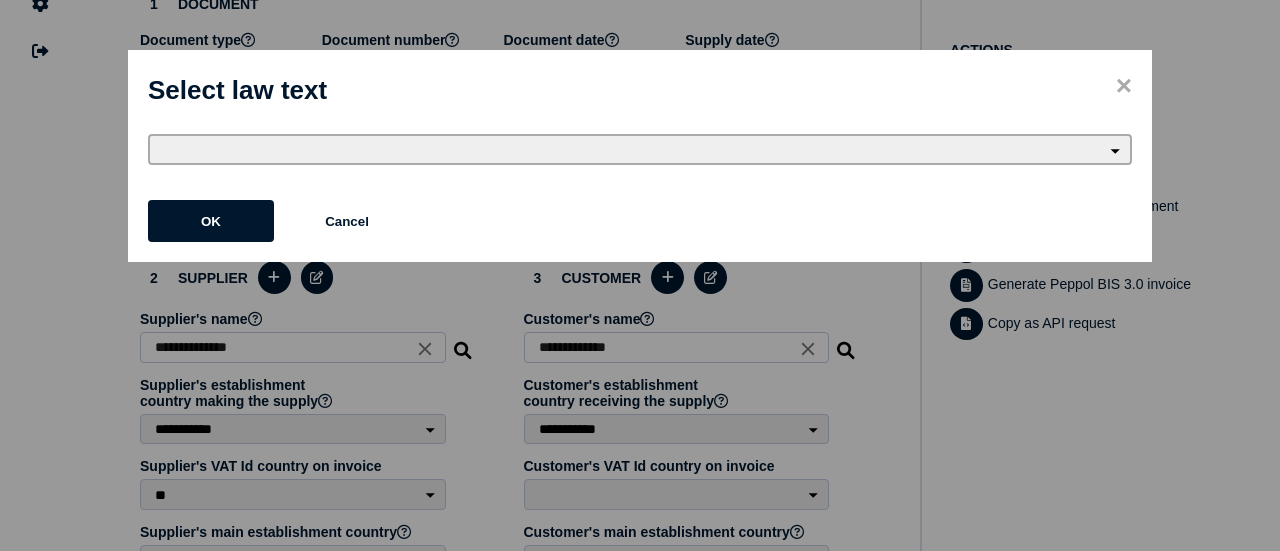 click on "**********" at bounding box center [640, 149] 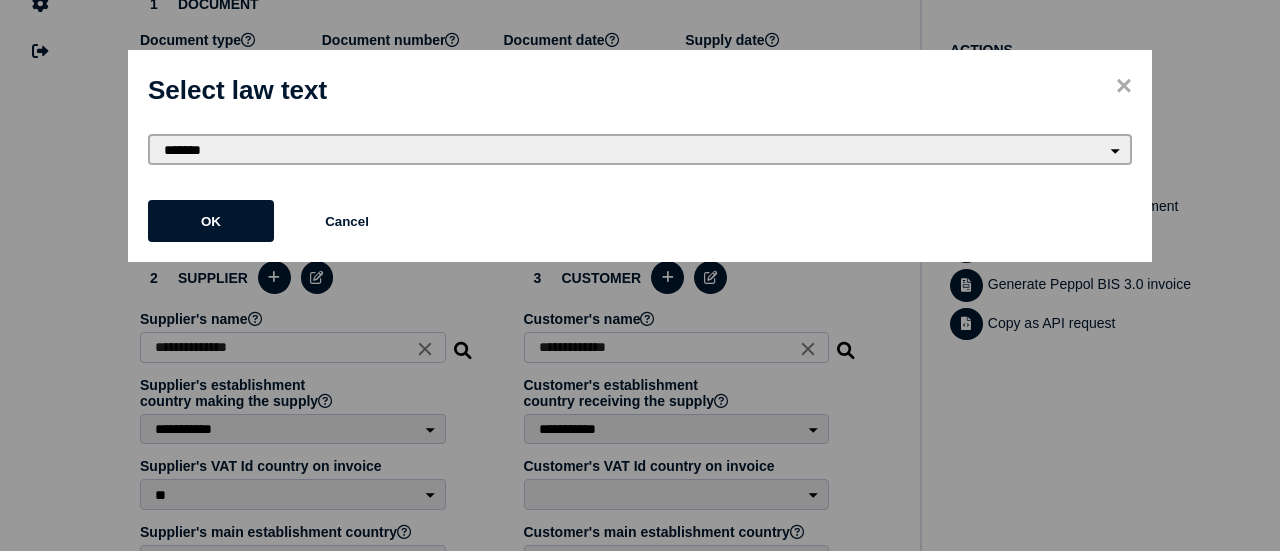 click on "**********" at bounding box center [640, 149] 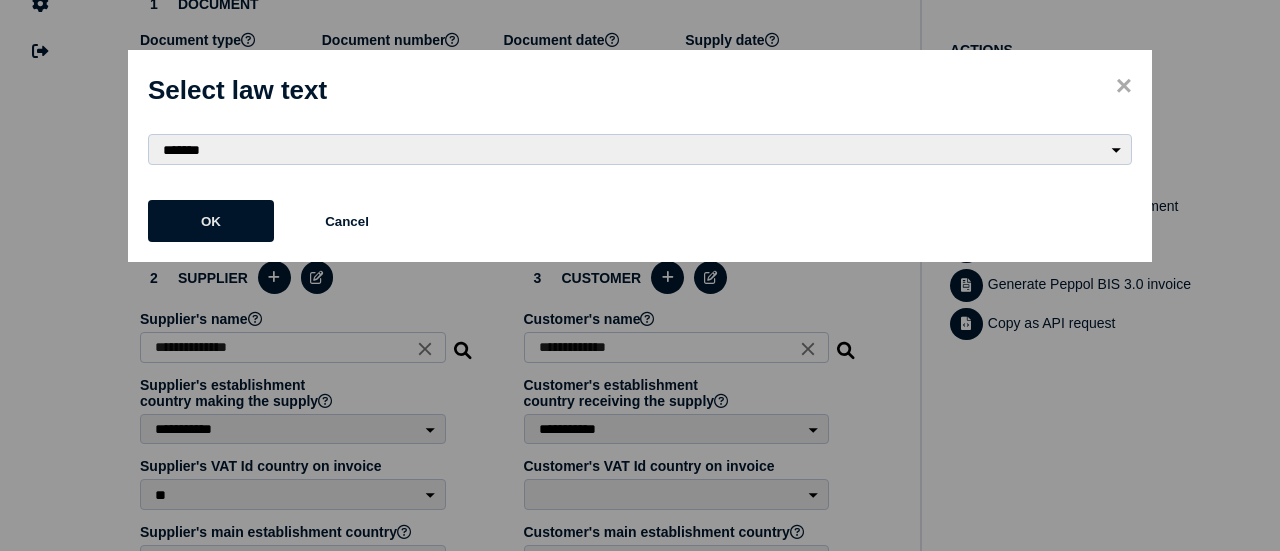 click on "OK" at bounding box center (0, 0) 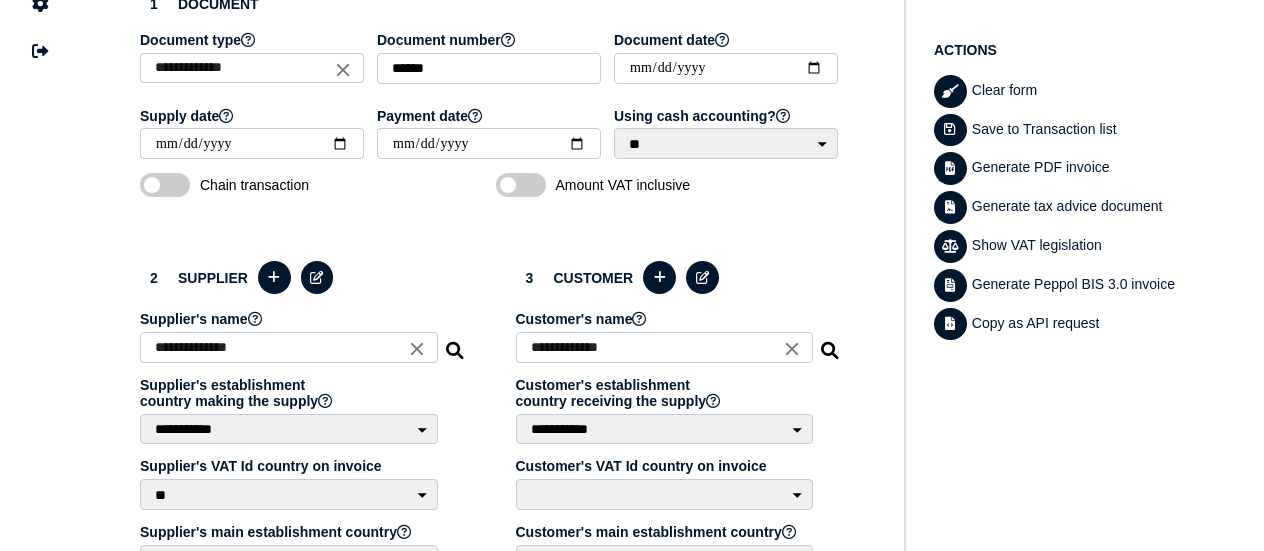 click on "Show VAT legislation" at bounding box center [1080, 246] 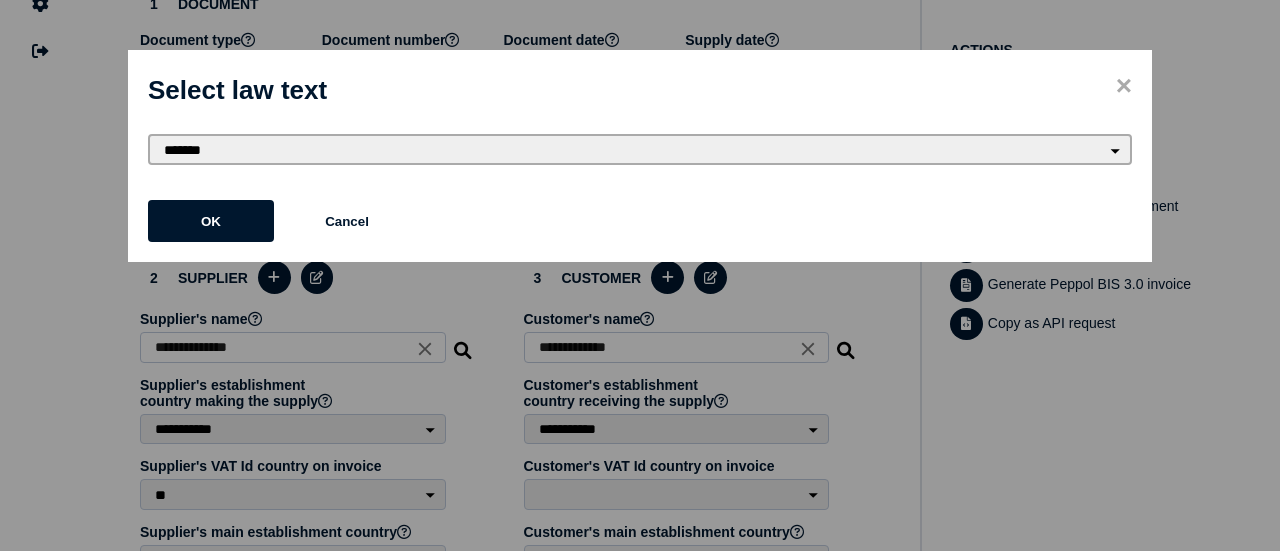 click on "**********" at bounding box center (640, 149) 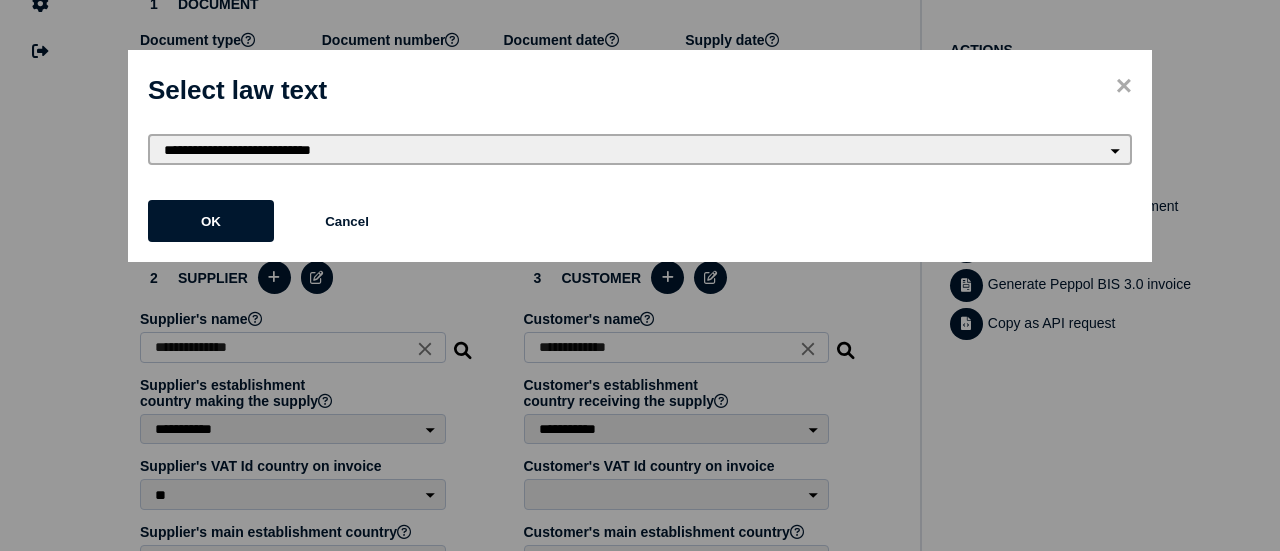 click on "**********" at bounding box center [640, 149] 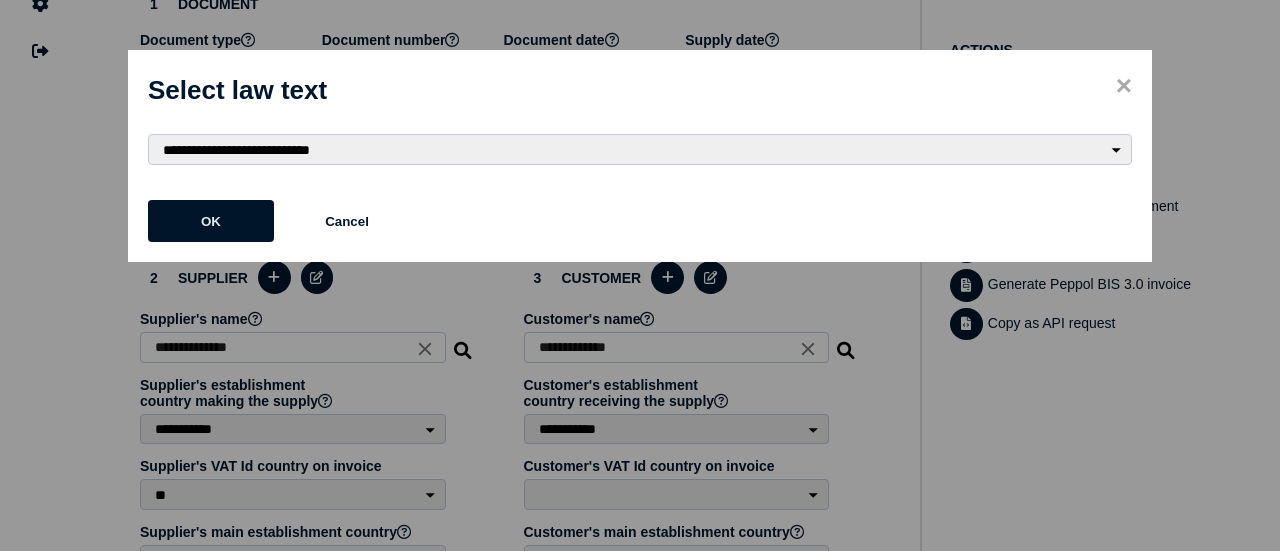 click on "OK" at bounding box center [0, 0] 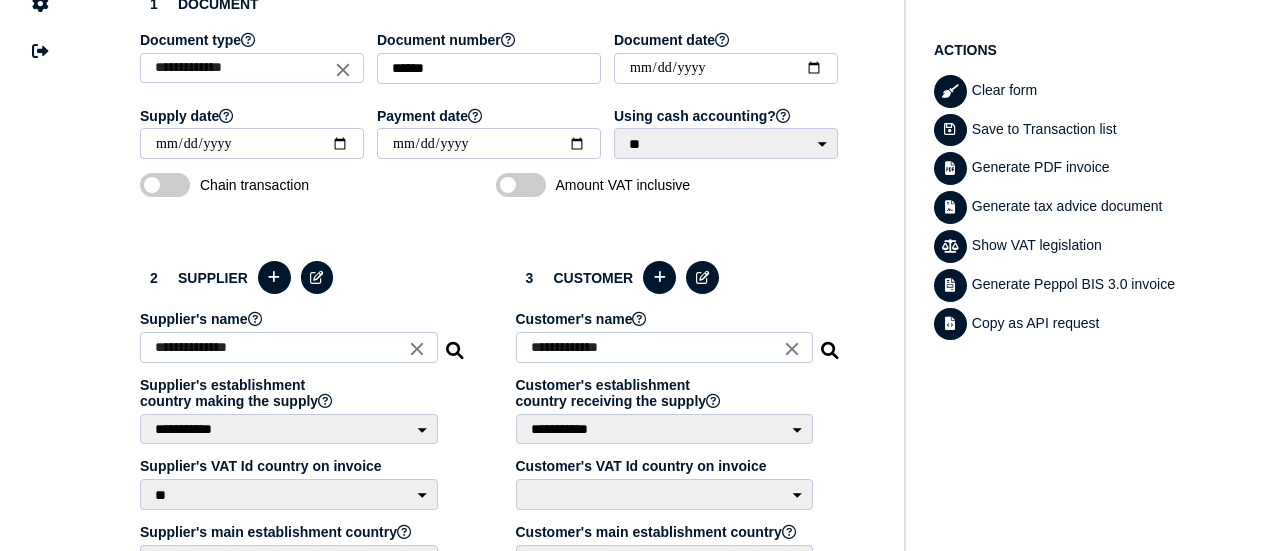 click on "Show VAT legislation" at bounding box center (1080, 246) 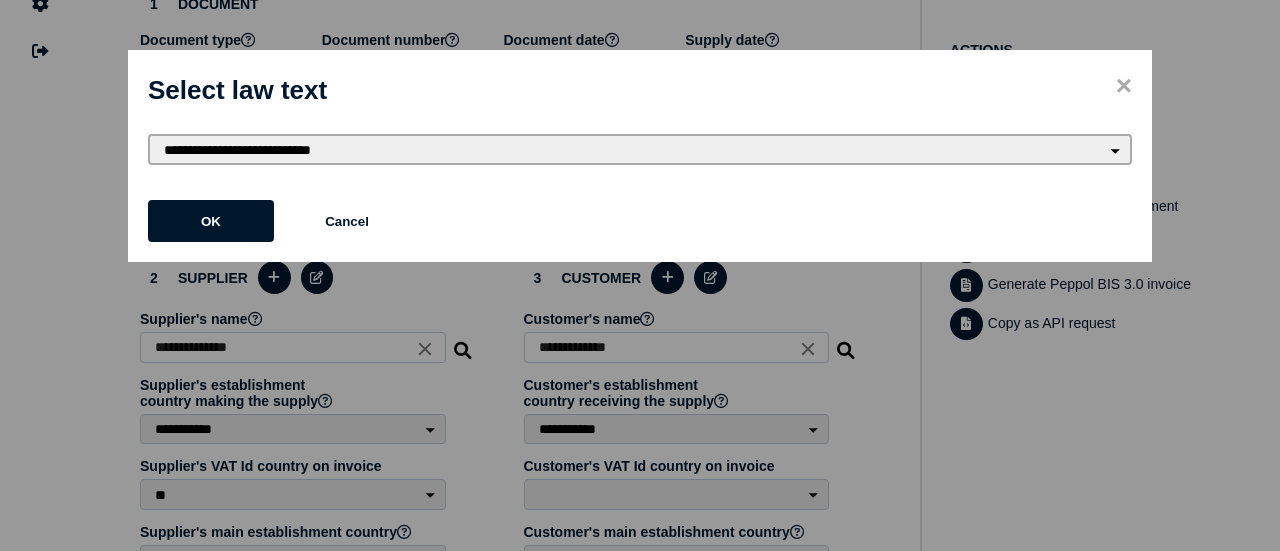 click on "**********" at bounding box center [640, 149] 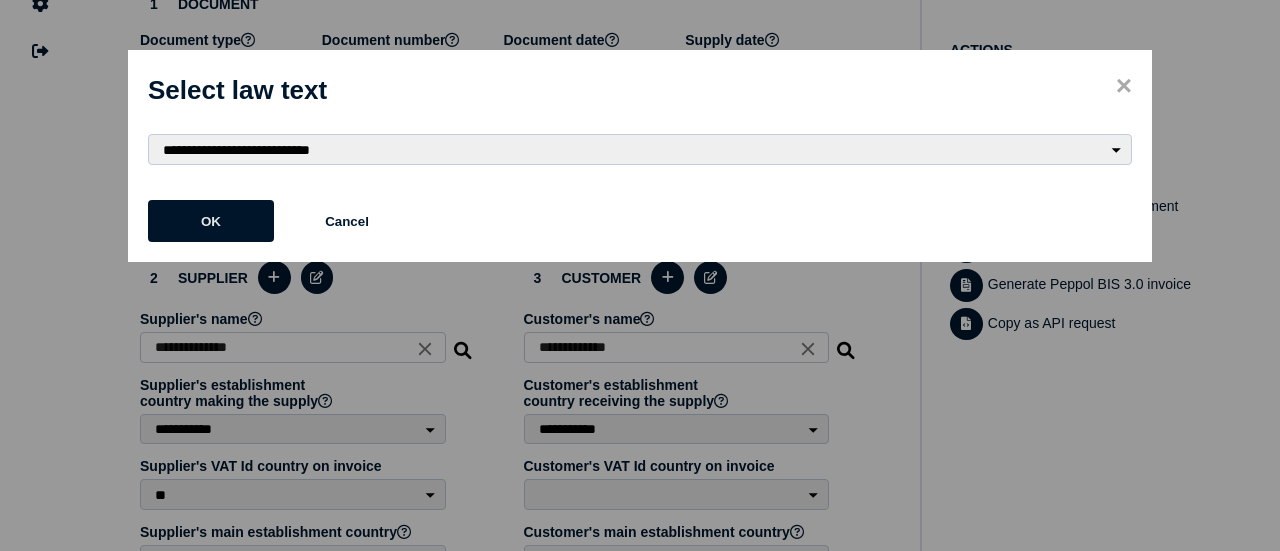 click on "OK" at bounding box center (0, 0) 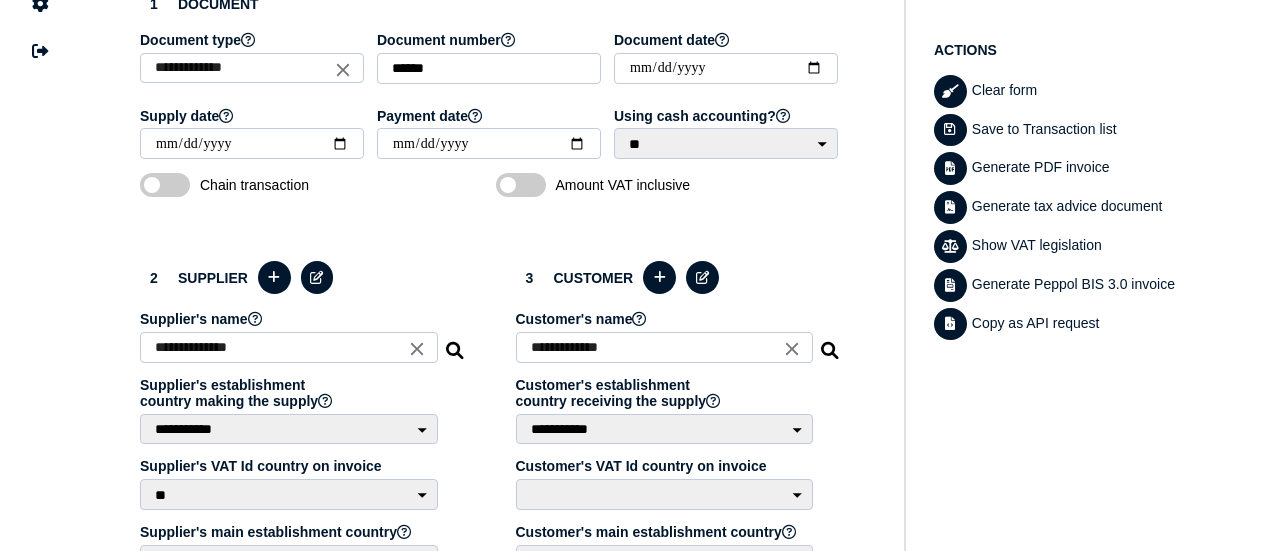 drag, startPoint x: 1212, startPoint y: 133, endPoint x: 1203, endPoint y: 127, distance: 10.816654 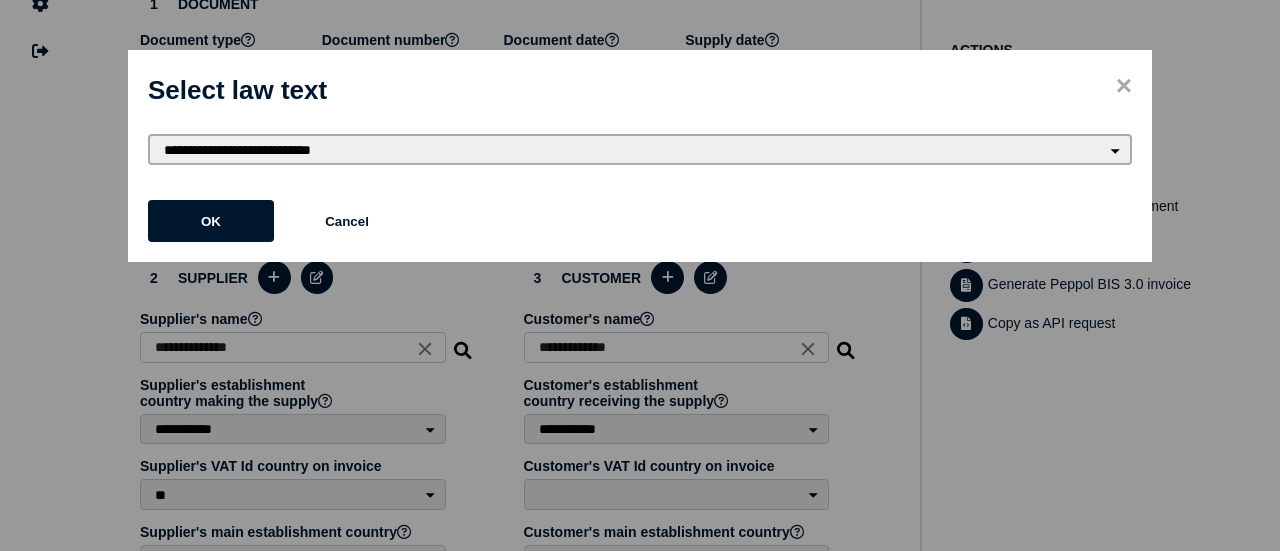 click on "**********" at bounding box center (640, 149) 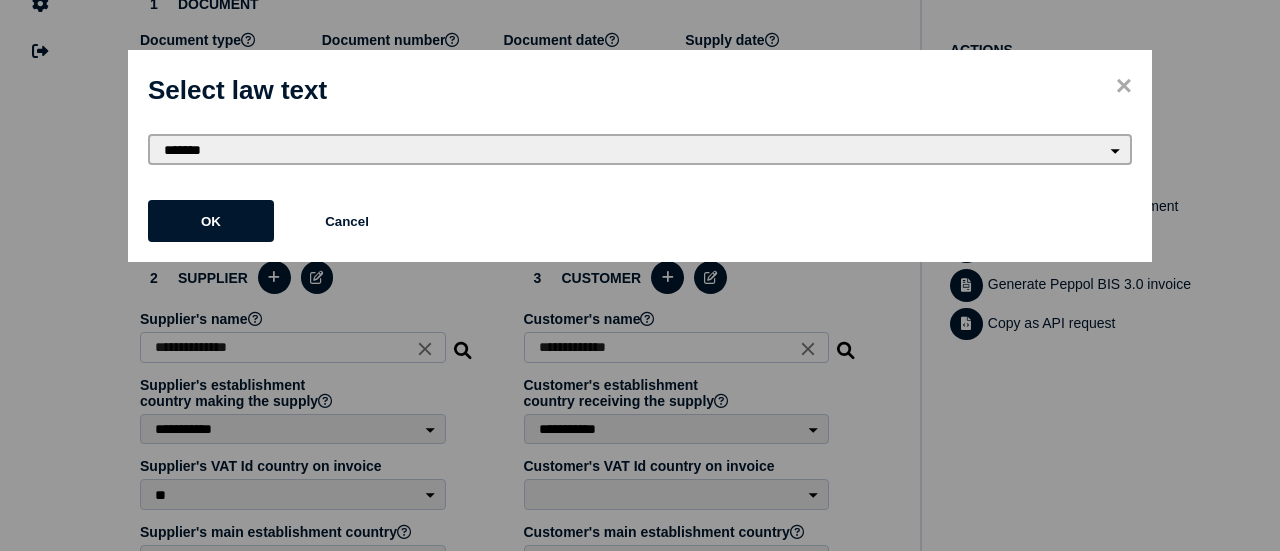 click on "**********" at bounding box center (640, 149) 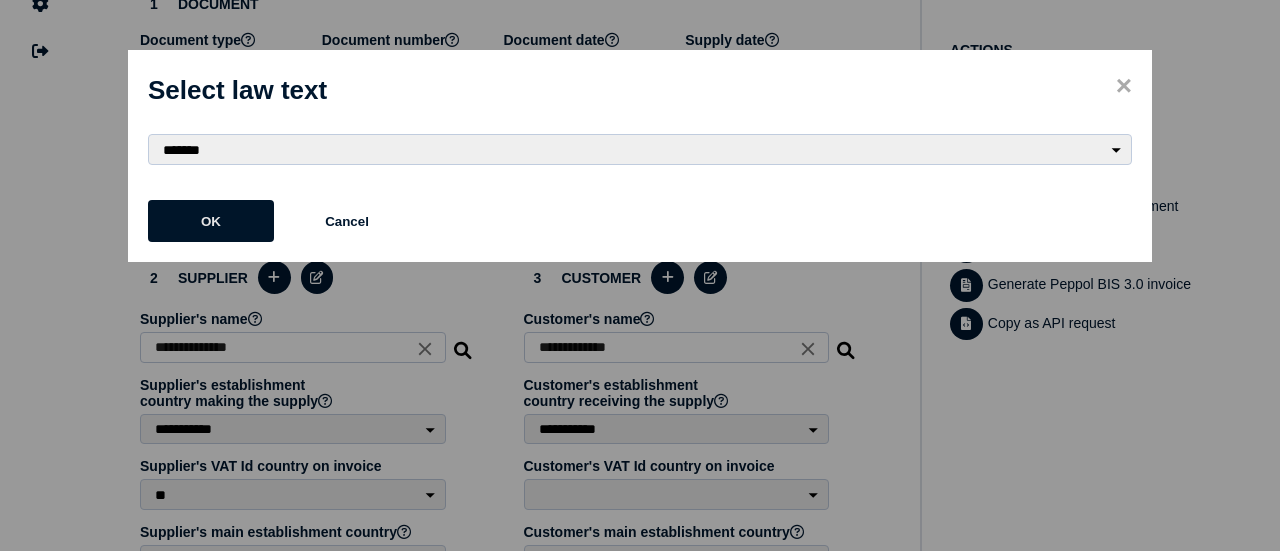 click on "OK" at bounding box center (0, 0) 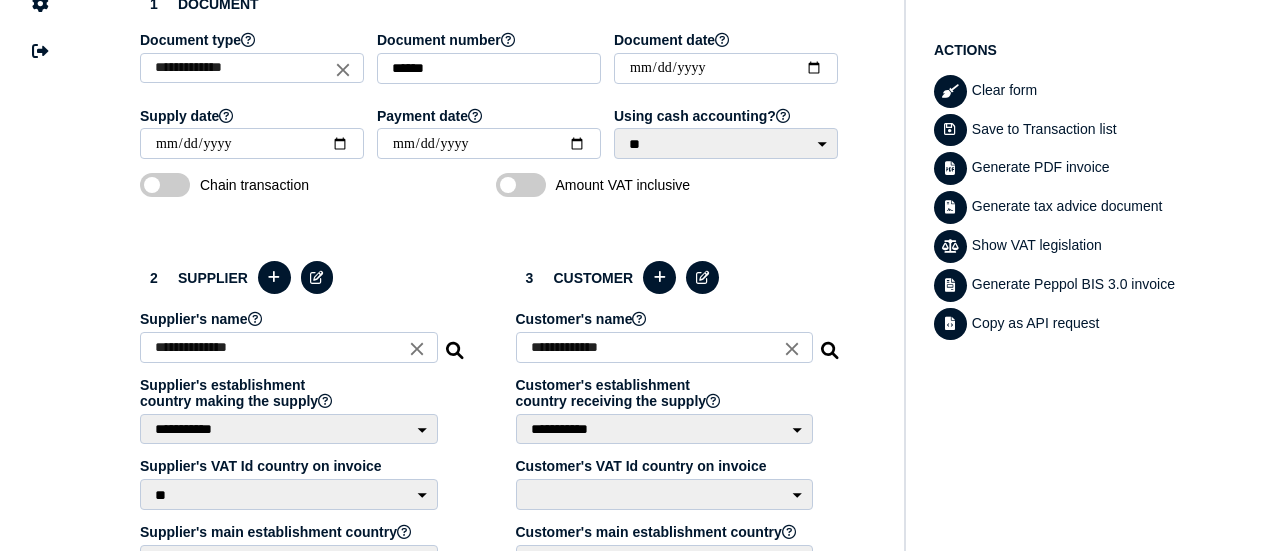 click on "Share transaction Actions Clear form Save to Transaction list Generate PDF invoice Generate tax advice document Show VAT legislation Generate Peppol BIS 3.0 invoice Copy as API request" at bounding box center [1071, 1192] 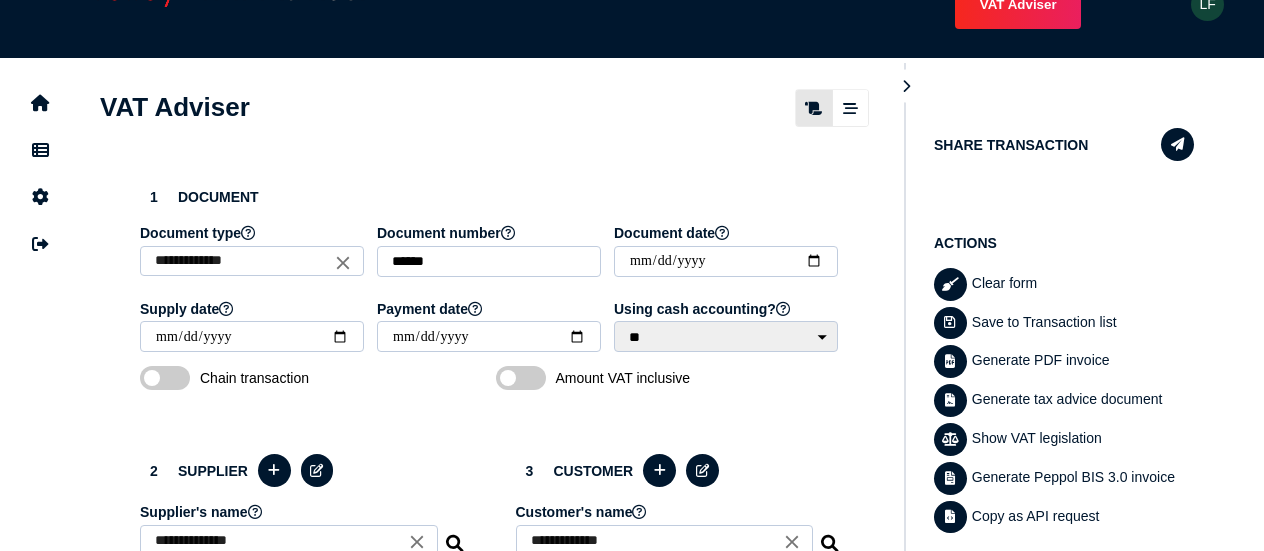 scroll, scrollTop: 200, scrollLeft: 0, axis: vertical 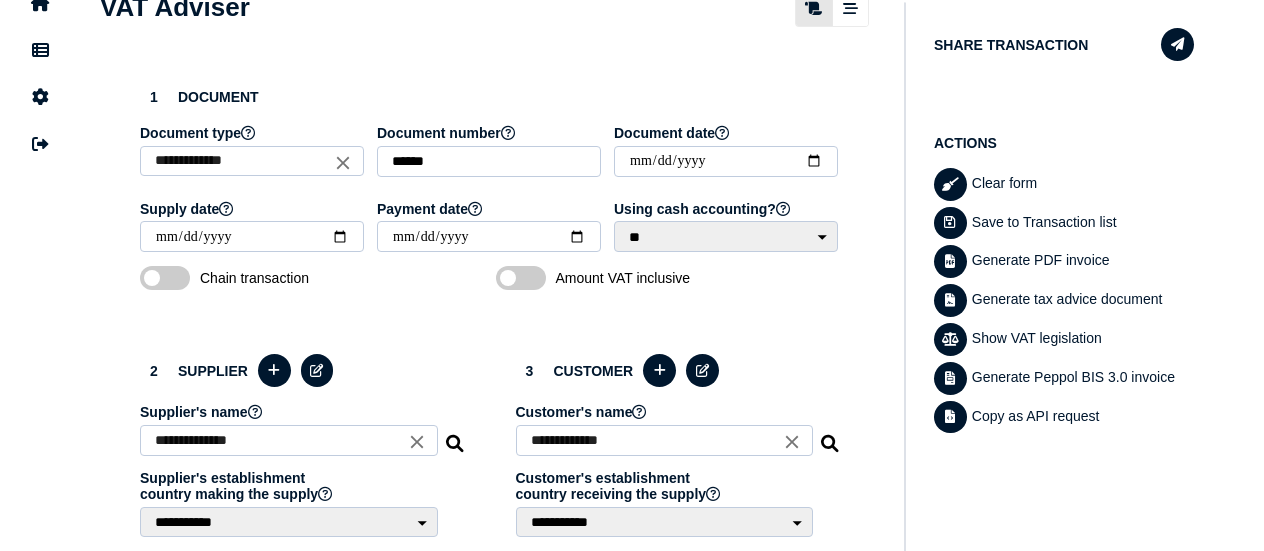 click on "**********" at bounding box center (252, 161) 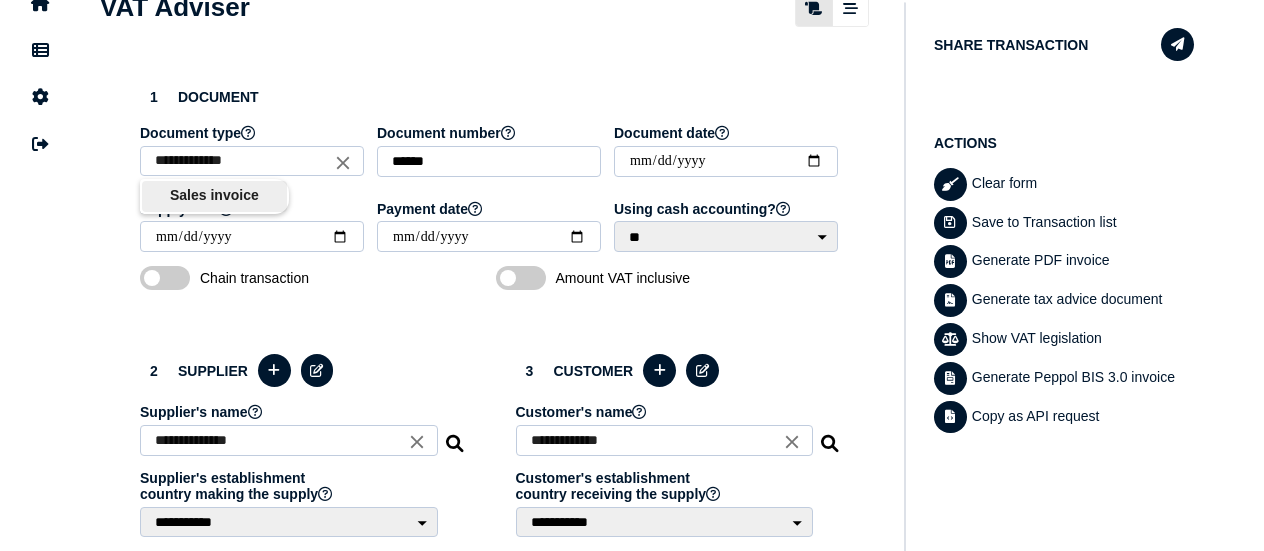 click on "Sales   invoice" at bounding box center [214, 196] 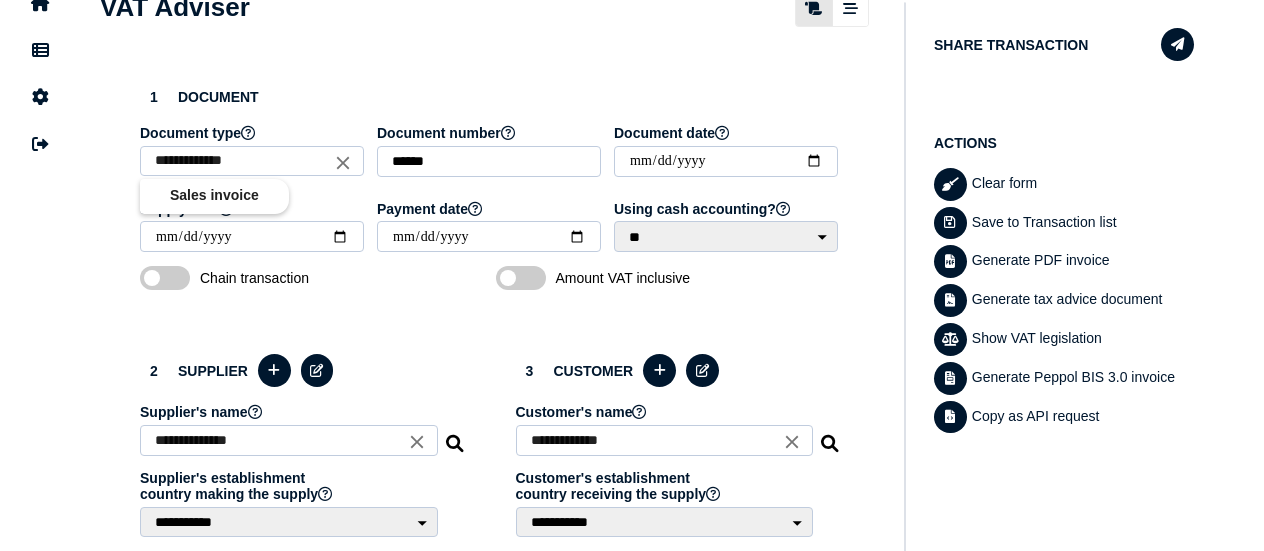 click on "**********" at bounding box center [252, 161] 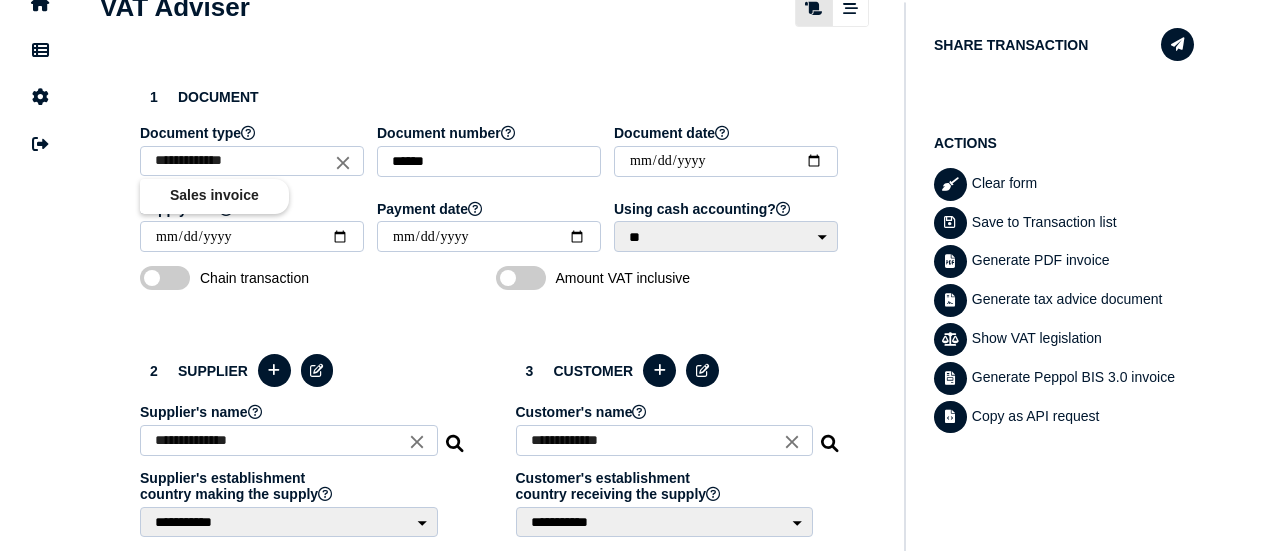 click at bounding box center (632, 275) 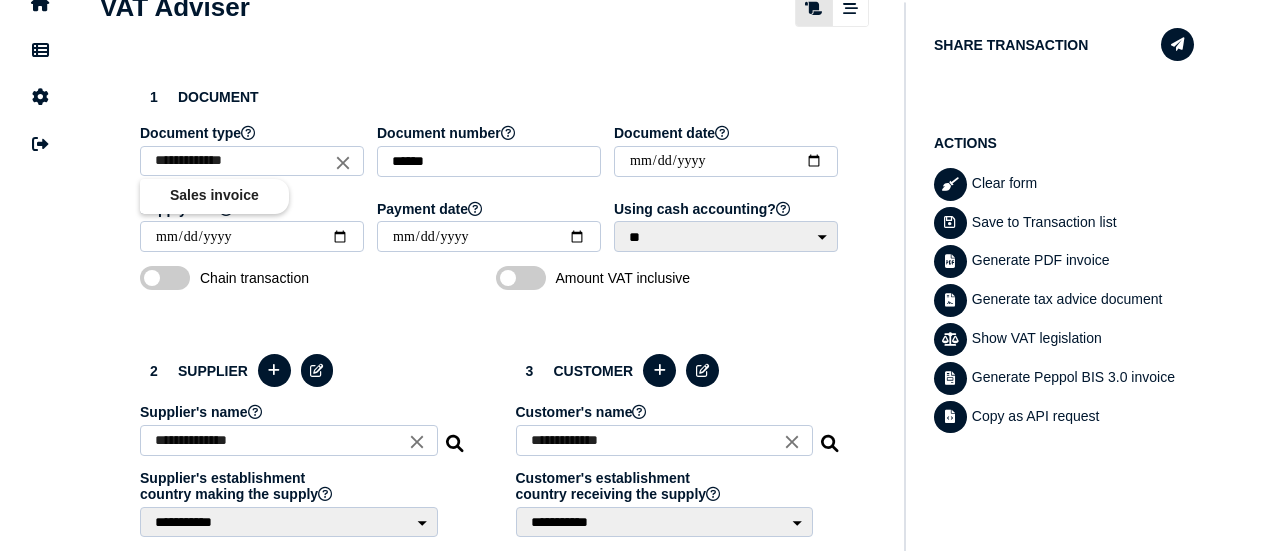 click on "**********" at bounding box center (252, 161) 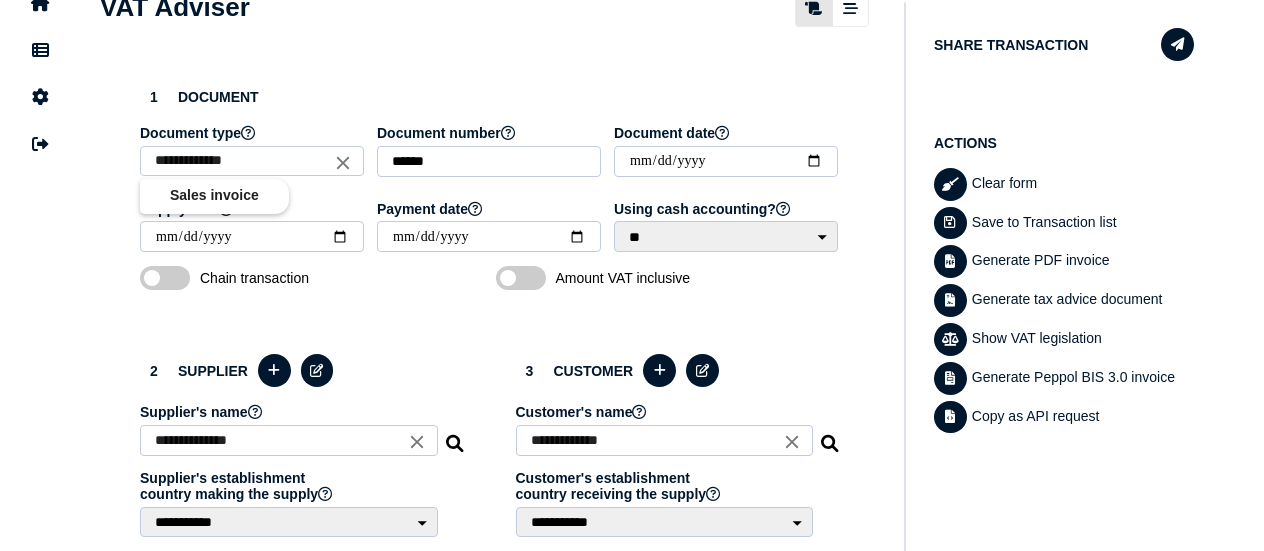 click at bounding box center [632, 275] 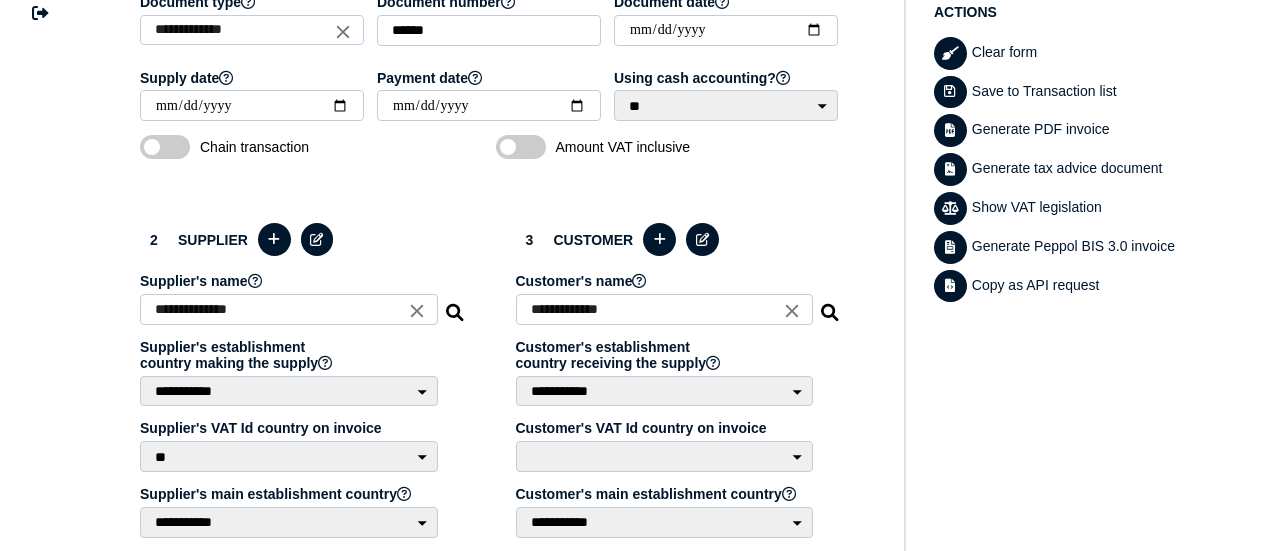 scroll, scrollTop: 300, scrollLeft: 0, axis: vertical 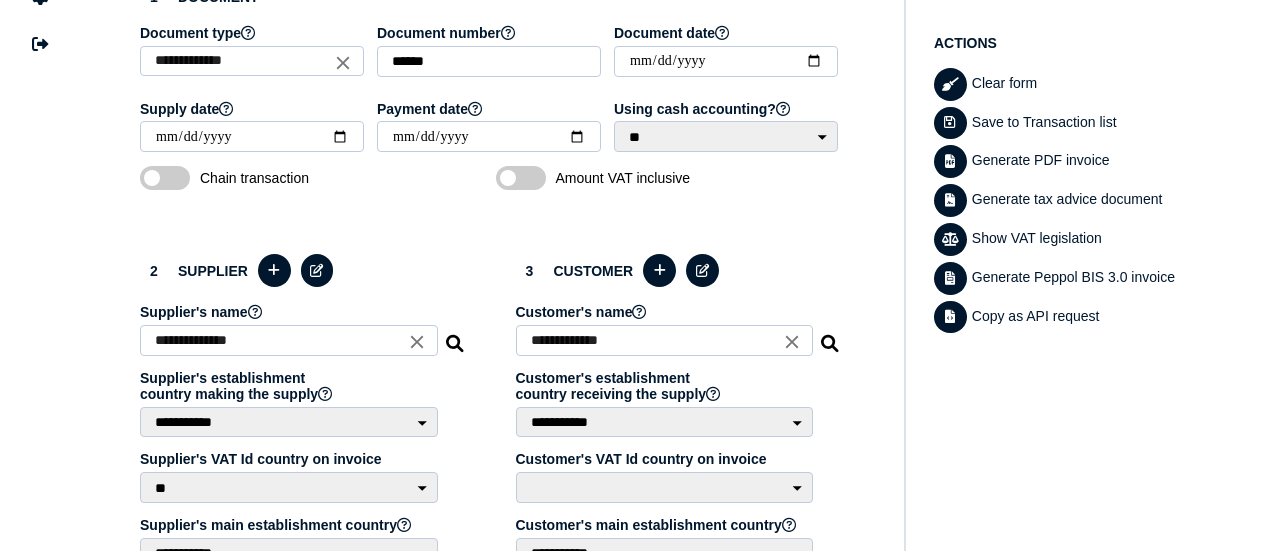 click on "**********" at bounding box center (252, 61) 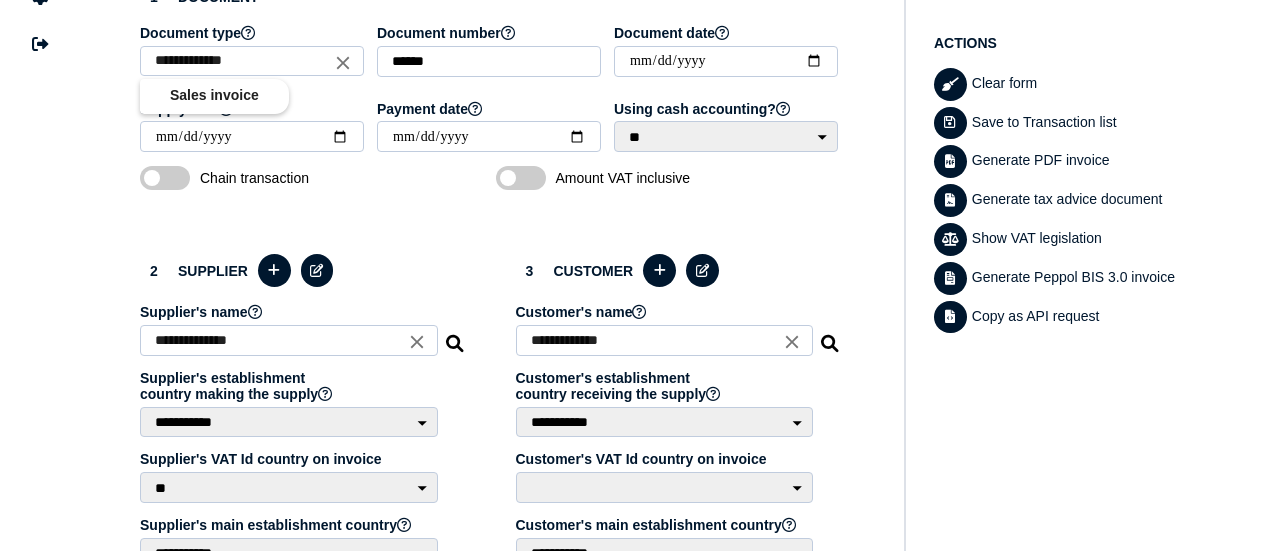 click on "**********" at bounding box center [252, 61] 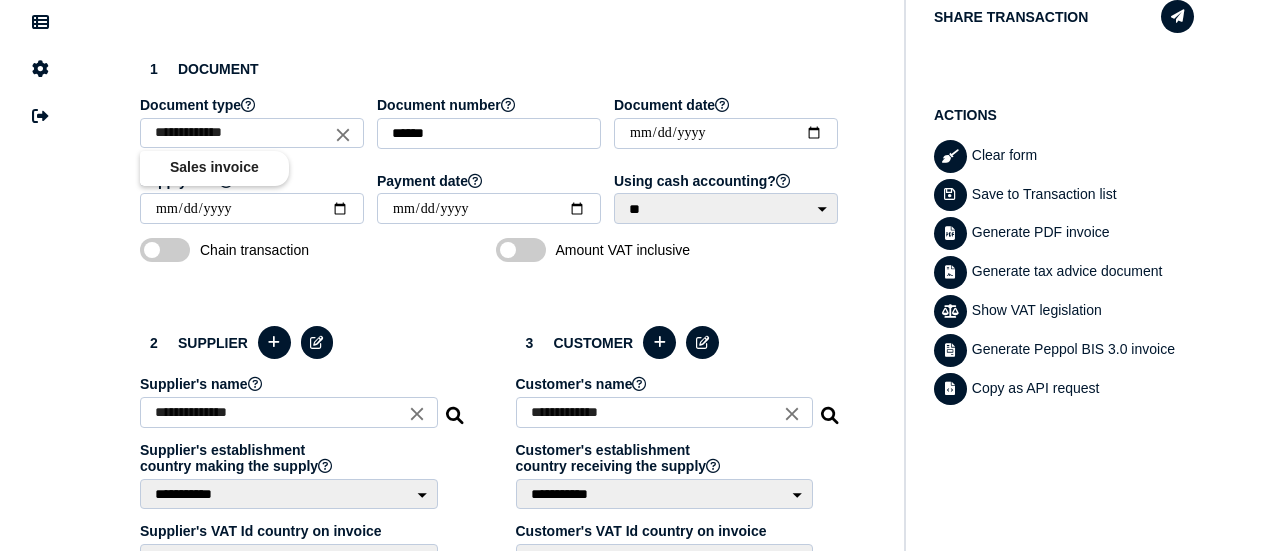 scroll, scrollTop: 200, scrollLeft: 0, axis: vertical 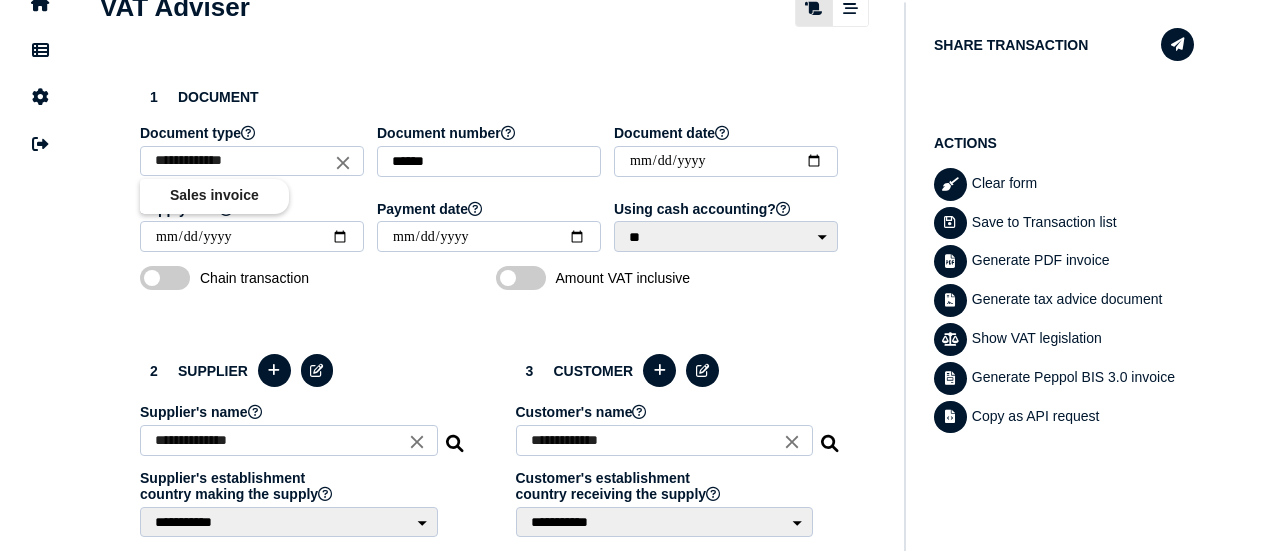 click at bounding box center [632, 275] 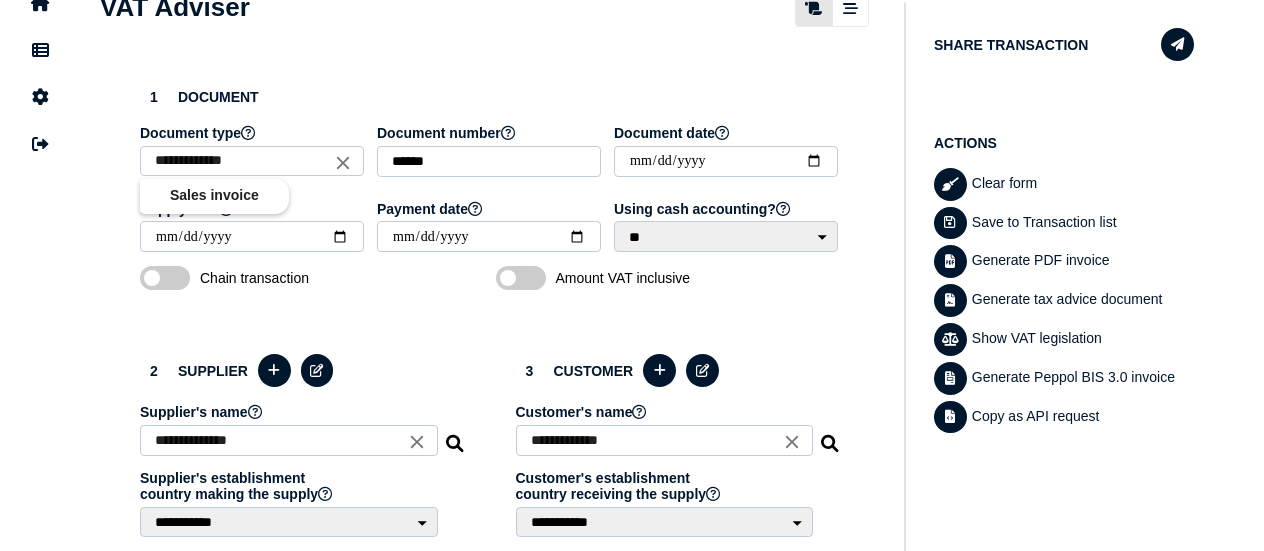 click on "**********" at bounding box center [252, 161] 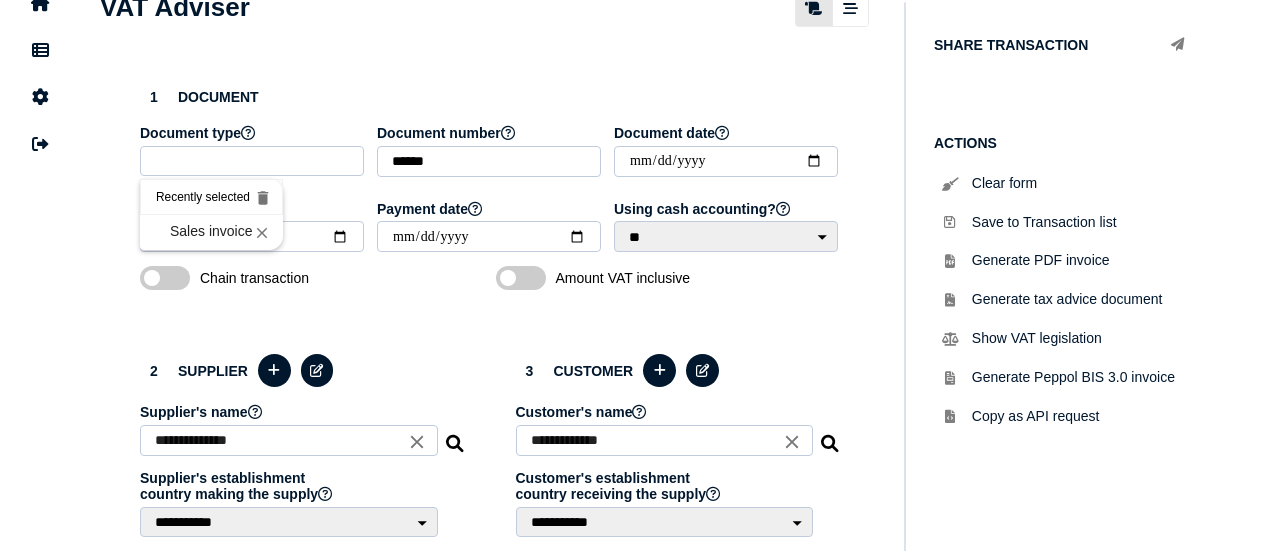 type 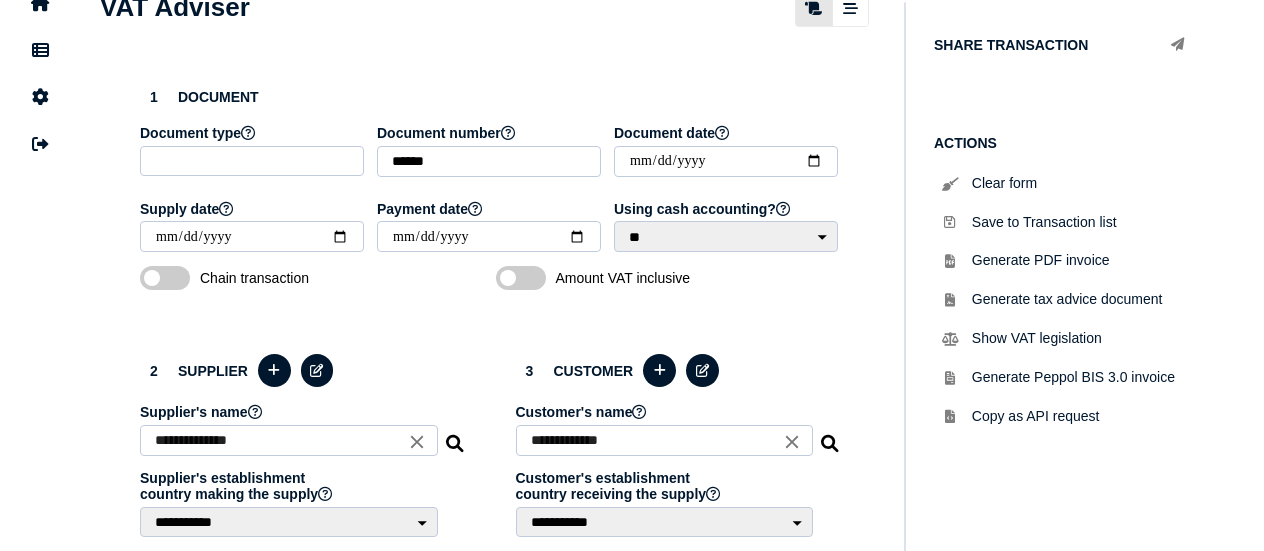 click at bounding box center [252, 161] 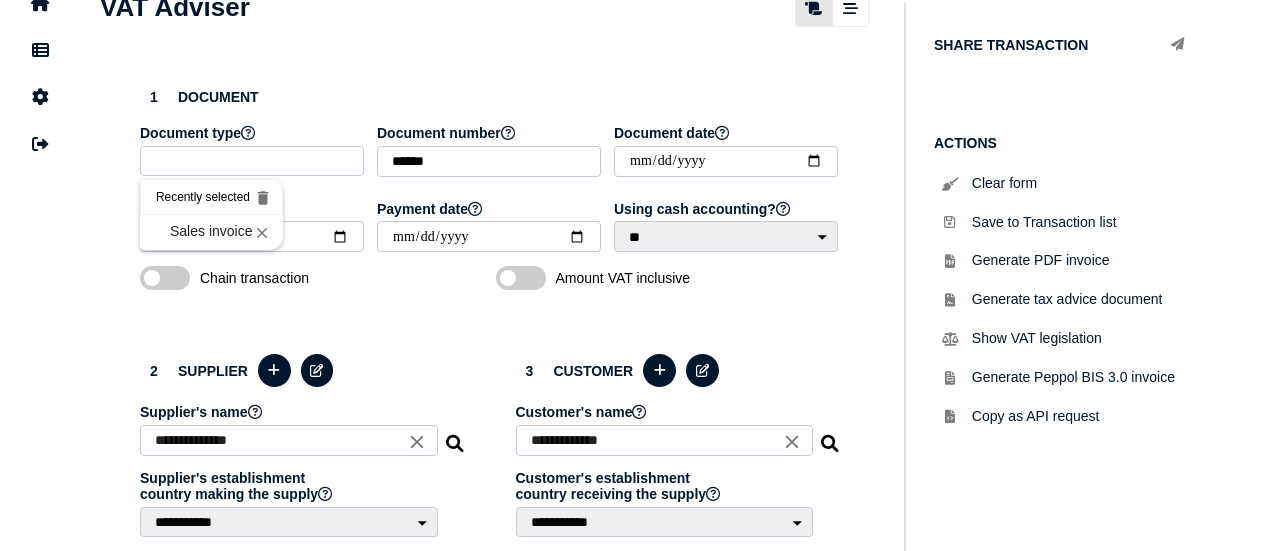 click at bounding box center (632, 275) 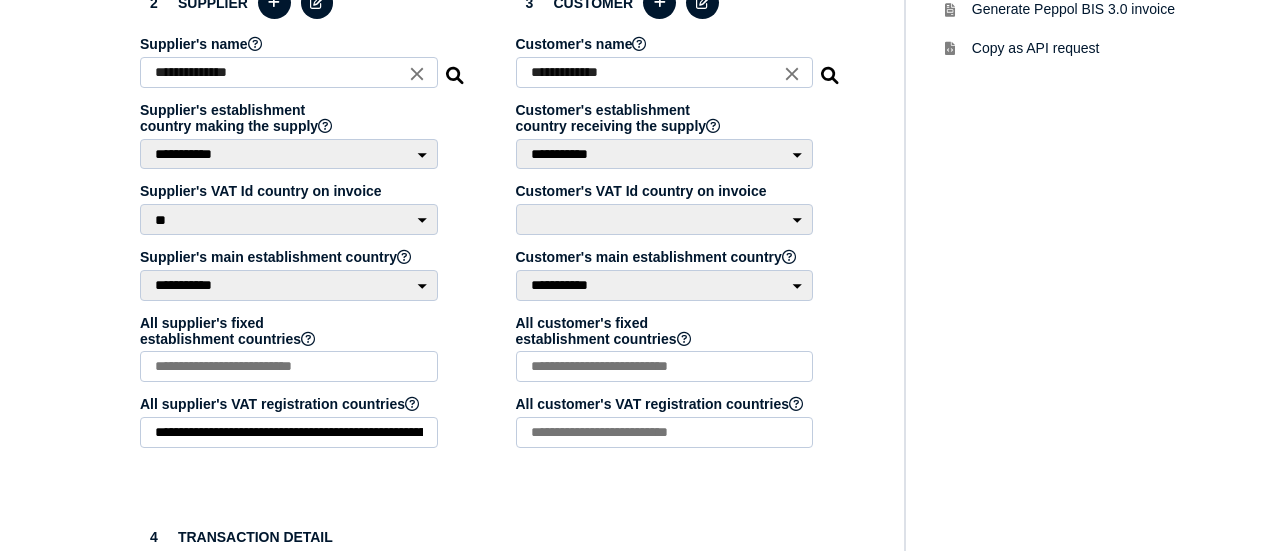 scroll, scrollTop: 600, scrollLeft: 0, axis: vertical 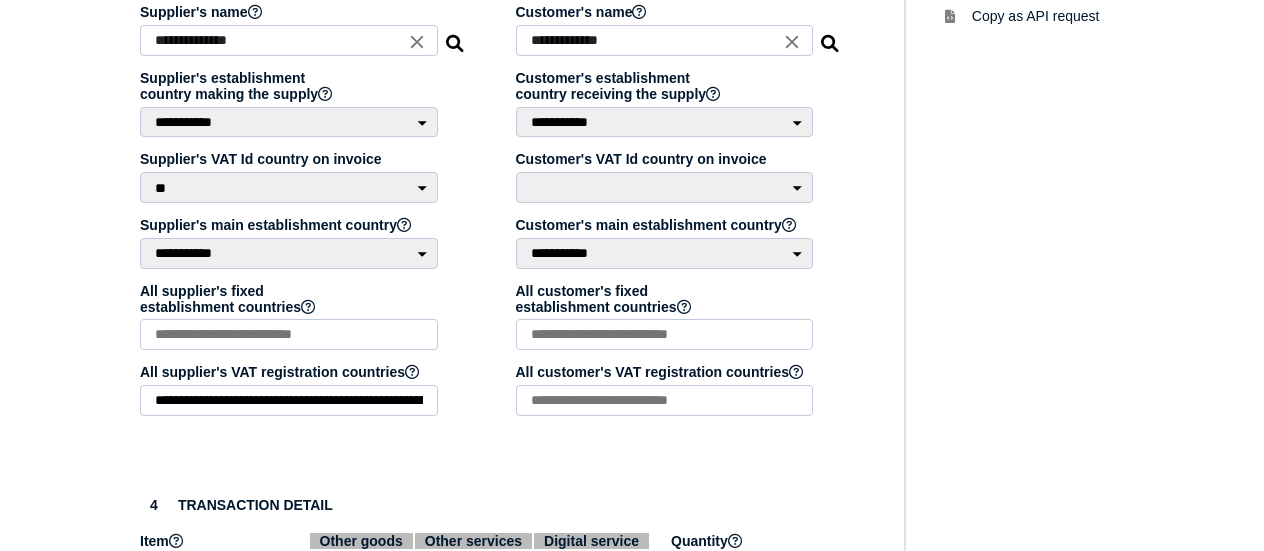 click on "Customer's VAT Id country on invoice" at bounding box center [666, 159] 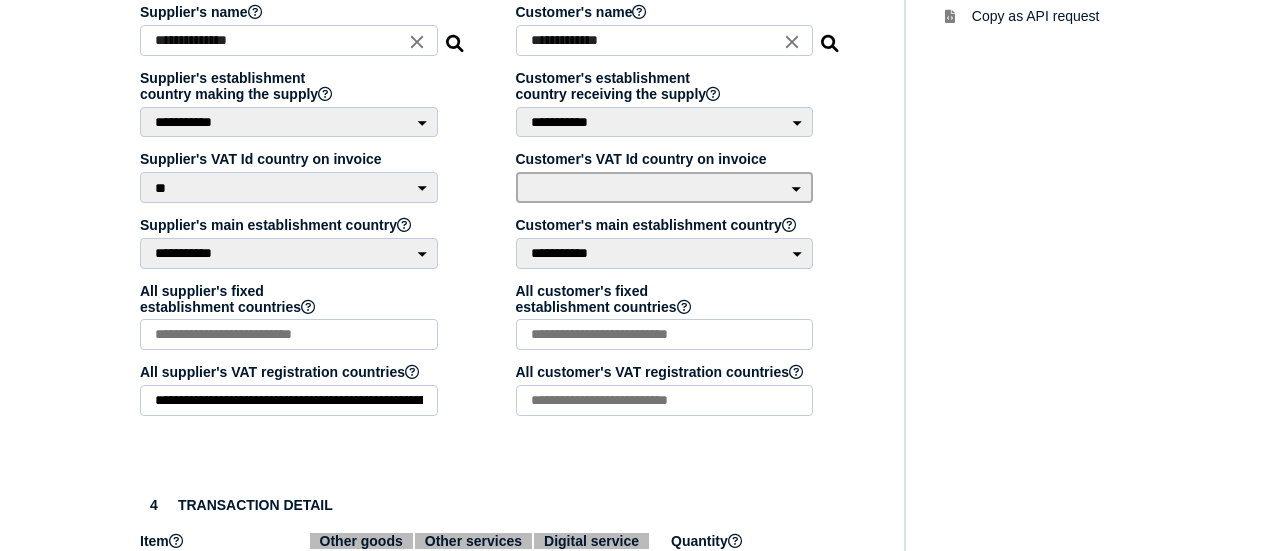 click at bounding box center (665, 187) 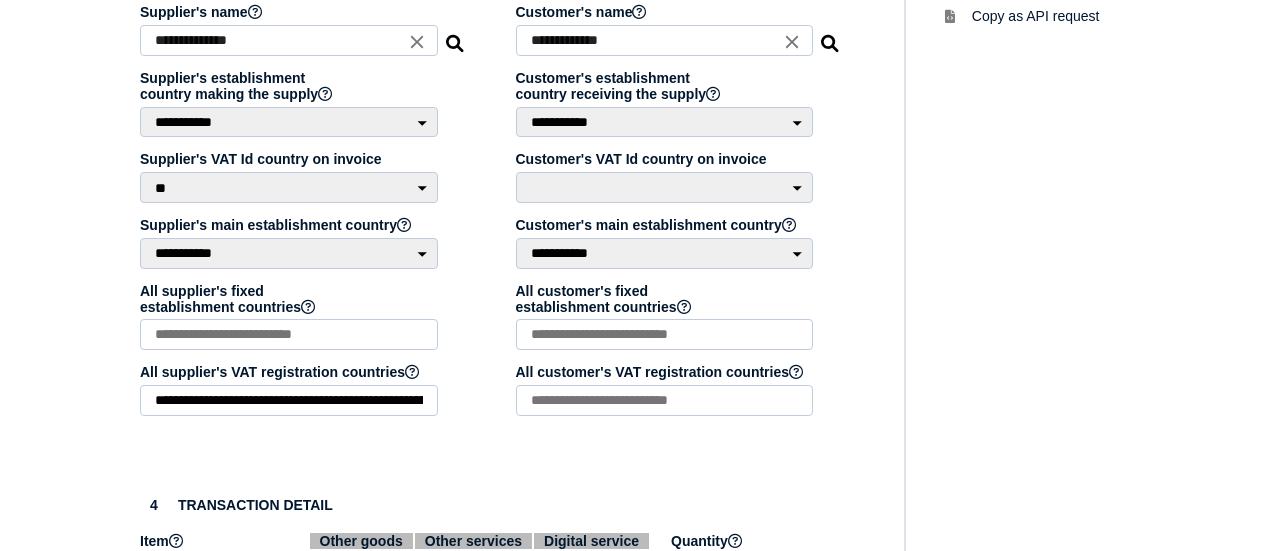 click on "**********" at bounding box center [679, 190] 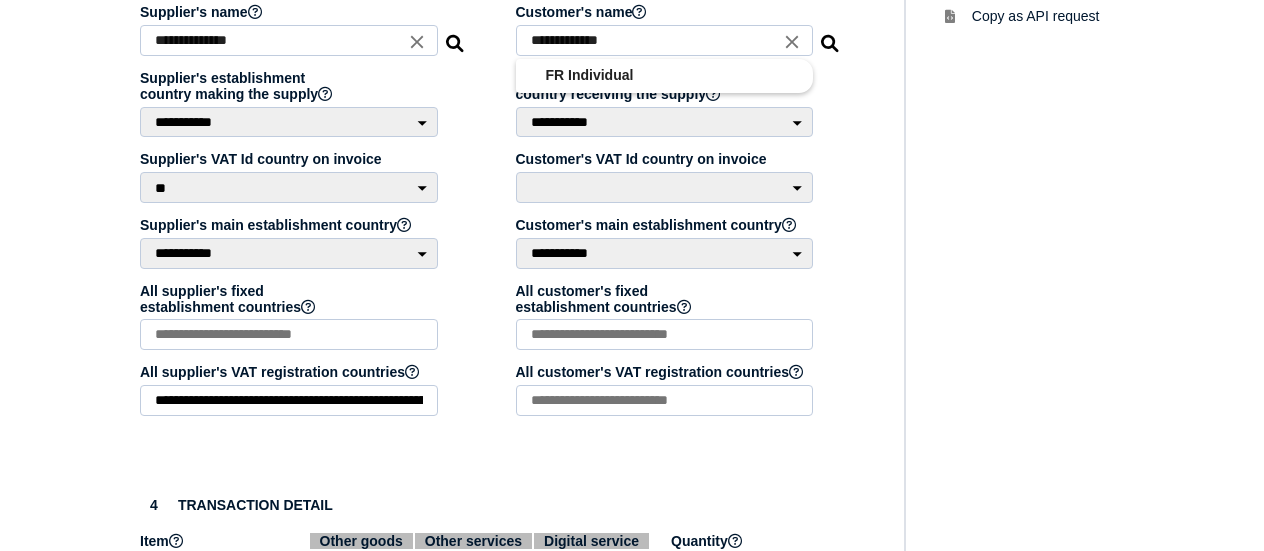 click on "**********" at bounding box center [665, 40] 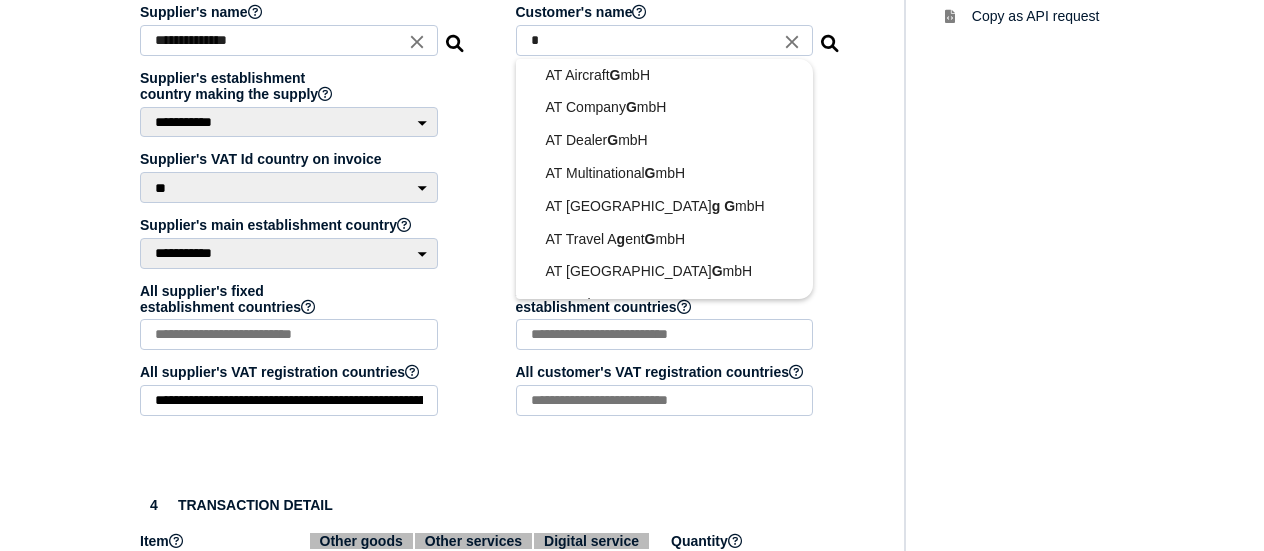 select on "**" 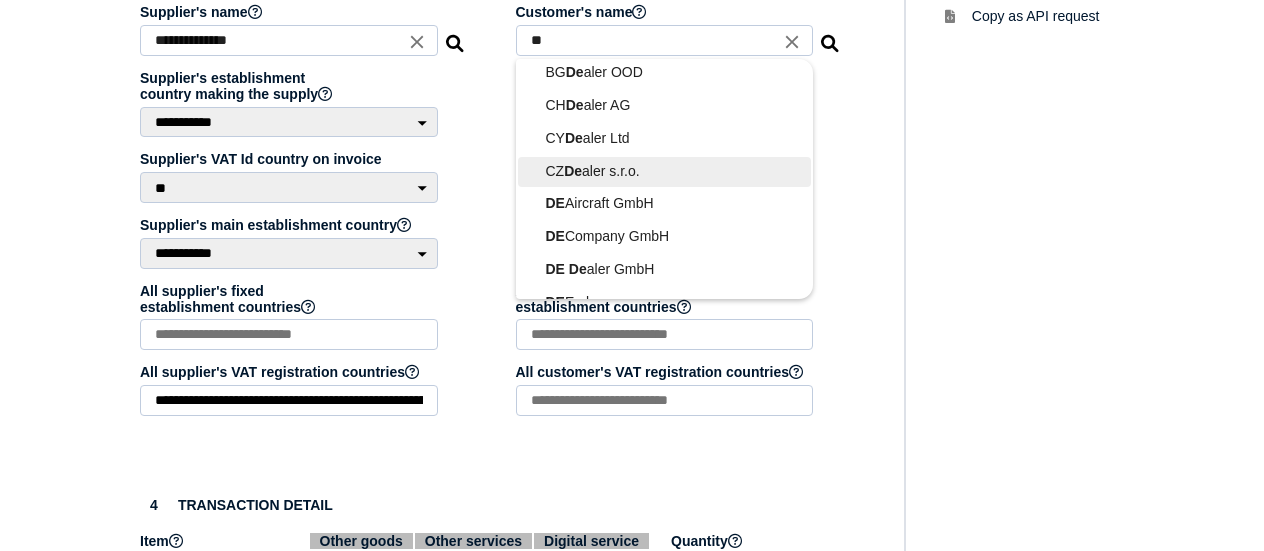 scroll, scrollTop: 100, scrollLeft: 0, axis: vertical 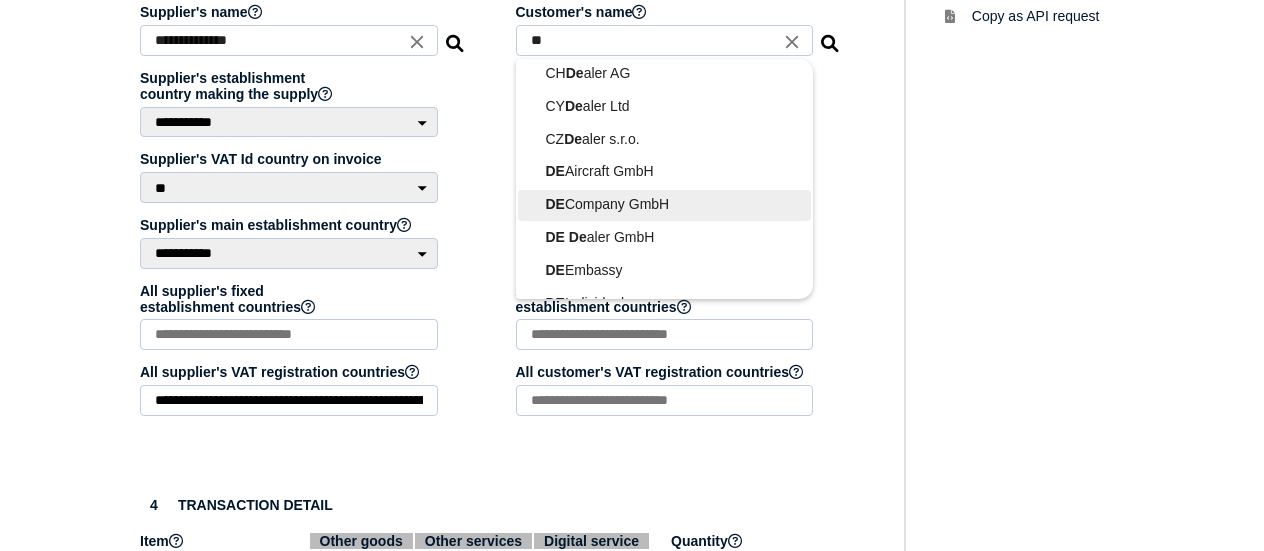click on "DE  Company GmbH" at bounding box center (665, 204) 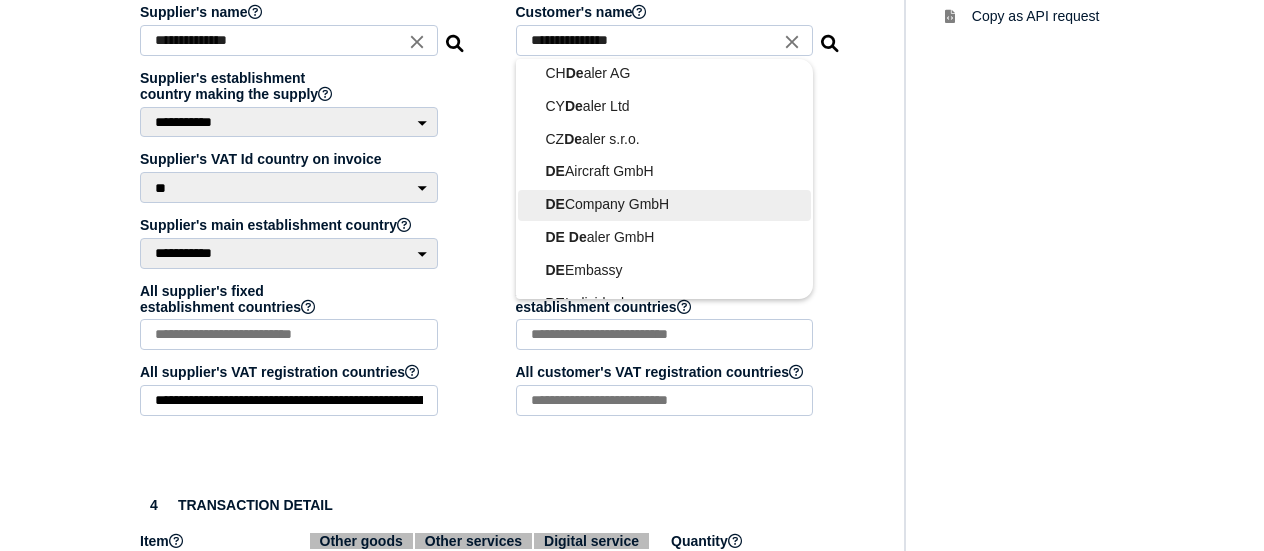 scroll, scrollTop: 0, scrollLeft: 0, axis: both 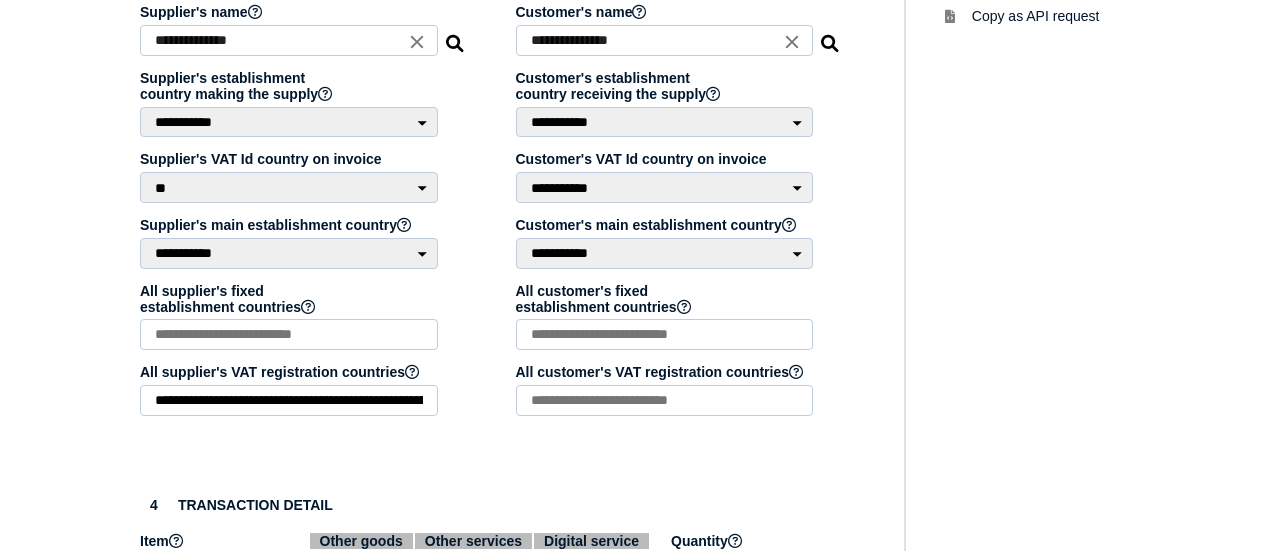 select on "**" 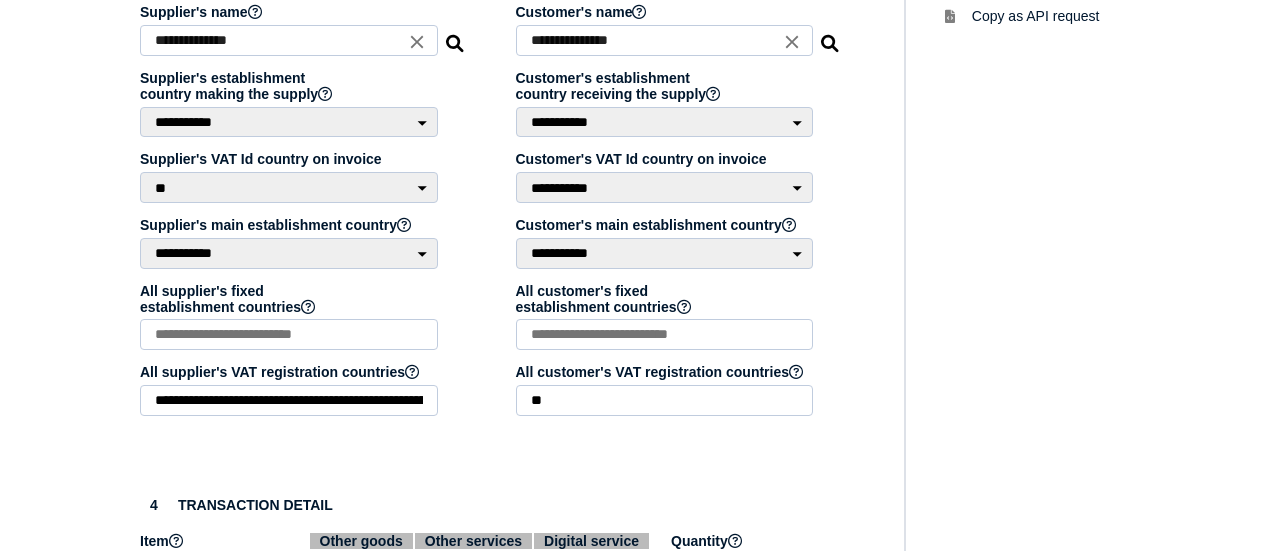 click on "**********" at bounding box center (490, 211) 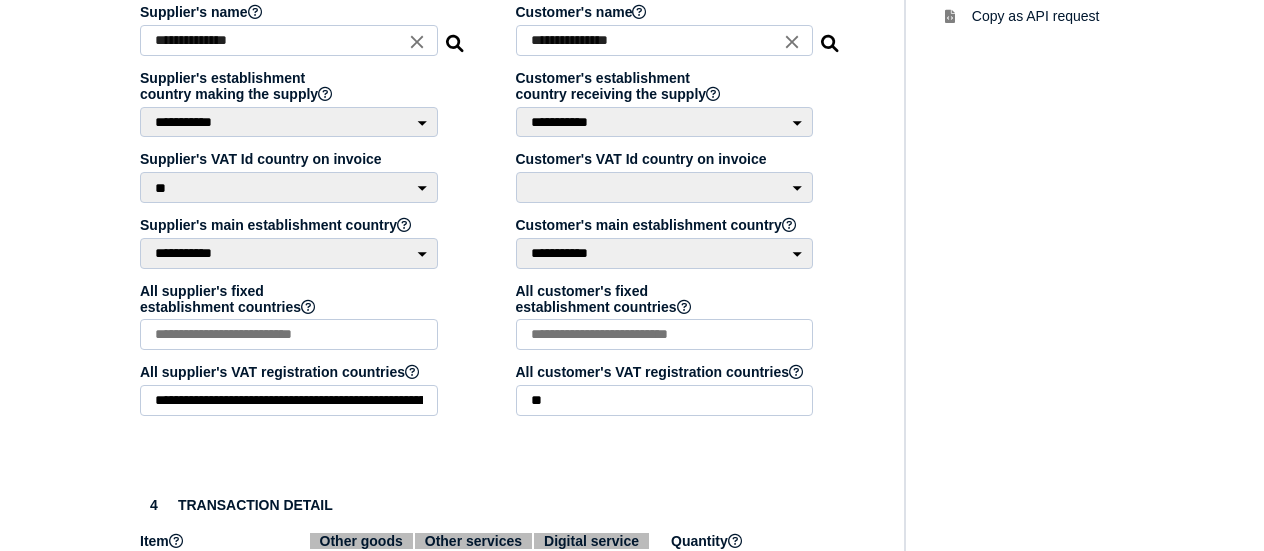 click on "Supplier's main establishment country" at bounding box center (290, 225) 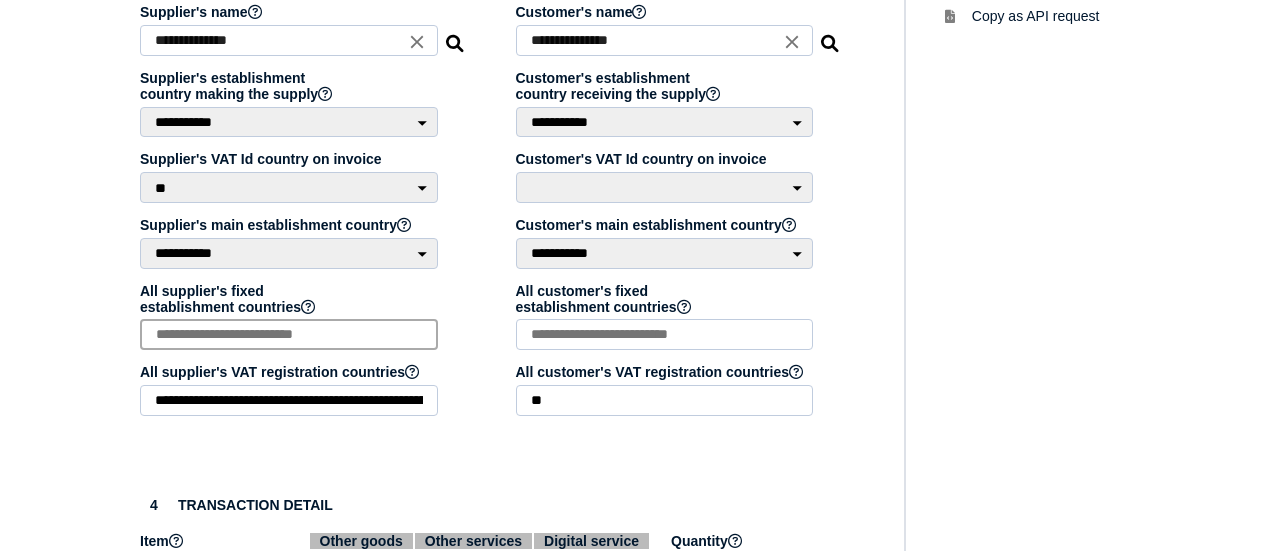 click at bounding box center [289, 334] 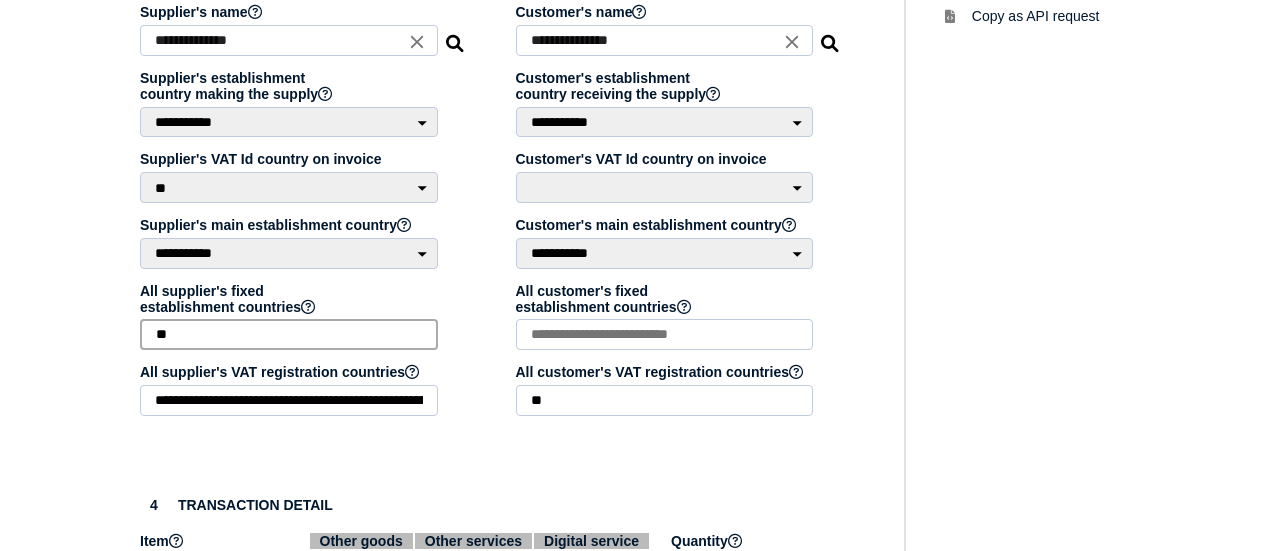 type on "**" 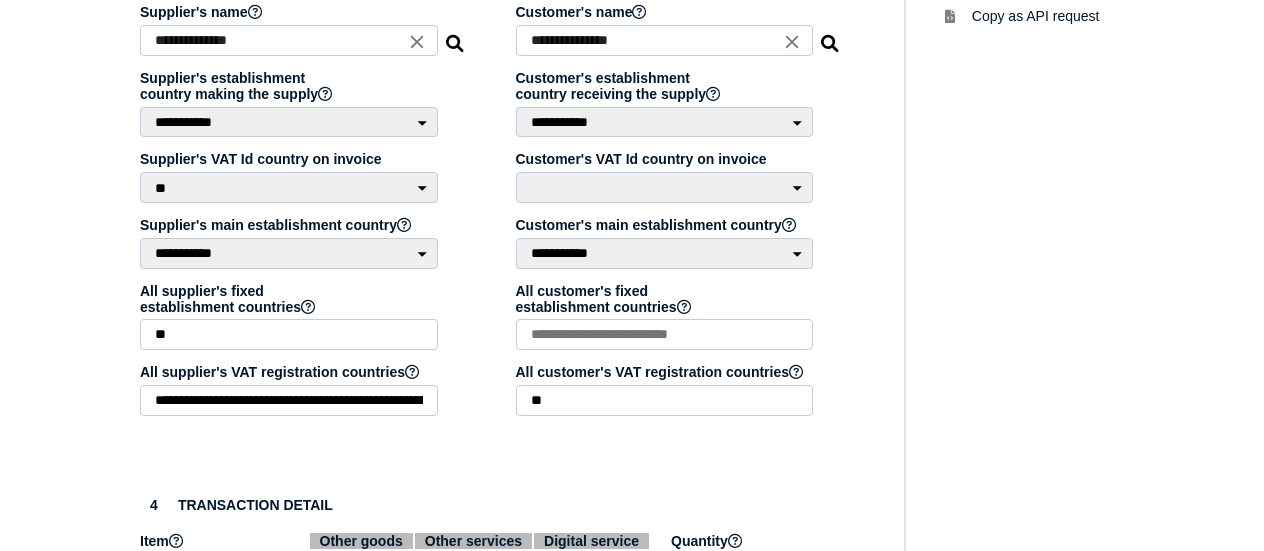 click on "VAT Transaction list Setup Manage companies Manage tax code mappings Manage users Manage user lists" at bounding box center [40, 279] 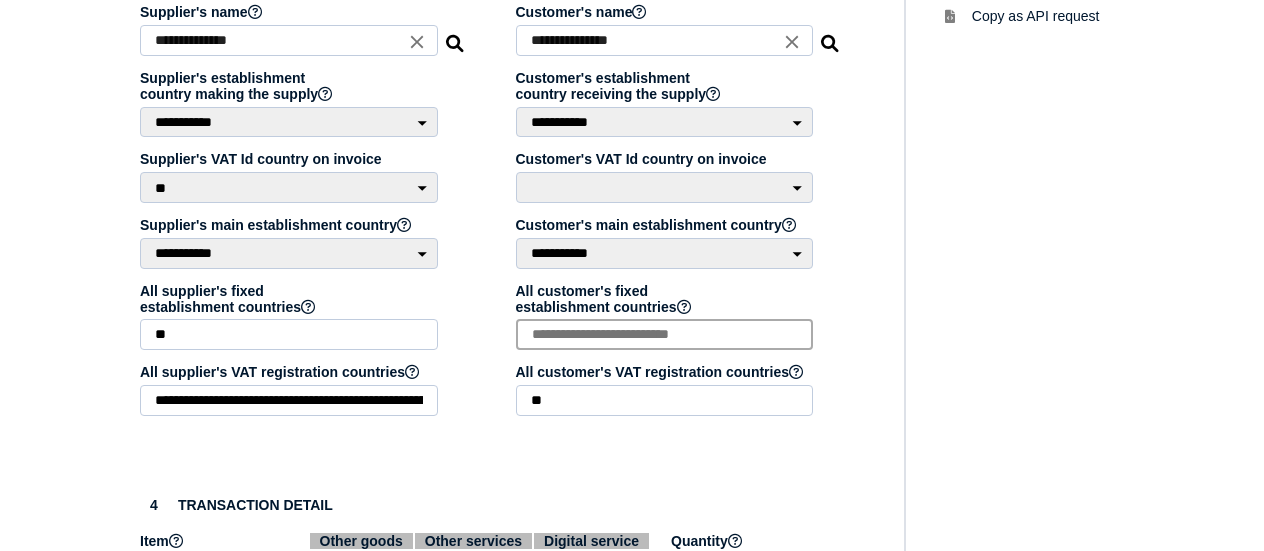 click at bounding box center [665, 334] 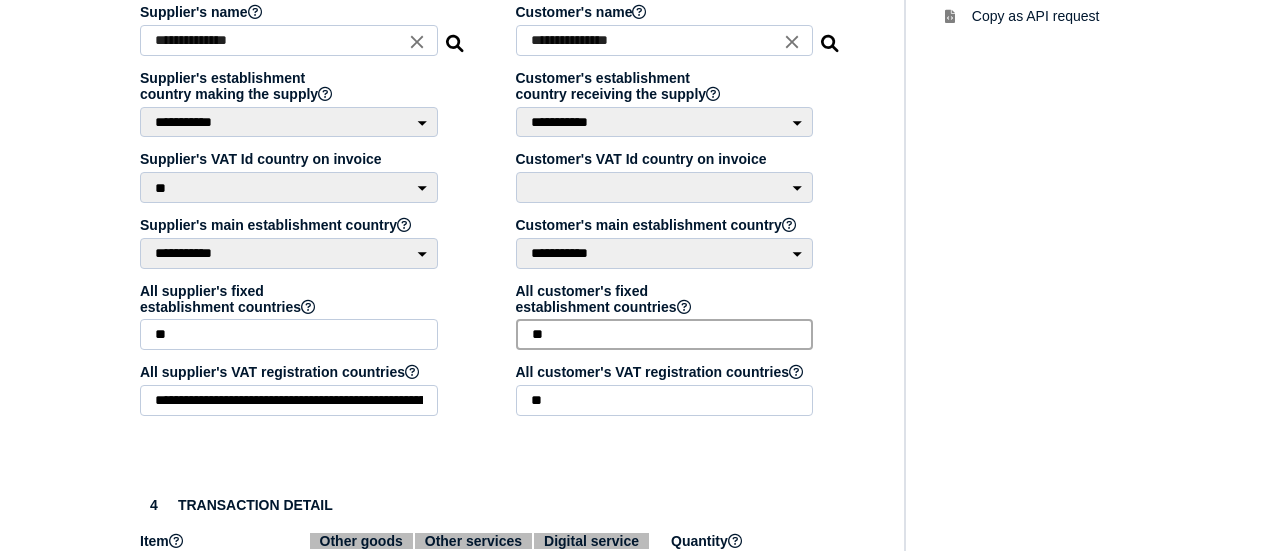 type on "**" 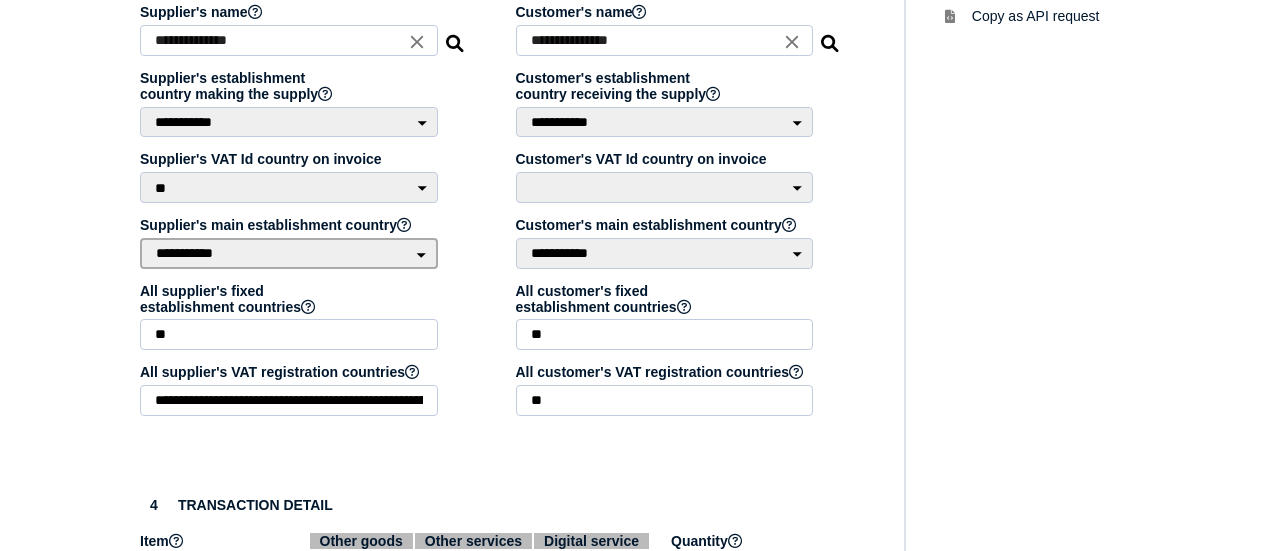 click on "**********" at bounding box center (289, 253) 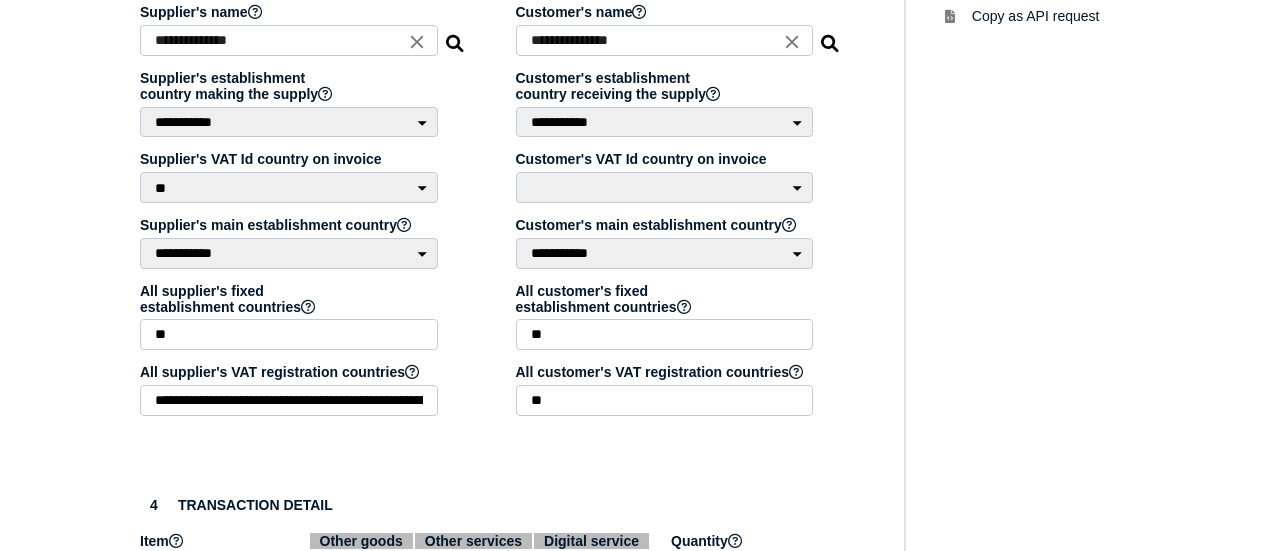 click on "**********" at bounding box center [303, 250] 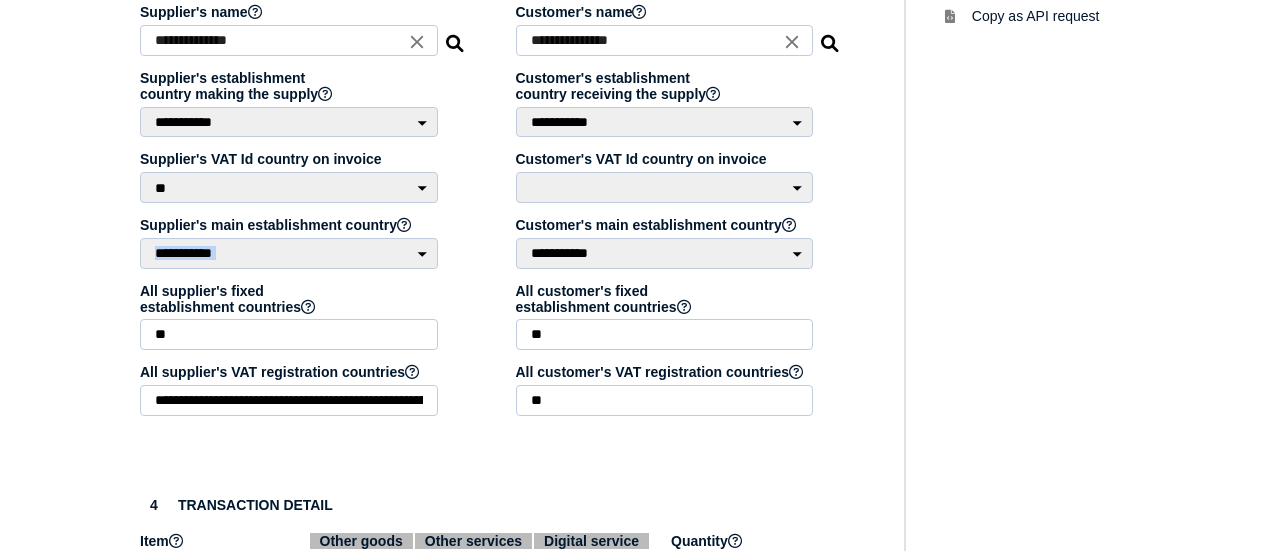 click on "**********" at bounding box center [303, 250] 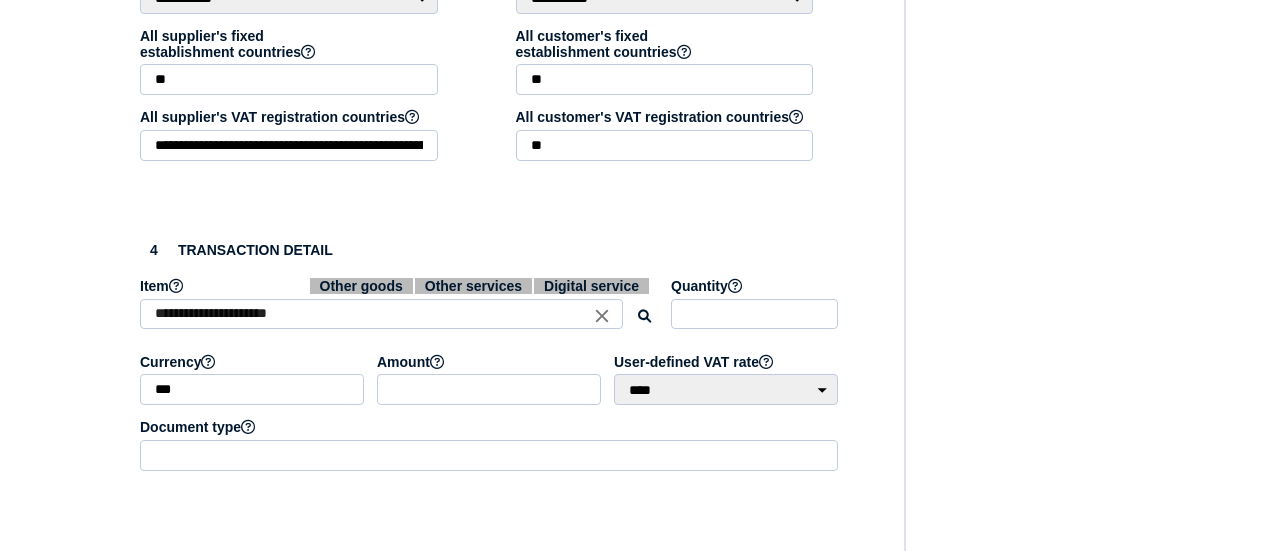 scroll, scrollTop: 900, scrollLeft: 0, axis: vertical 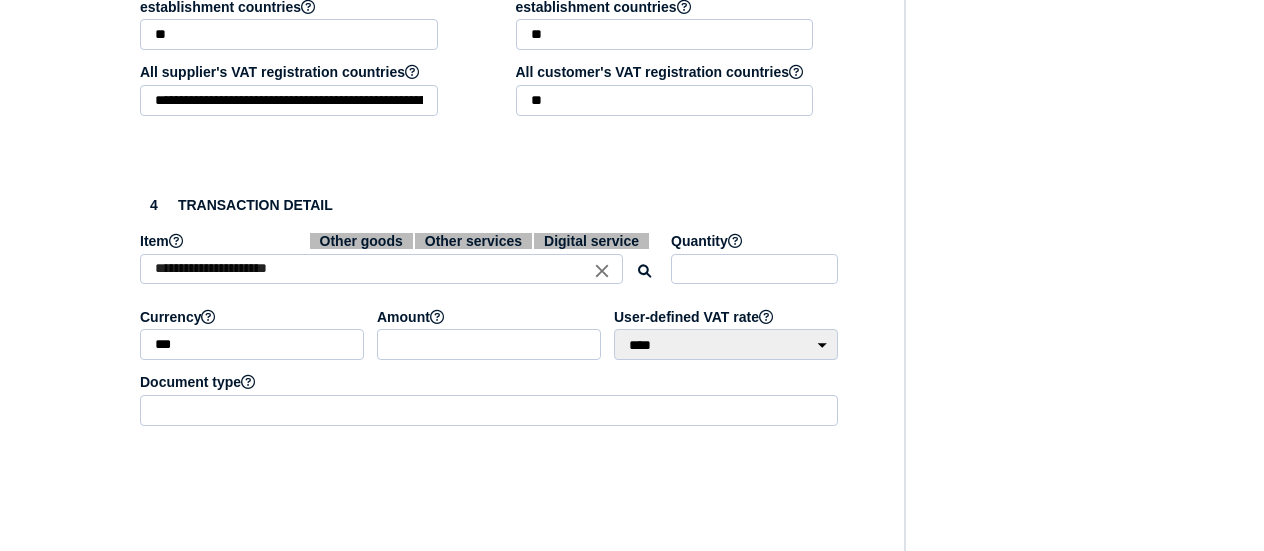 click on "close" at bounding box center [602, 270] 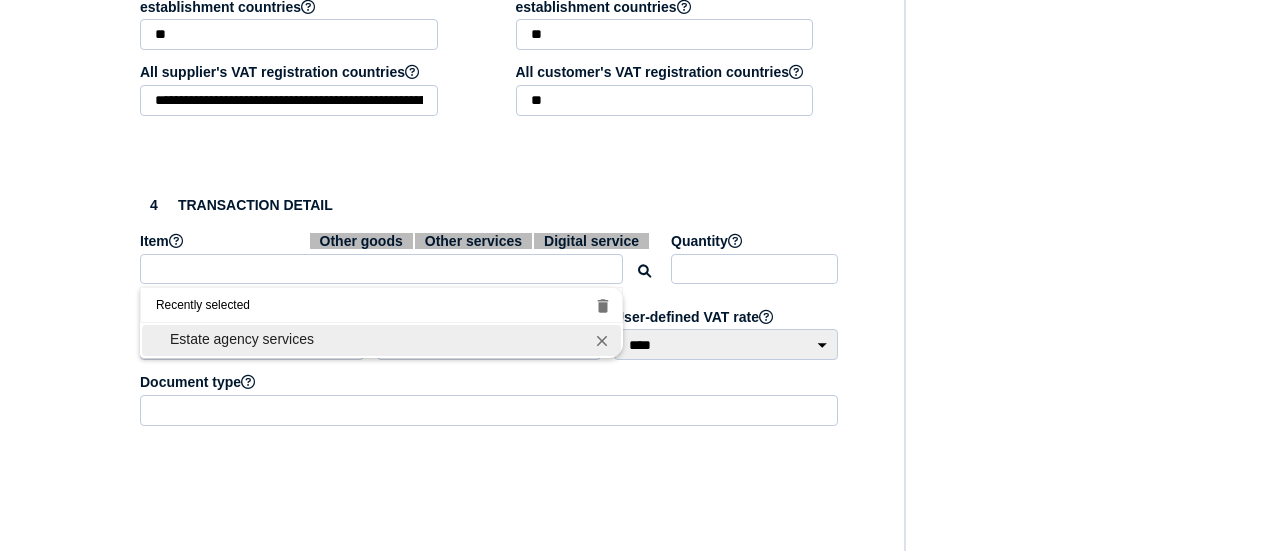 click on "close" at bounding box center [602, 341] 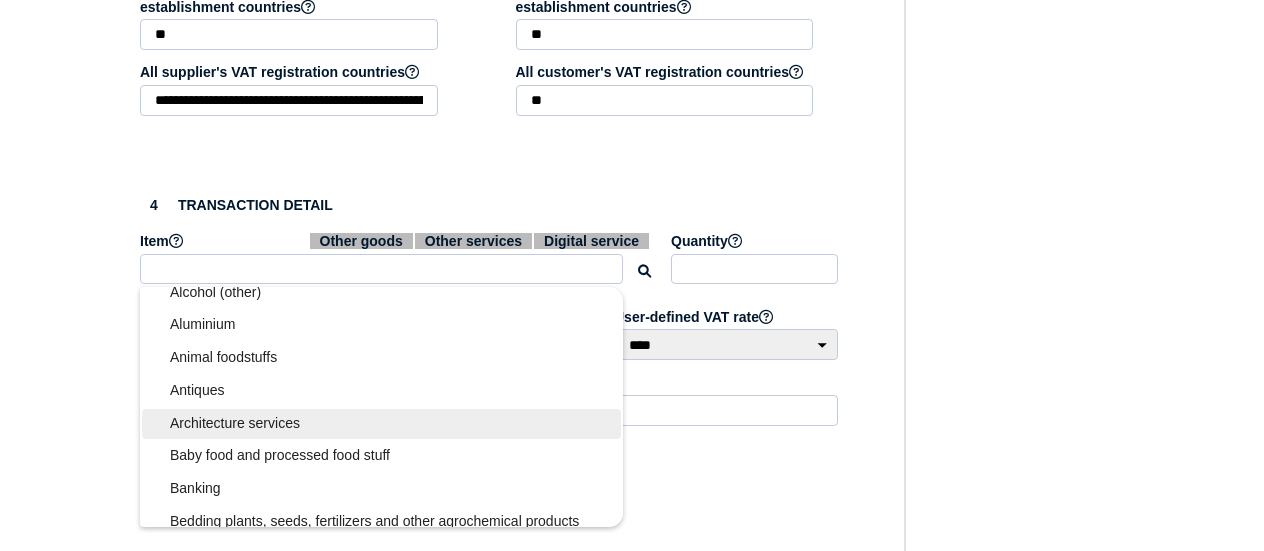 scroll, scrollTop: 500, scrollLeft: 0, axis: vertical 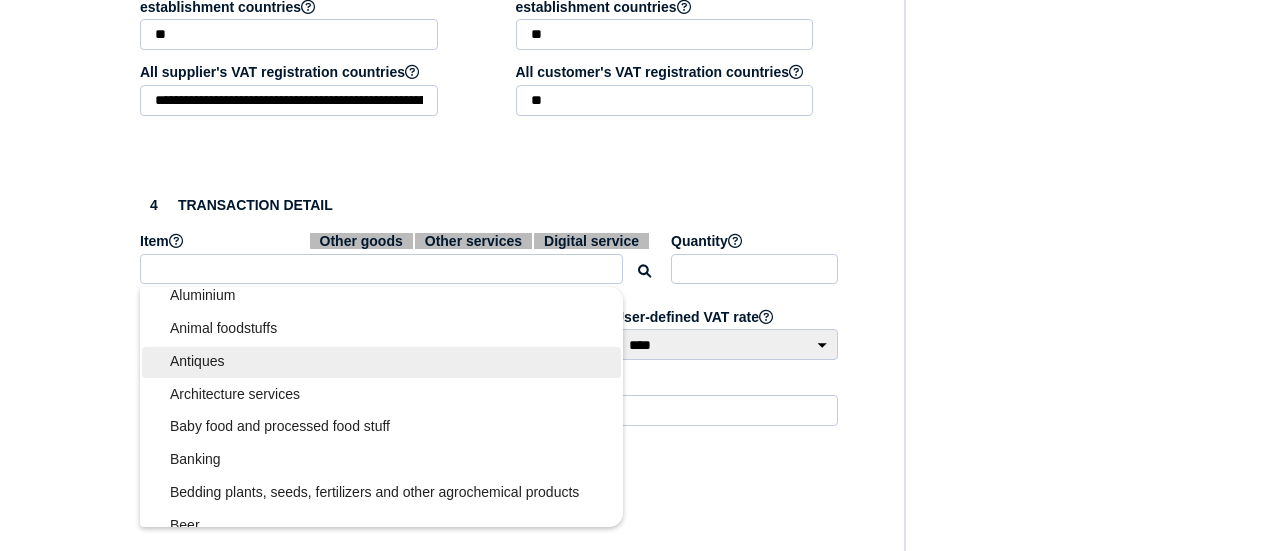 click on "Antiques" at bounding box center (381, 362) 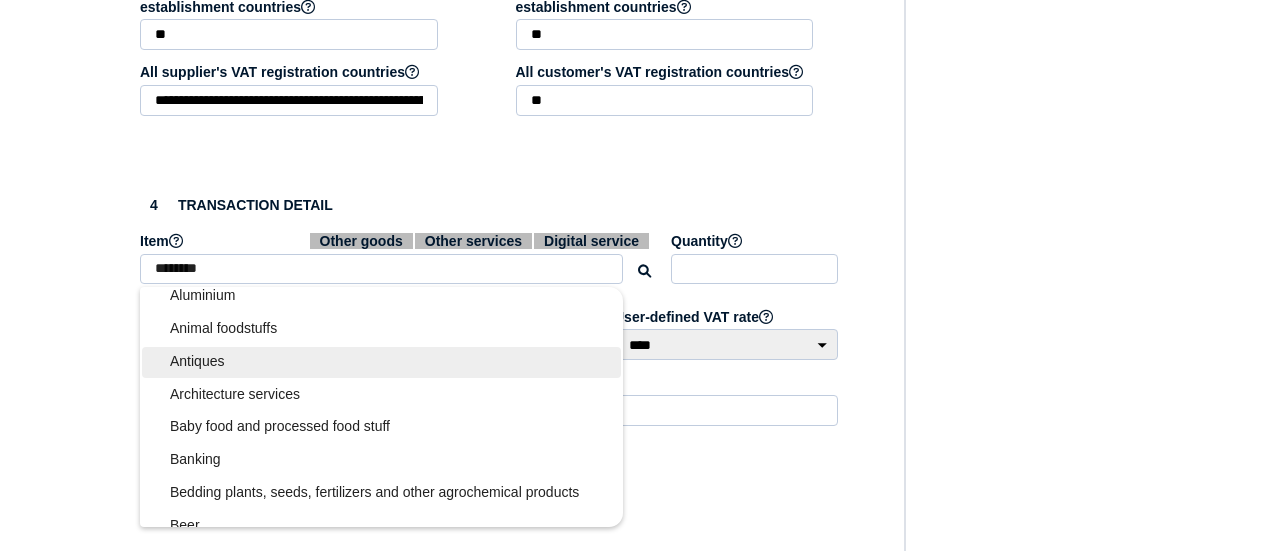 scroll, scrollTop: 0, scrollLeft: 0, axis: both 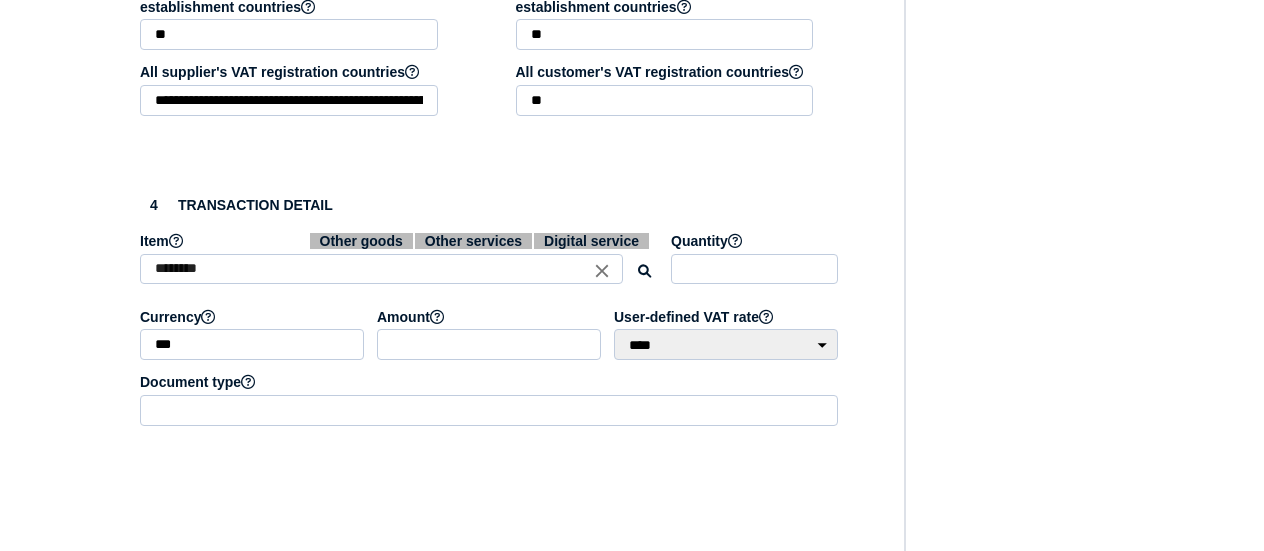 click on "**********" at bounding box center [490, -89] 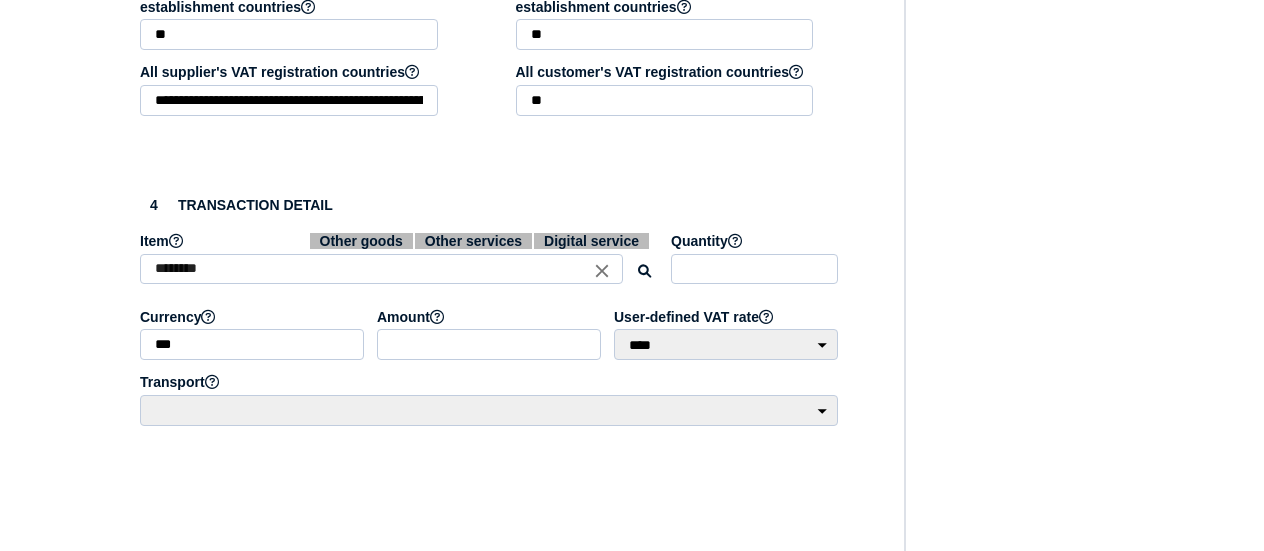 scroll, scrollTop: 1000, scrollLeft: 0, axis: vertical 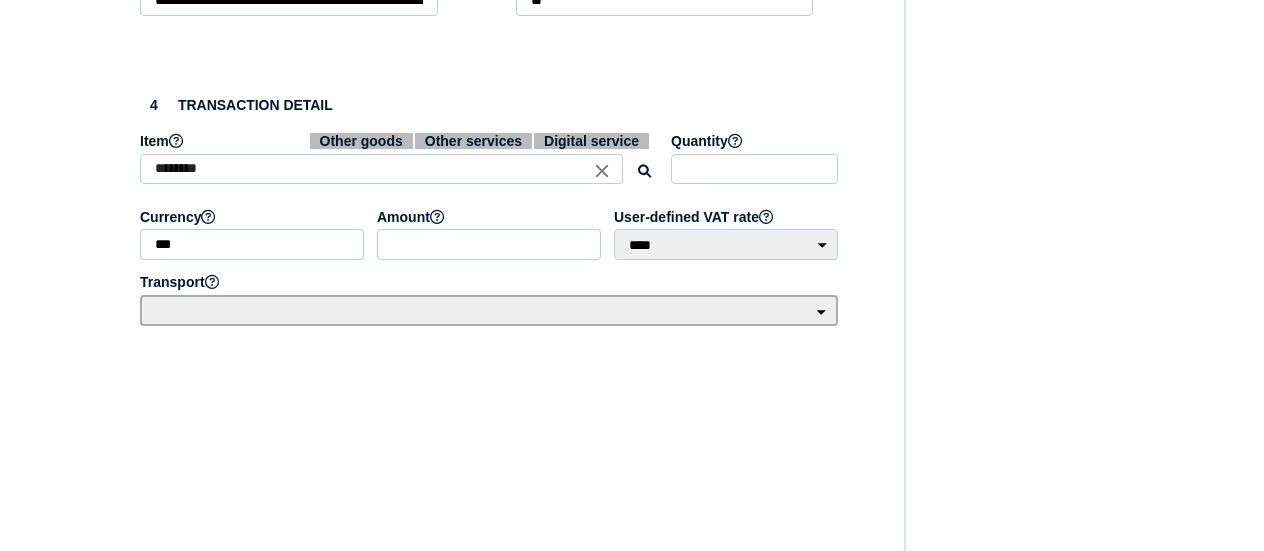 click on "**********" at bounding box center (489, 310) 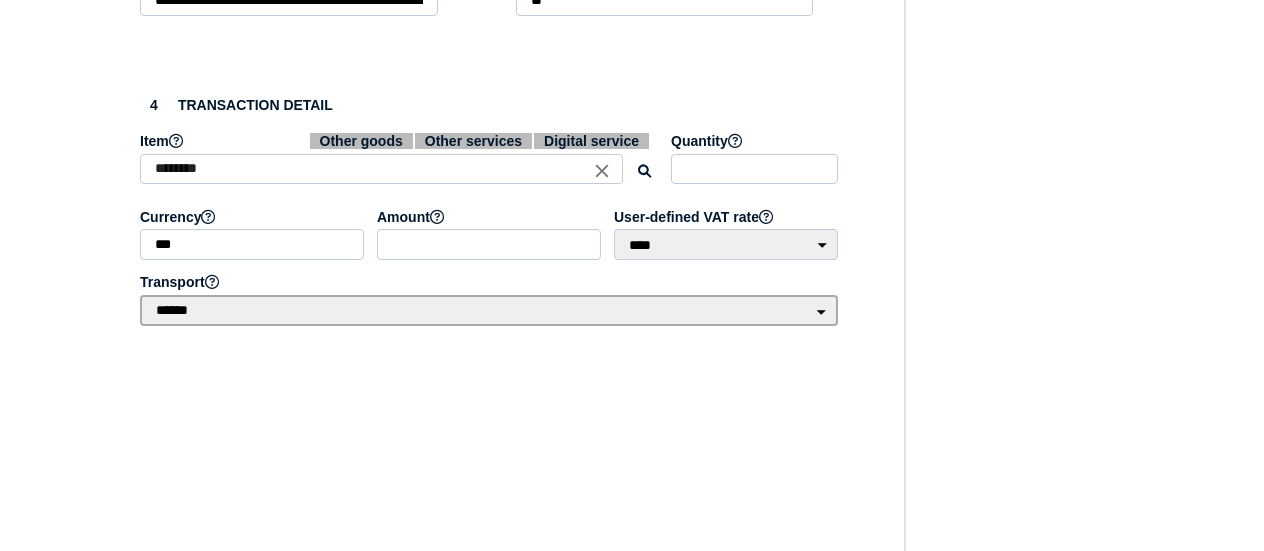 click on "**********" at bounding box center (489, 310) 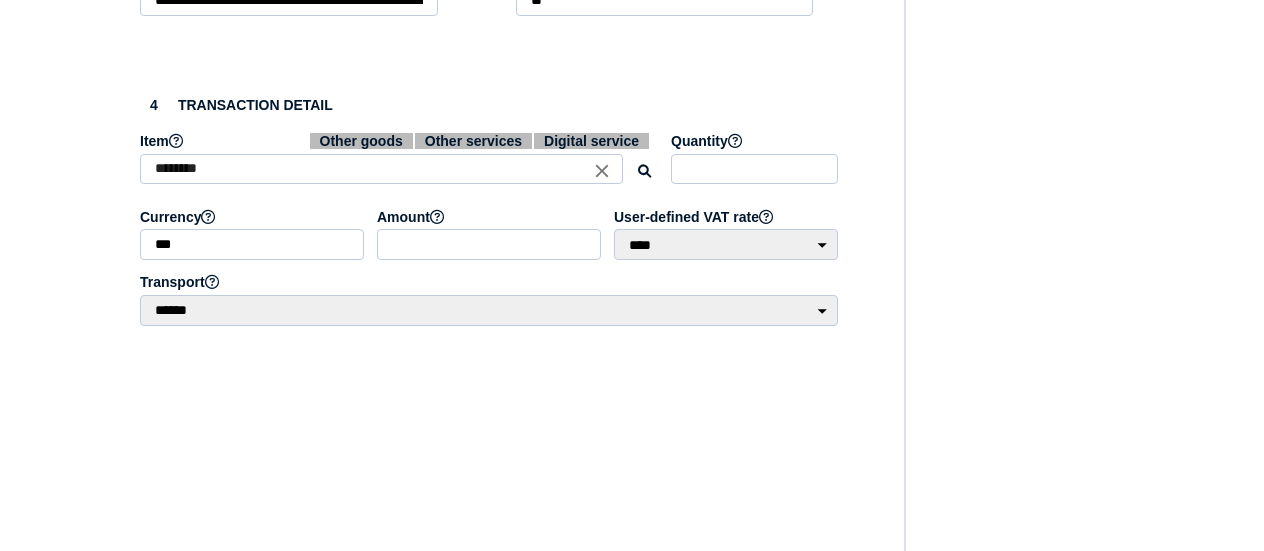 click on "VAT Transaction list Setup Manage companies Manage tax code mappings Manage users Manage user lists" at bounding box center [40, -121] 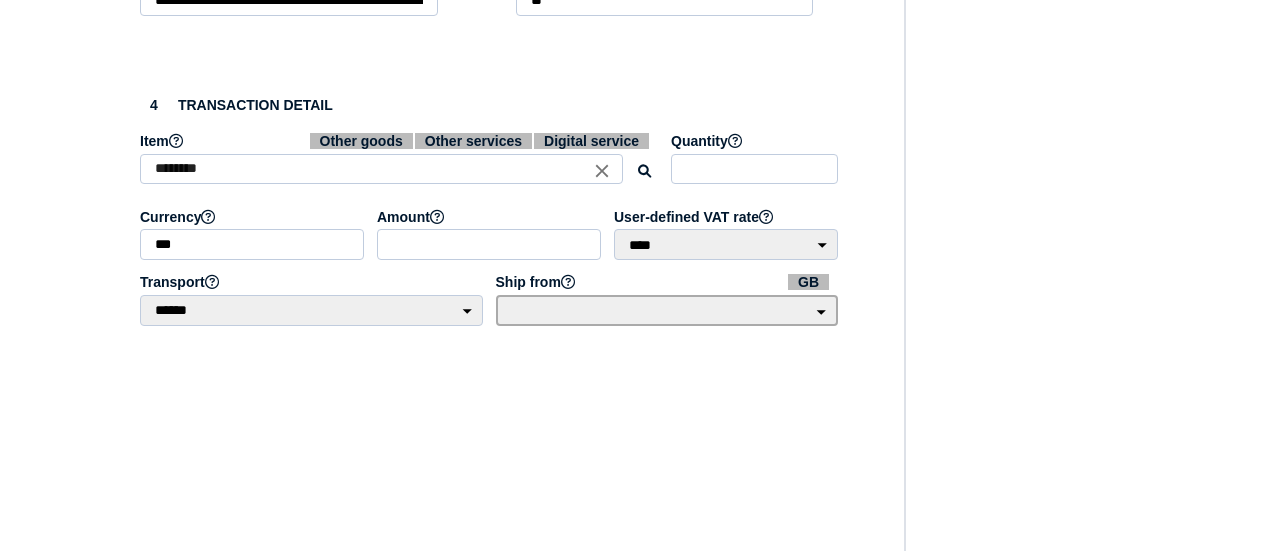 click on "**********" at bounding box center [667, 310] 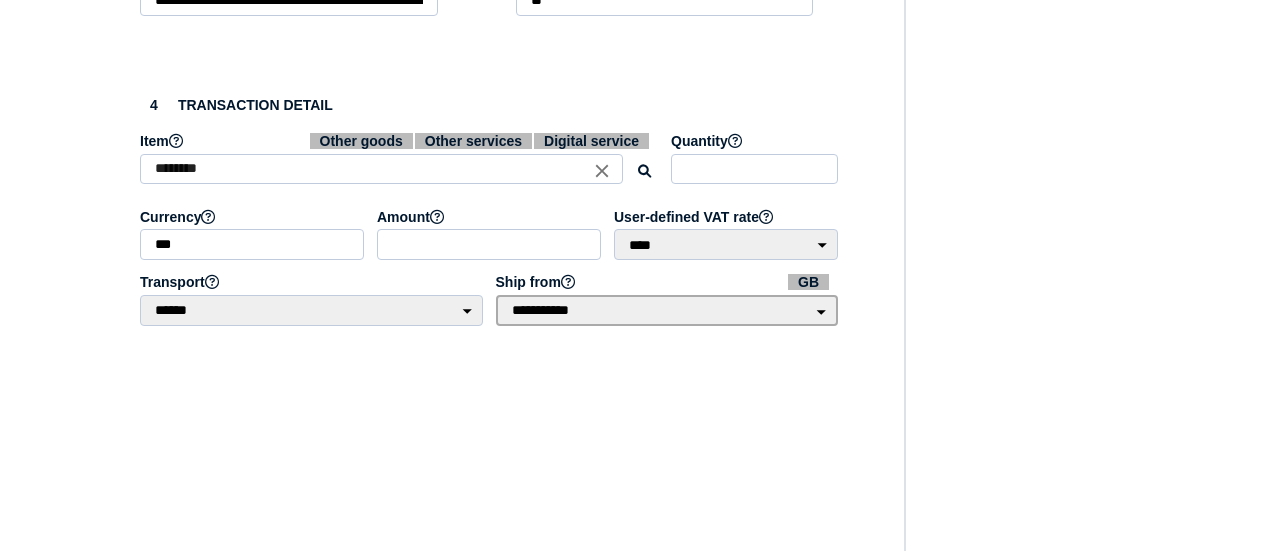 click on "**********" at bounding box center [667, 310] 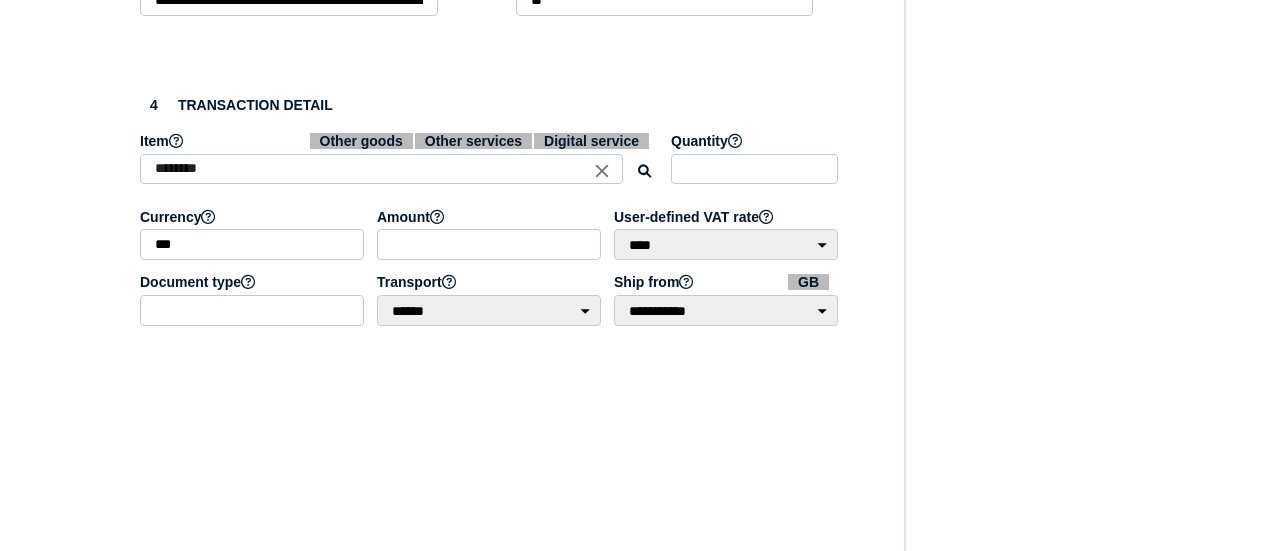 click on "**********" at bounding box center (490, -189) 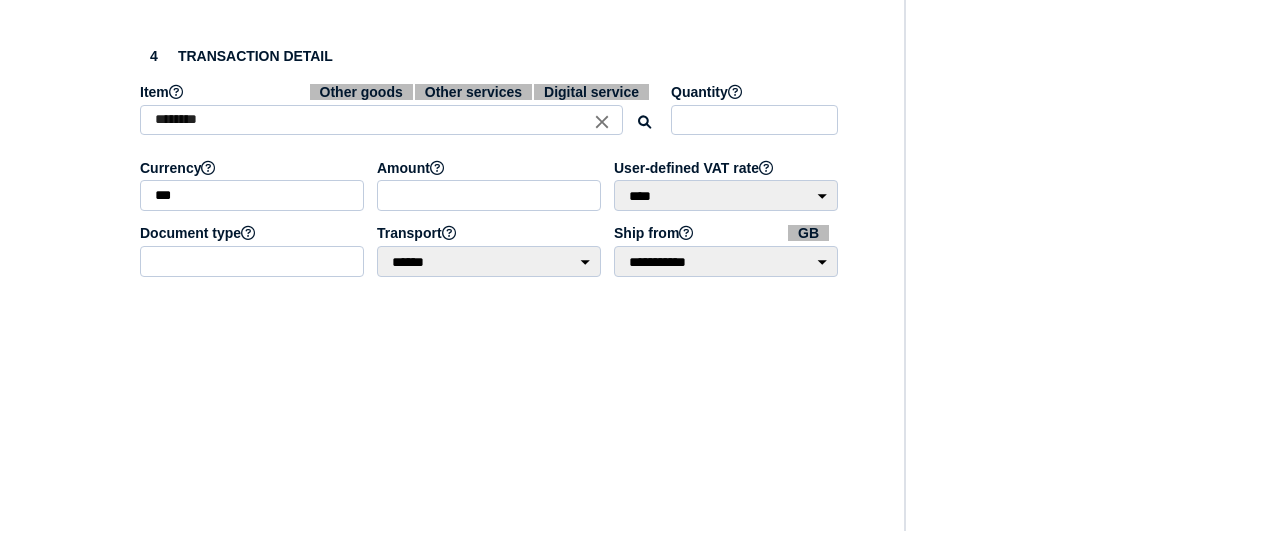 scroll, scrollTop: 1100, scrollLeft: 0, axis: vertical 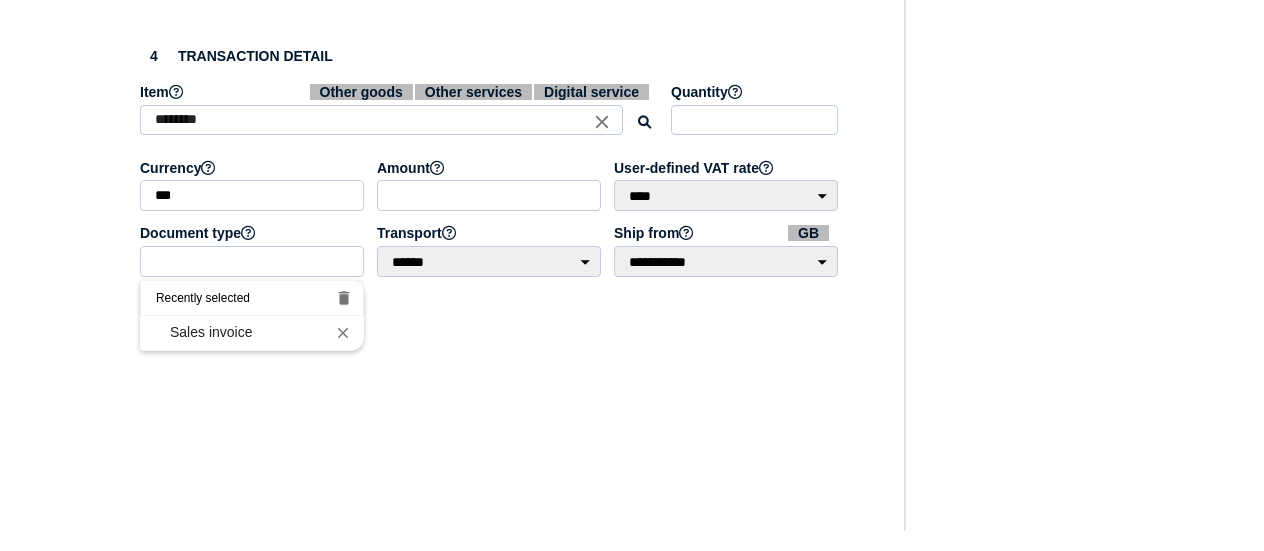 drag, startPoint x: 262, startPoint y: 285, endPoint x: 256, endPoint y: 304, distance: 19.924858 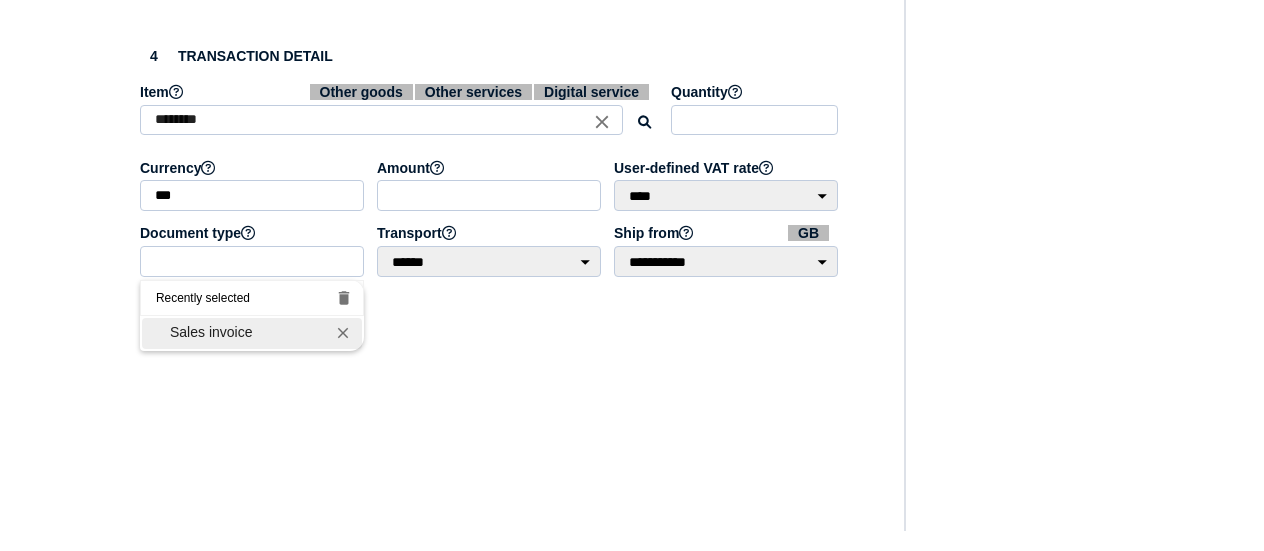 click on "Sales invoice" at bounding box center [252, 332] 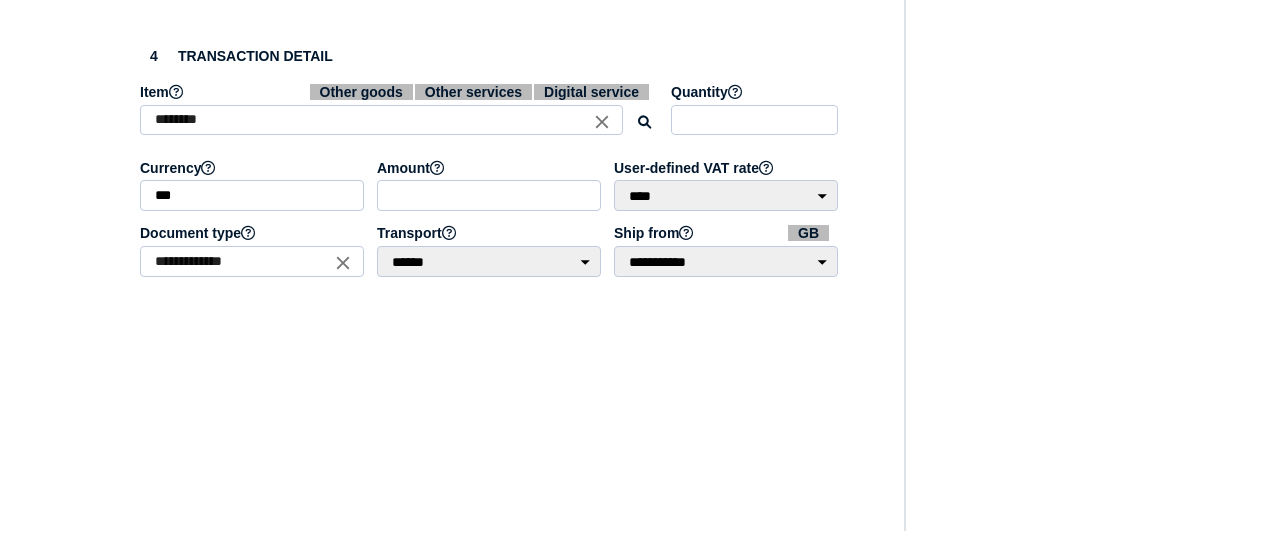 click at bounding box center [490, 421] 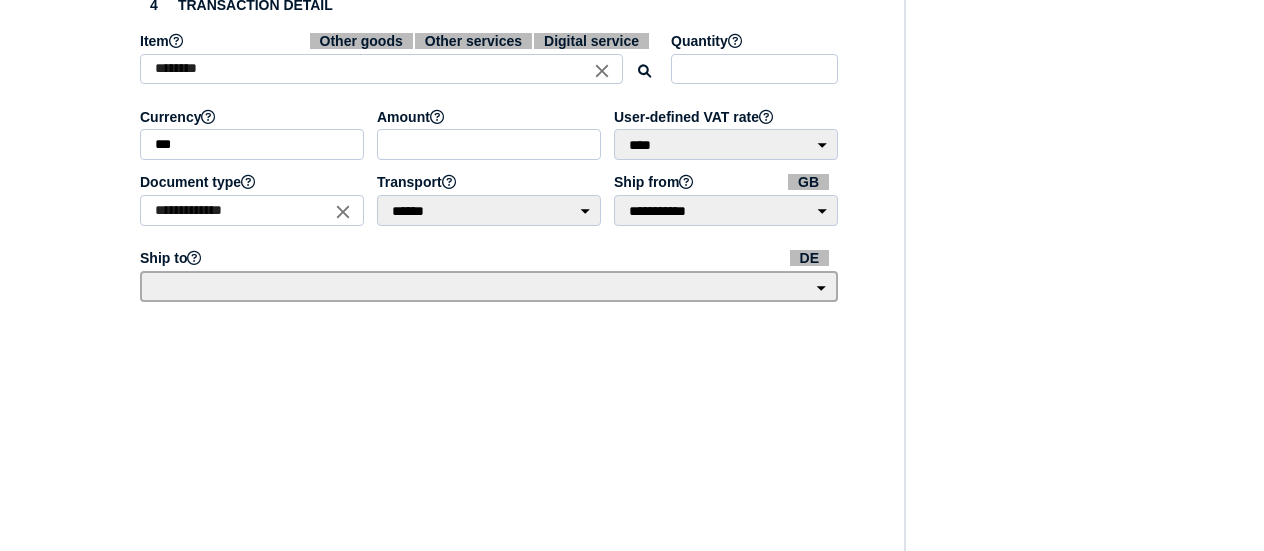 click on "**********" at bounding box center [489, 286] 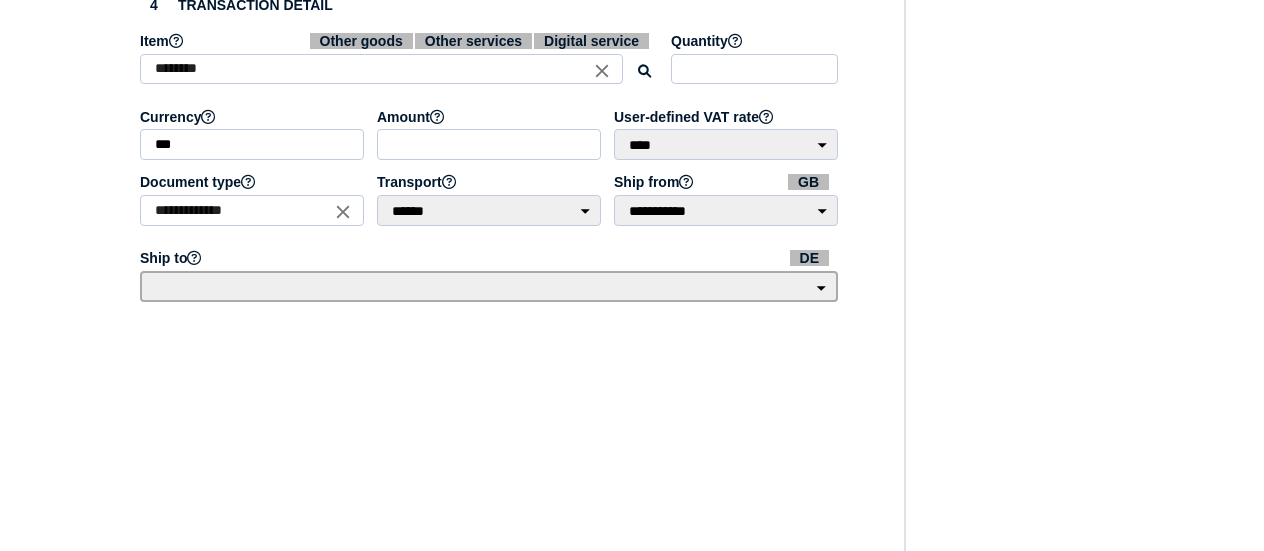 select on "**" 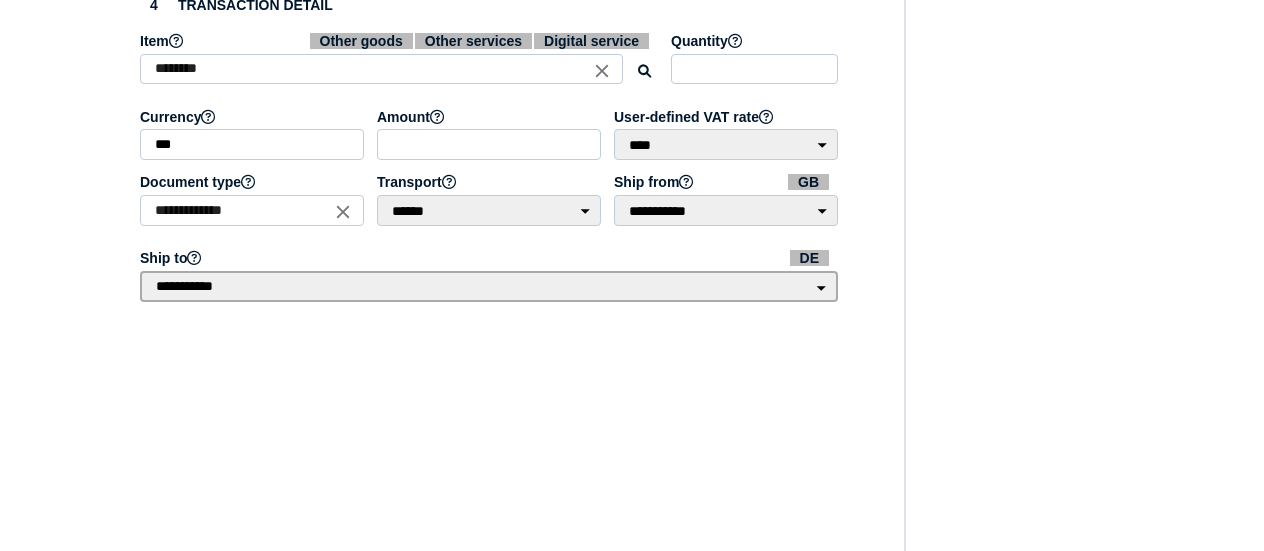 click on "**********" at bounding box center (489, 286) 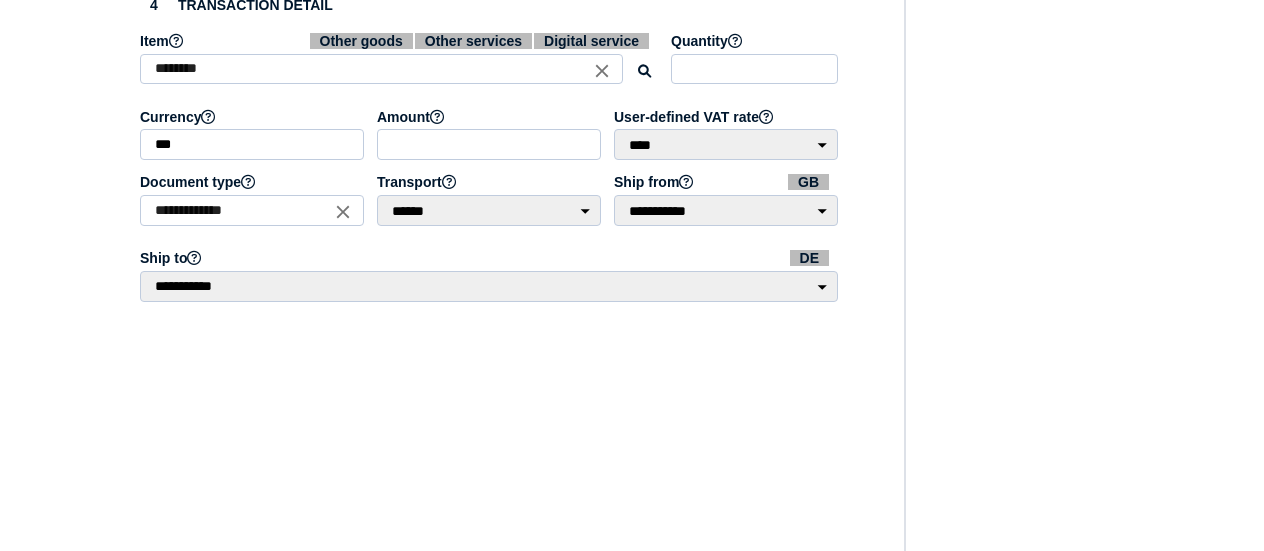 click on "VAT Transaction list Setup Manage companies Manage tax code mappings Manage users Manage user lists" at bounding box center (40, -183) 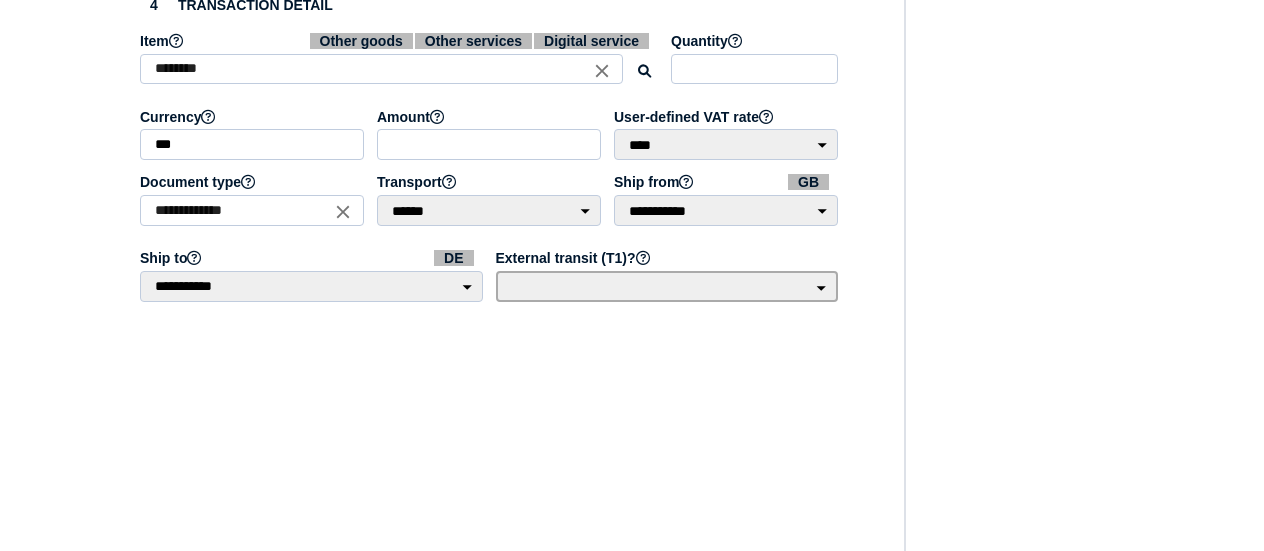click on "*** **" at bounding box center [667, 286] 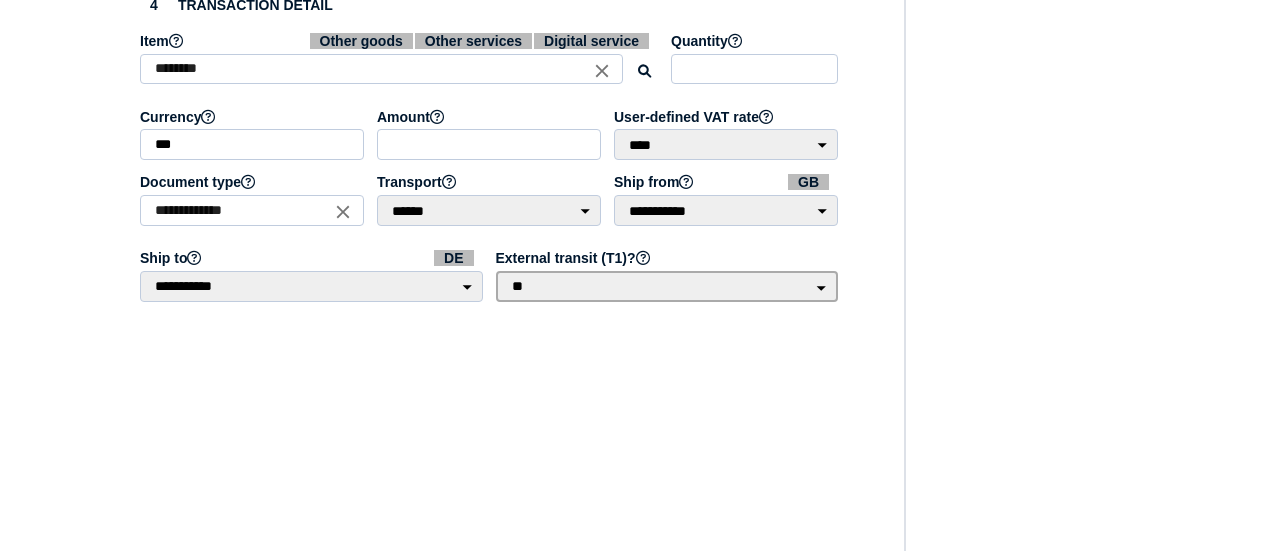 click on "*** **" at bounding box center [667, 286] 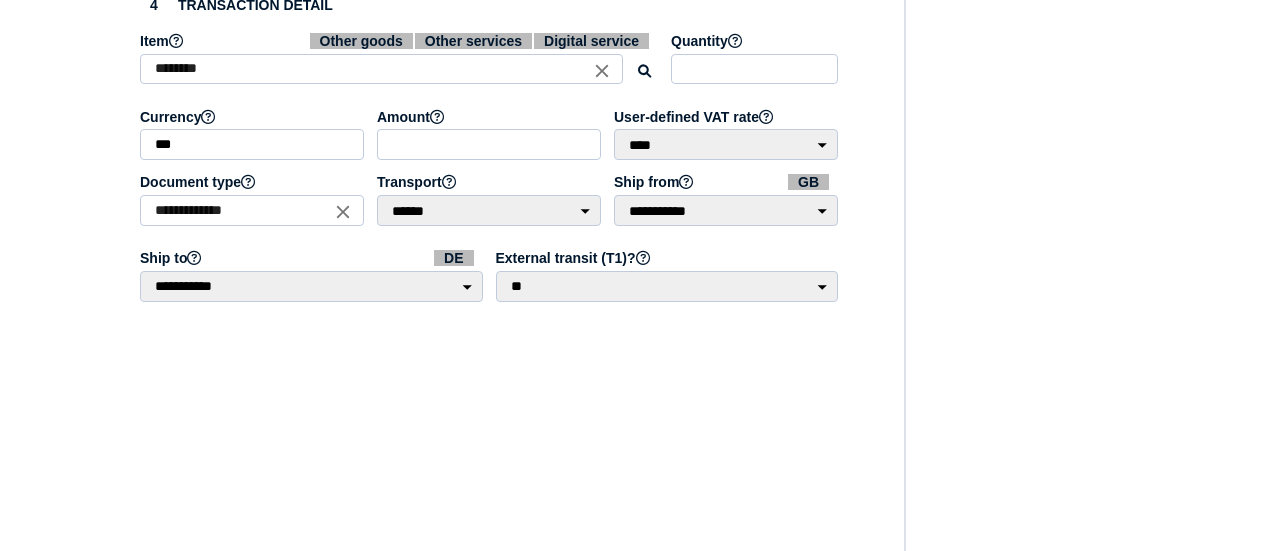 click on "VAT Transaction list Setup Manage companies Manage tax code mappings Manage users Manage user lists" at bounding box center [40, -183] 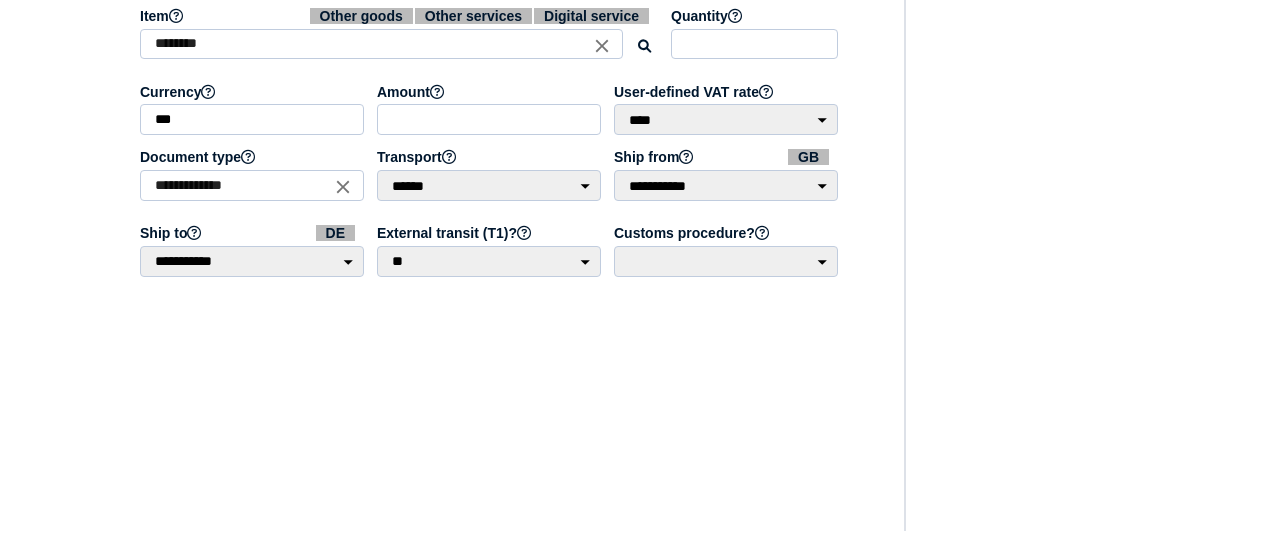 scroll, scrollTop: 1200, scrollLeft: 0, axis: vertical 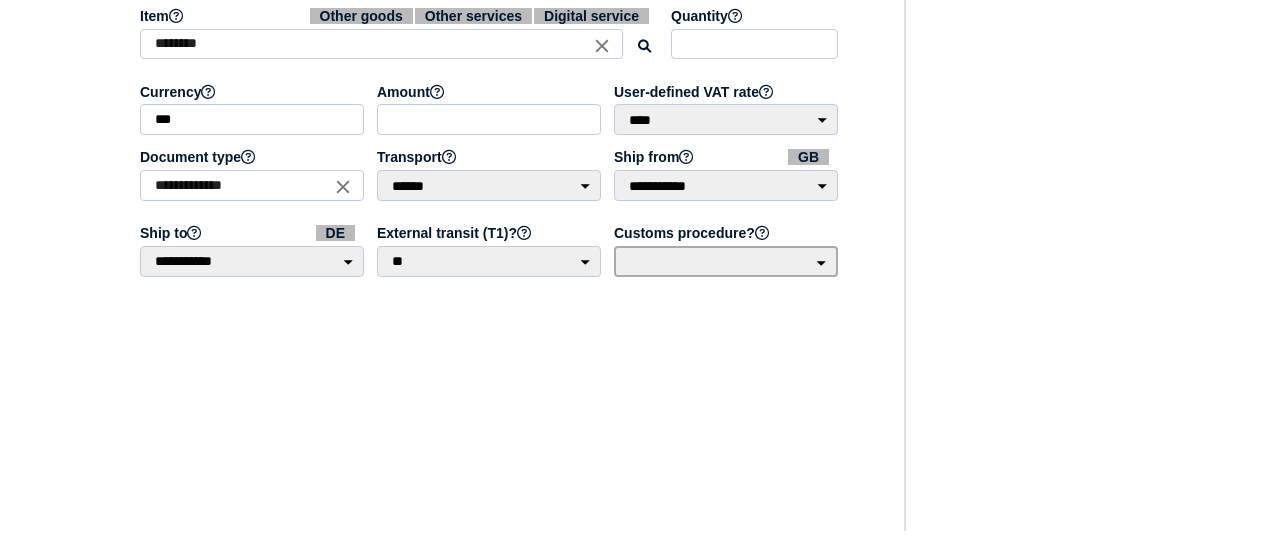 click on "*** **" at bounding box center [726, 261] 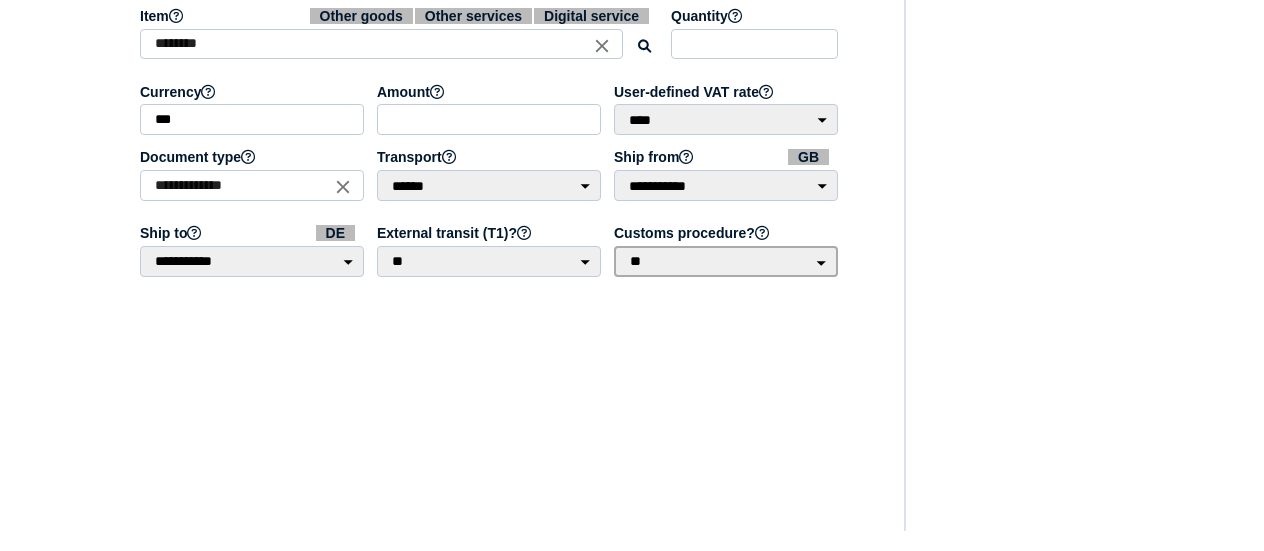 click on "*** **" at bounding box center [726, 261] 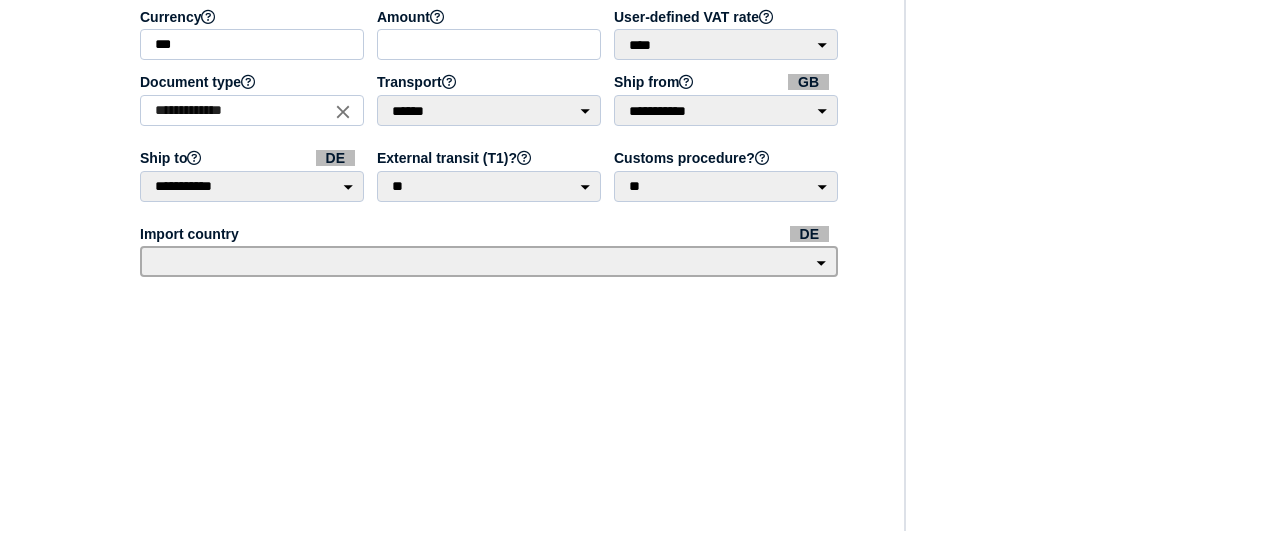 click on "**********" at bounding box center (489, 261) 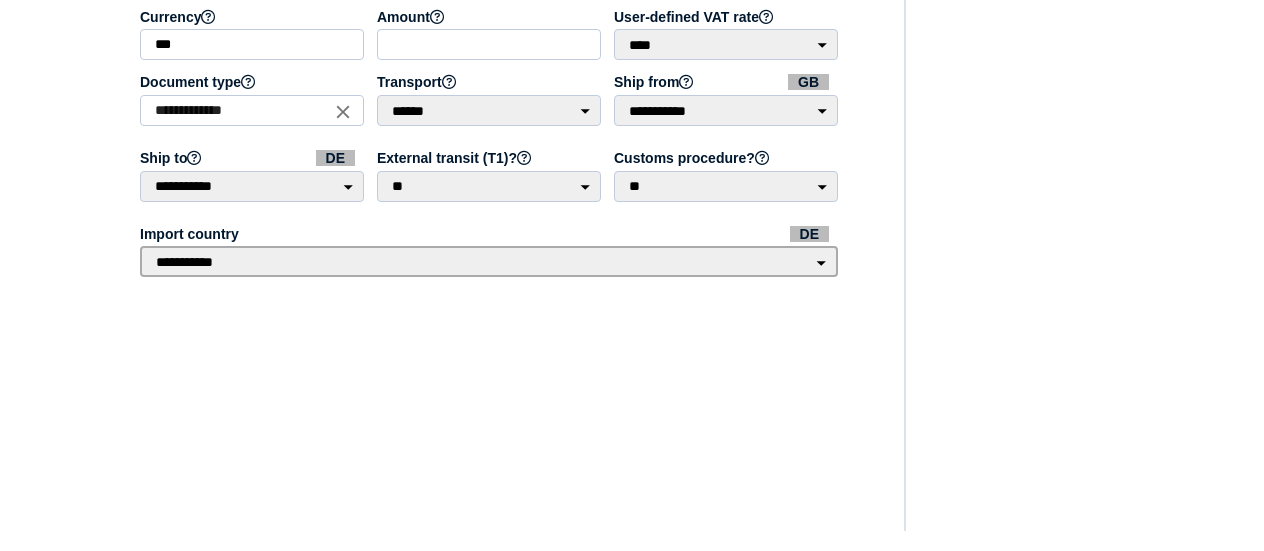 scroll, scrollTop: 1299, scrollLeft: 0, axis: vertical 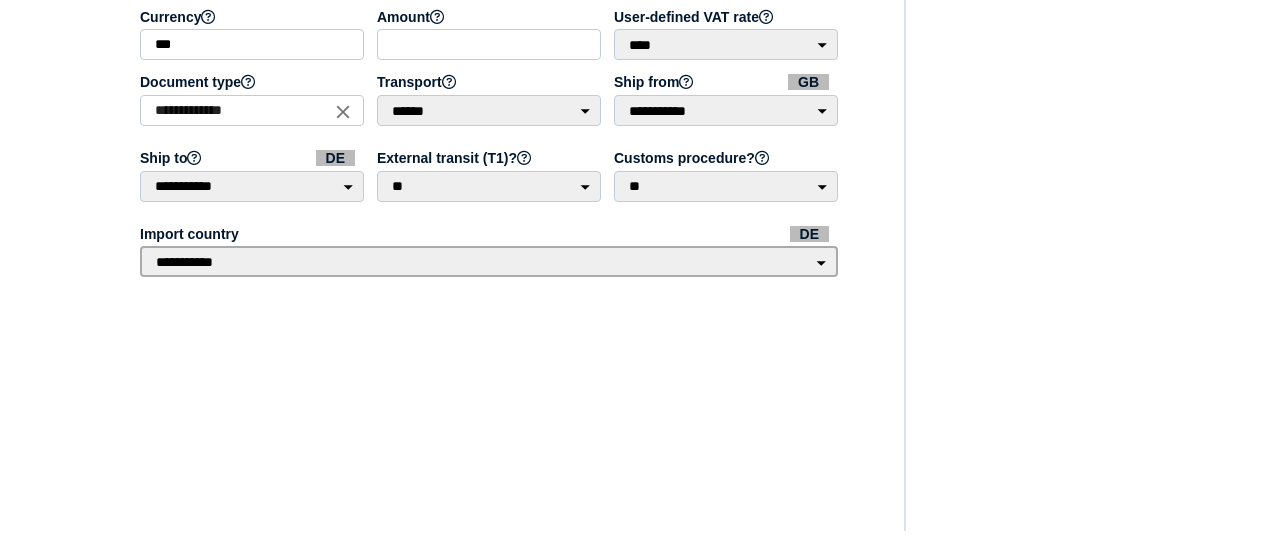 click on "**********" at bounding box center (489, 261) 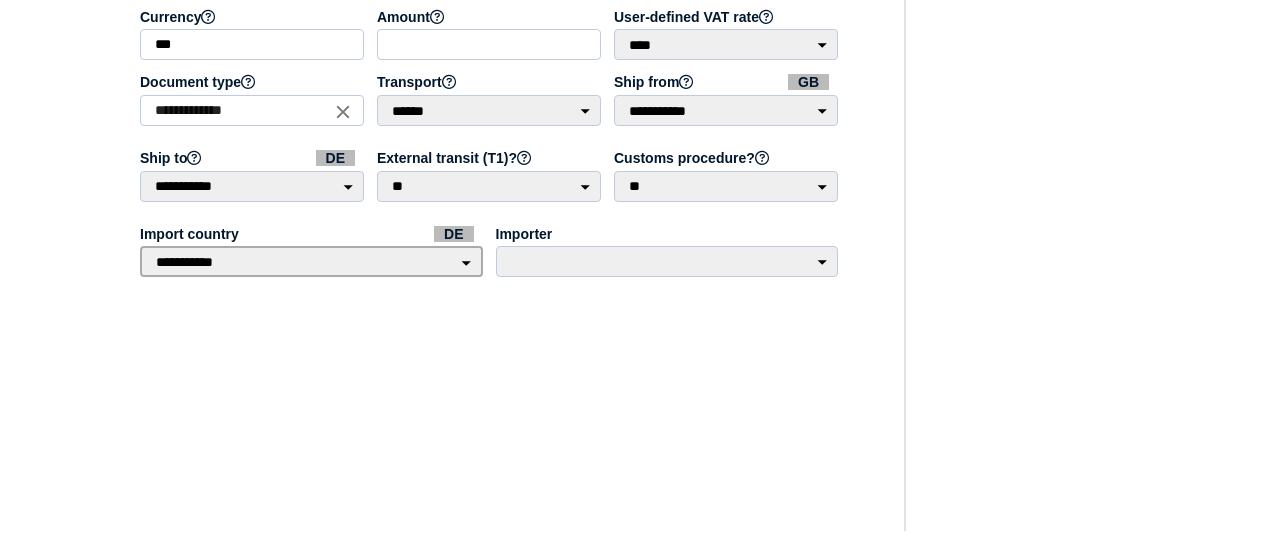 select on "**" 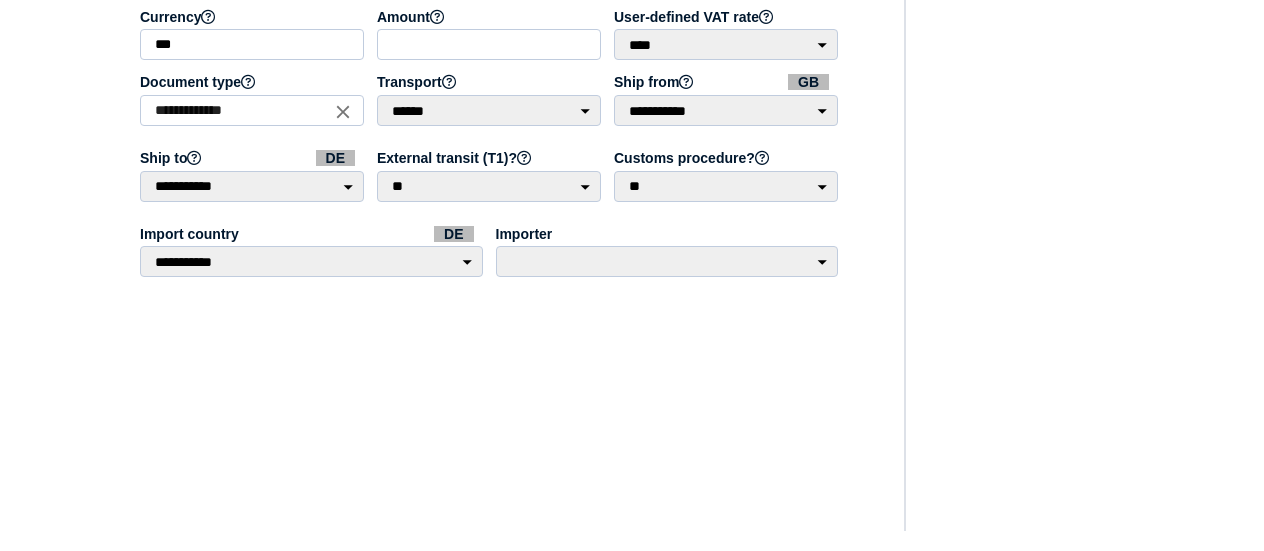 click on "**********" at bounding box center (490, -253) 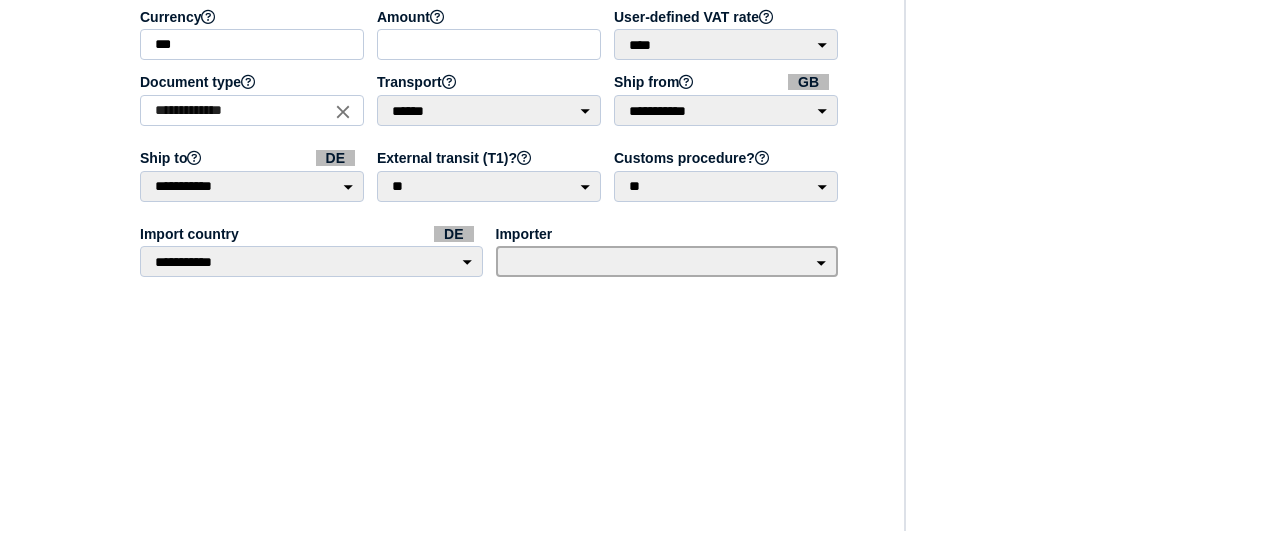 click on "****** *****" at bounding box center [667, 261] 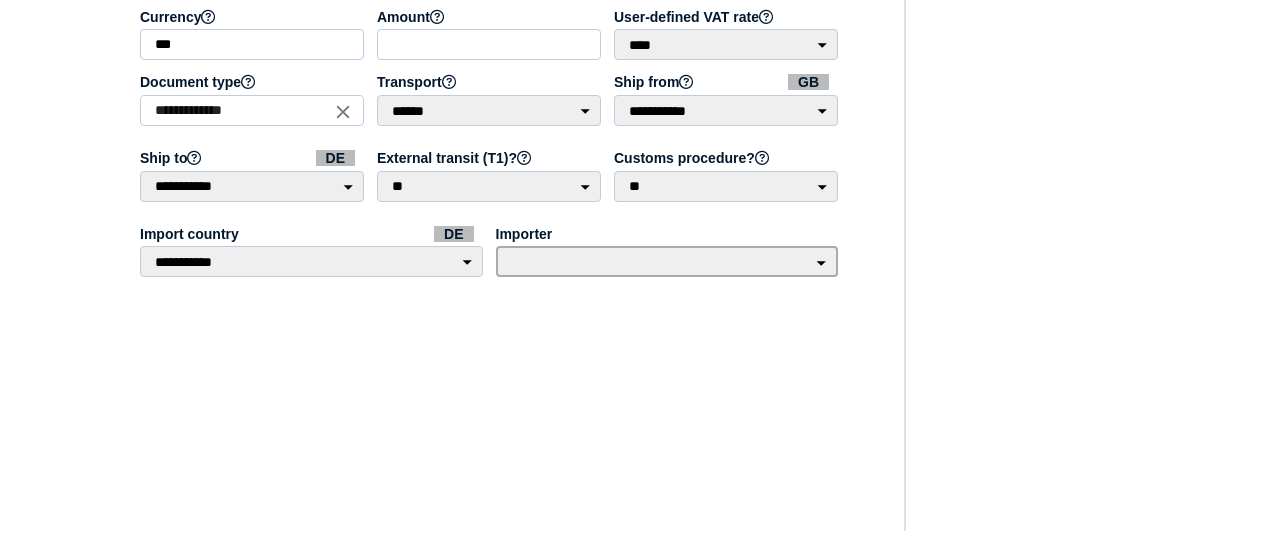 select on "*****" 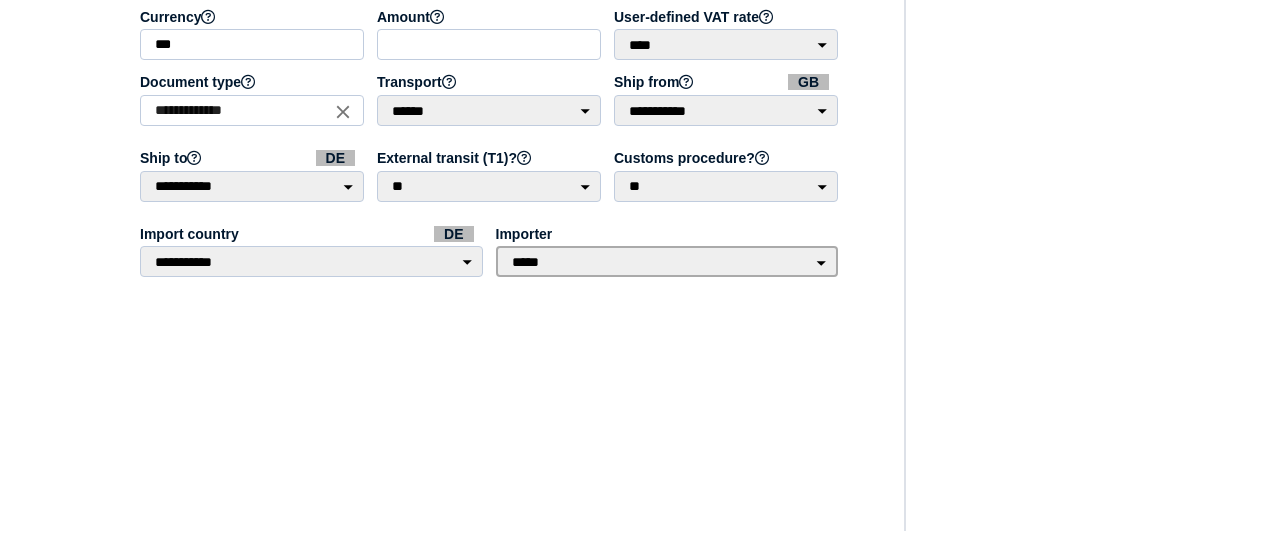 click on "****** *****" at bounding box center [667, 261] 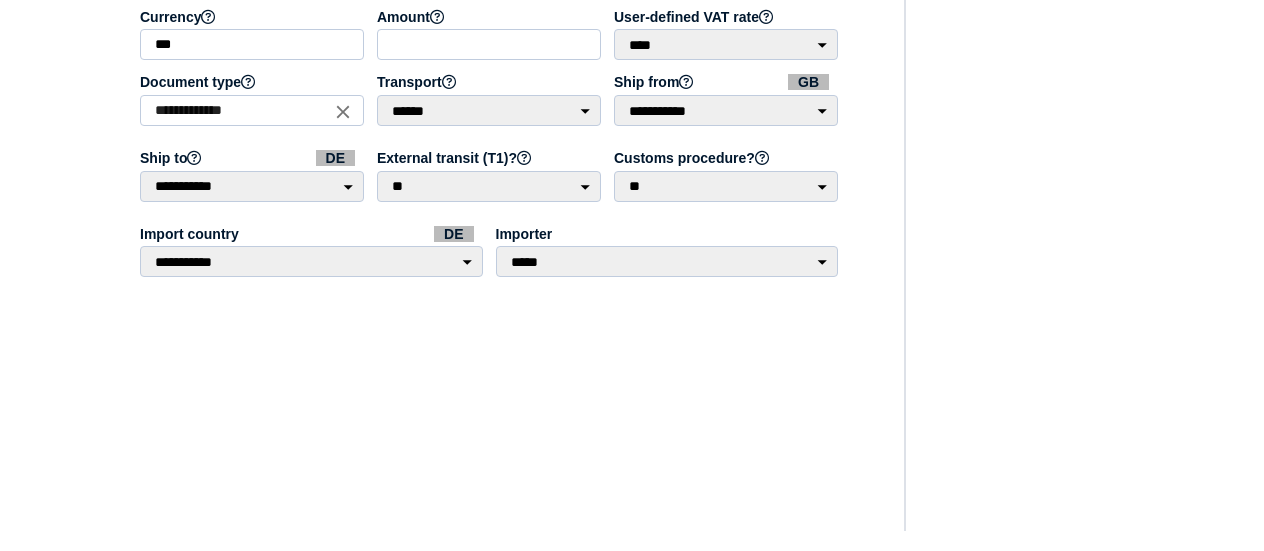 click on "**********" at bounding box center [490, -253] 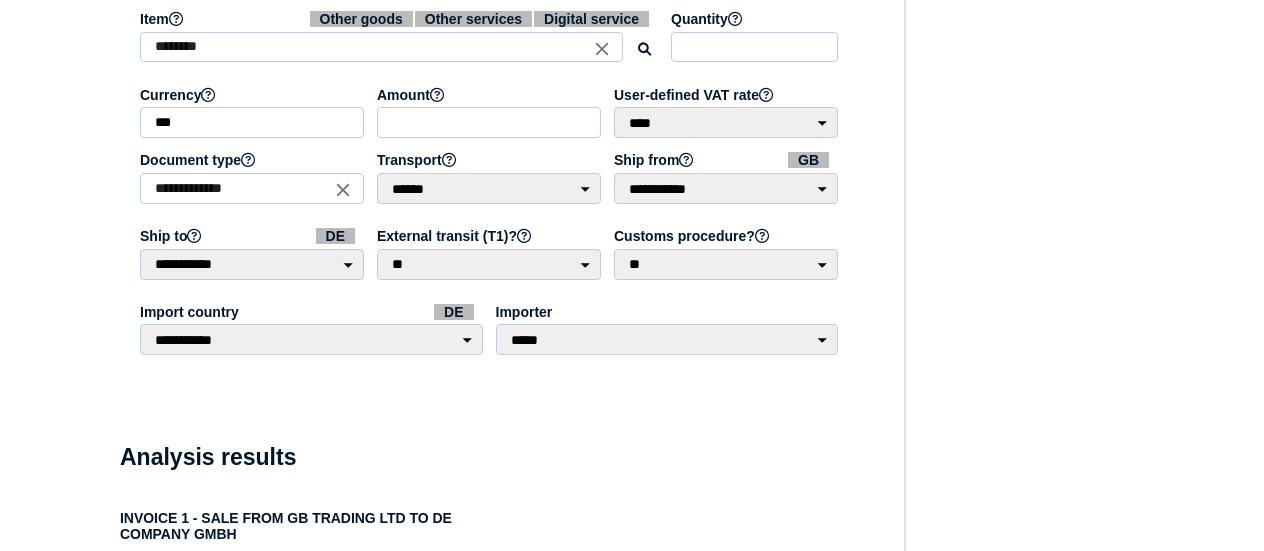 scroll, scrollTop: 1118, scrollLeft: 0, axis: vertical 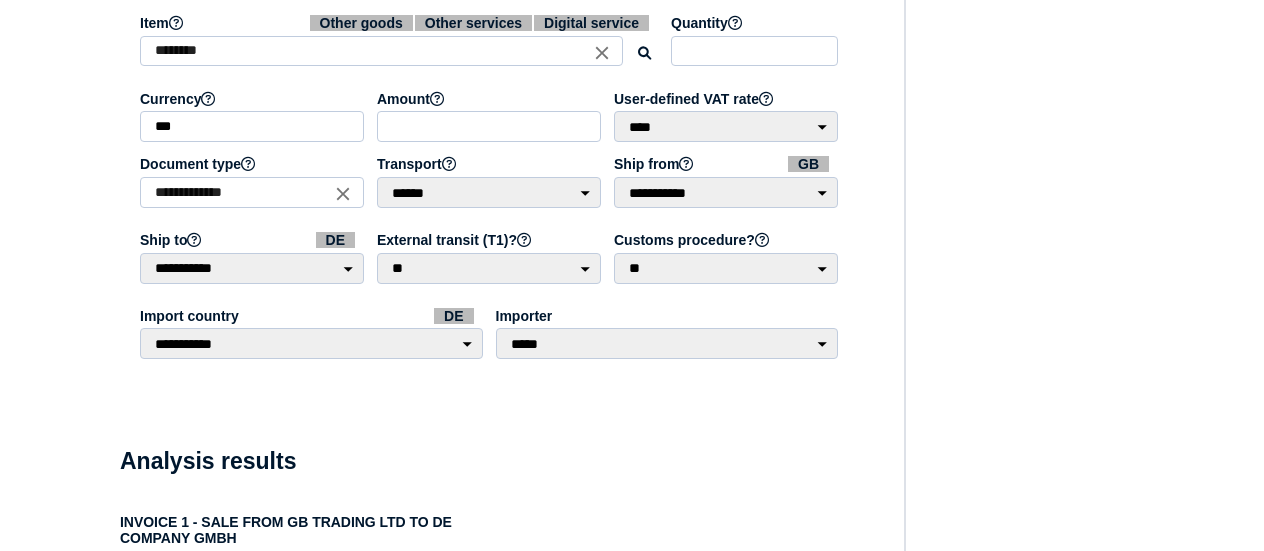 click on "********" at bounding box center (381, 51) 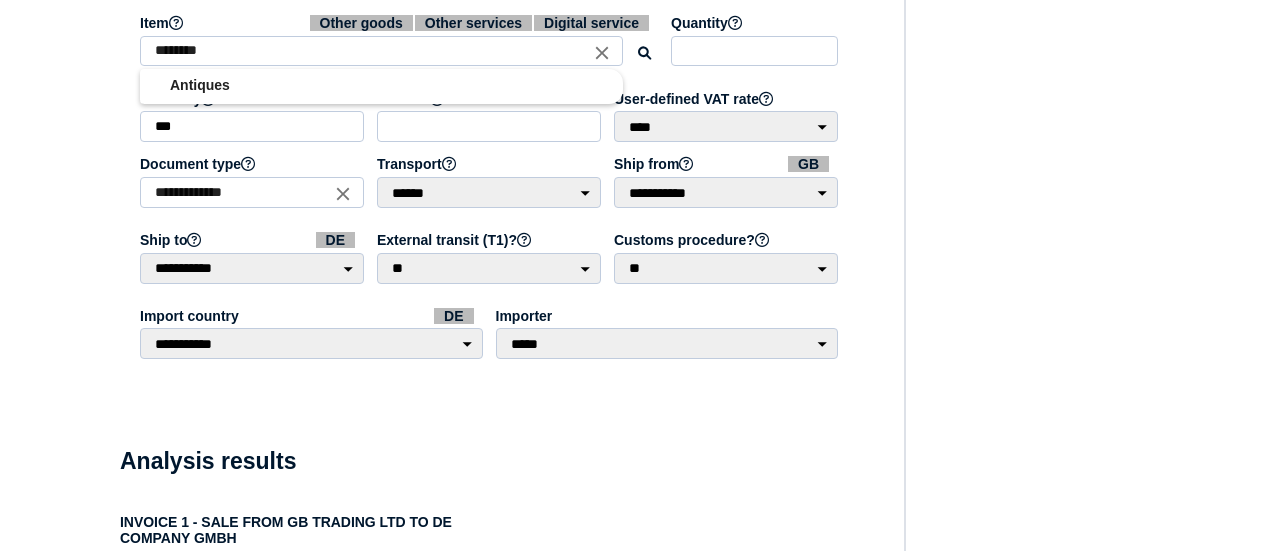click on "********" at bounding box center [381, 51] 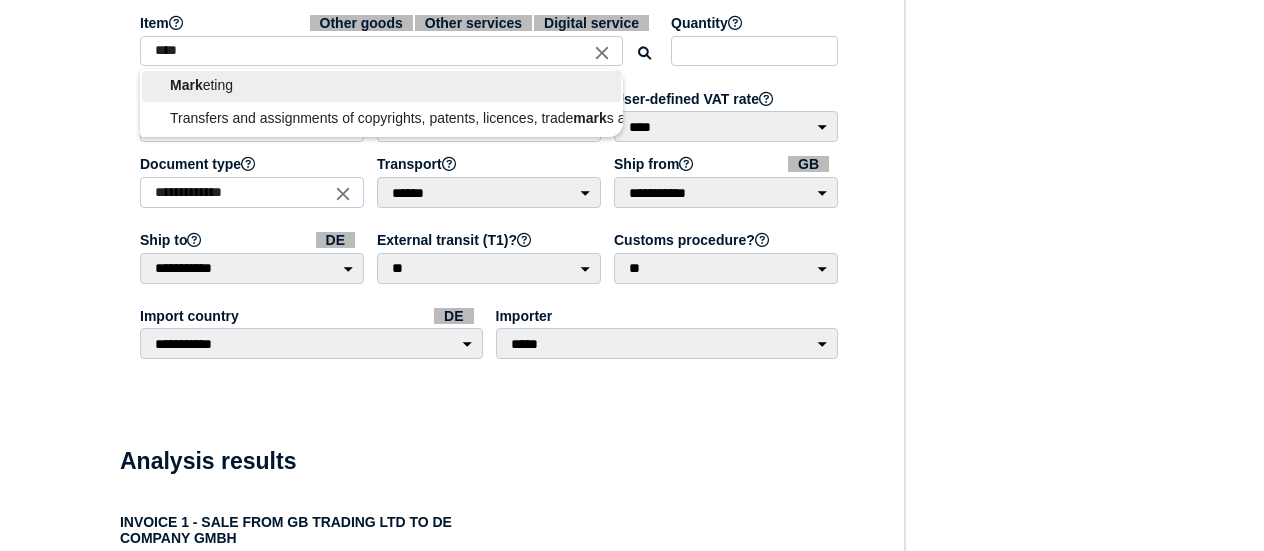click on "Mark eting" at bounding box center (381, 85) 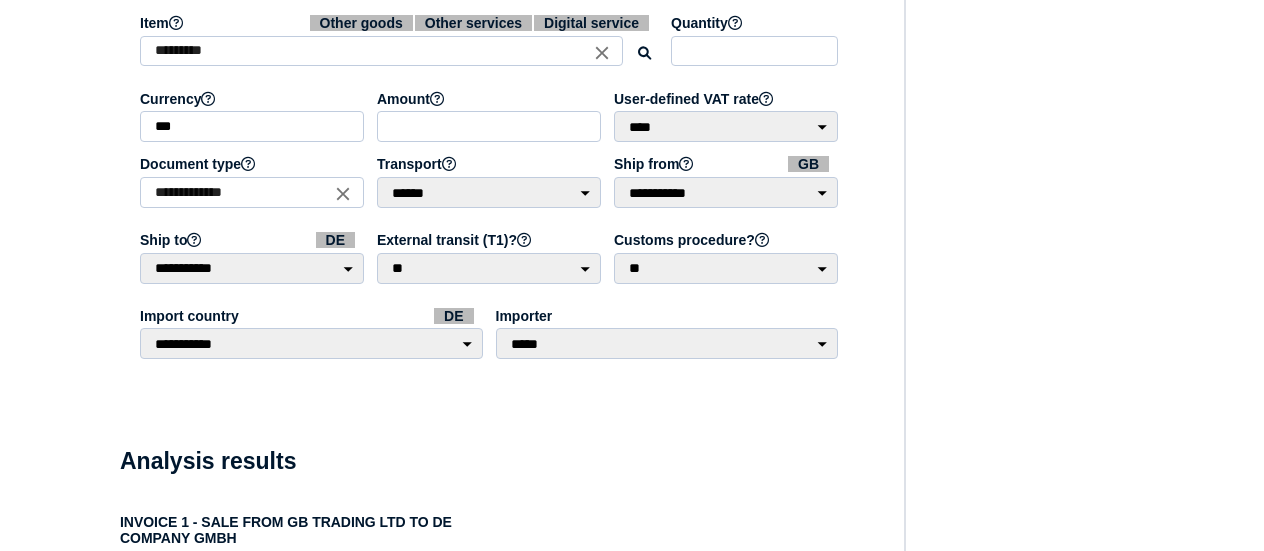 click on "VAT Transaction list Setup Manage companies Manage tax code mappings Manage users Manage user lists" at bounding box center [40, 432] 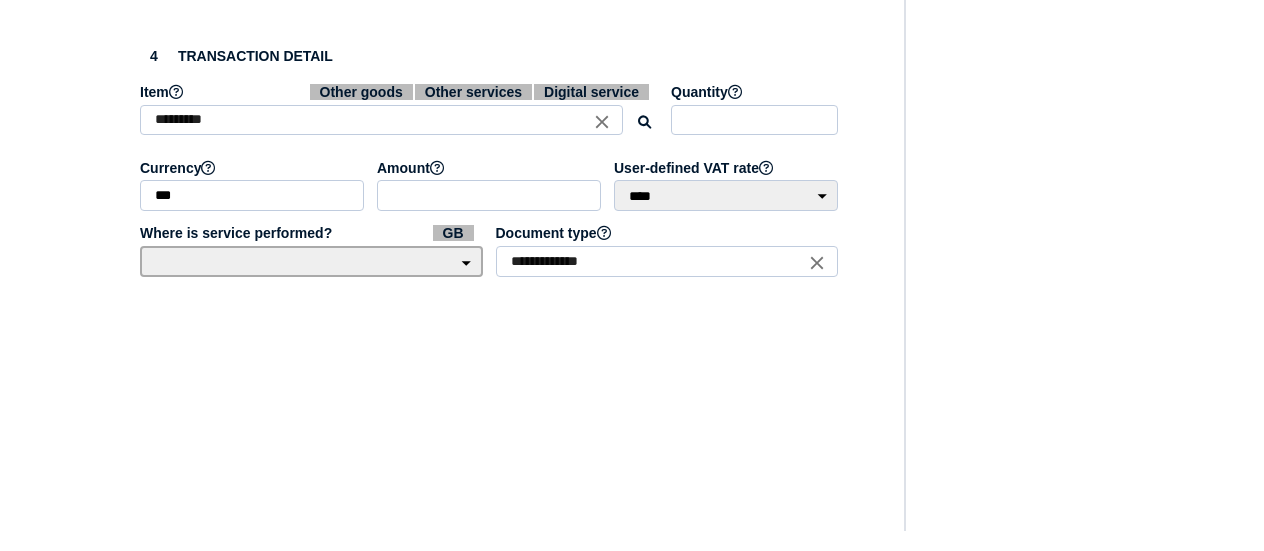 click on "**********" at bounding box center (311, 261) 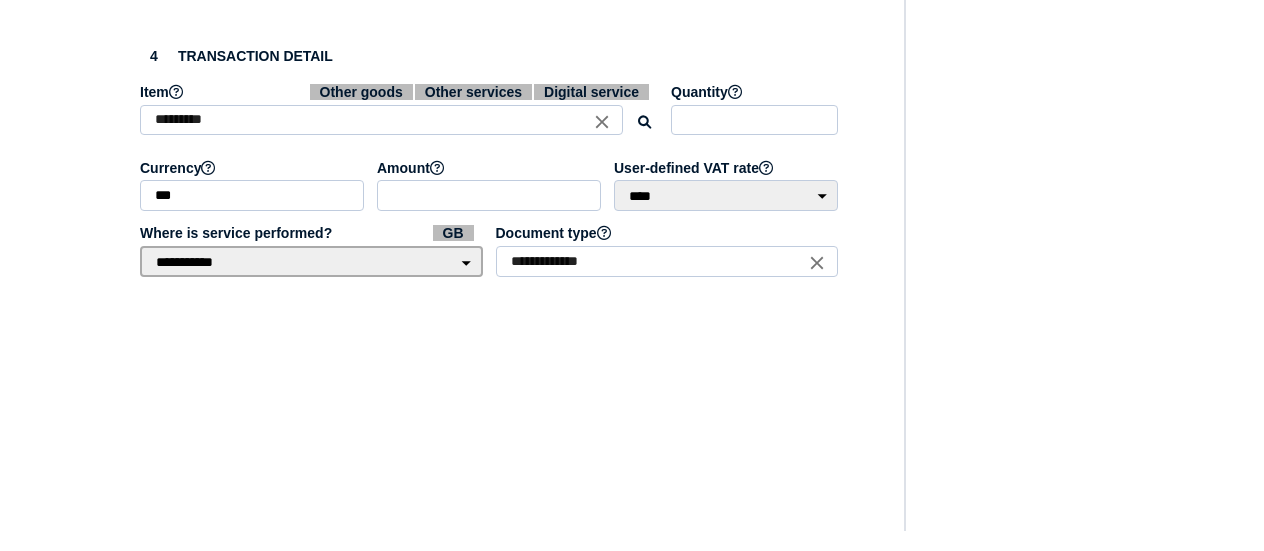 click on "**********" at bounding box center (311, 261) 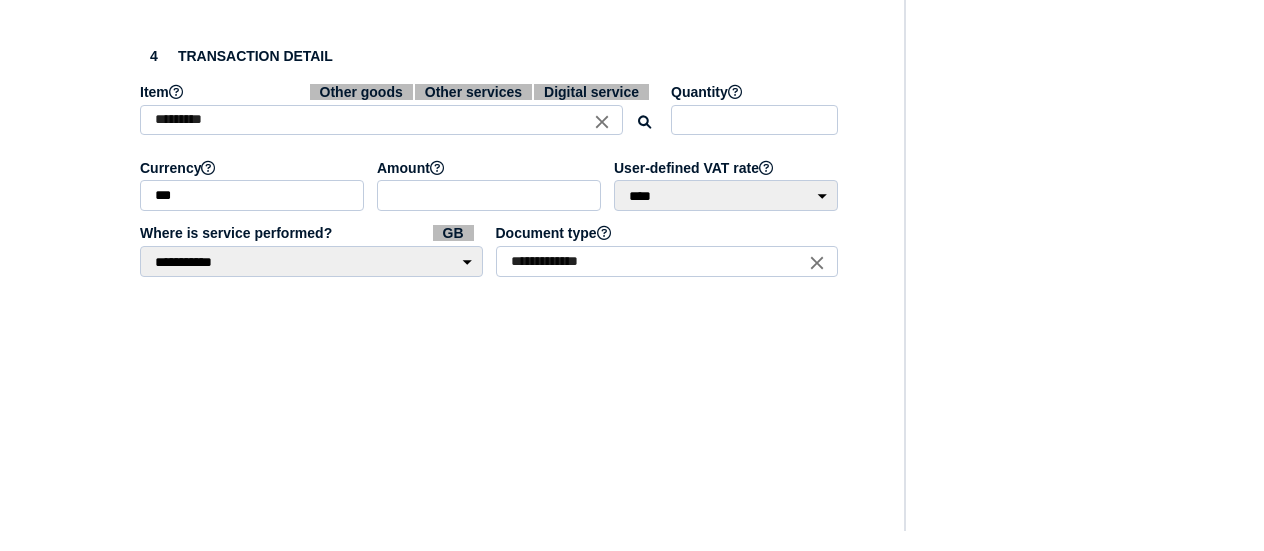 click on "VAT Transaction list Setup Manage companies Manage tax code mappings Manage users Manage user lists" at bounding box center (40, -170) 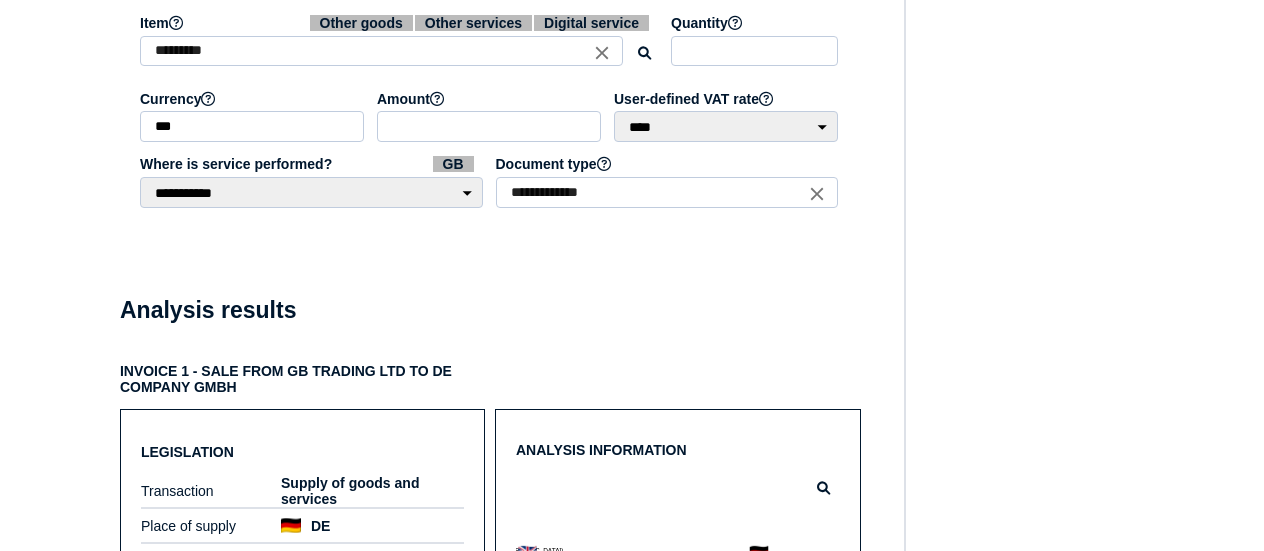 click on "VAT Transaction list Setup Manage companies Manage tax code mappings Manage users Manage user lists" at bounding box center [40, 357] 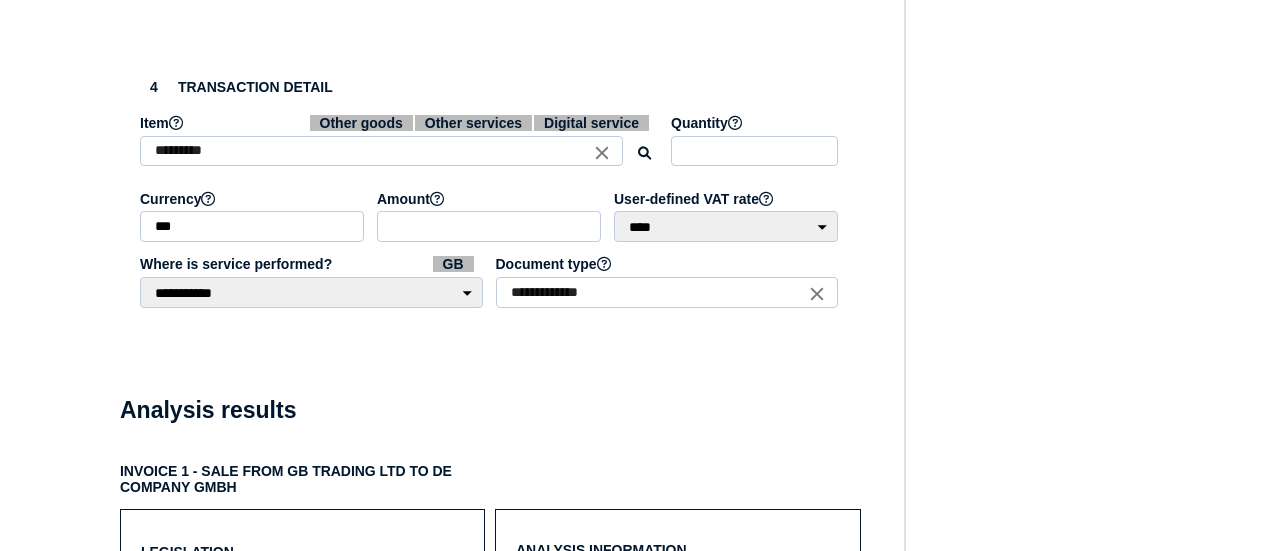 scroll, scrollTop: 918, scrollLeft: 0, axis: vertical 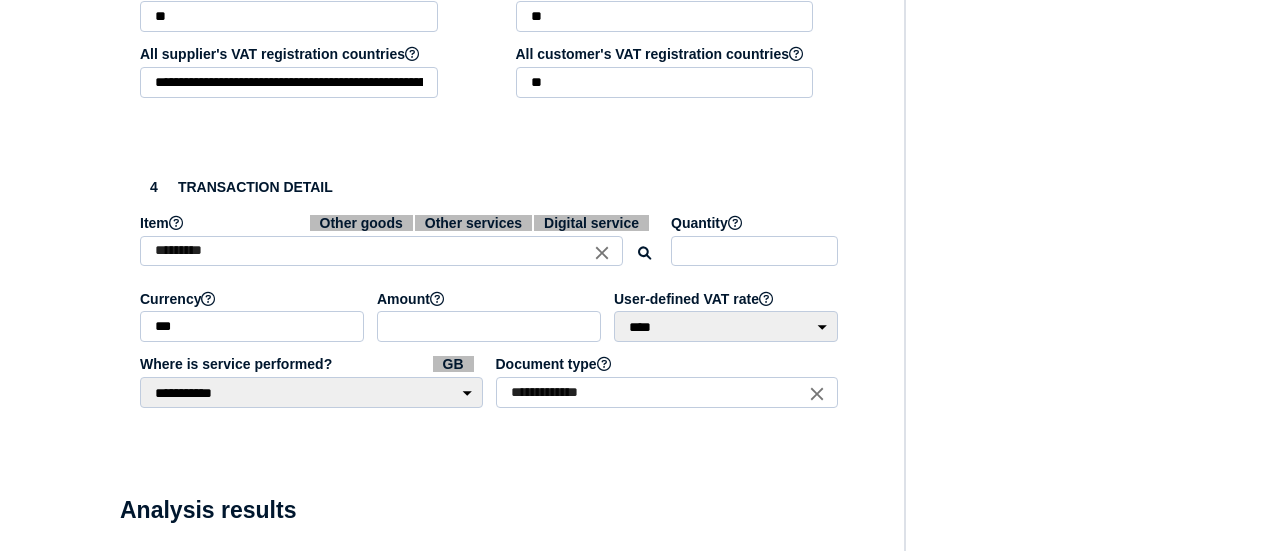 click on "VAT Transaction list Setup Manage companies Manage tax code mappings Manage users Manage user lists" at bounding box center (40, 557) 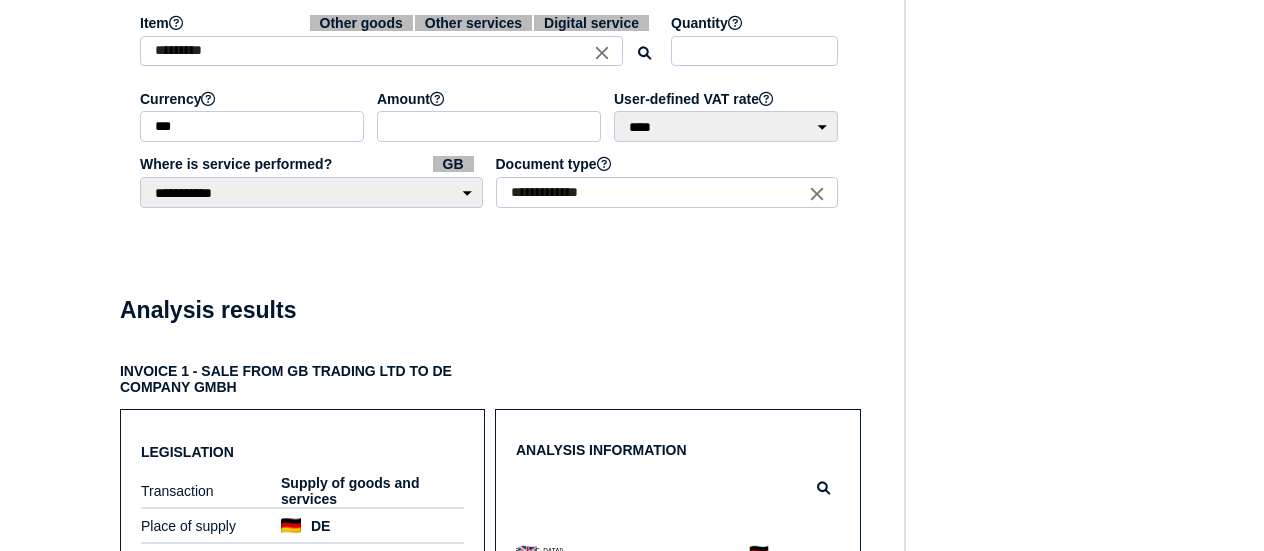 scroll, scrollTop: 1218, scrollLeft: 0, axis: vertical 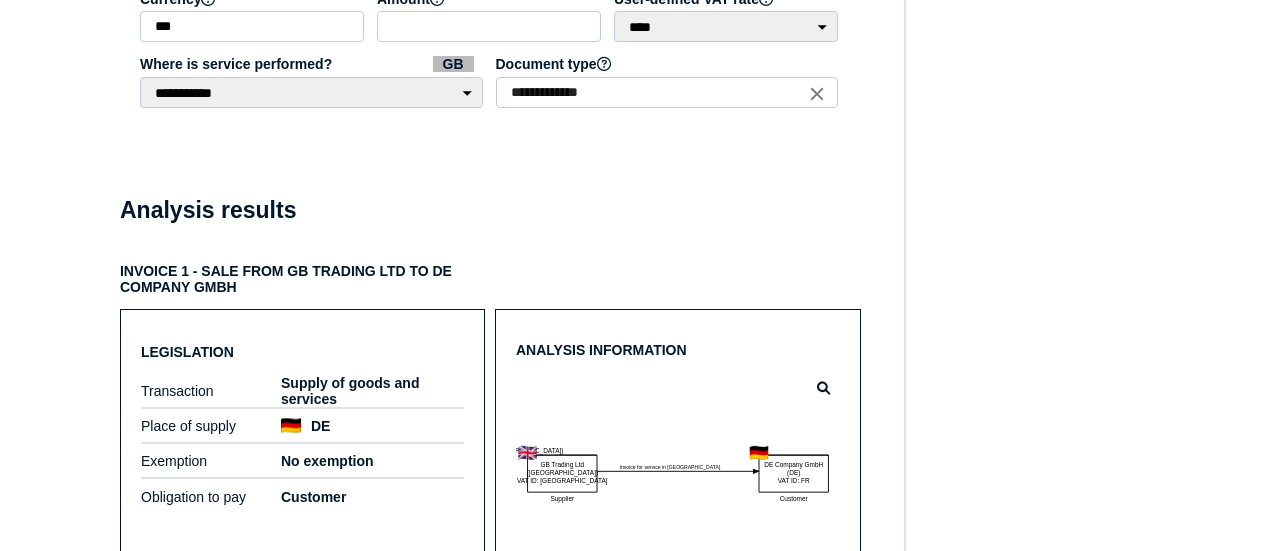 click on "**********" at bounding box center [490, 249] 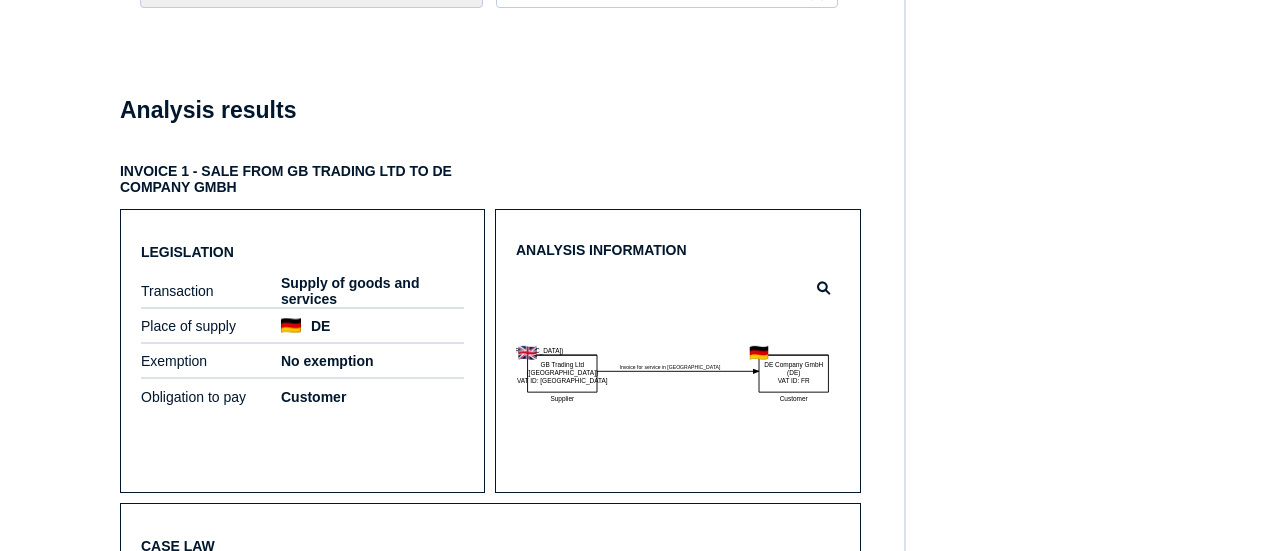 click on "VAT Transaction list Setup Manage companies Manage tax code mappings Manage users Manage user lists" at bounding box center (40, 157) 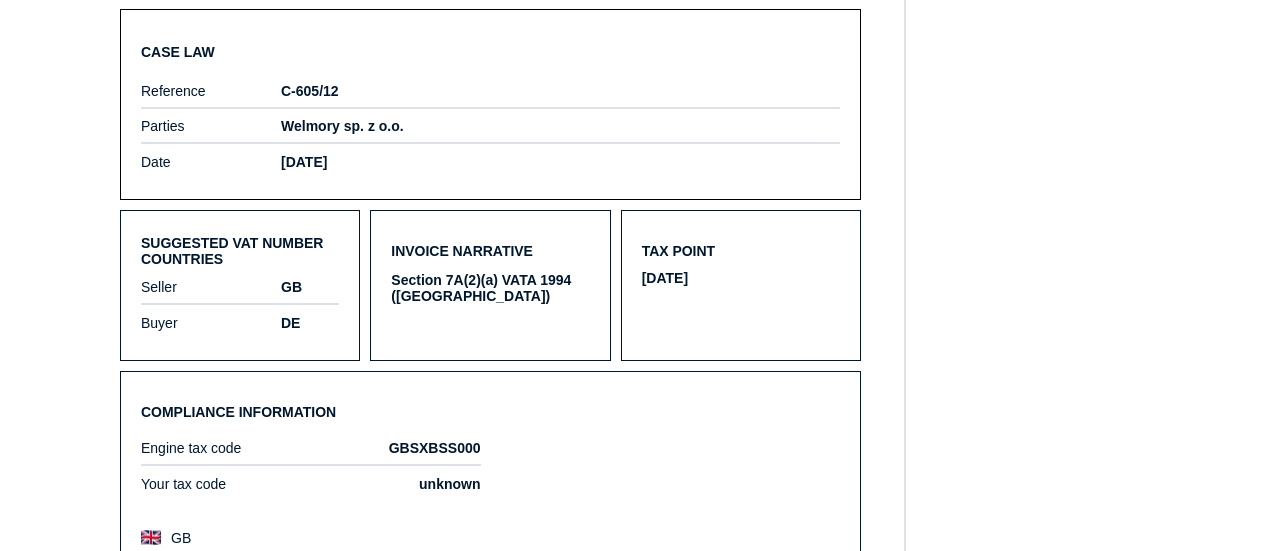scroll, scrollTop: 1818, scrollLeft: 0, axis: vertical 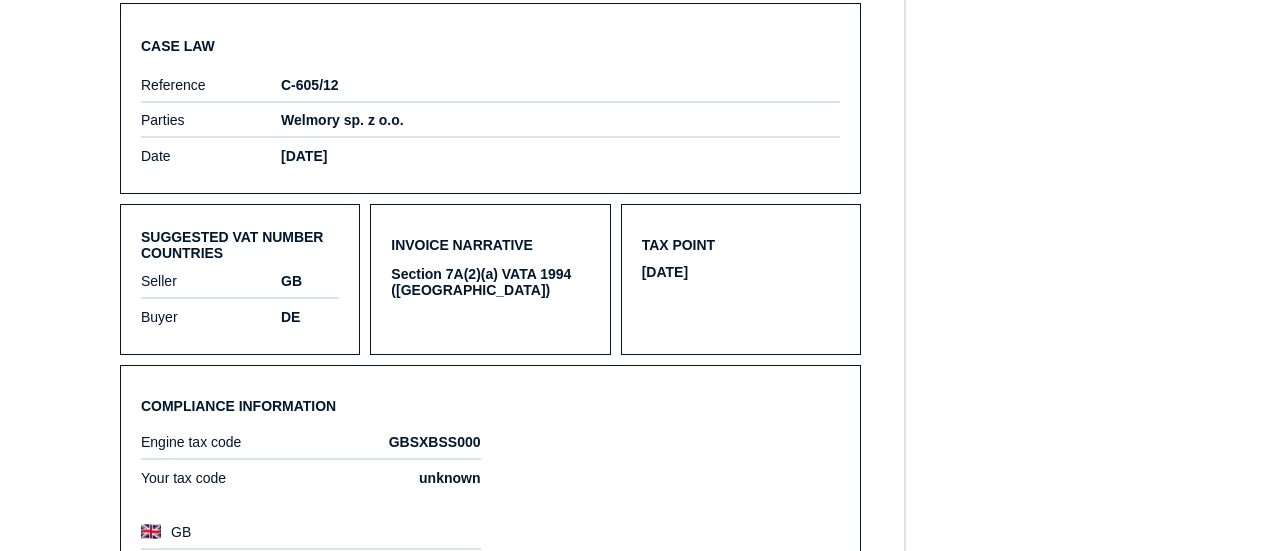 click on "VAT Transaction list Setup Manage companies Manage tax code mappings Manage users Manage user lists" at bounding box center [40, -343] 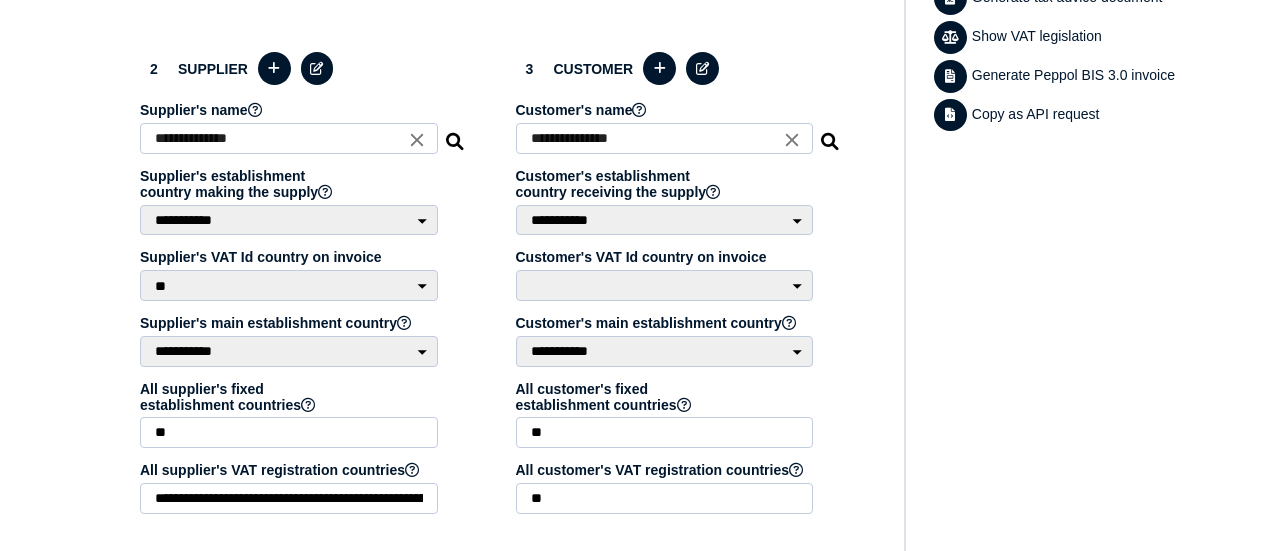 scroll, scrollTop: 418, scrollLeft: 0, axis: vertical 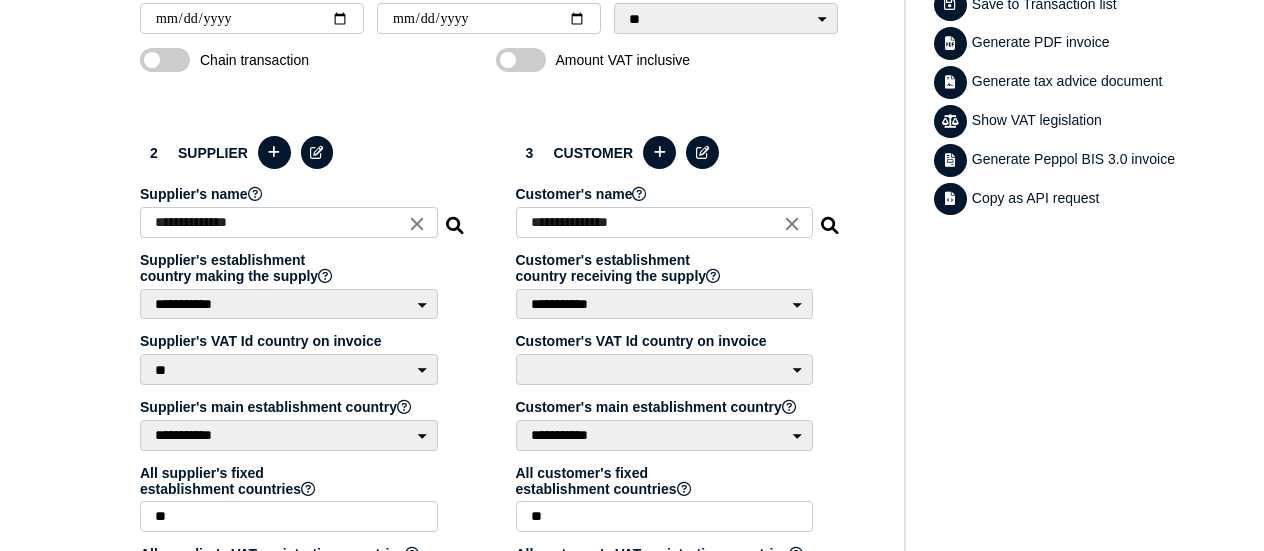 click on "**********" at bounding box center [665, 222] 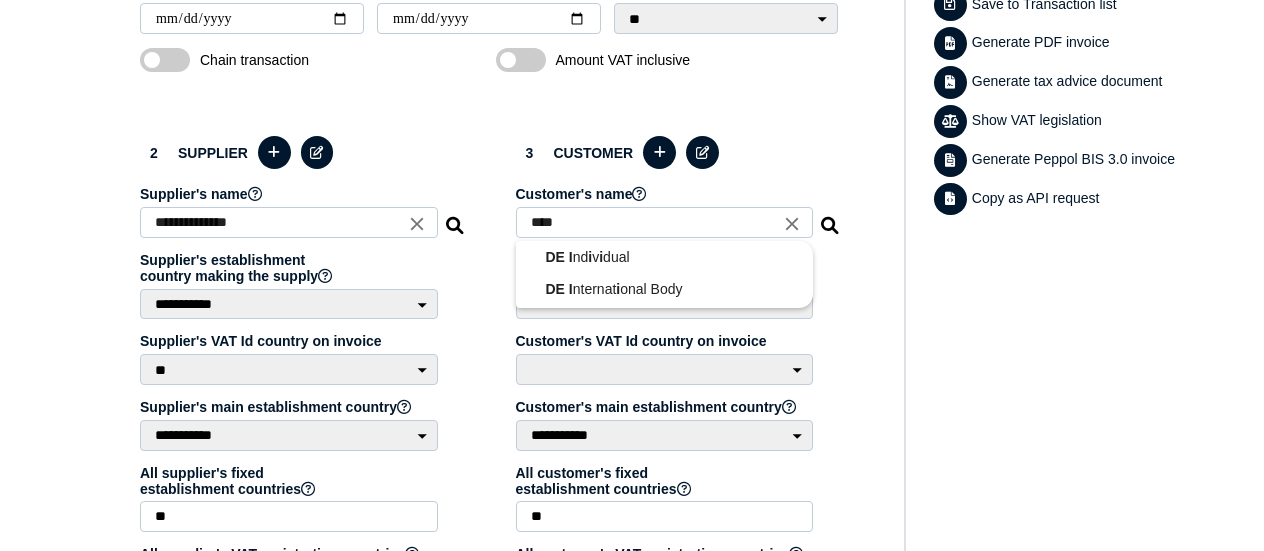type on "*****" 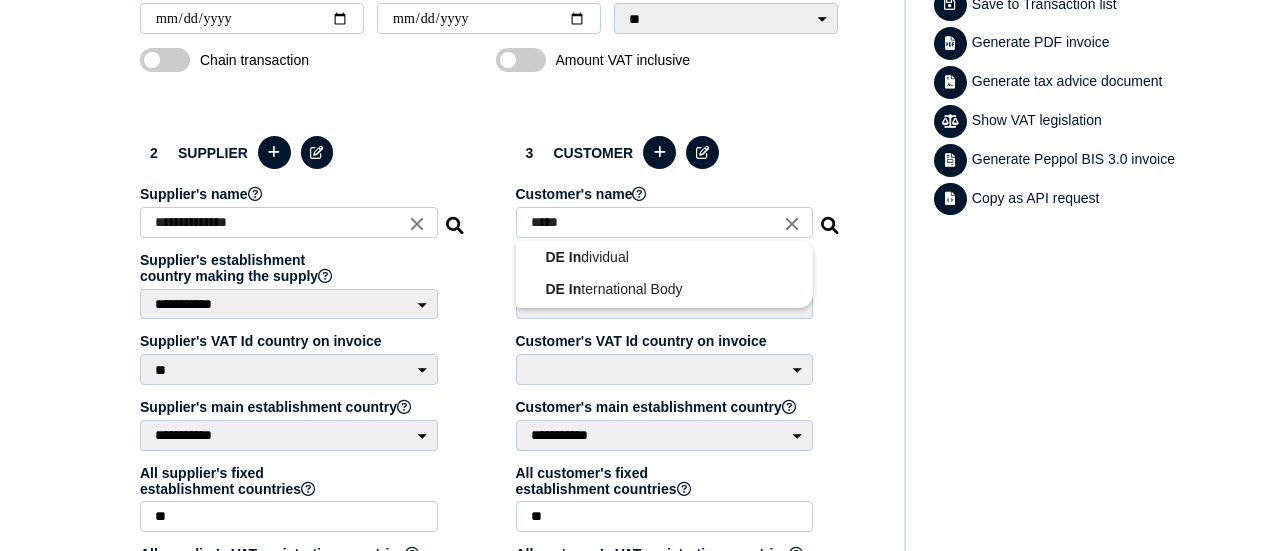 select on "**" 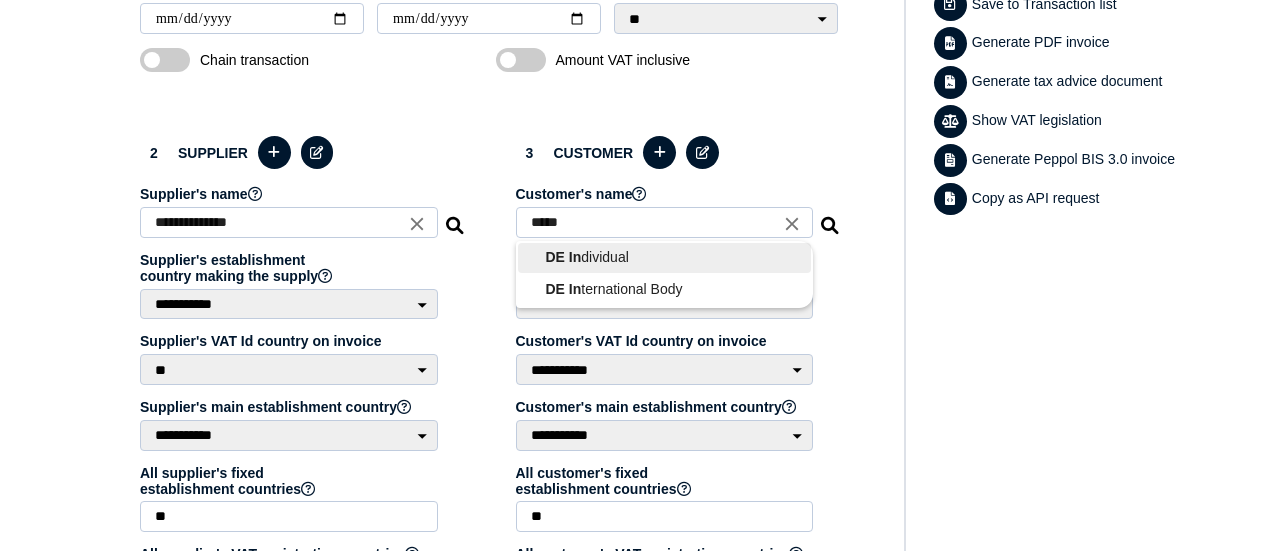 click on "DE   In dividual" at bounding box center [665, 257] 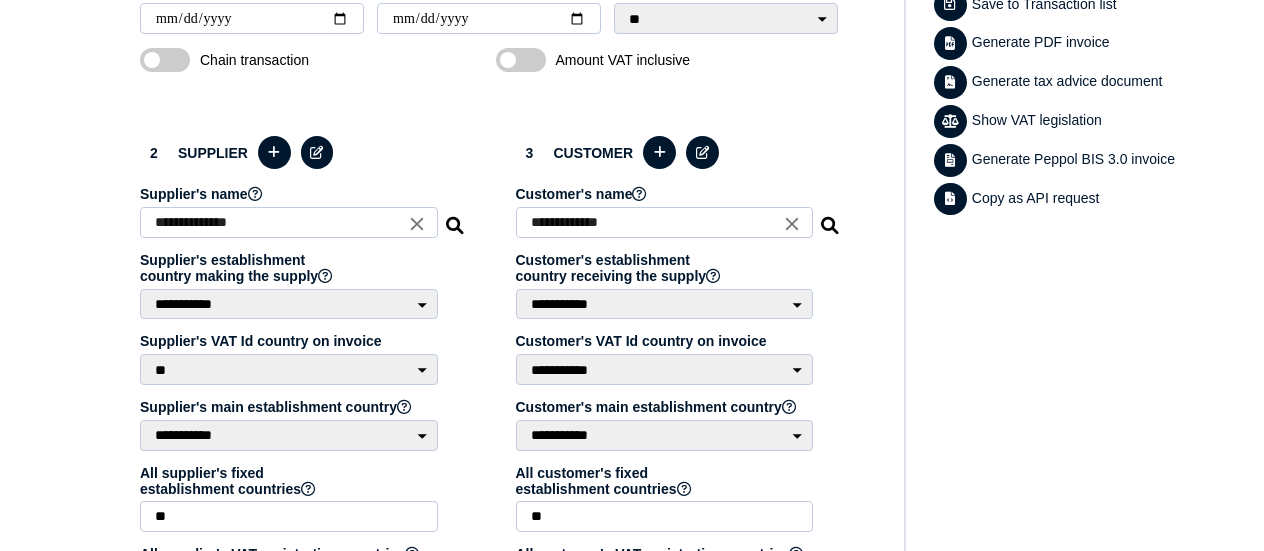 type 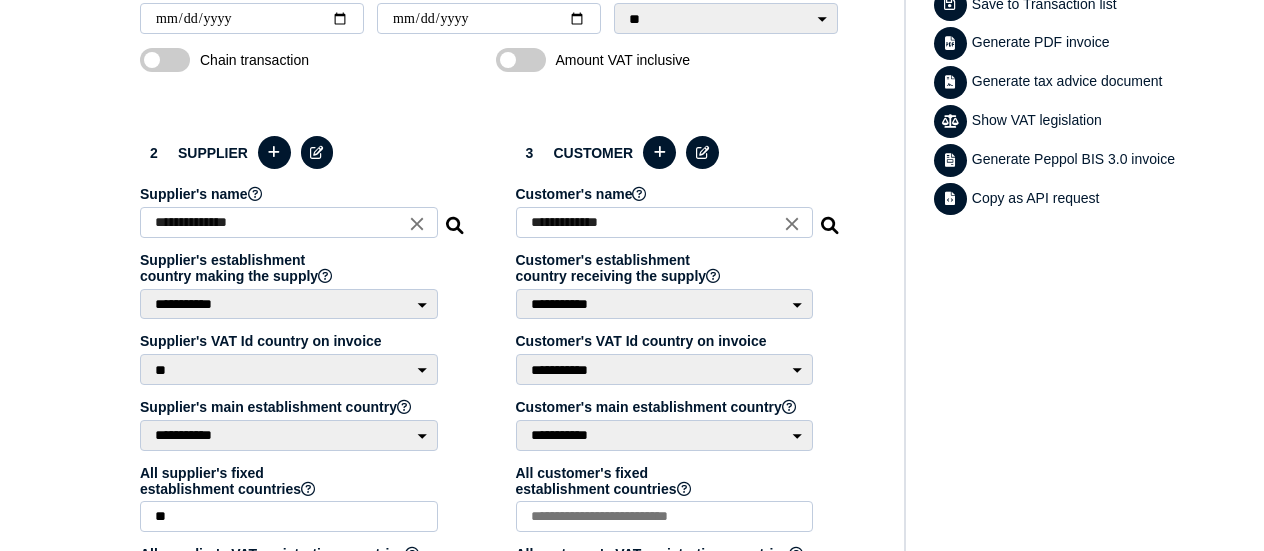 type 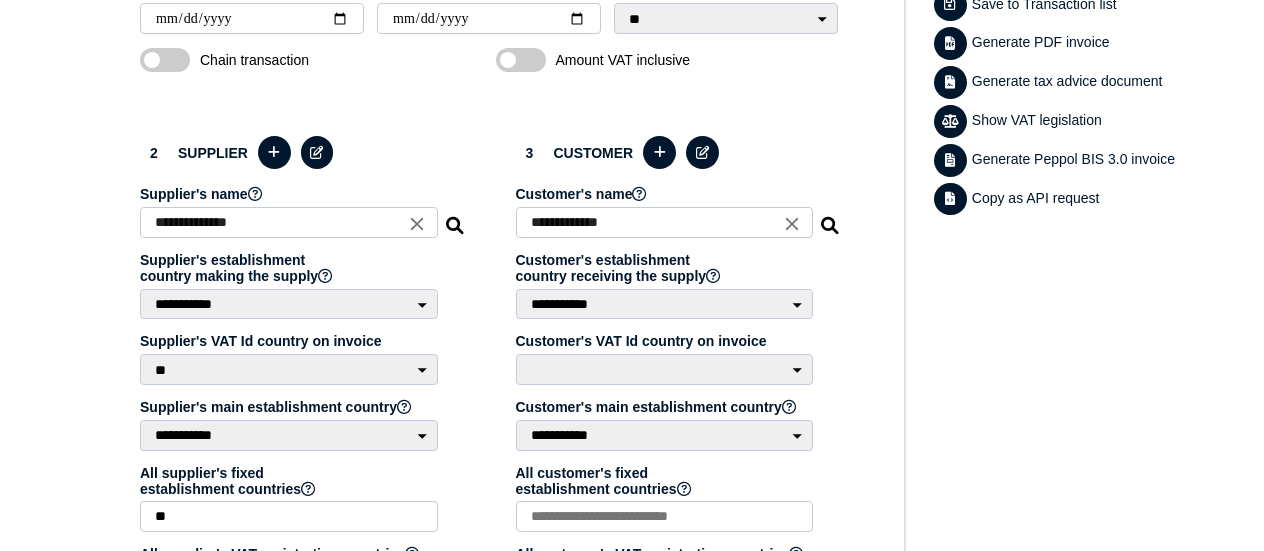 click on "**********" at bounding box center (303, 372) 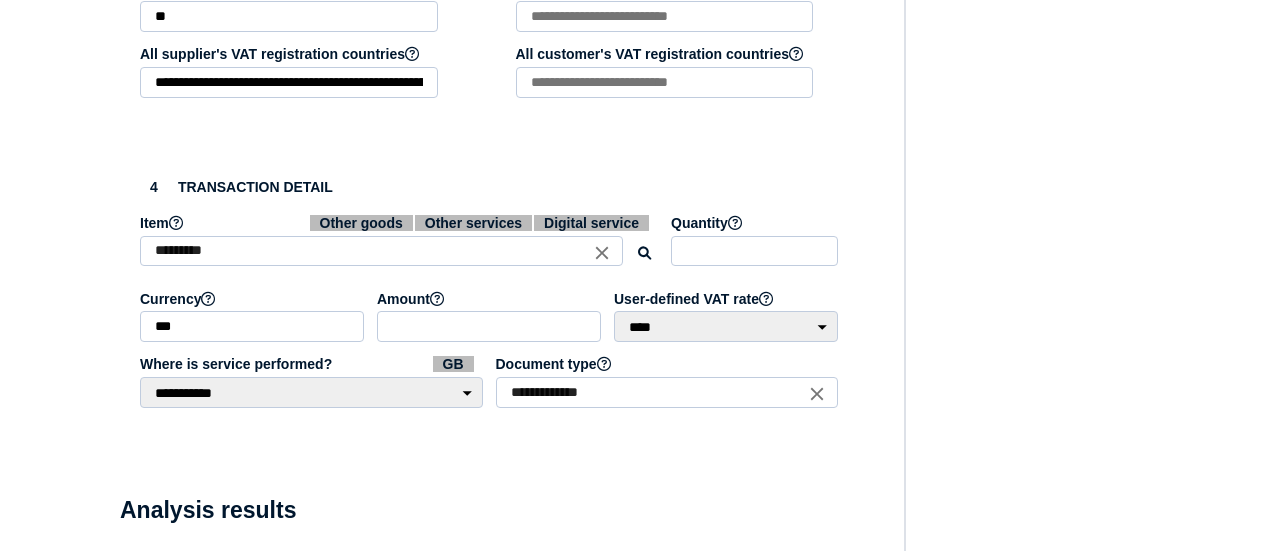 scroll, scrollTop: 1118, scrollLeft: 0, axis: vertical 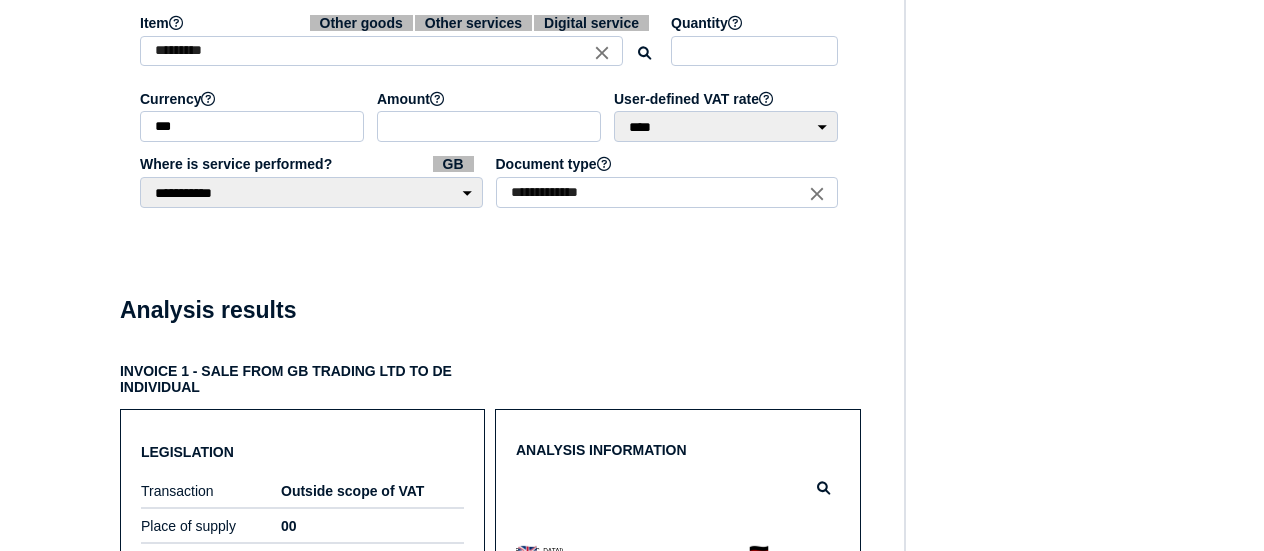 click on "**********" at bounding box center (490, 97) 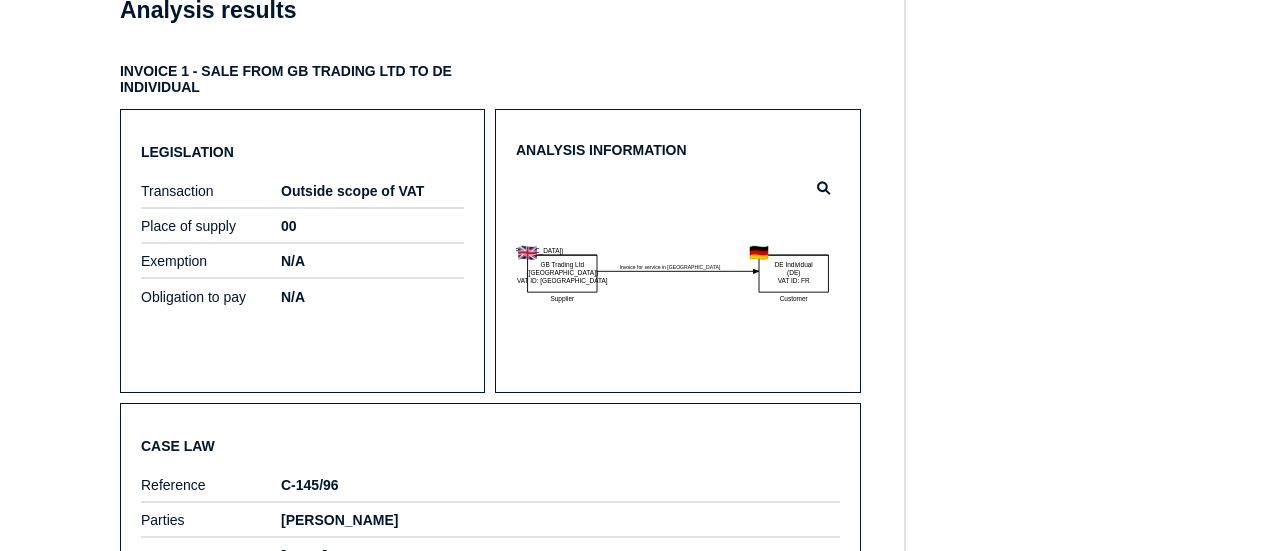 scroll, scrollTop: 1218, scrollLeft: 0, axis: vertical 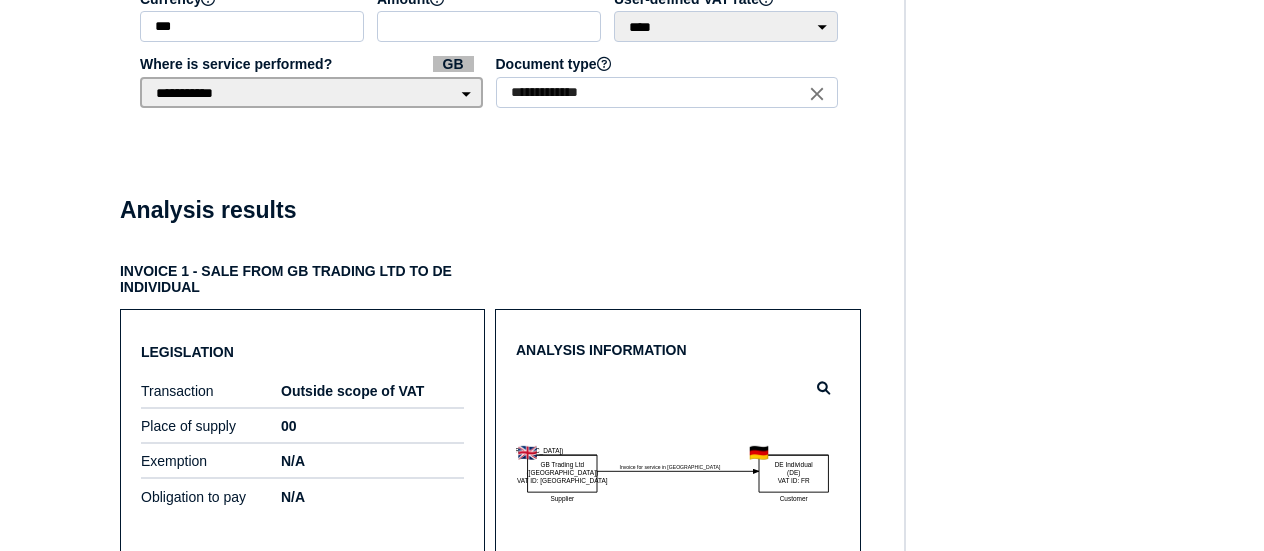 click on "**********" at bounding box center (311, 92) 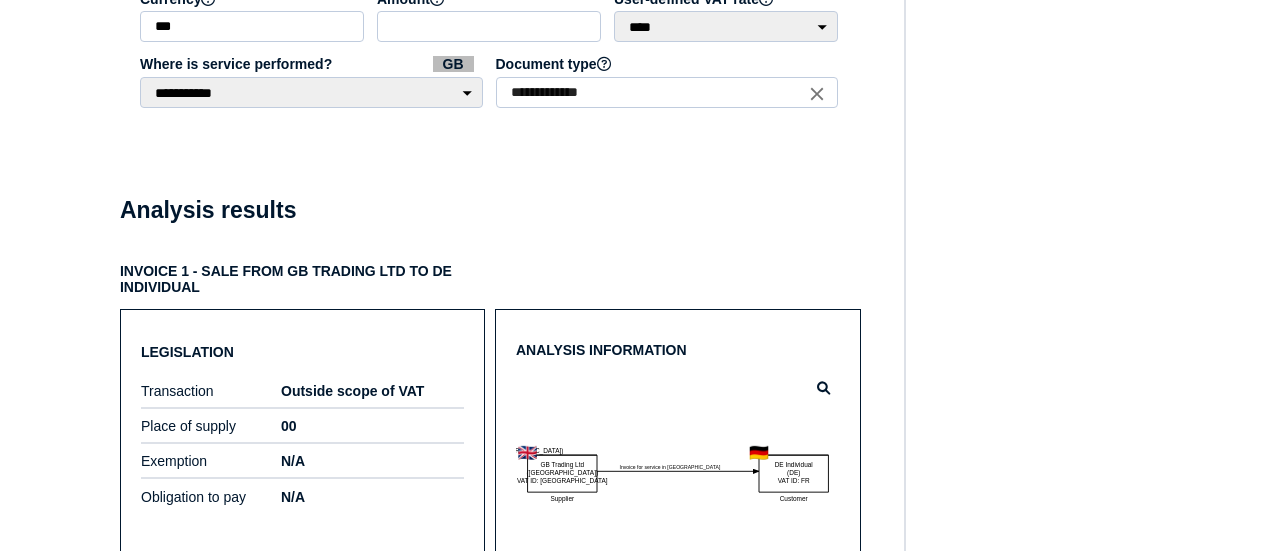 click on "VAT Transaction list Setup Manage companies Manage tax code mappings Manage users Manage user lists" at bounding box center [40, 204] 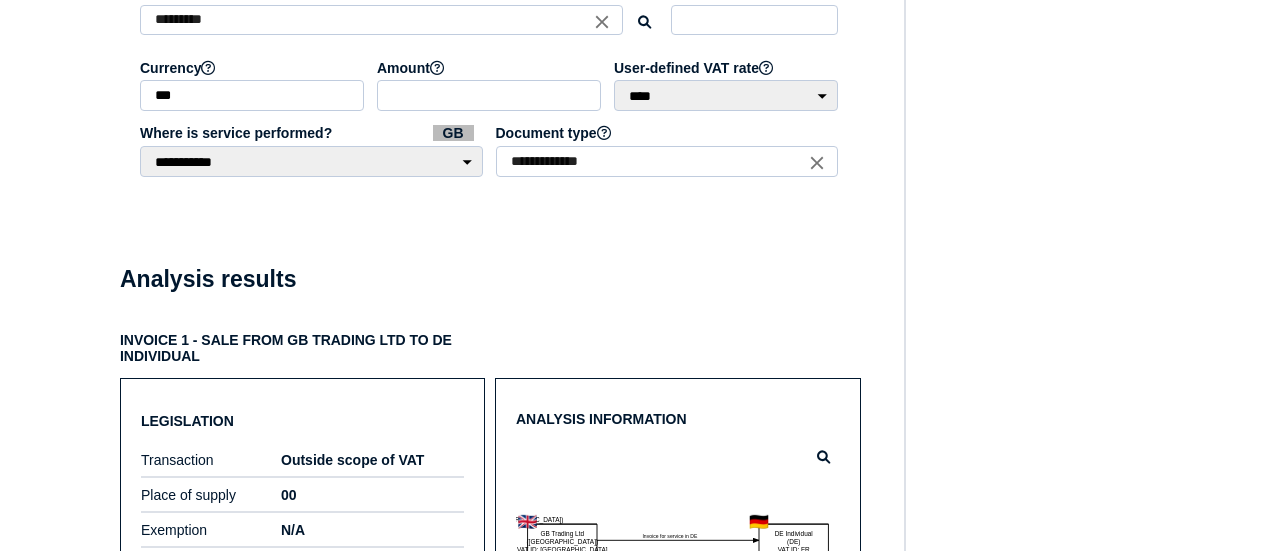 scroll, scrollTop: 1118, scrollLeft: 0, axis: vertical 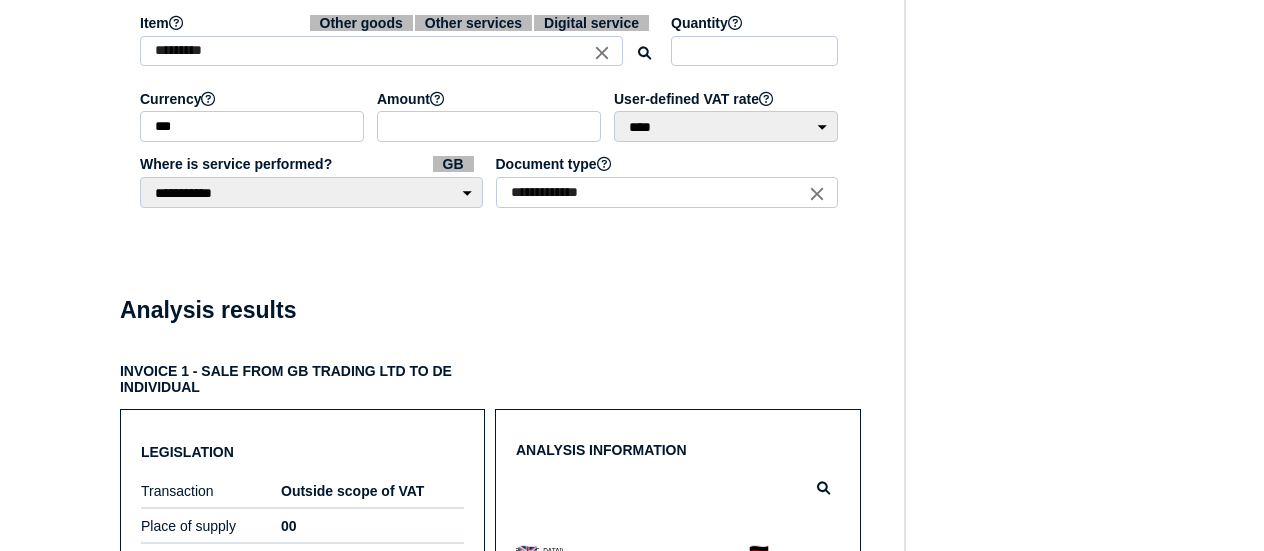 click on "********* close Recently selected delete Antiques close" at bounding box center (381, 54) 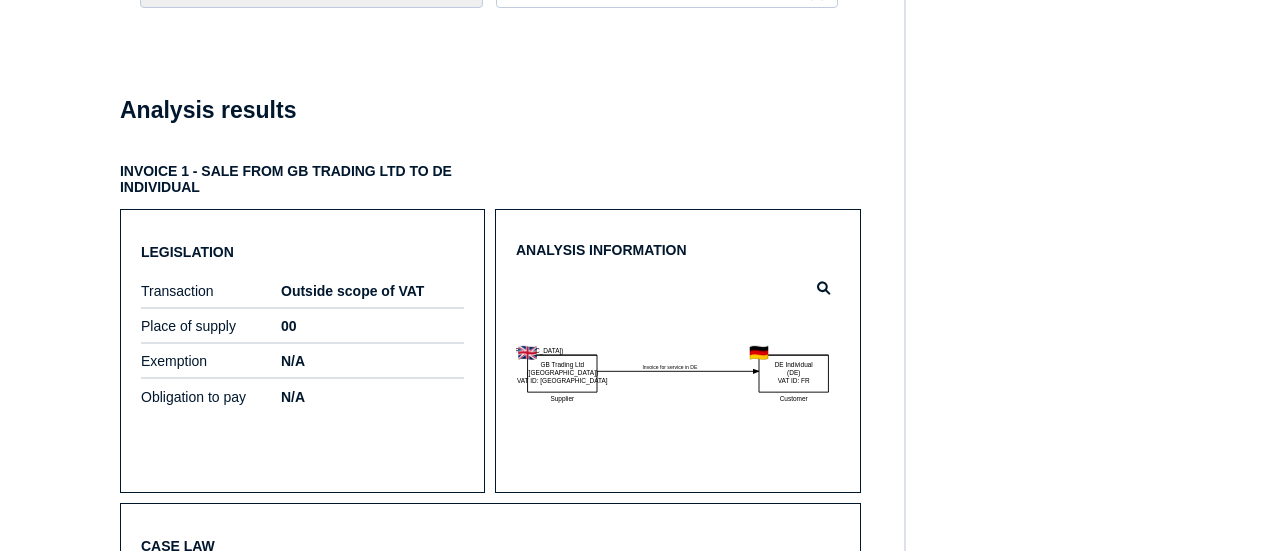 click on "Analysis results Invoice 1 - sale from GB Trading Ltd to DE Individual Legislation  Transaction  Outside scope of VAT Place of supply 00 Exemption  N/A Obligation to pay  N/A Analysis information  Invoice for service in DE Supplier GB Trading Ltd (GB) VAT ID: GB ([GEOGRAPHIC_DATA]) (GB) Customer DE Individual (DE) VAT ID: FR (DE) (DE) Case law Reference  C-145/96 Parties  [PERSON_NAME] Date  [DATE] Suggested VAT number countries Seller 00 Invoice narrative Tax point  [DATE] Compliance information Engine tax code 00SOUTS000 Your tax code unknown Deductible input VAT N/A Values Amount  100.00 EUR VAT Amount @0%  0.00 EUR Total  100.00 EUR Amount  100.00 VAT Amount @%  0.00 Total  100.00 × OK × OK × Disclaimer - Experimental!  The advice provided here is by generative AI which is in Beta and may not be accurate.   It may take 30s or longer to complete.  OK Cancel" at bounding box center [490, 700] 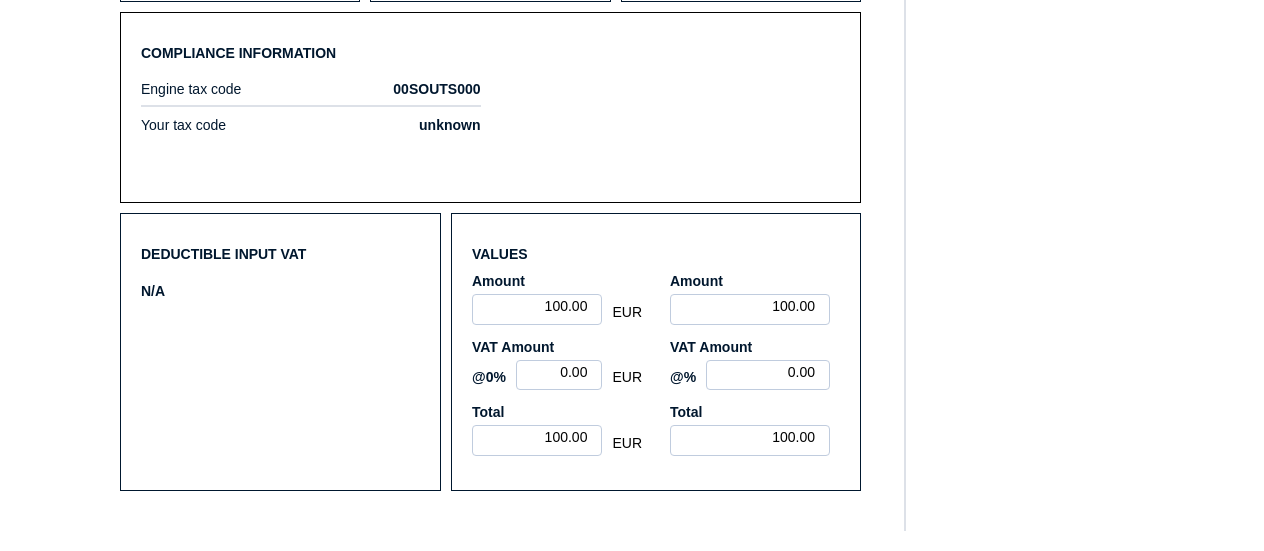 scroll, scrollTop: 2053, scrollLeft: 0, axis: vertical 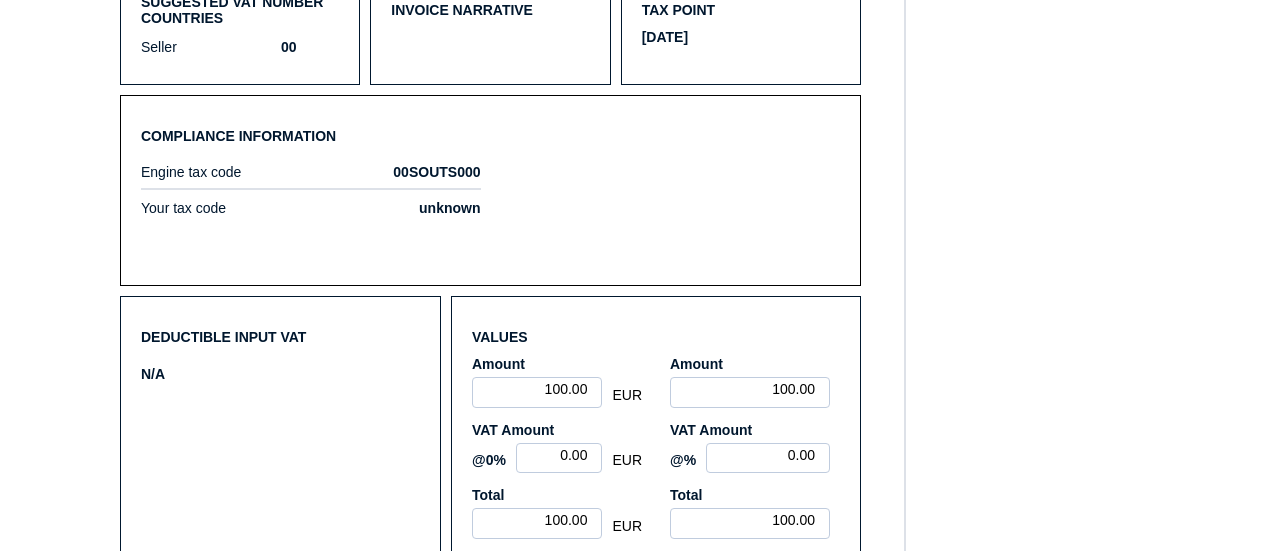 click on "Compliance information Engine tax code 00SOUTS000 Your tax code unknown" at bounding box center [490, 190] 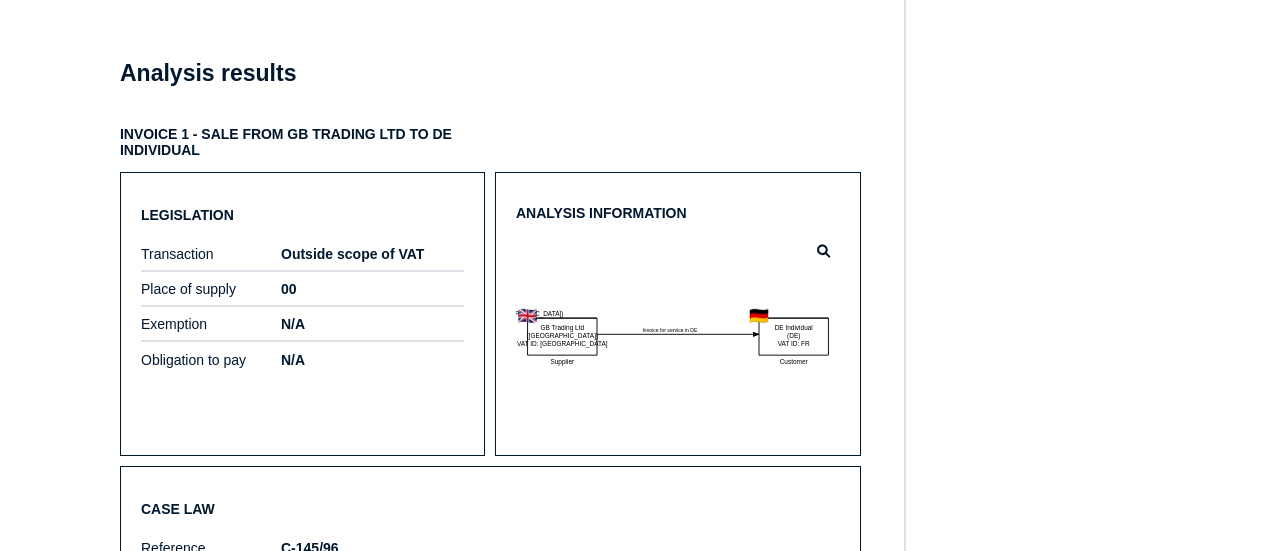 scroll, scrollTop: 1353, scrollLeft: 0, axis: vertical 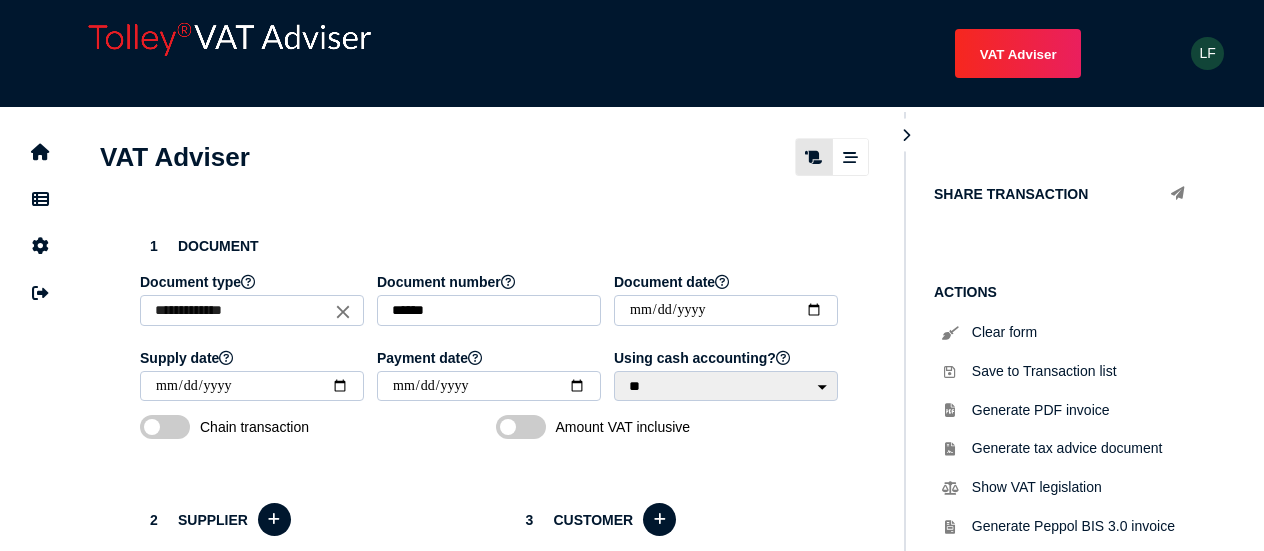 select on "*****" 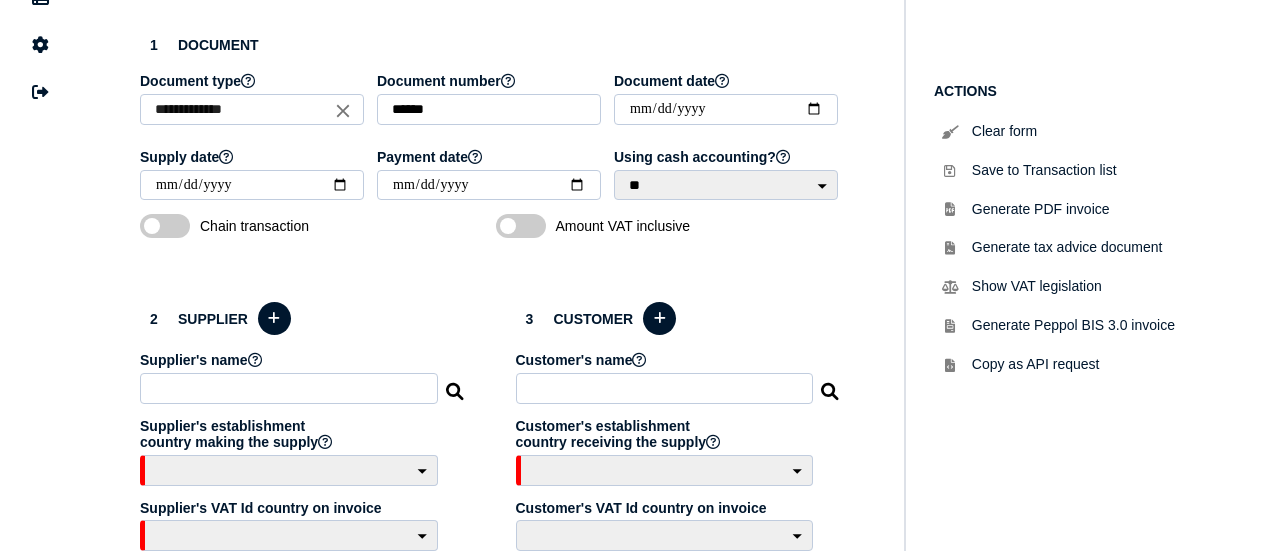 scroll, scrollTop: 300, scrollLeft: 0, axis: vertical 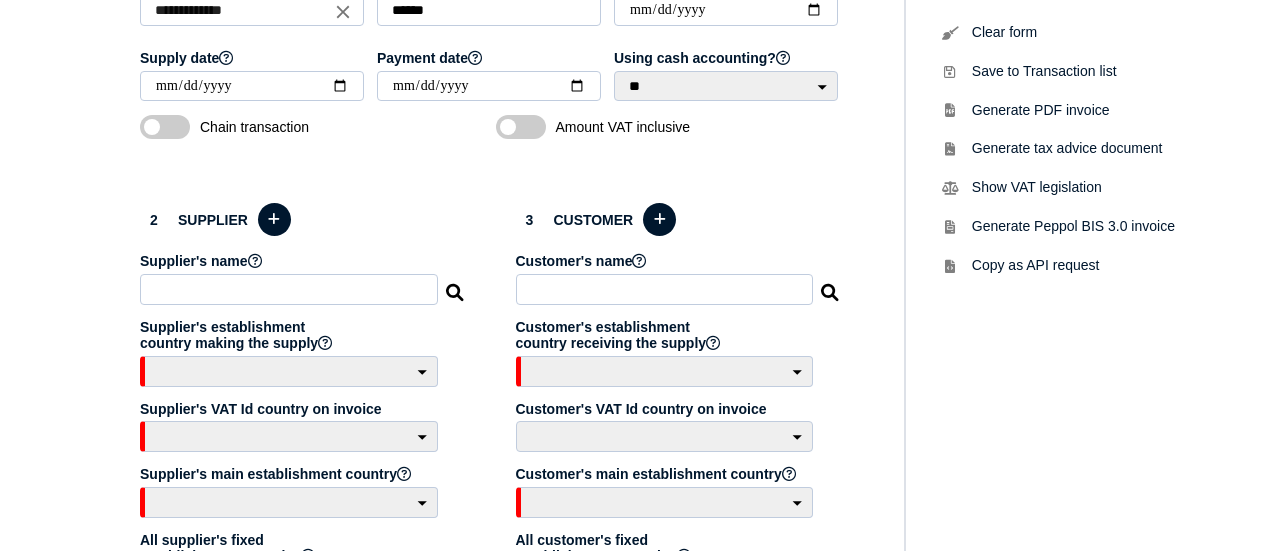 click at bounding box center [289, 289] 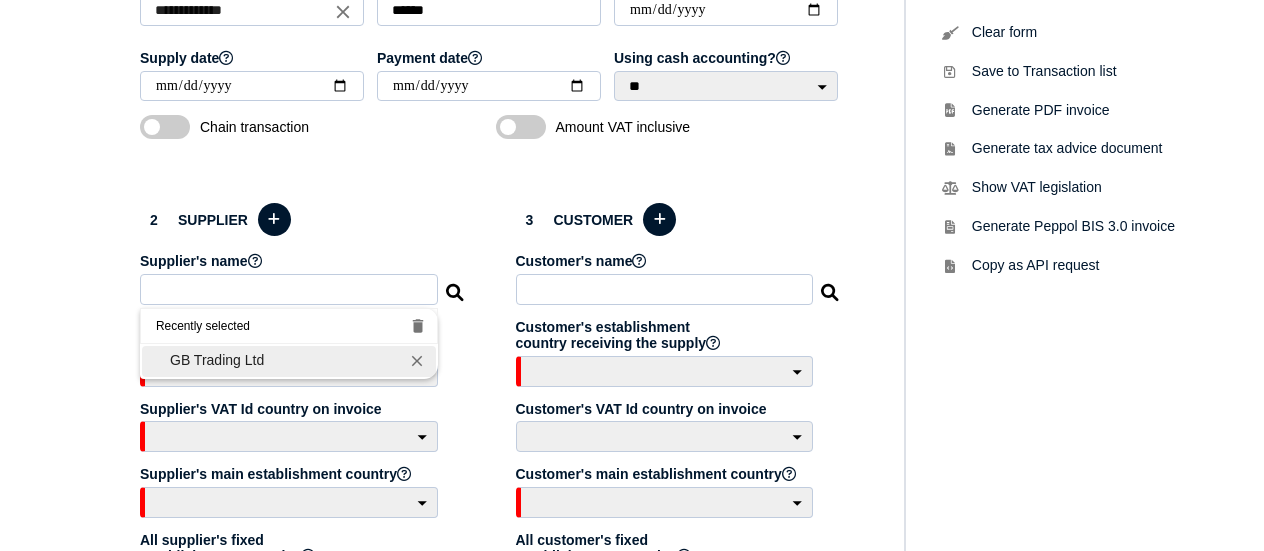 click on "GB Trading Ltd" at bounding box center (289, 360) 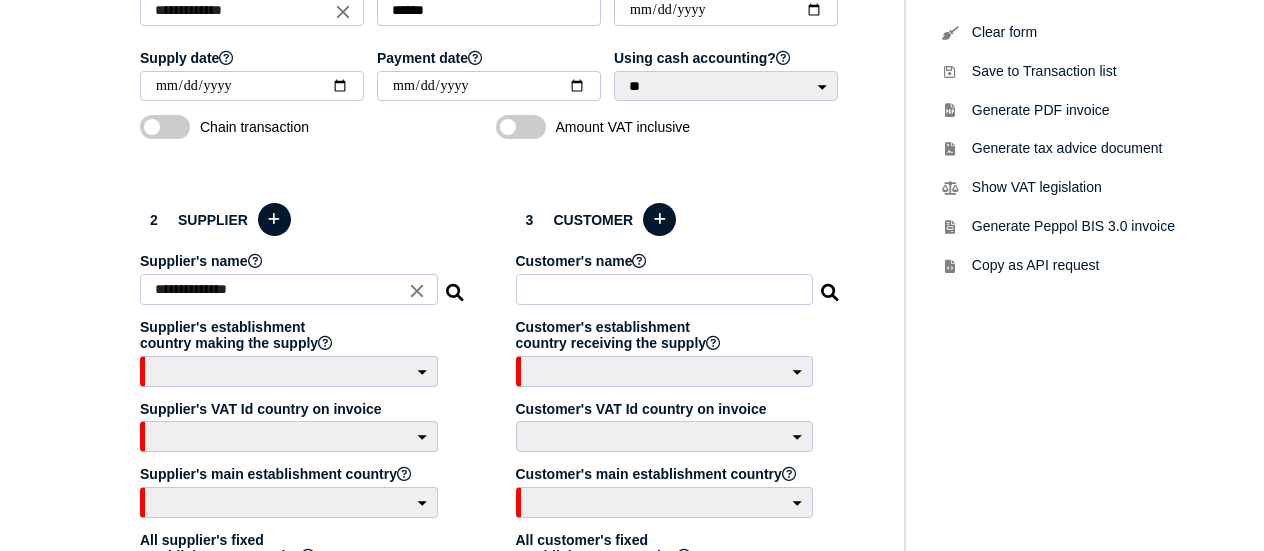 select on "**" 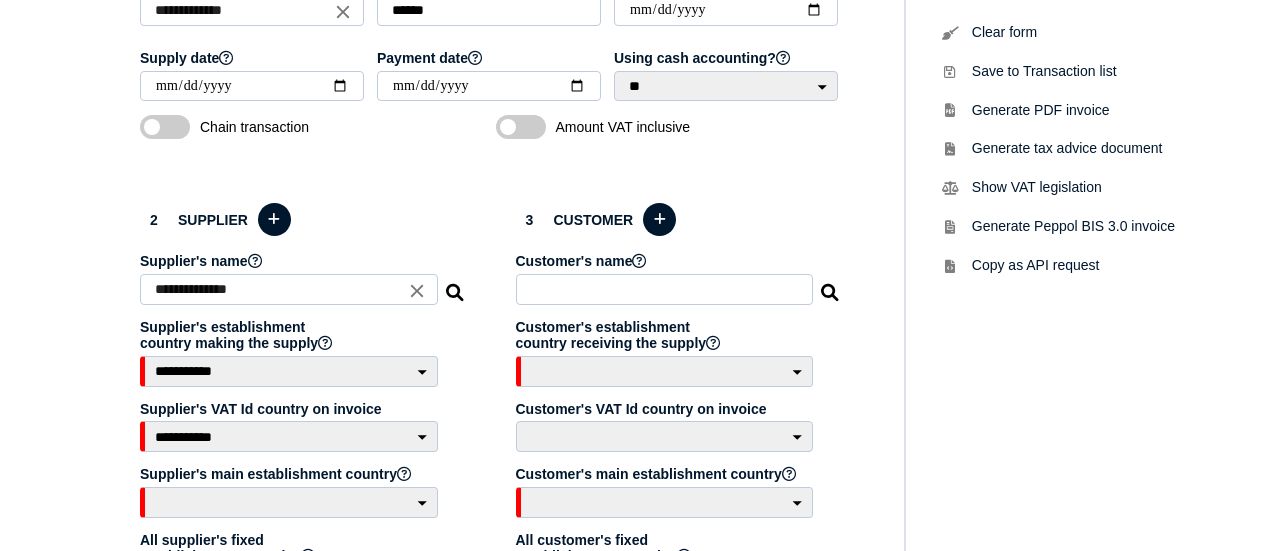select on "**" 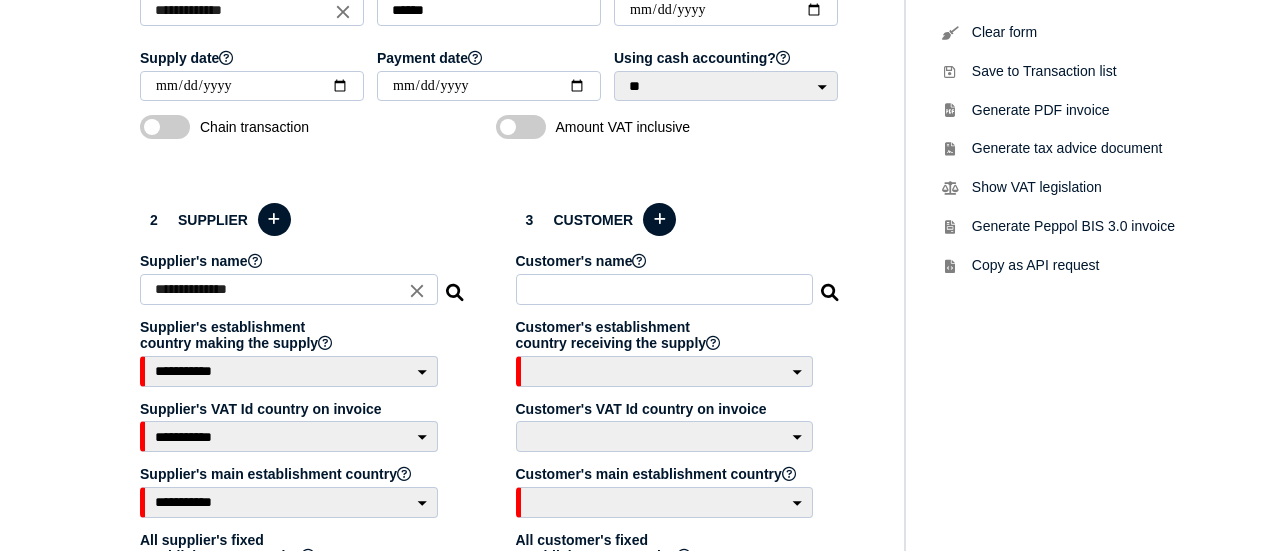 click at bounding box center (665, 289) 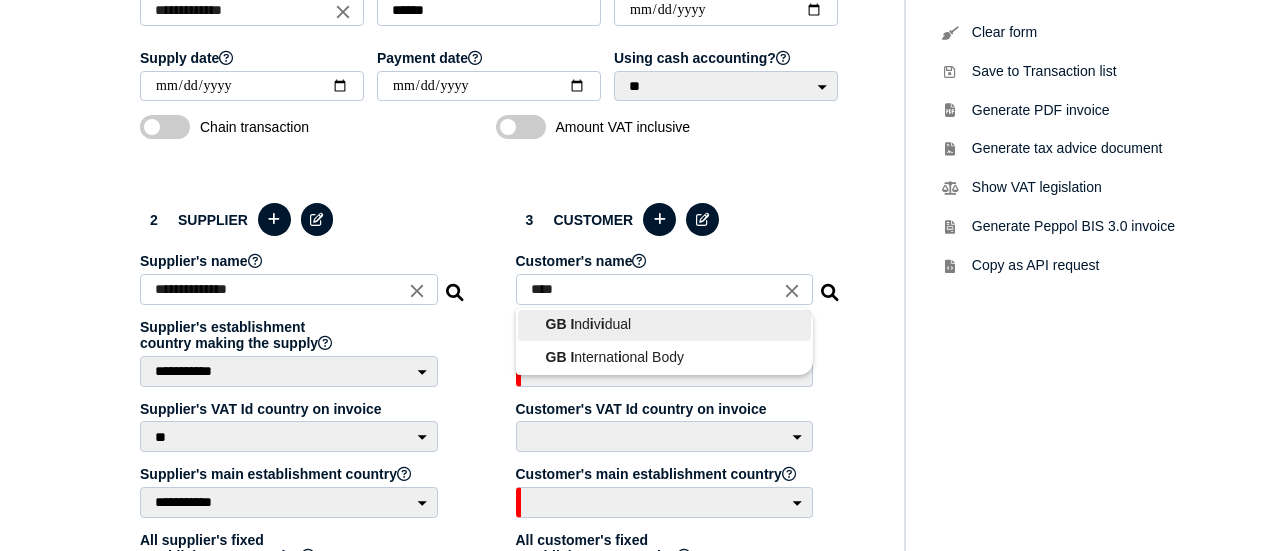 click on "GB   I nd i v i dual" at bounding box center [665, 324] 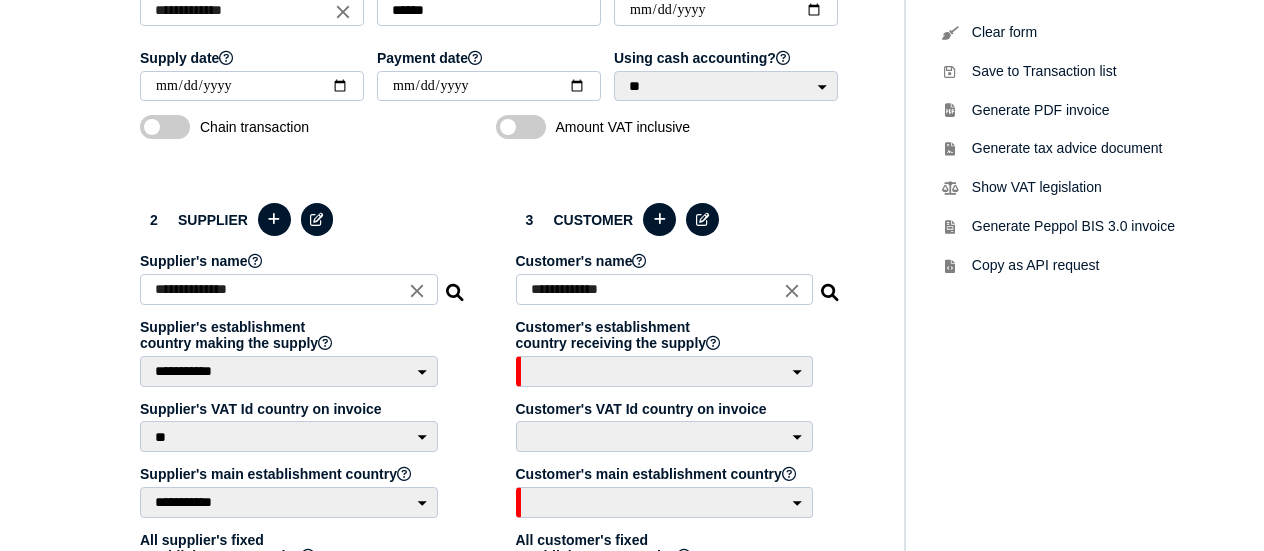 click on "**********" at bounding box center (303, 286) 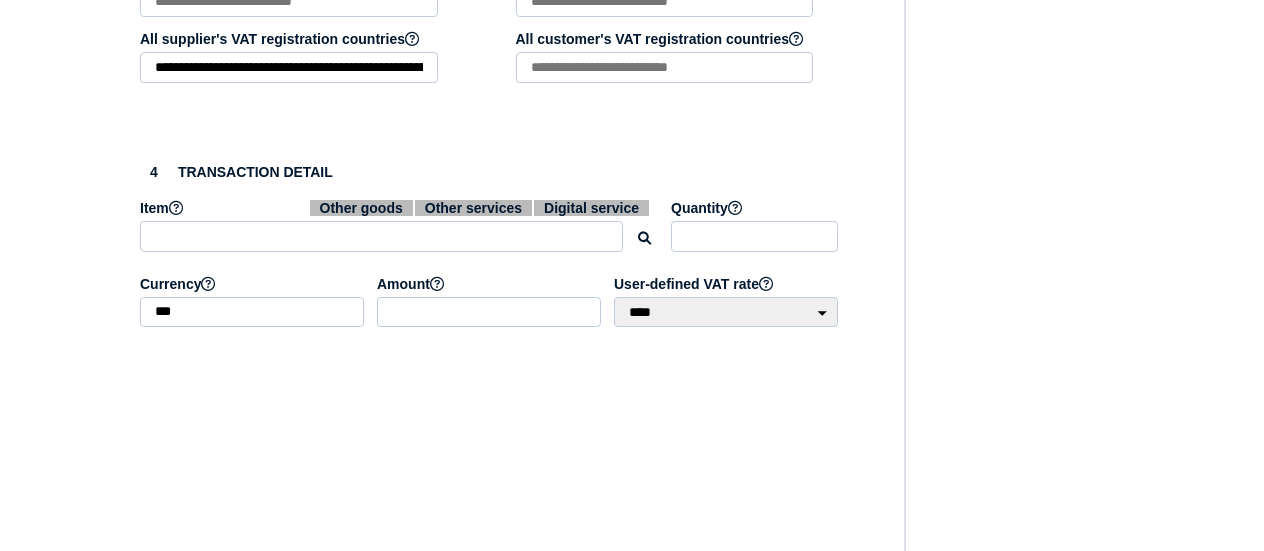 scroll, scrollTop: 900, scrollLeft: 0, axis: vertical 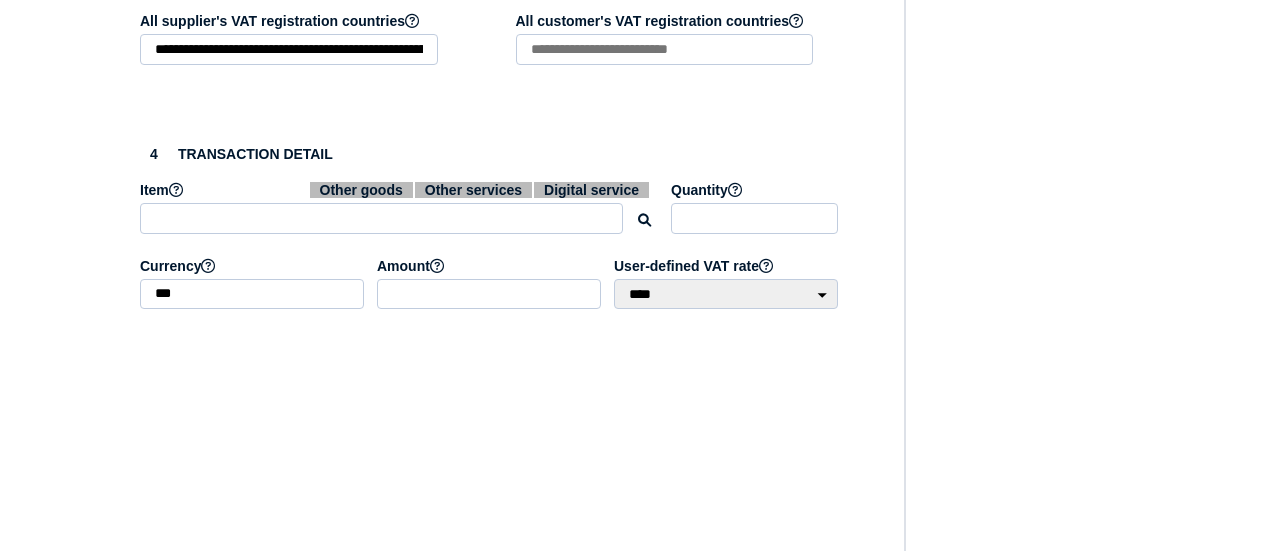 click at bounding box center [381, 218] 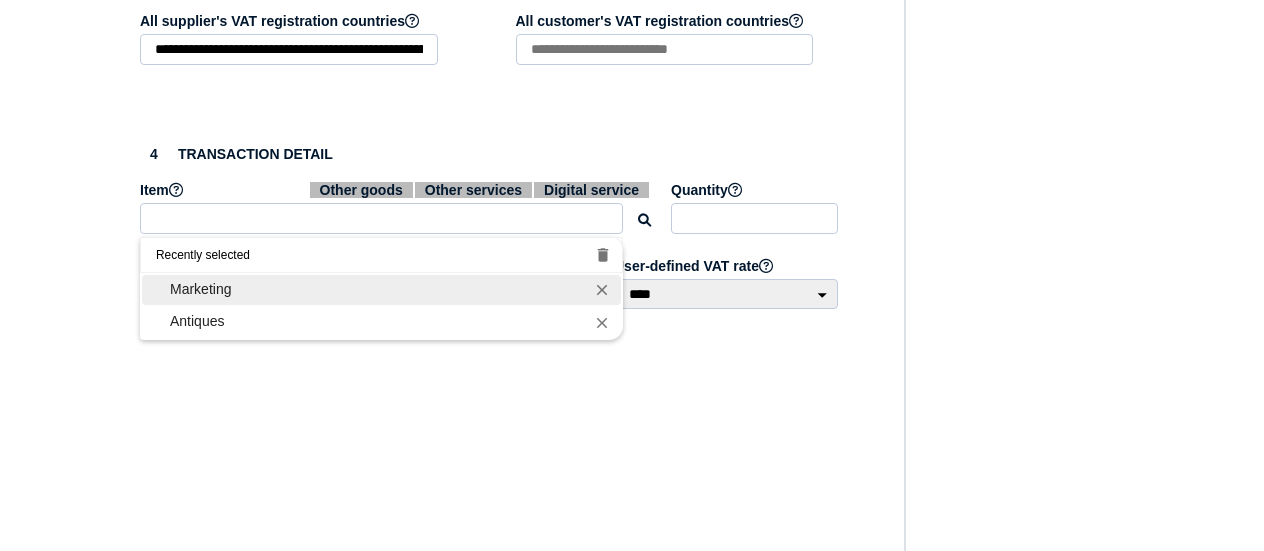 click on "Marketing" at bounding box center [381, 289] 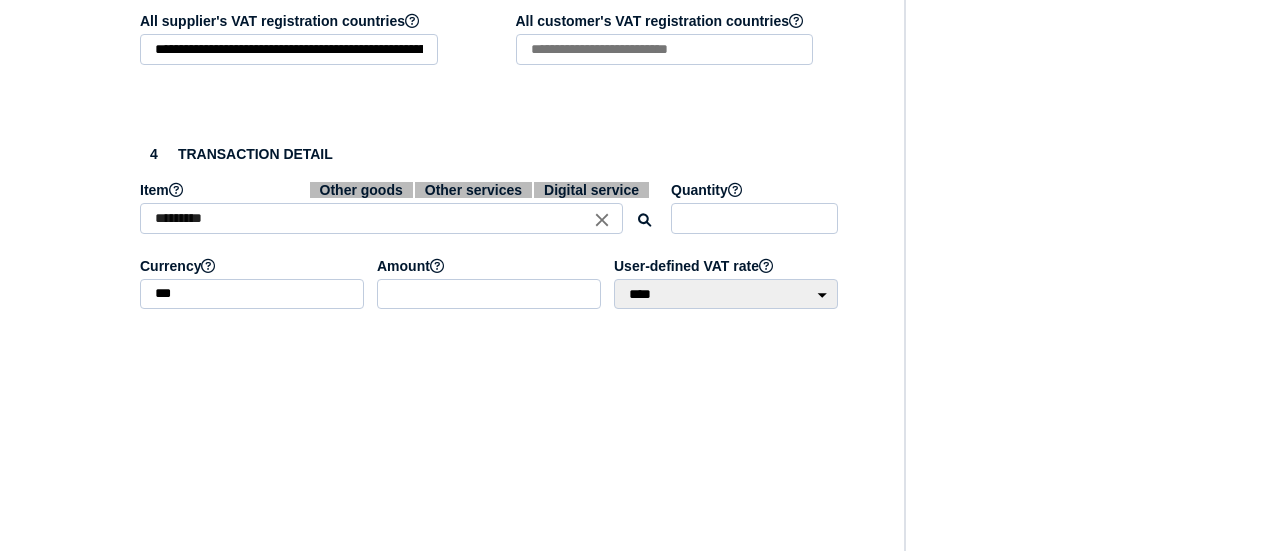 click on "VAT Transaction list Setup Manage companies Manage tax code mappings Manage users Manage user lists" at bounding box center [40, -105] 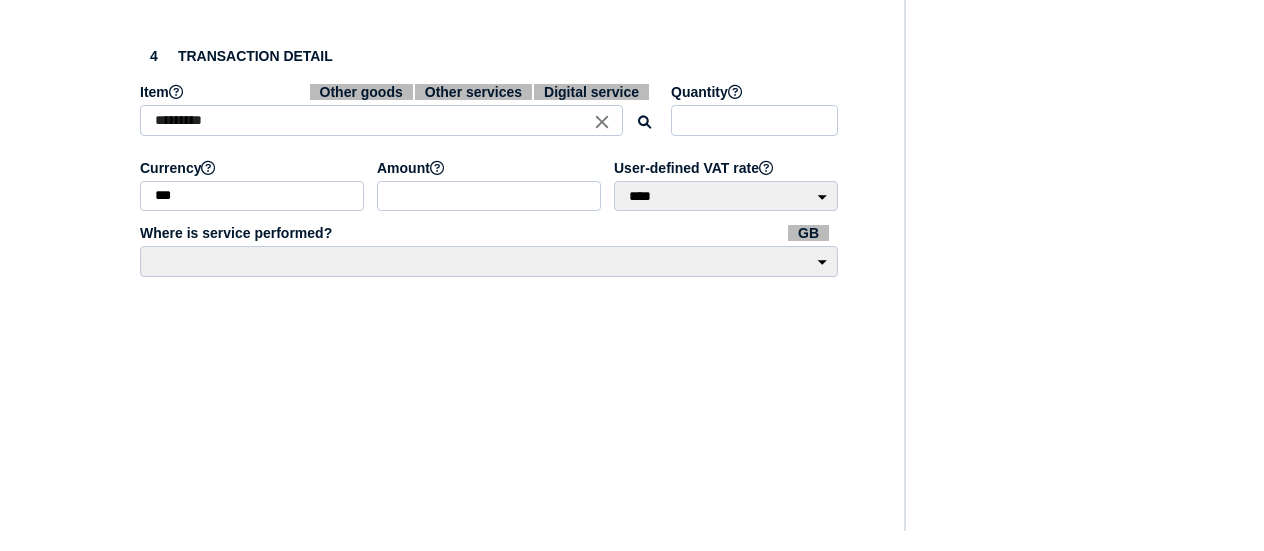 scroll, scrollTop: 1088, scrollLeft: 0, axis: vertical 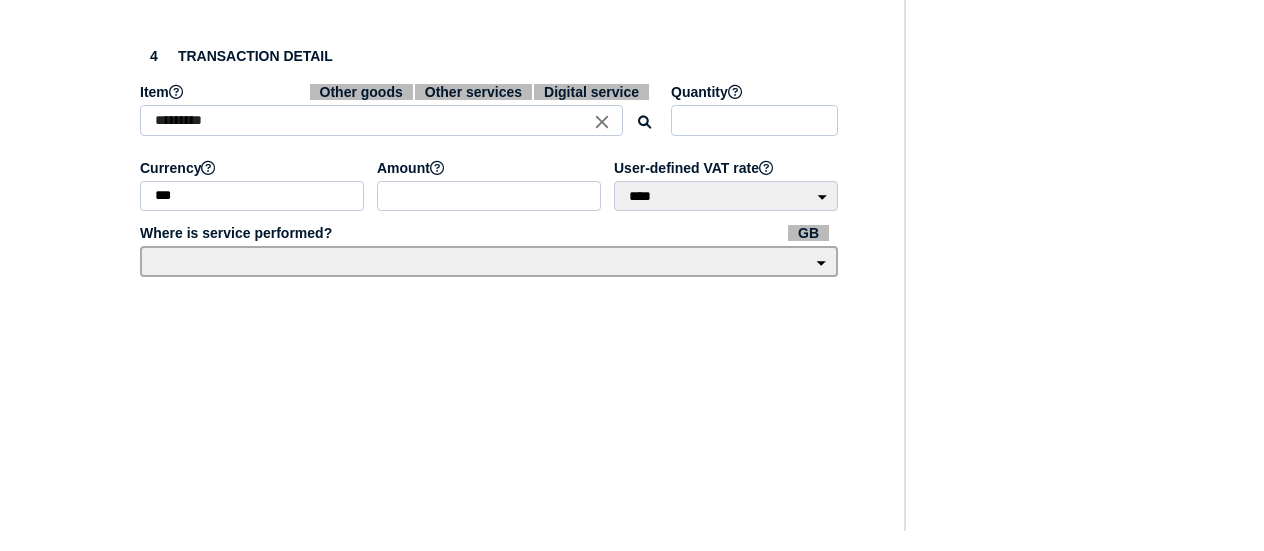 click on "**********" at bounding box center (489, 261) 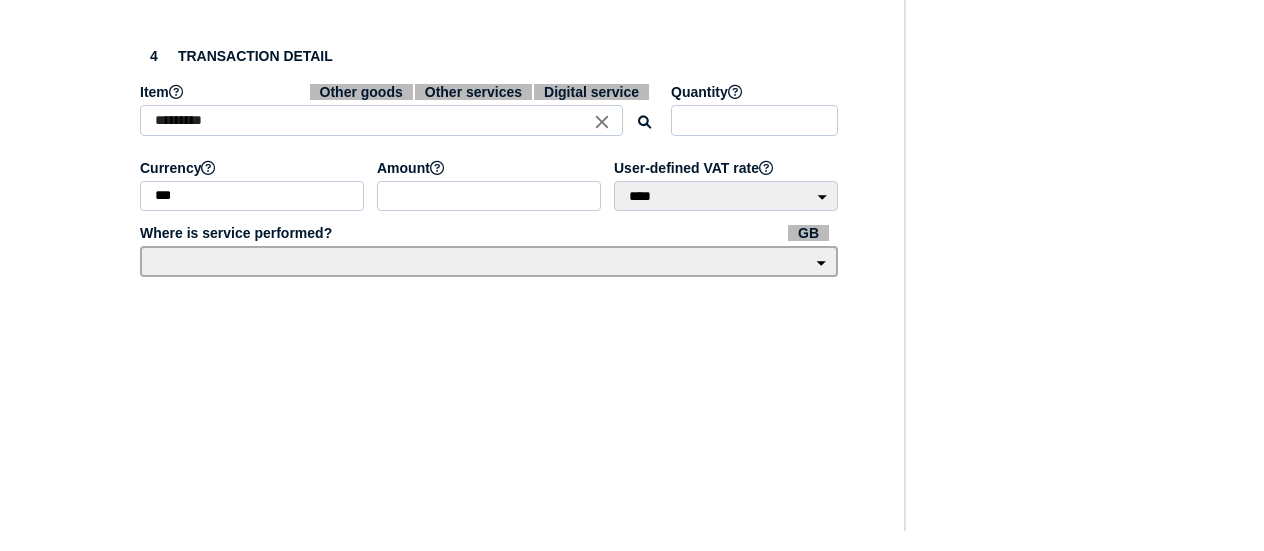 select on "**" 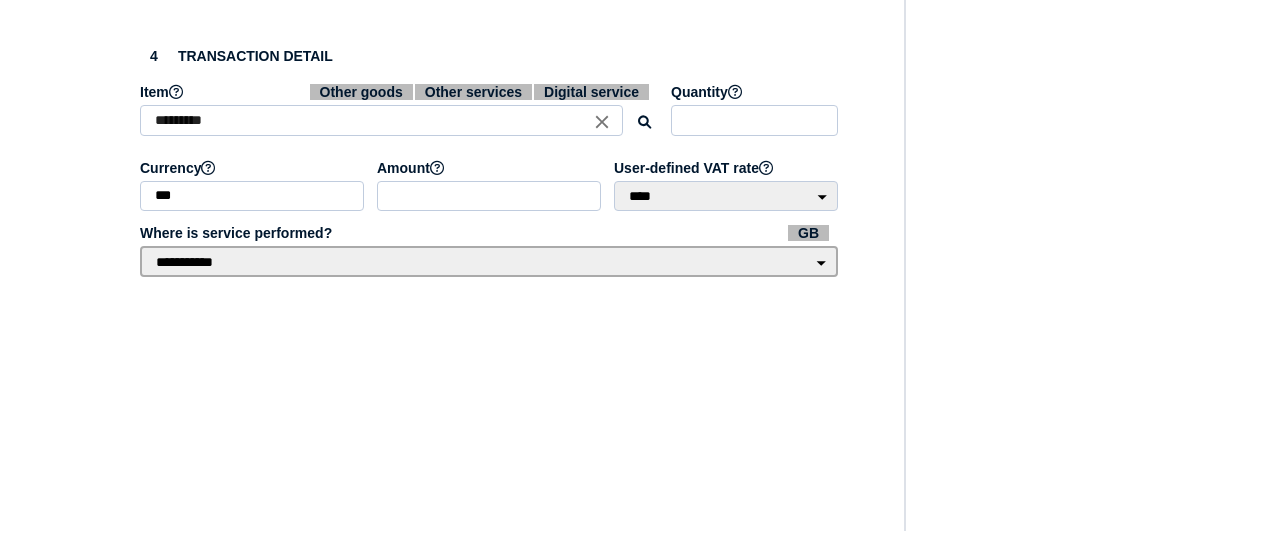 click on "**********" at bounding box center [489, 261] 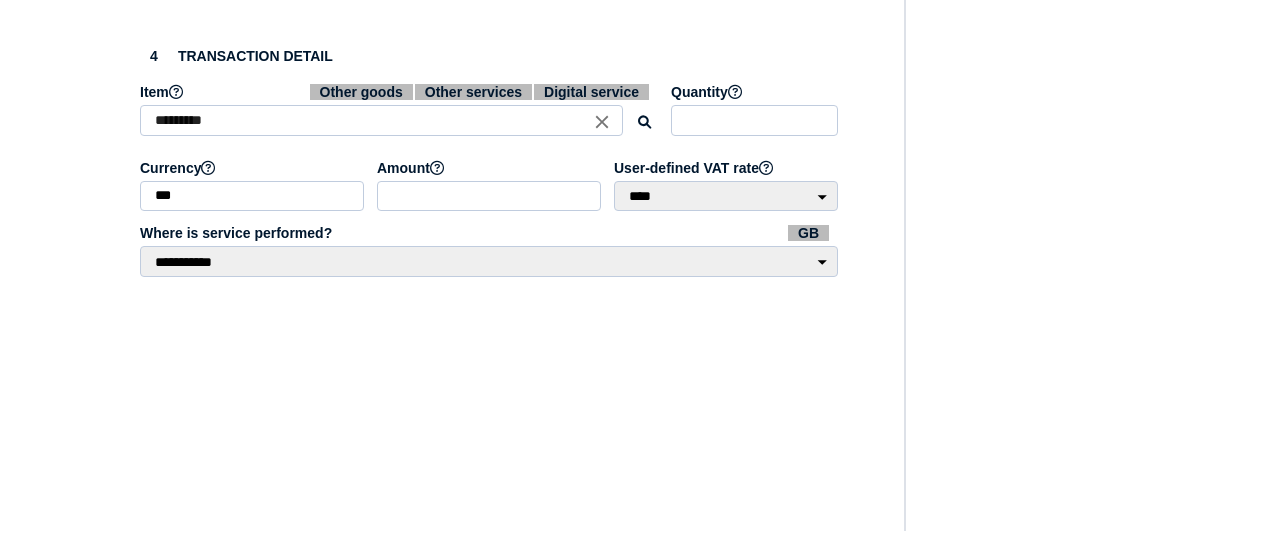 click on "**********" at bounding box center (490, -238) 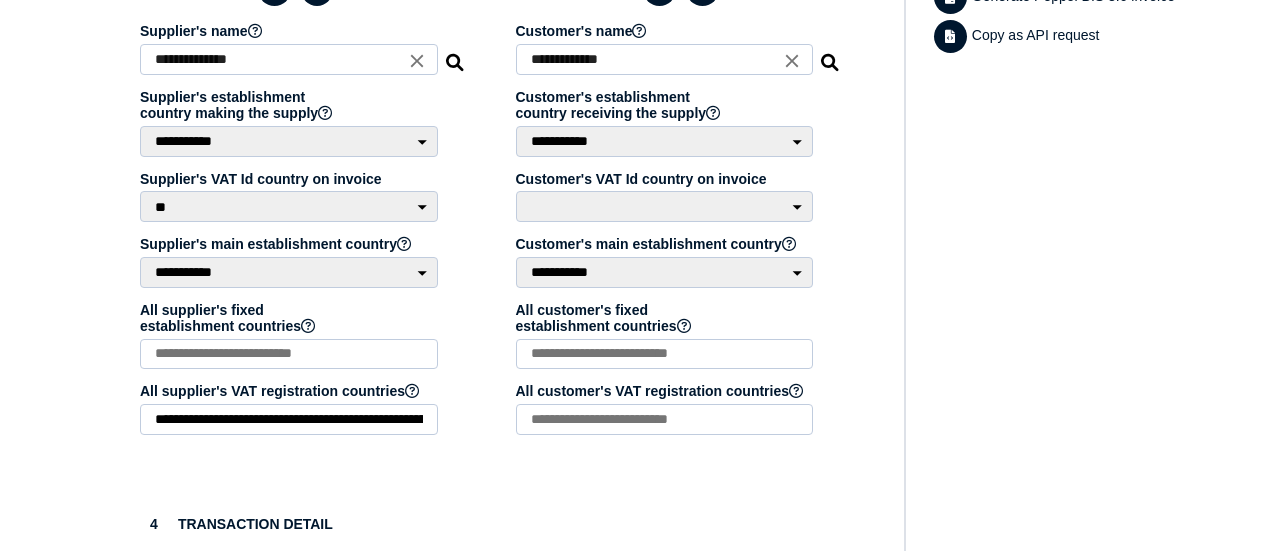 scroll, scrollTop: 430, scrollLeft: 0, axis: vertical 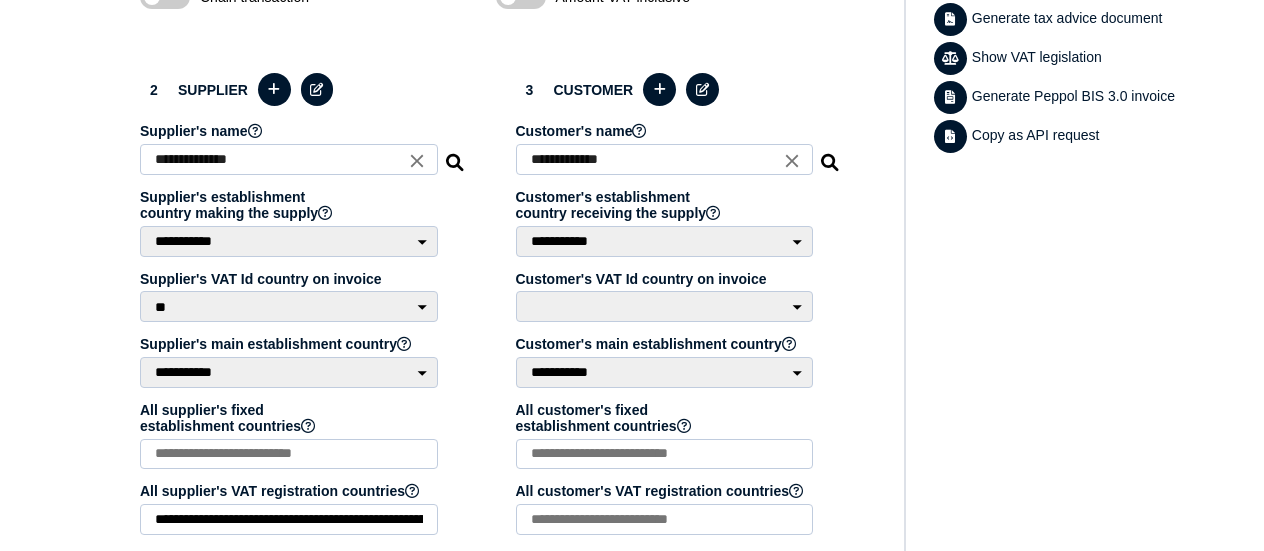 click on "**********" at bounding box center [665, 159] 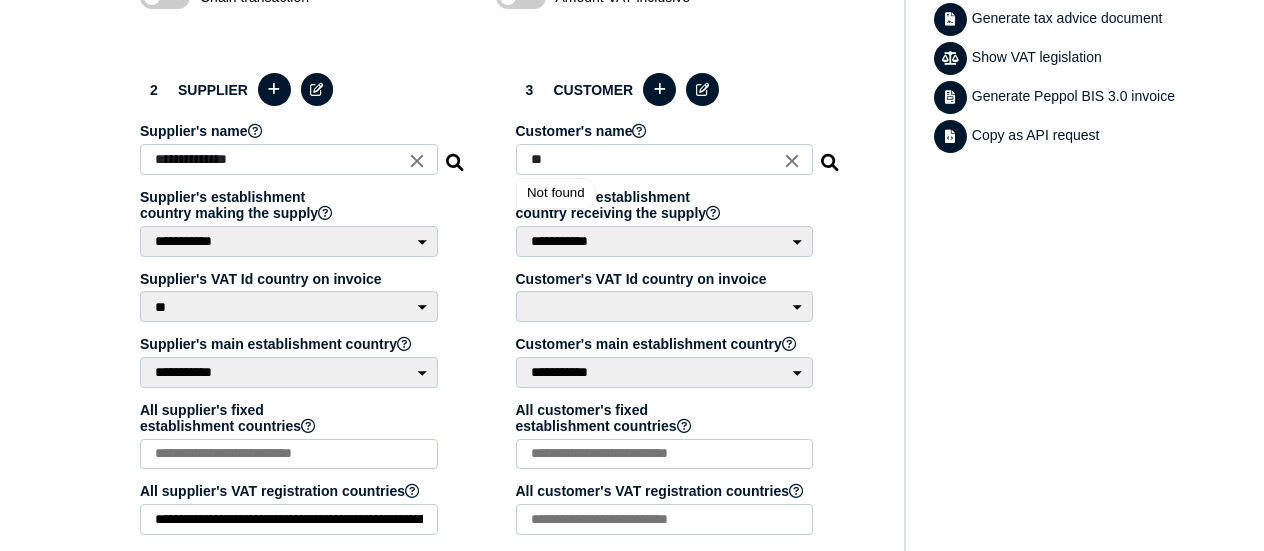 type on "*" 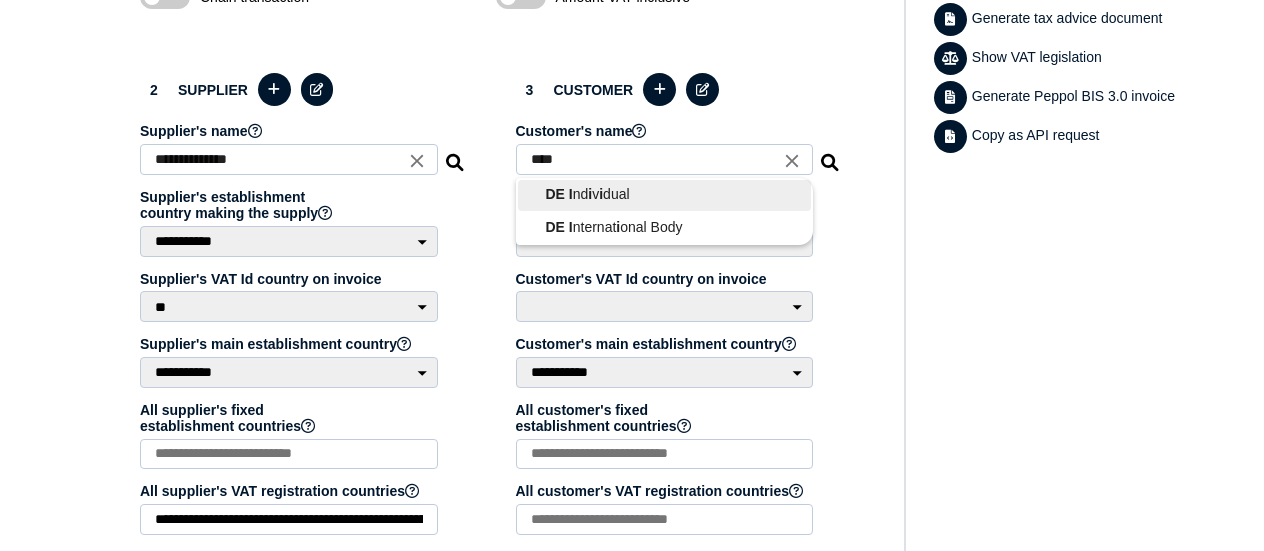 click on "DE   I nd i v i dual" at bounding box center (665, 194) 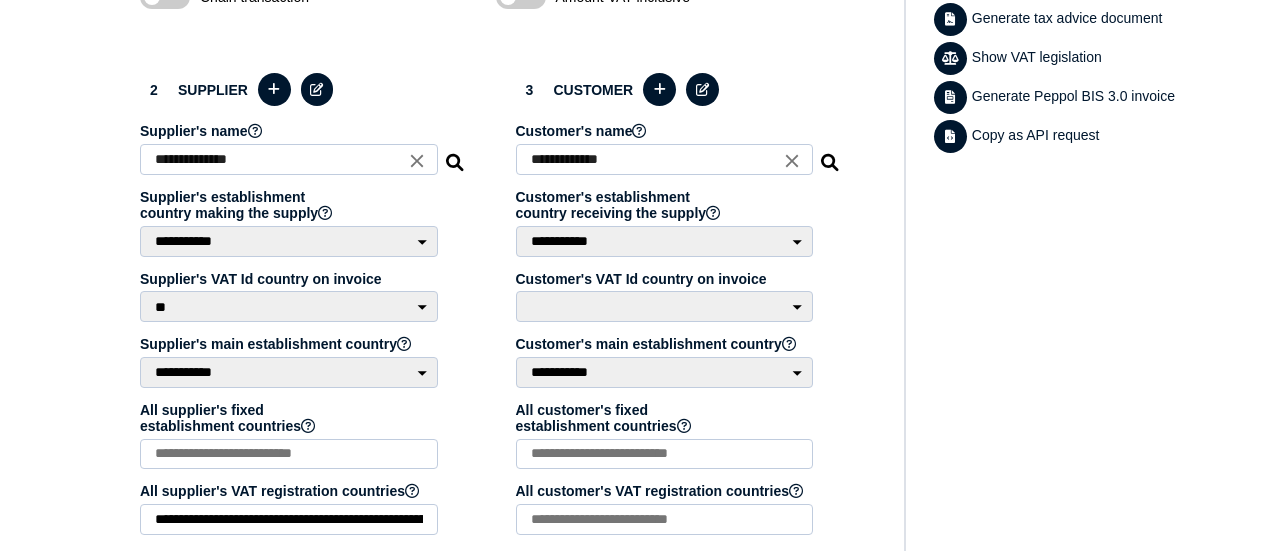 select on "**" 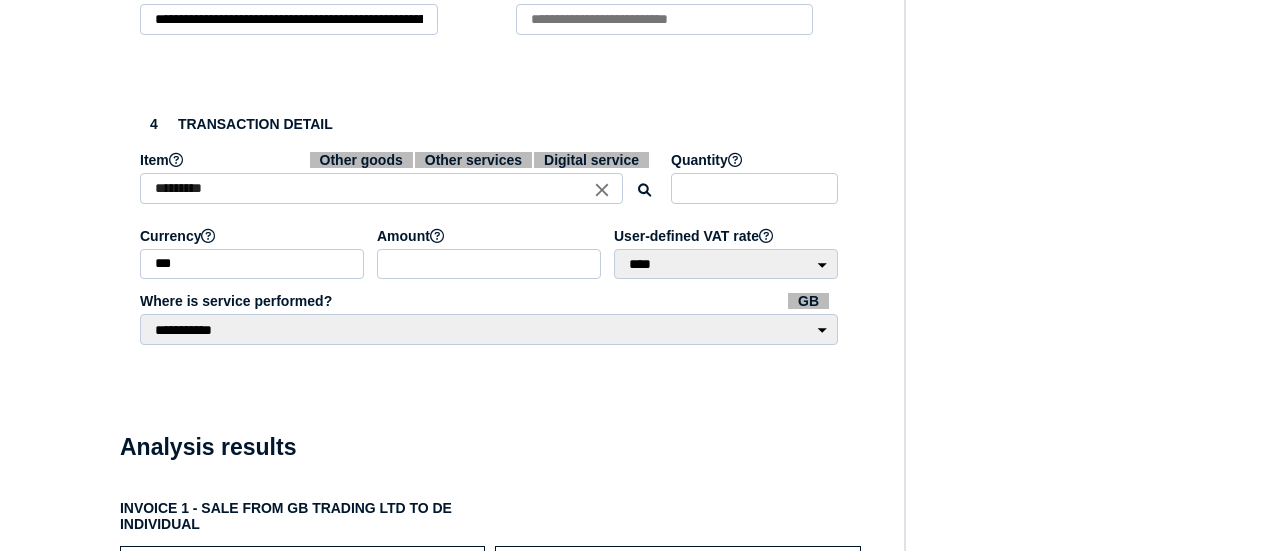 scroll, scrollTop: 1030, scrollLeft: 0, axis: vertical 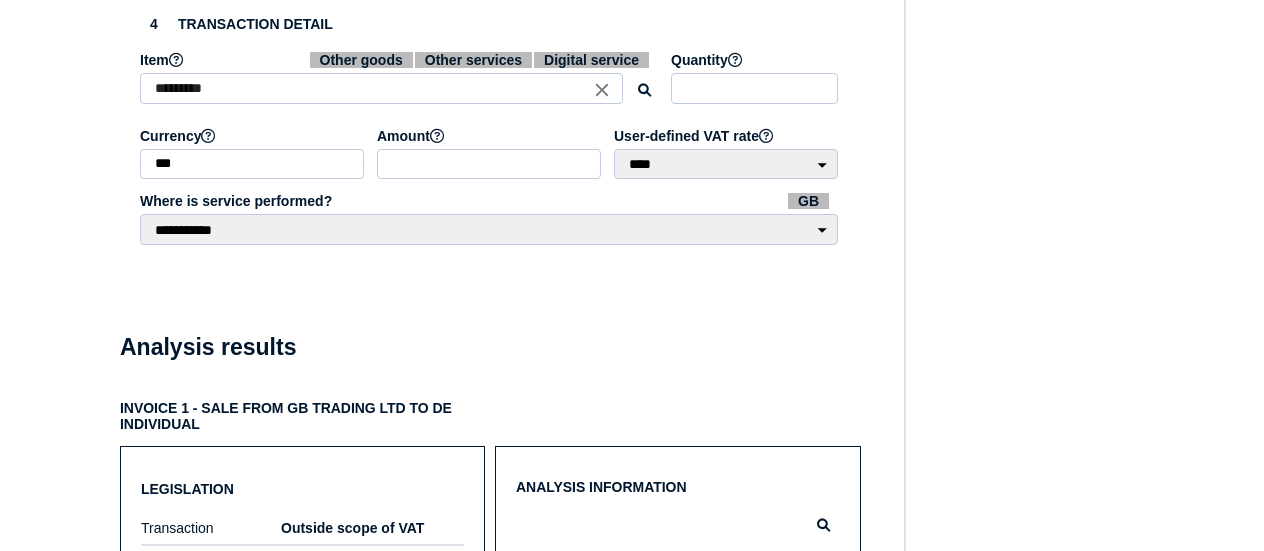 click on "Analysis results" at bounding box center (490, 347) 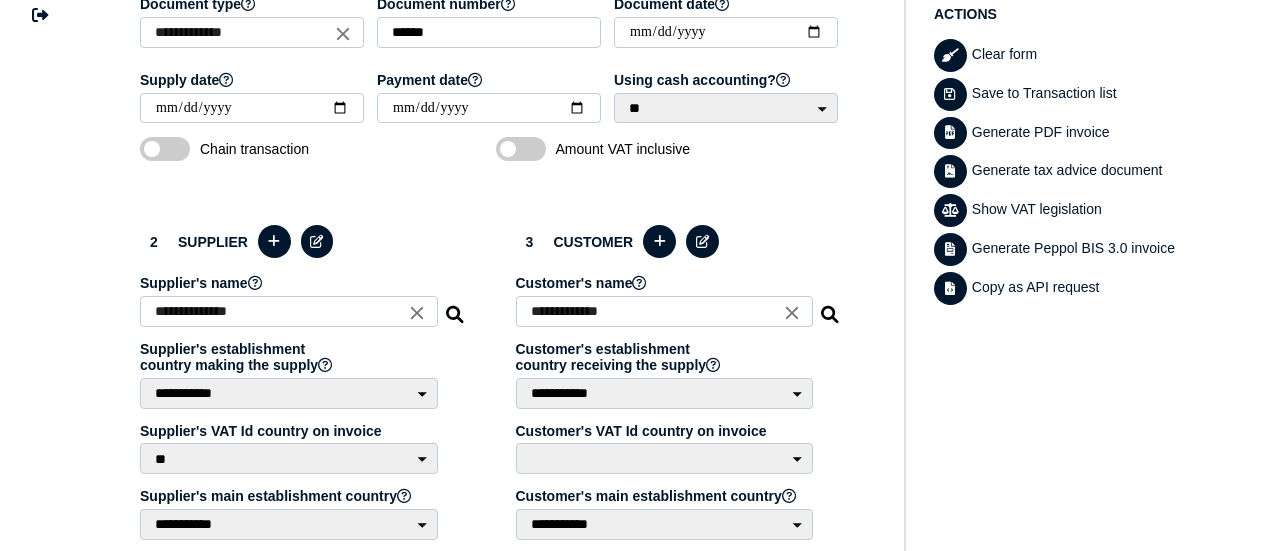 scroll, scrollTop: 202, scrollLeft: 0, axis: vertical 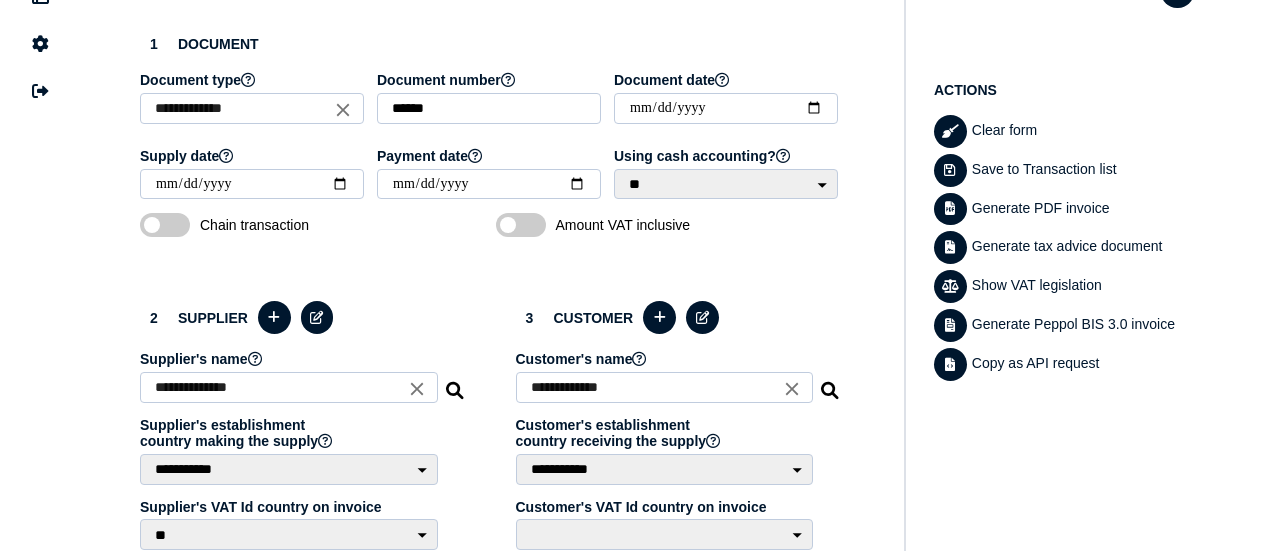 click on "Show VAT legislation" at bounding box center (1080, 286) 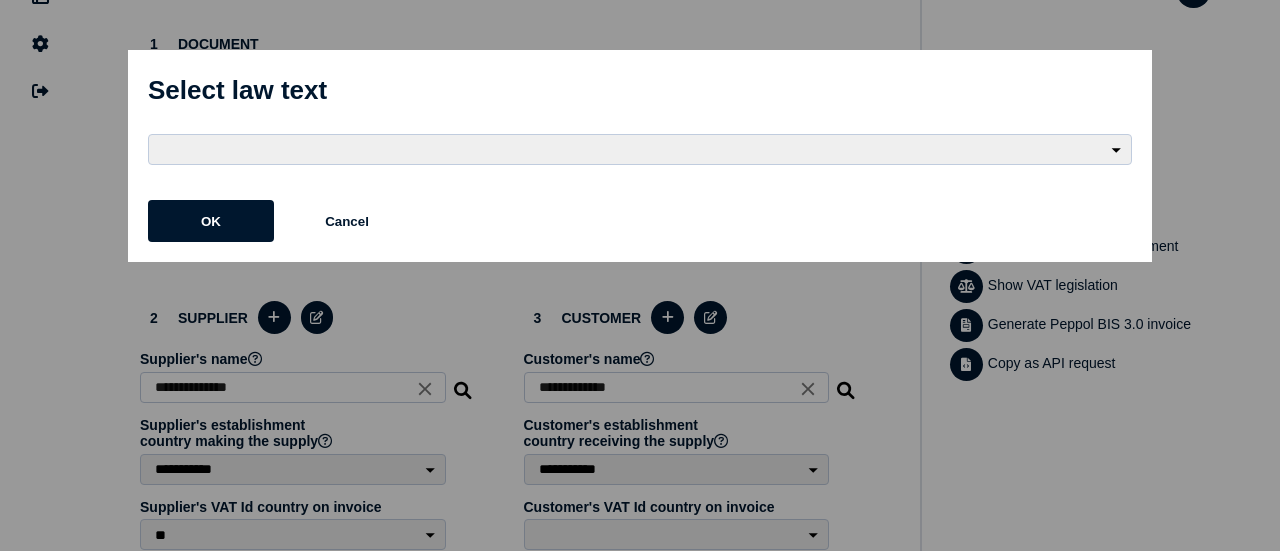 click on "×" at bounding box center (0, 0) 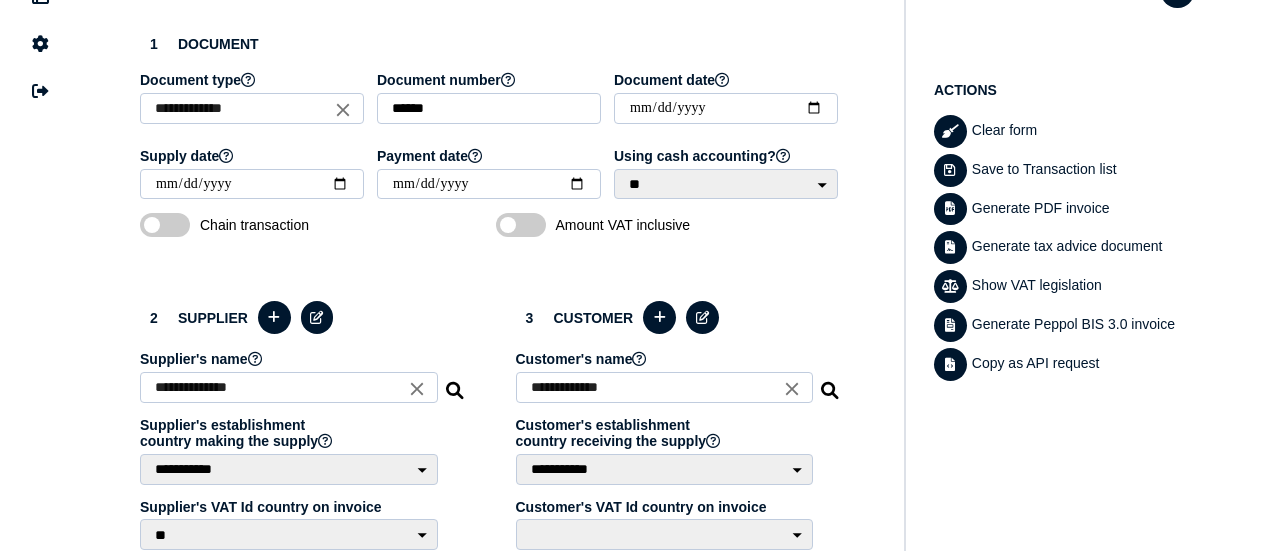 click on "Generate tax advice document" at bounding box center [1080, 247] 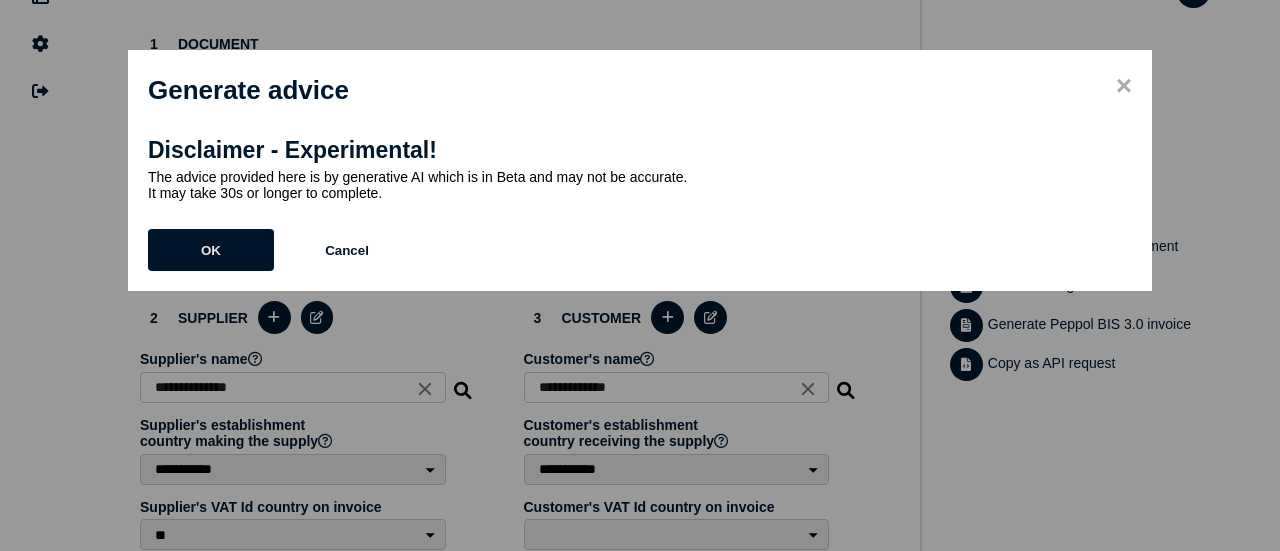 click on "OK" at bounding box center [0, 0] 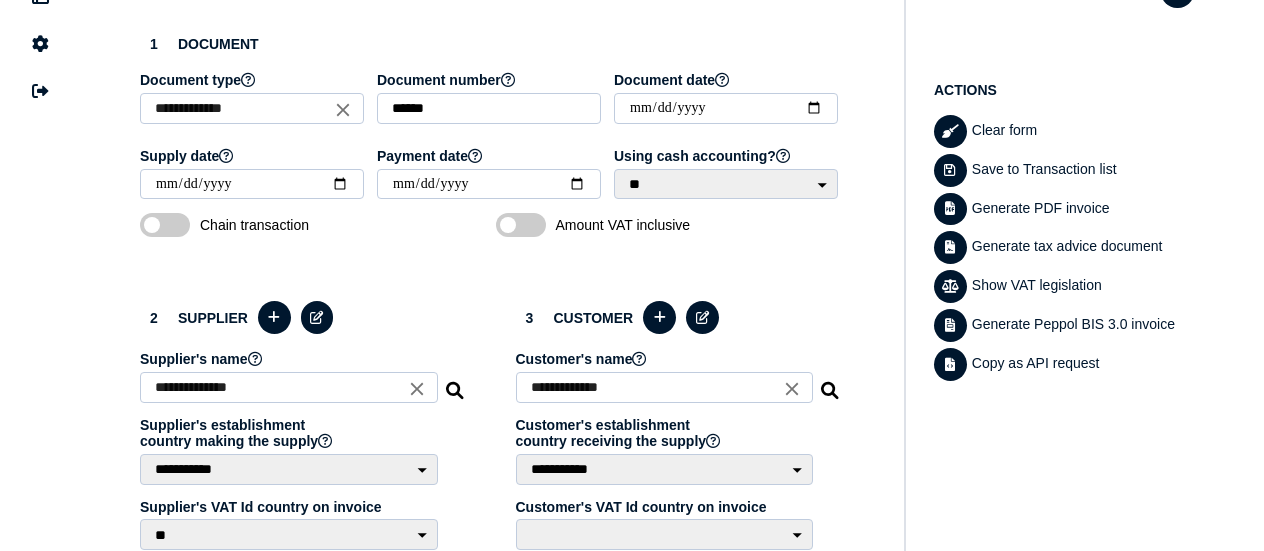 click on "**********" at bounding box center (303, 537) 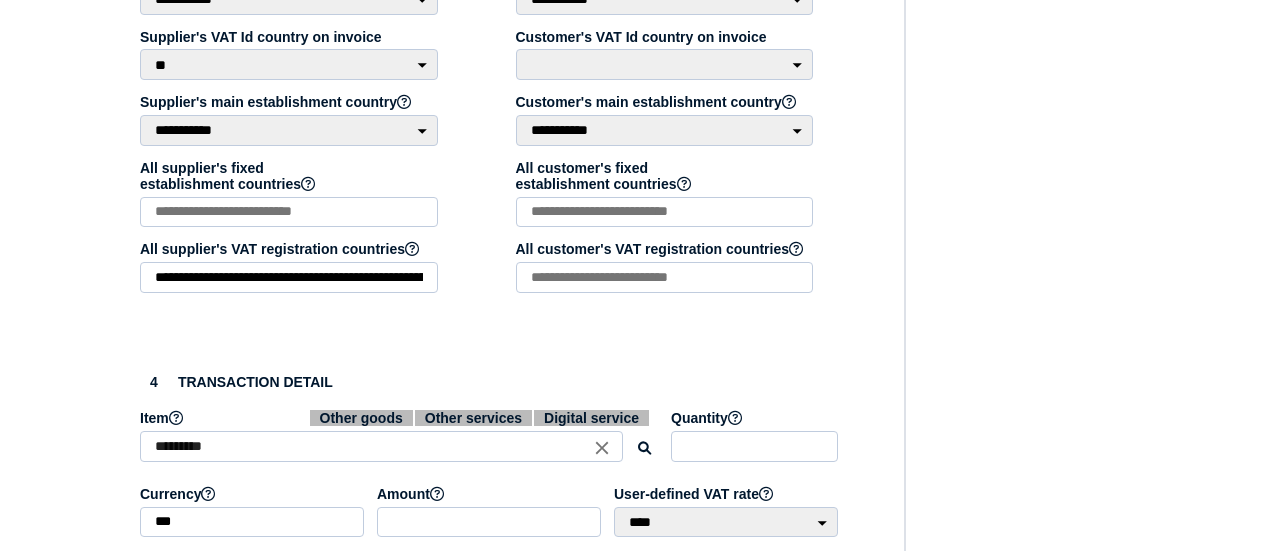 scroll, scrollTop: 702, scrollLeft: 0, axis: vertical 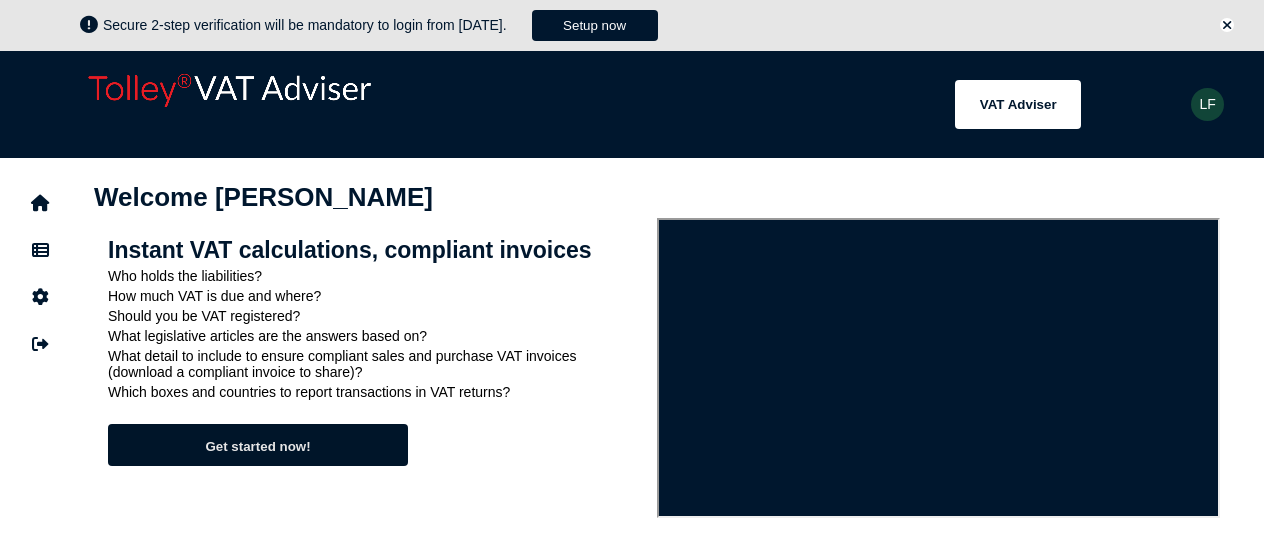 click on "Get started now!" 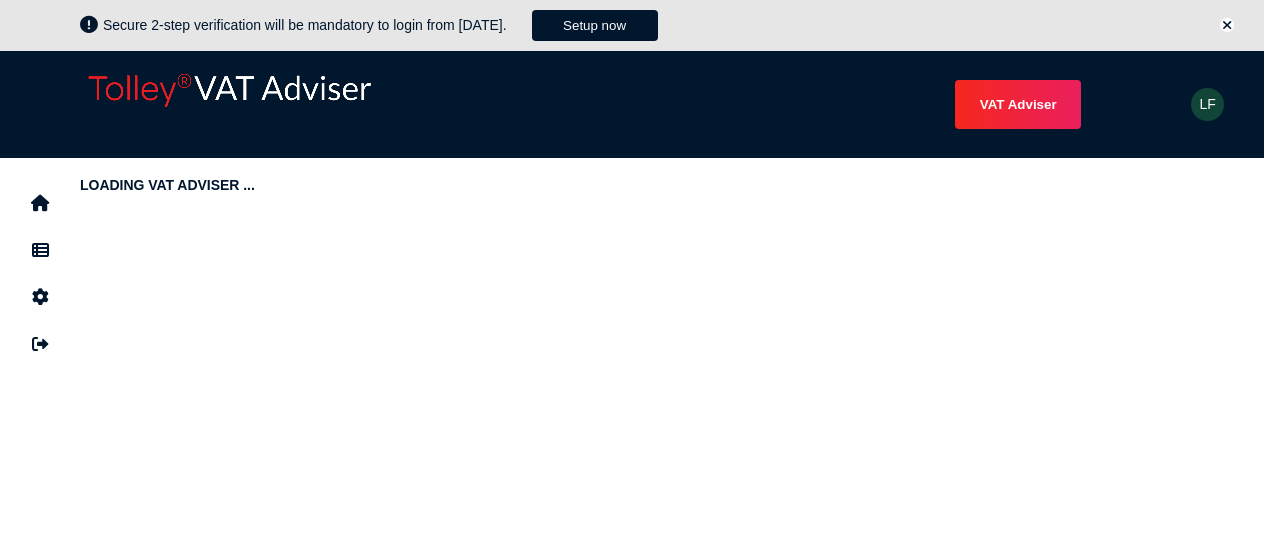 select on "*****" 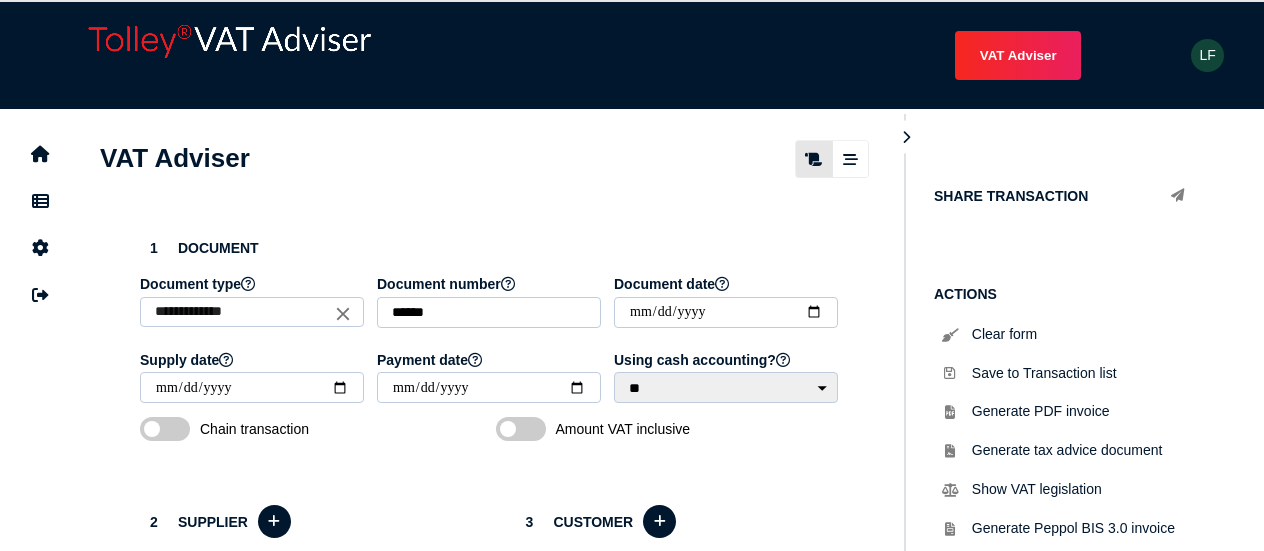 scroll, scrollTop: 0, scrollLeft: 0, axis: both 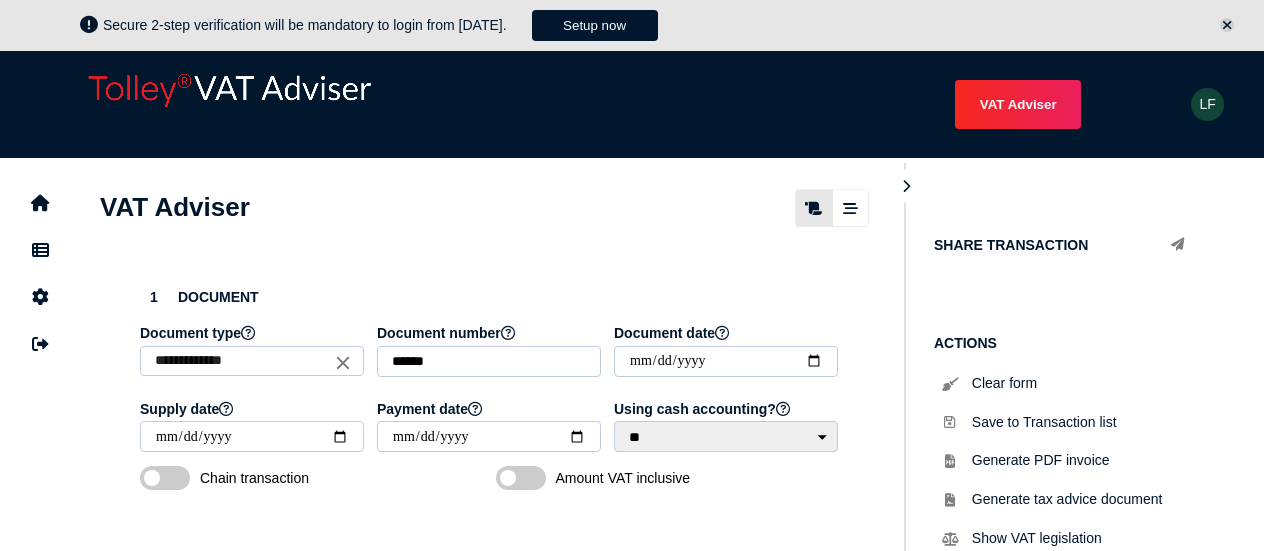 click at bounding box center [1227, 25] 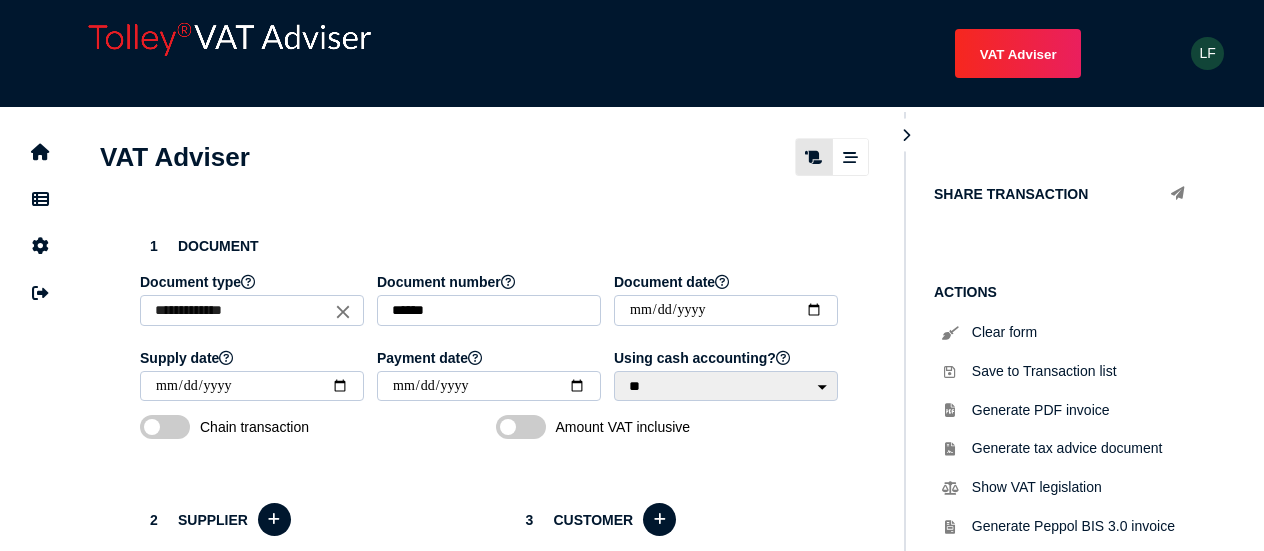 click at bounding box center [850, 157] 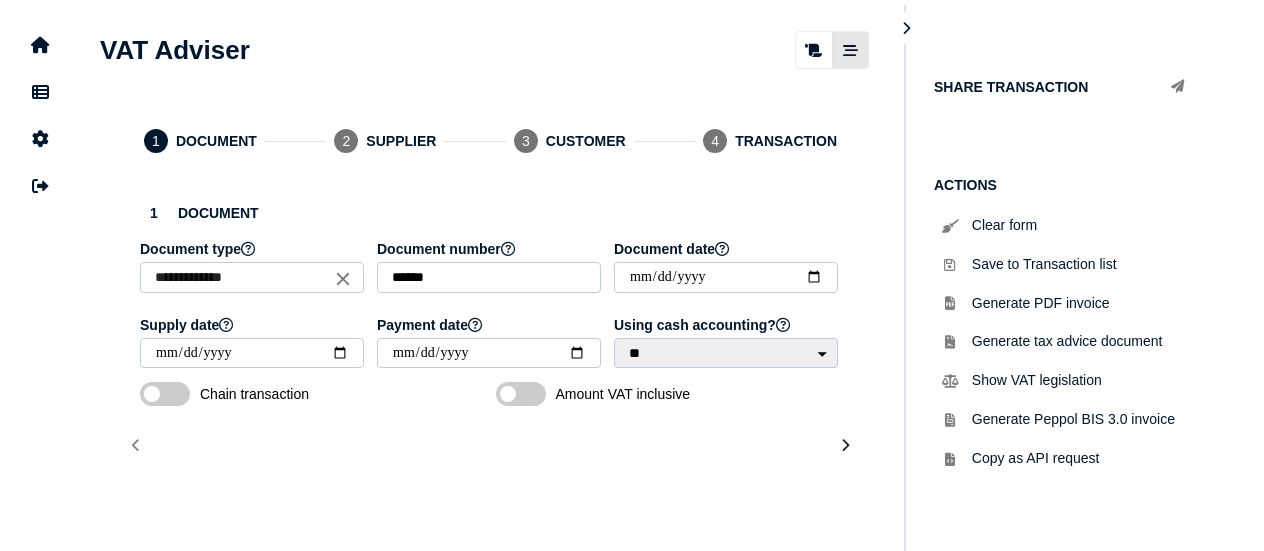 scroll, scrollTop: 0, scrollLeft: 0, axis: both 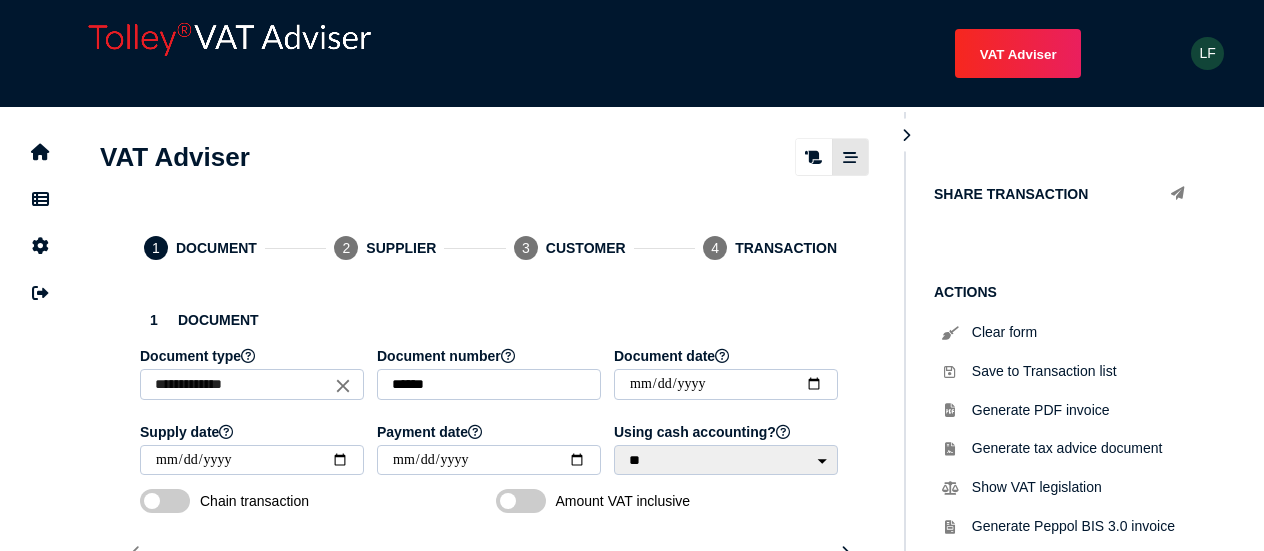 click at bounding box center (813, 157) 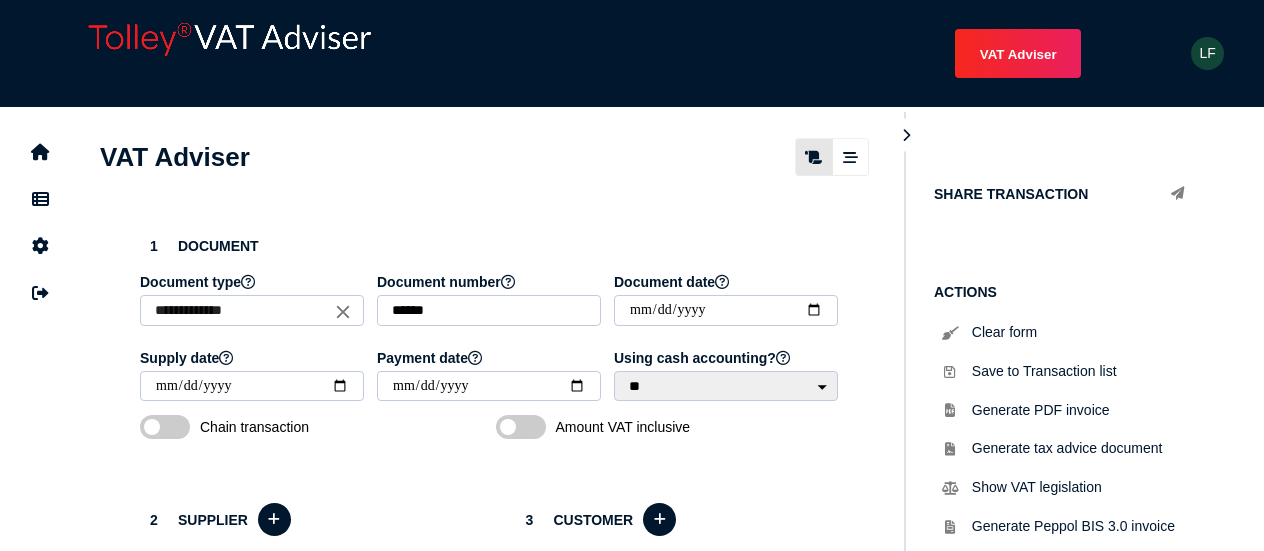 click at bounding box center (230, 53) 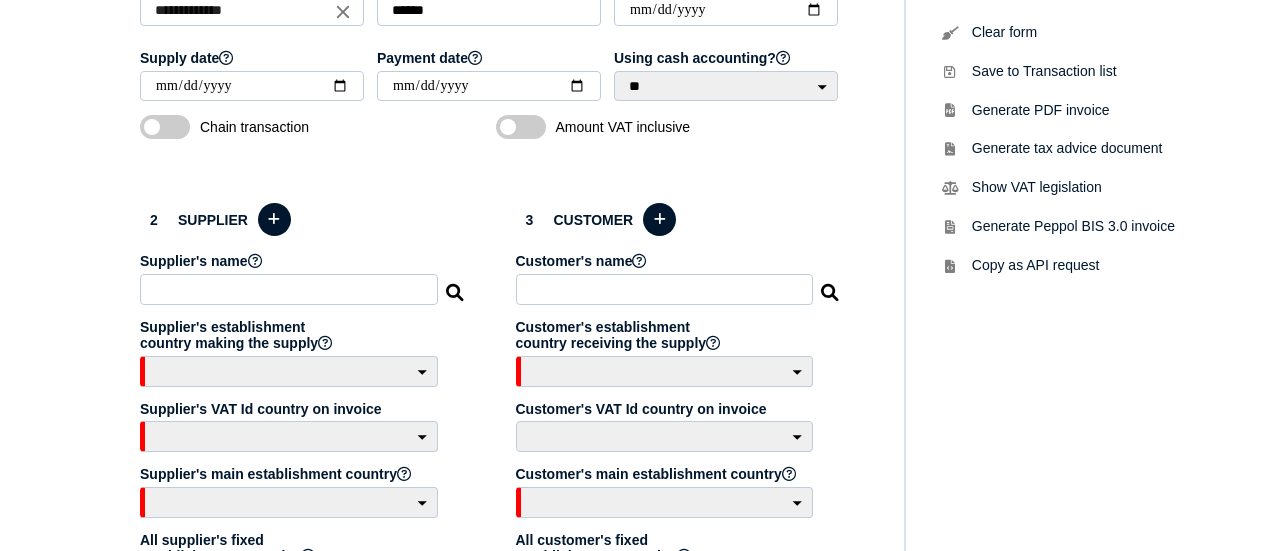 scroll, scrollTop: 400, scrollLeft: 0, axis: vertical 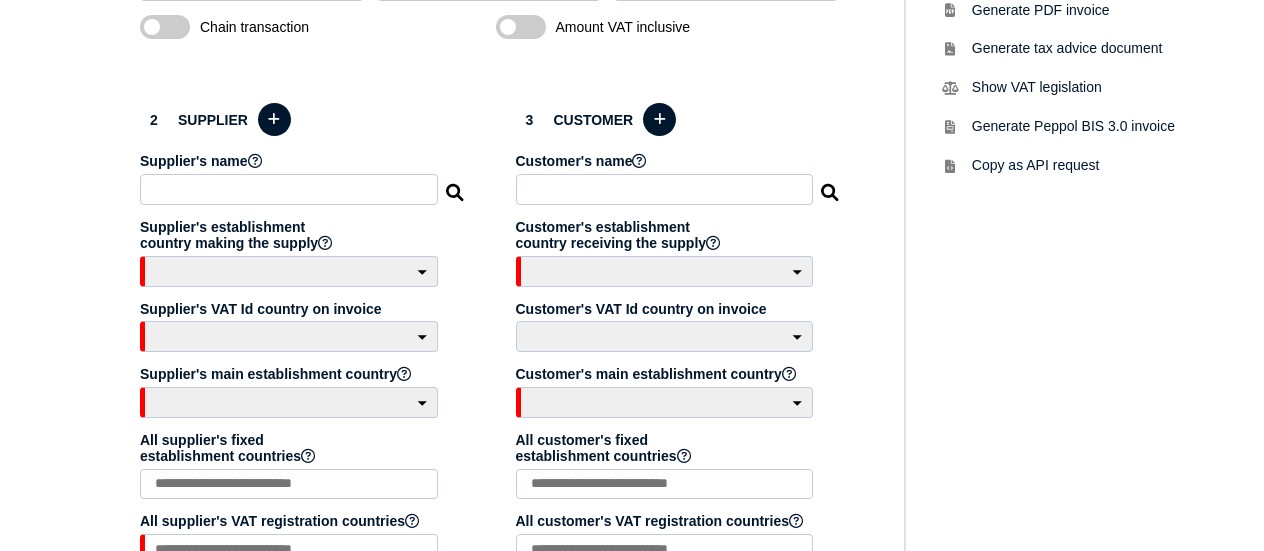 click at bounding box center (289, 189) 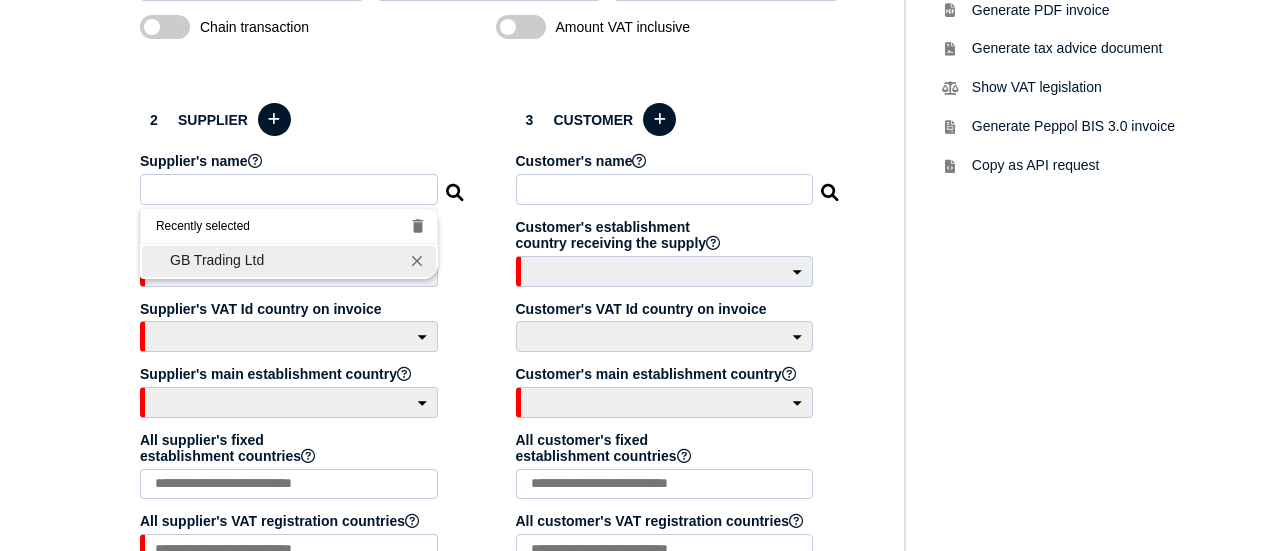 click on "GB Trading Ltd" at bounding box center (289, 260) 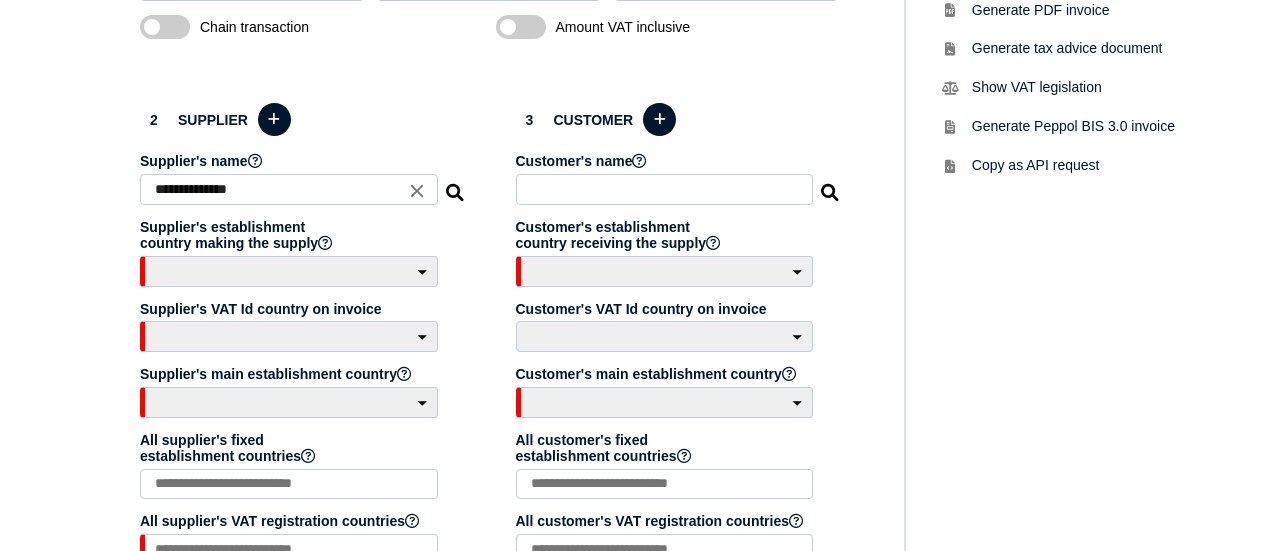 select on "**" 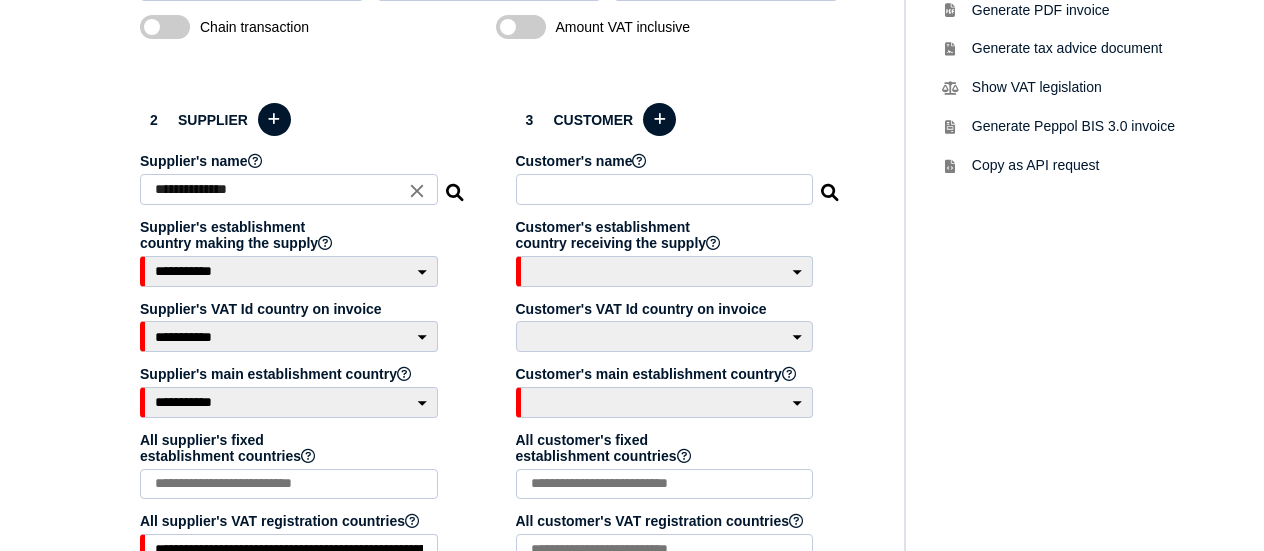 select on "**" 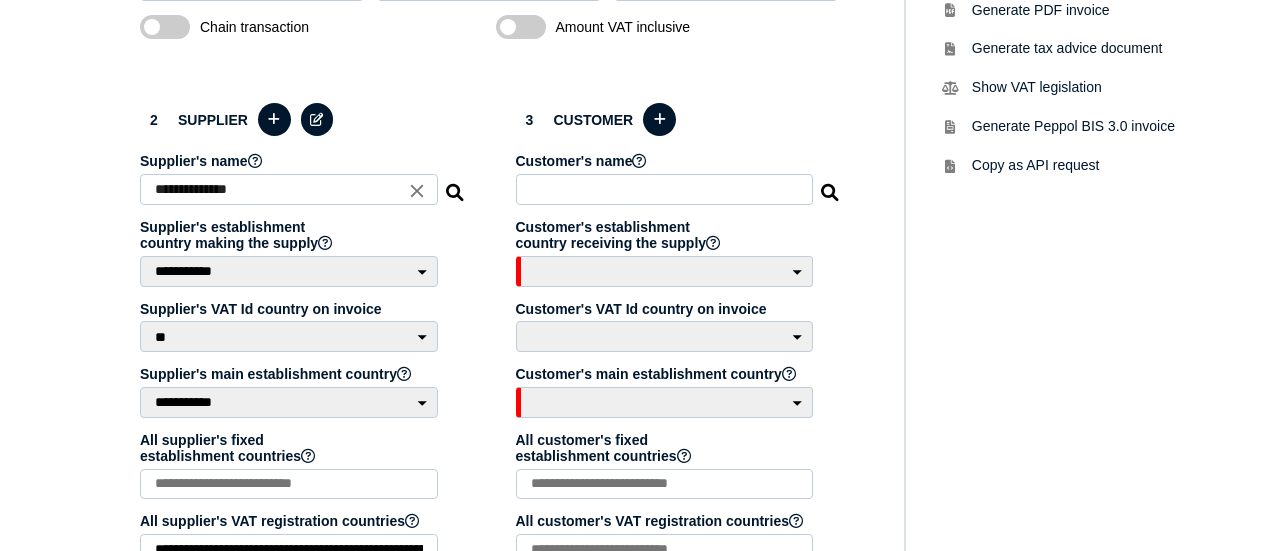 click at bounding box center (665, 189) 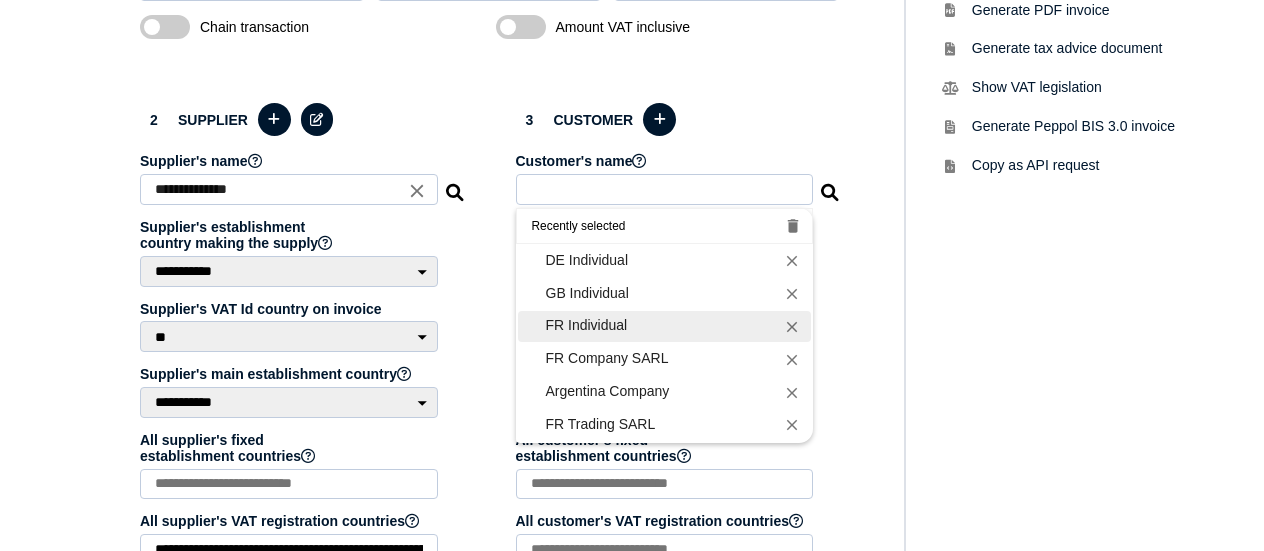 click on "FR Individual" at bounding box center (665, 325) 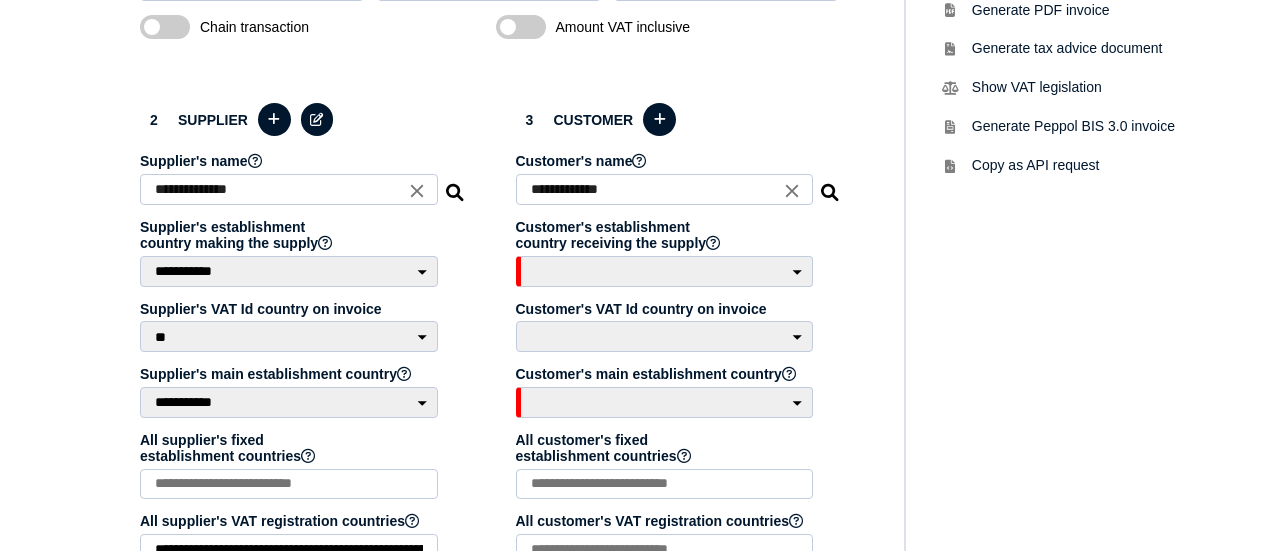 click on "**********" at bounding box center (679, 339) 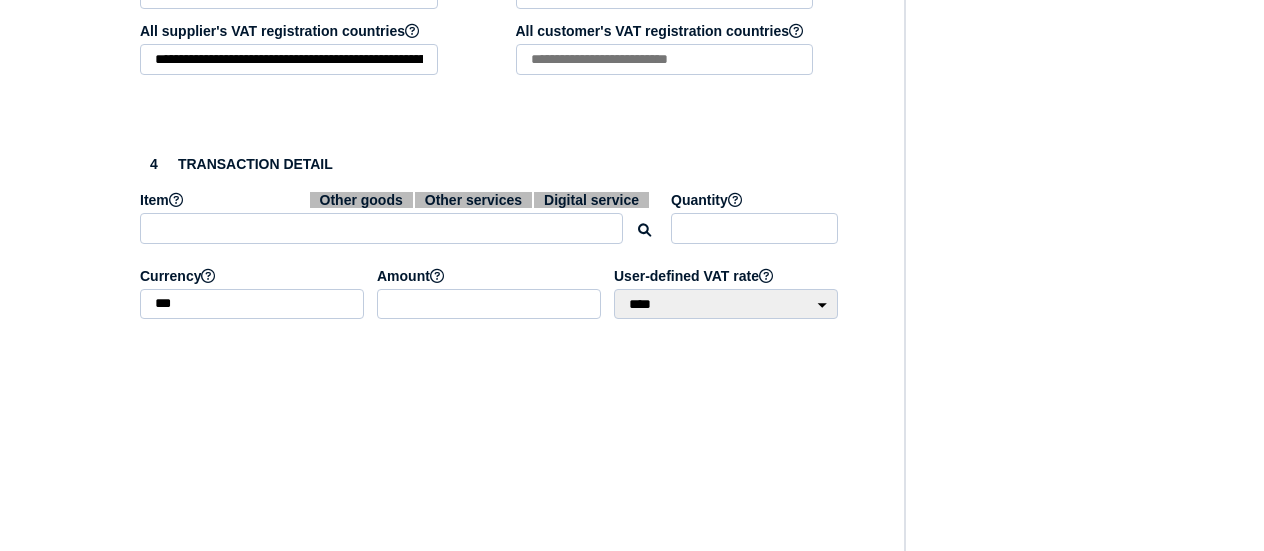 scroll, scrollTop: 1000, scrollLeft: 0, axis: vertical 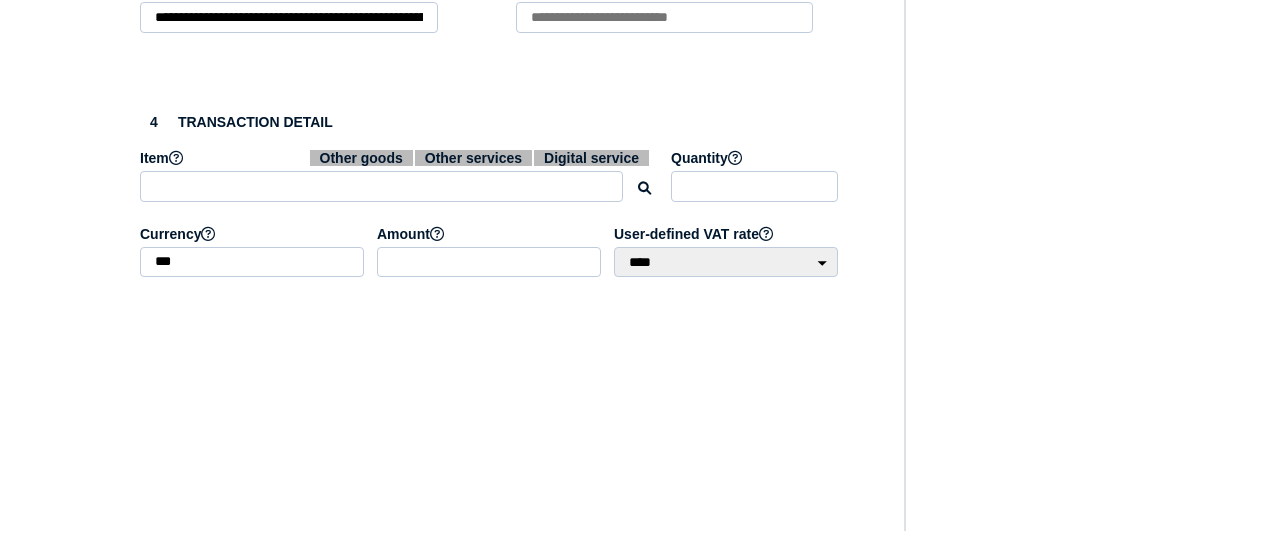 click at bounding box center [381, 186] 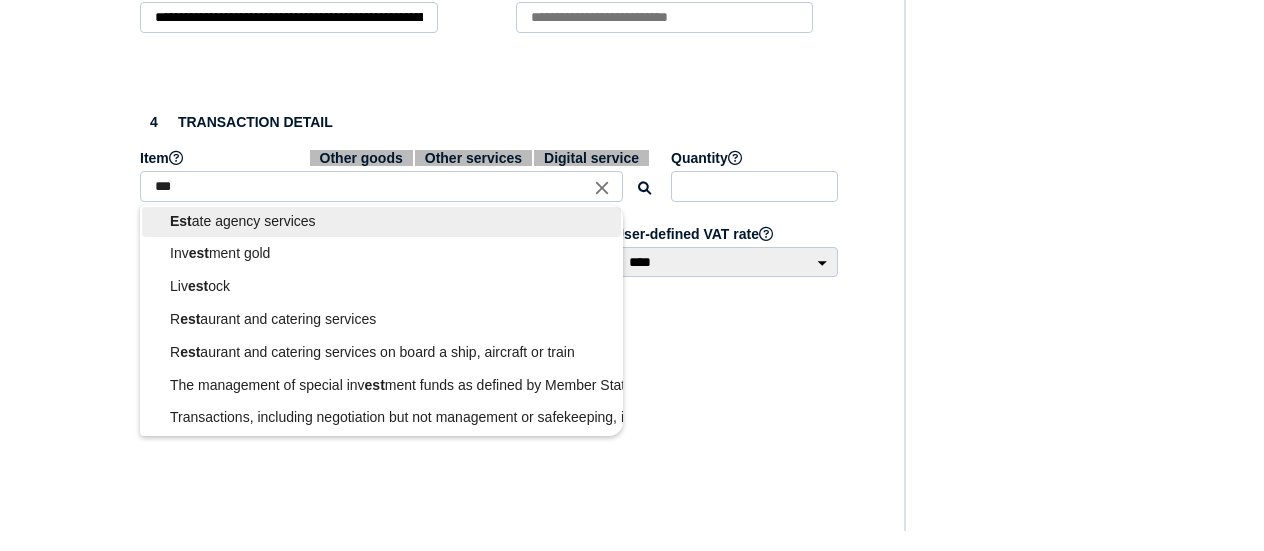 click on "Est ate agency services" at bounding box center [381, 222] 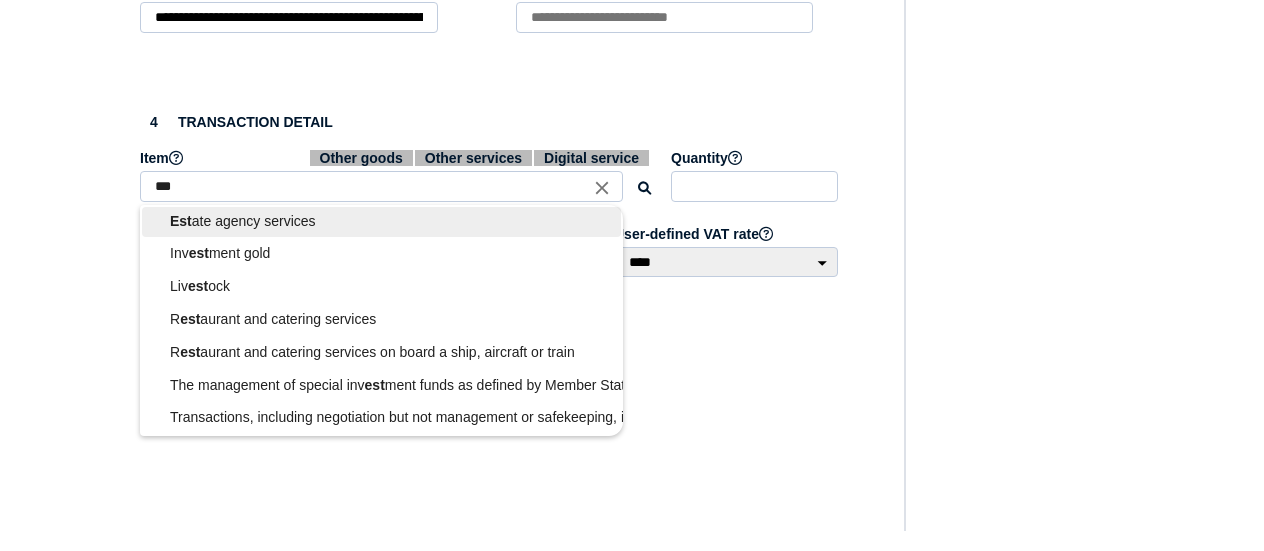 click on "Est ate agency services" at bounding box center (381, 221) 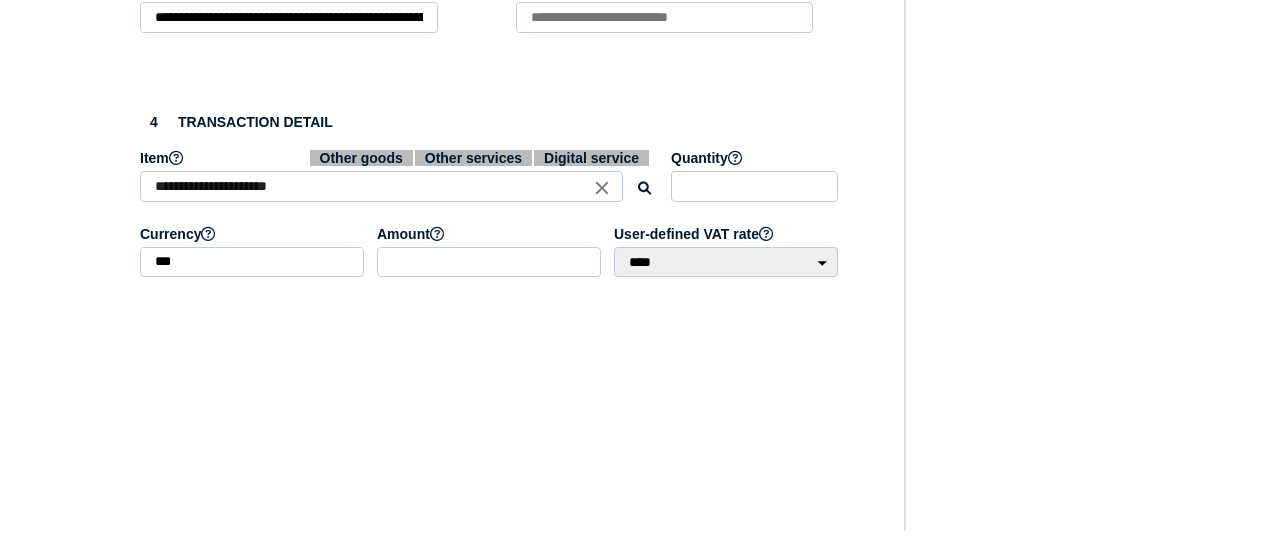 click on "**********" at bounding box center [490, -145] 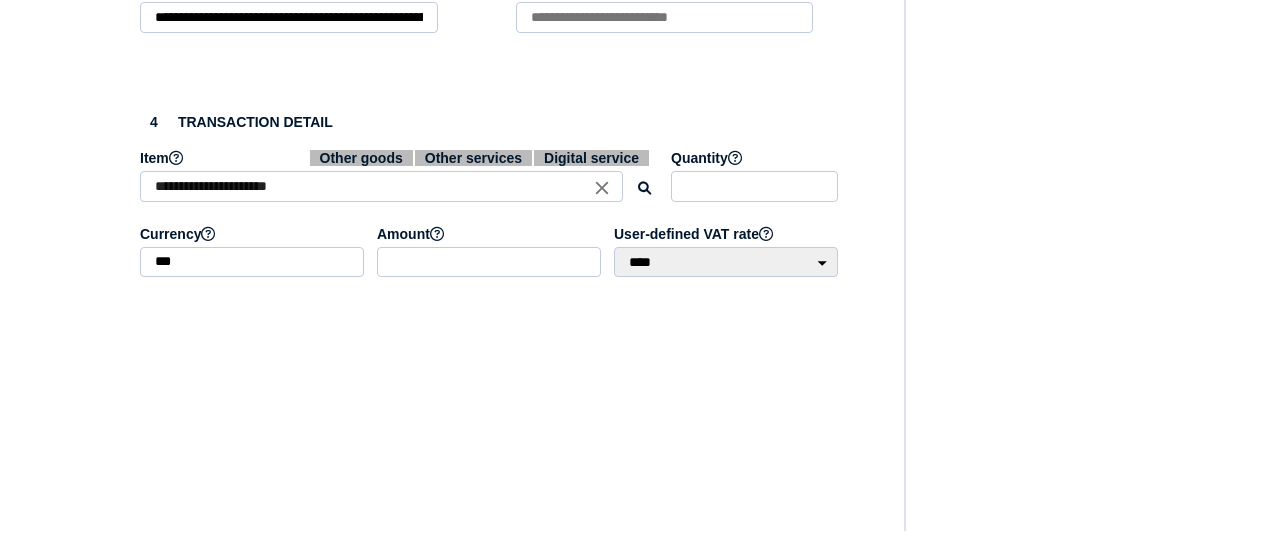 click on "VAT Transaction list Setup Manage companies Manage tax code mappings Manage users Manage user lists" at bounding box center (40, -137) 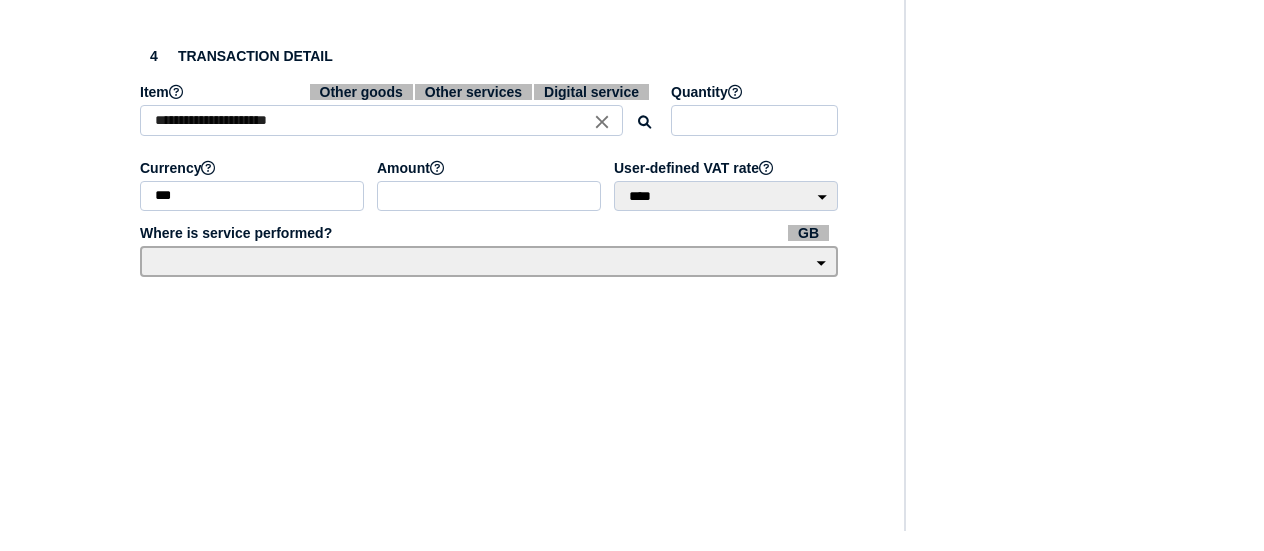 click on "**********" at bounding box center [489, 261] 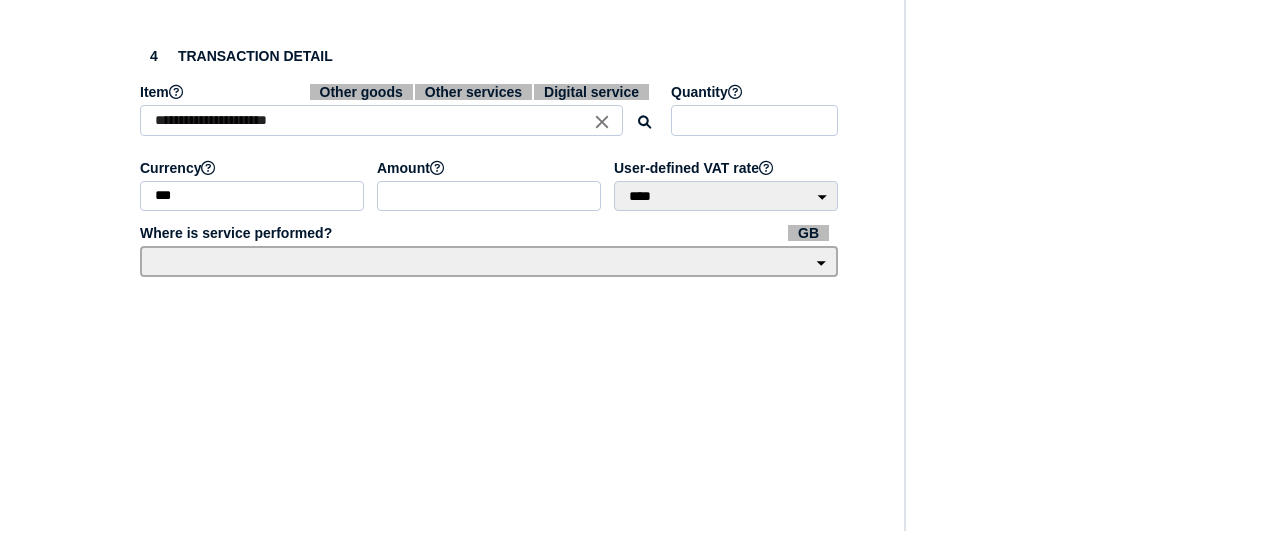 select on "**" 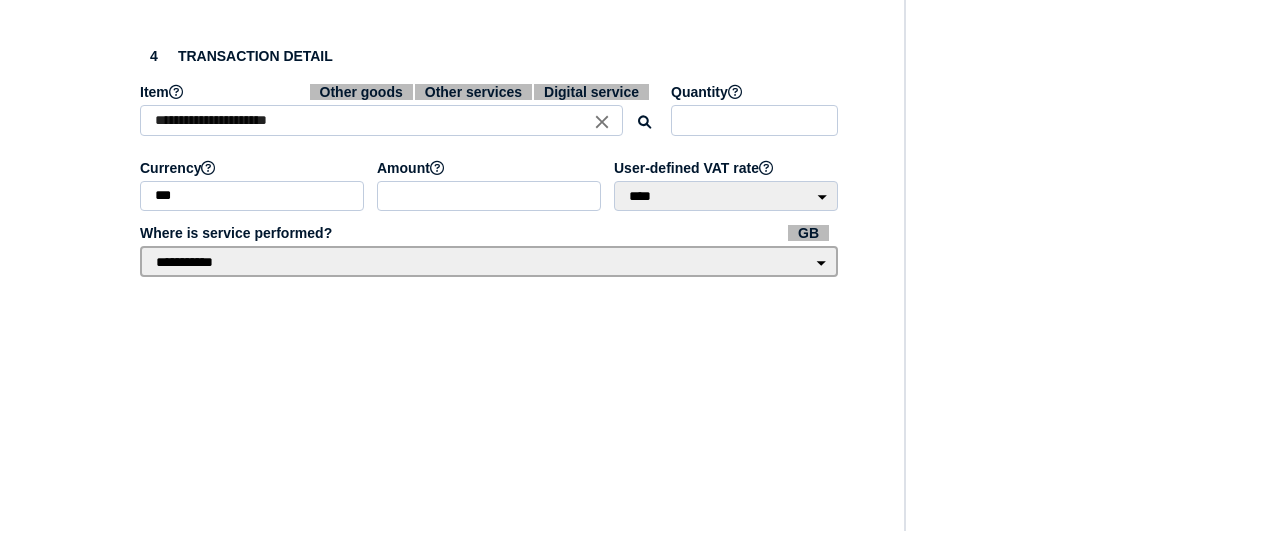 click on "**********" at bounding box center [489, 261] 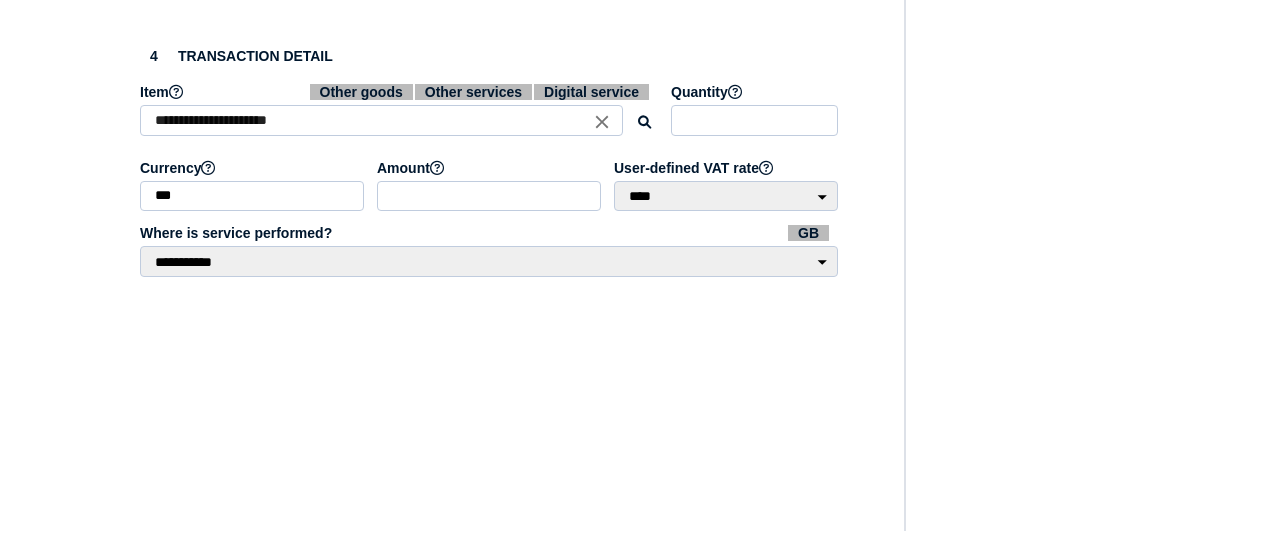 click on "VAT Transaction list Setup Manage companies Manage tax code mappings Manage users Manage user lists" at bounding box center (40, -170) 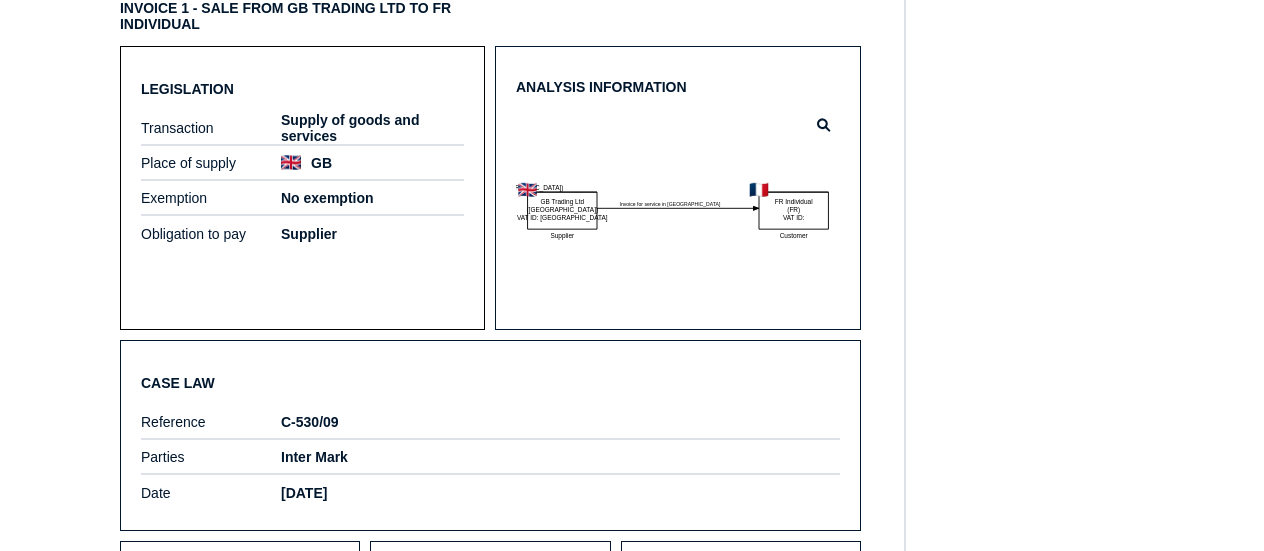 scroll, scrollTop: 1530, scrollLeft: 0, axis: vertical 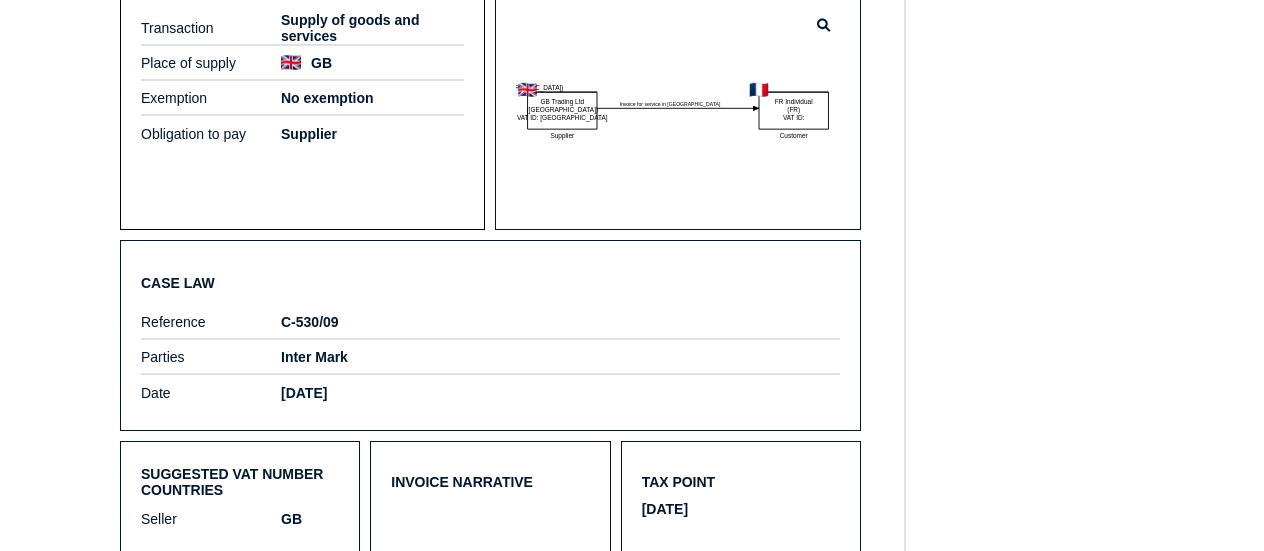 click on "Supply of goods and services" at bounding box center [372, 28] 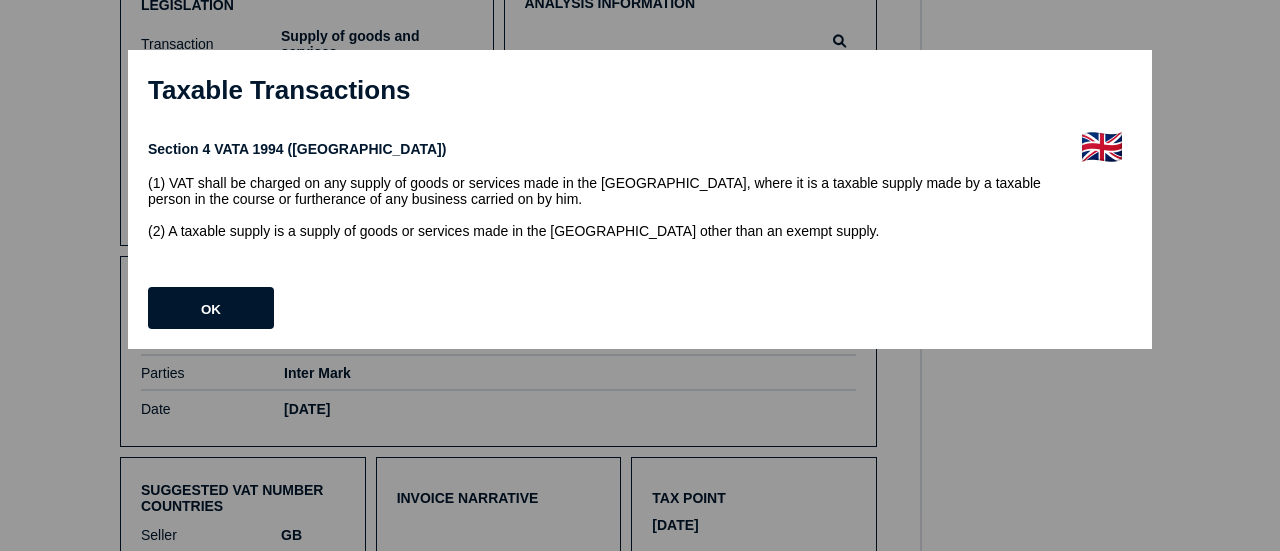 click on "×" at bounding box center [1124, 86] 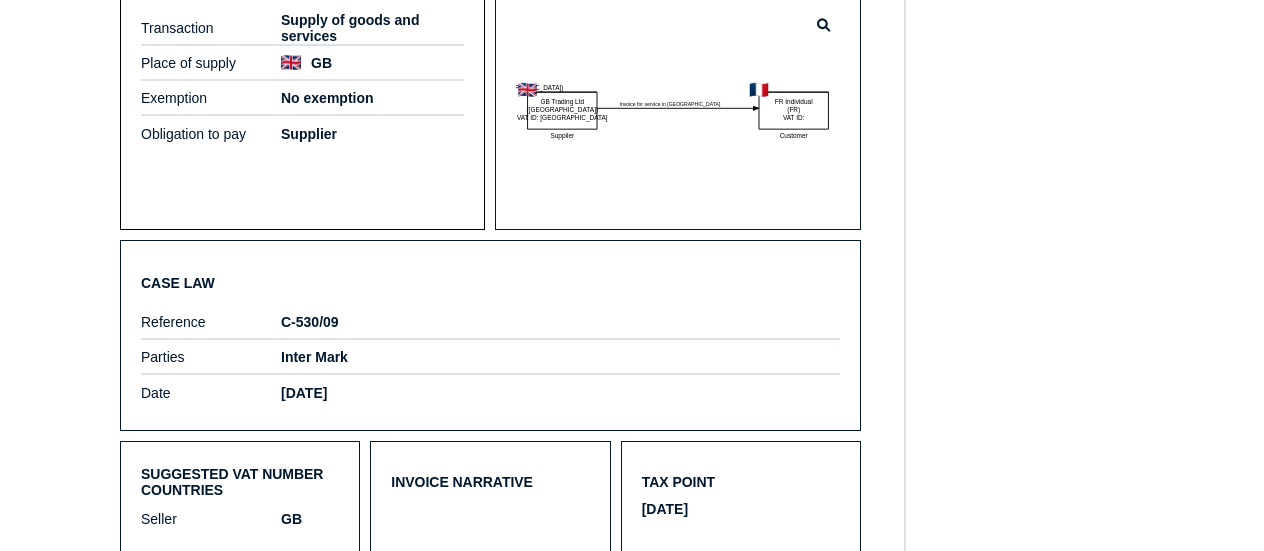 click on "Place of supply GB" at bounding box center [302, 63] 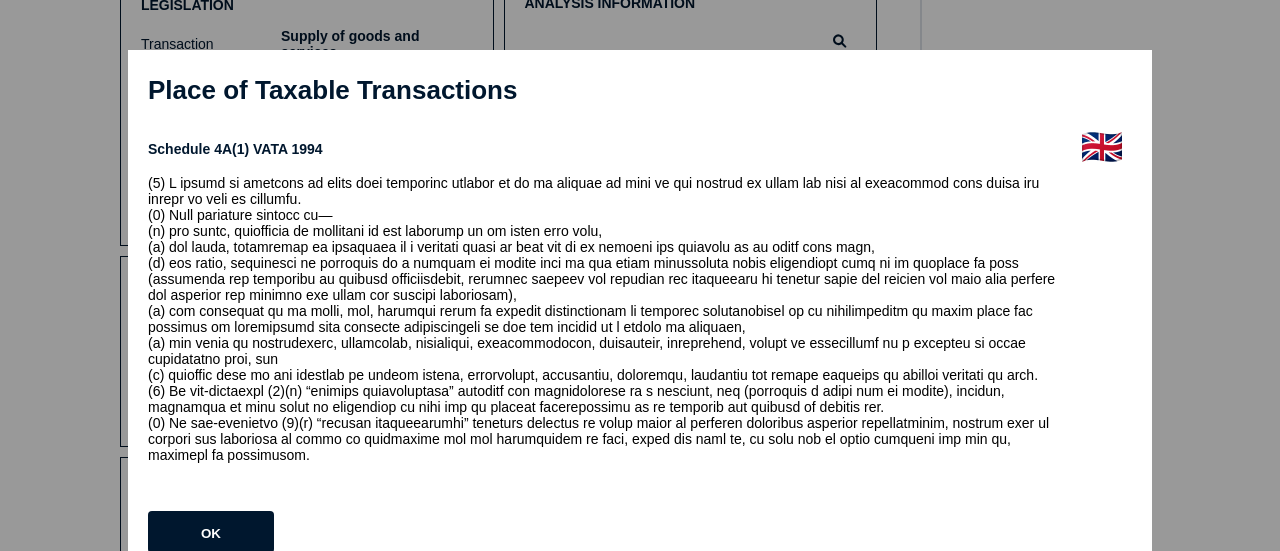 click on "×" at bounding box center (1124, 86) 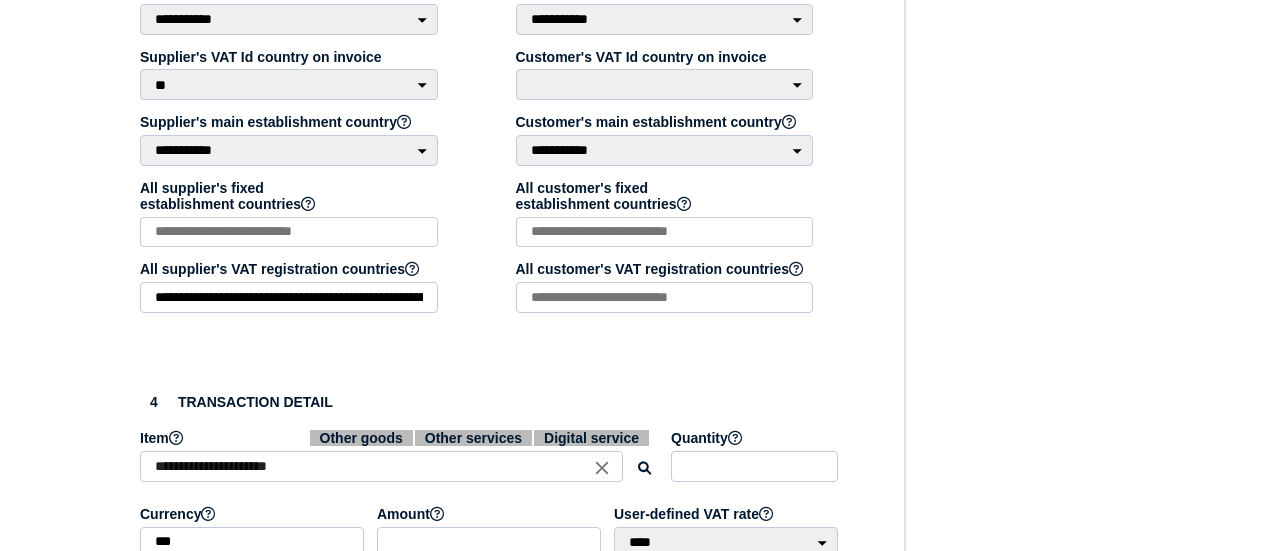 scroll, scrollTop: 607, scrollLeft: 0, axis: vertical 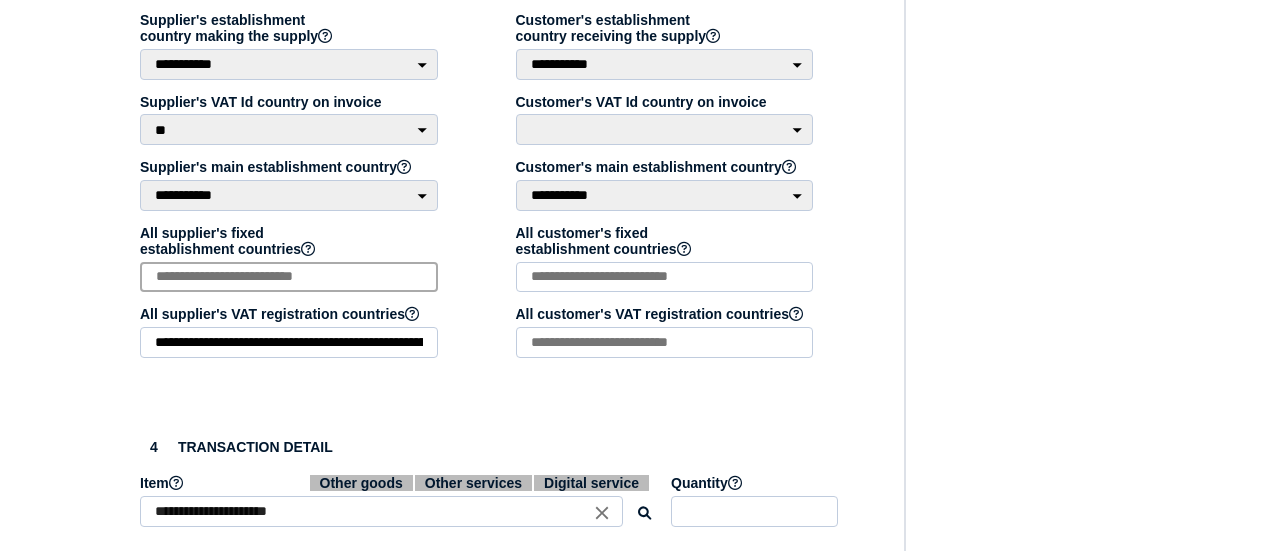 click at bounding box center (289, 277) 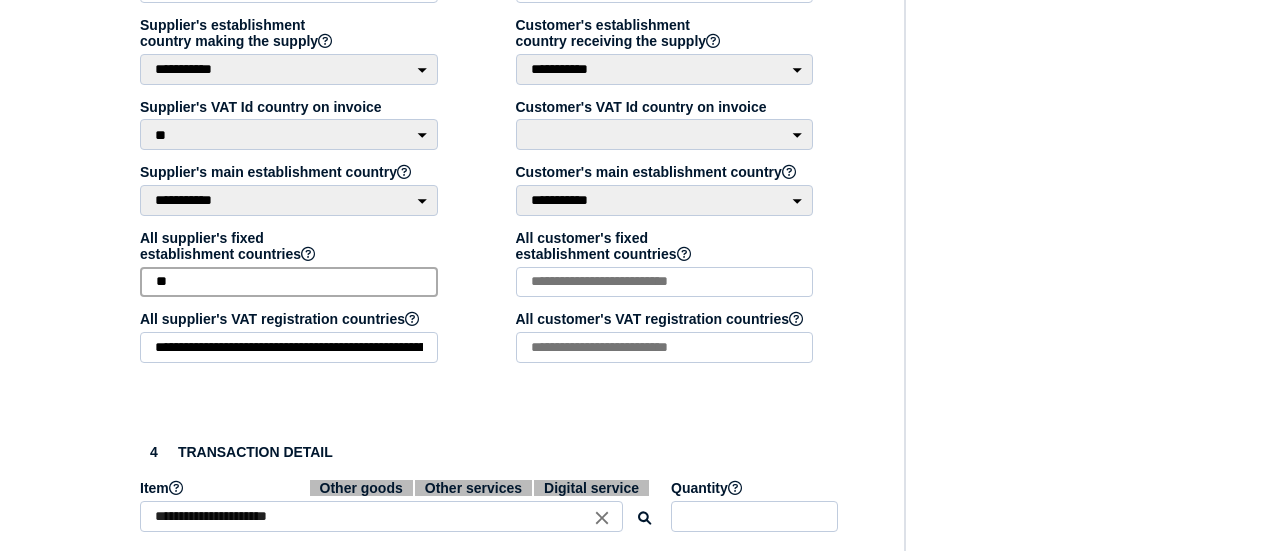 scroll, scrollTop: 607, scrollLeft: 0, axis: vertical 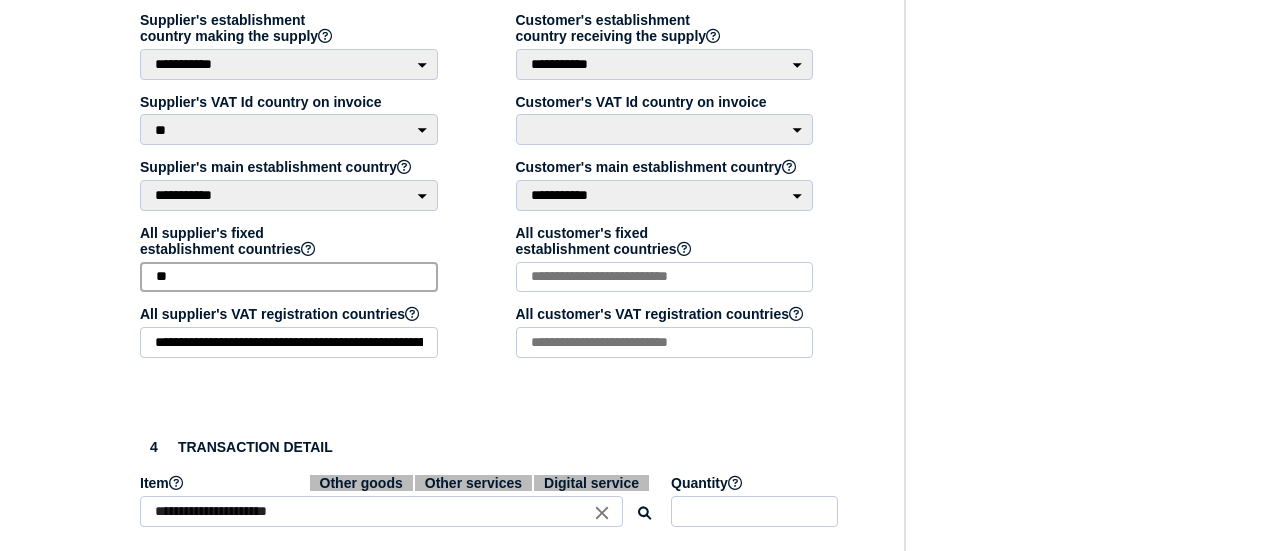 click on "**" at bounding box center [289, 277] 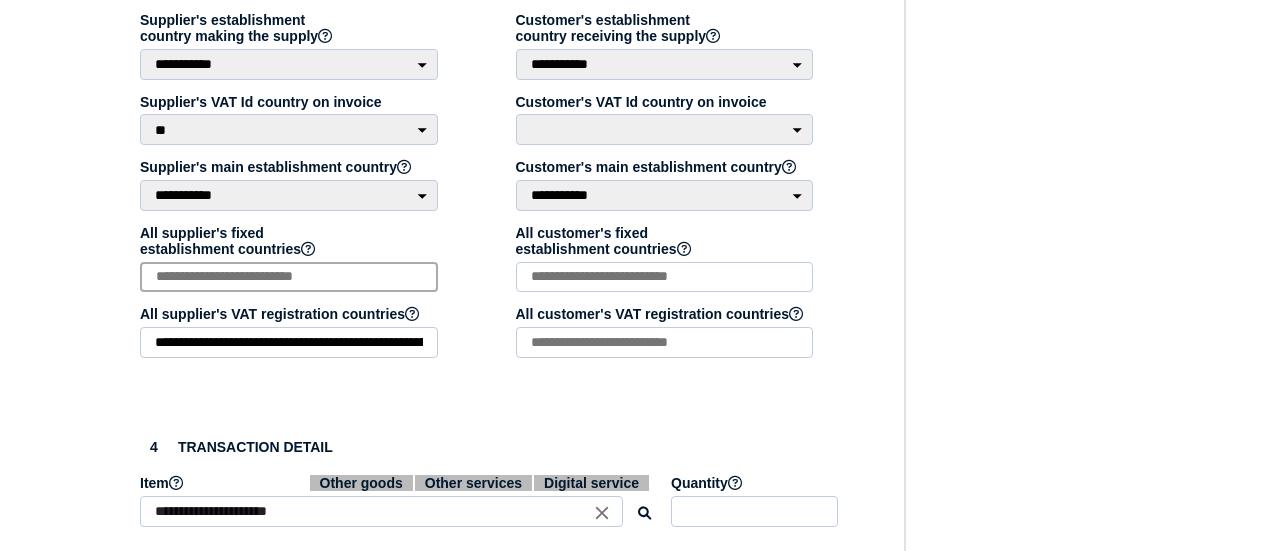 click at bounding box center [289, 277] 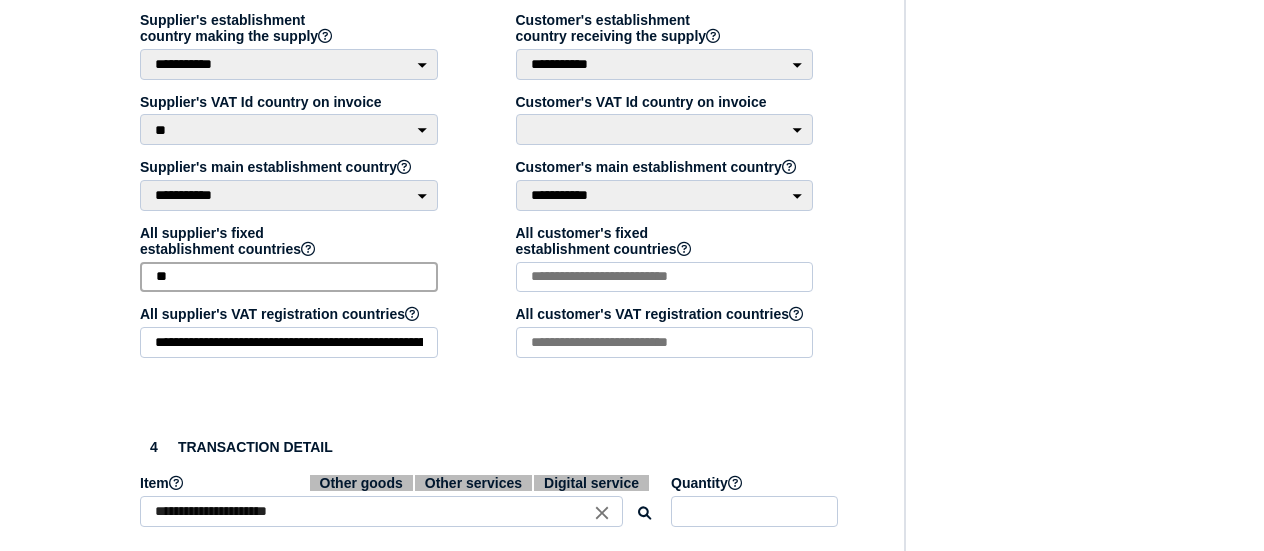 type on "**" 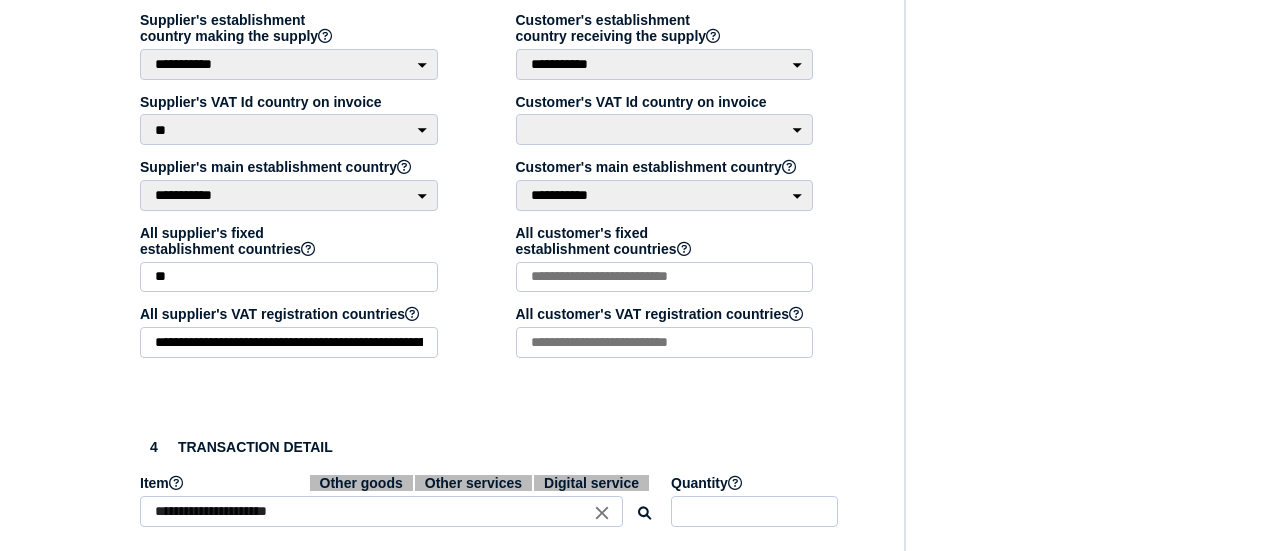 click on "**********" at bounding box center [303, 132] 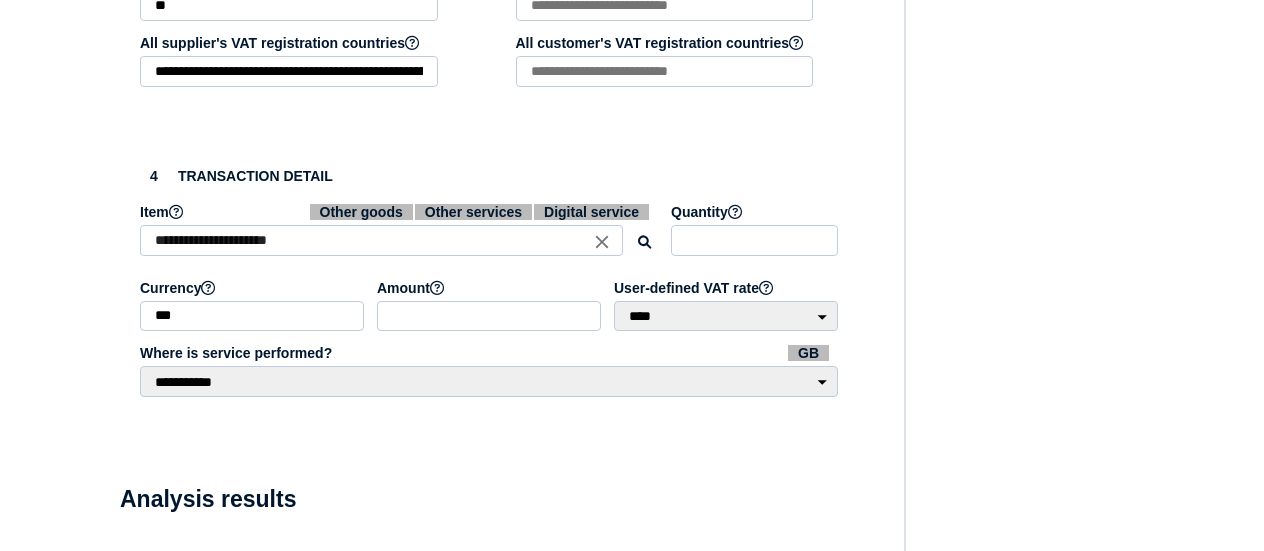 scroll, scrollTop: 907, scrollLeft: 0, axis: vertical 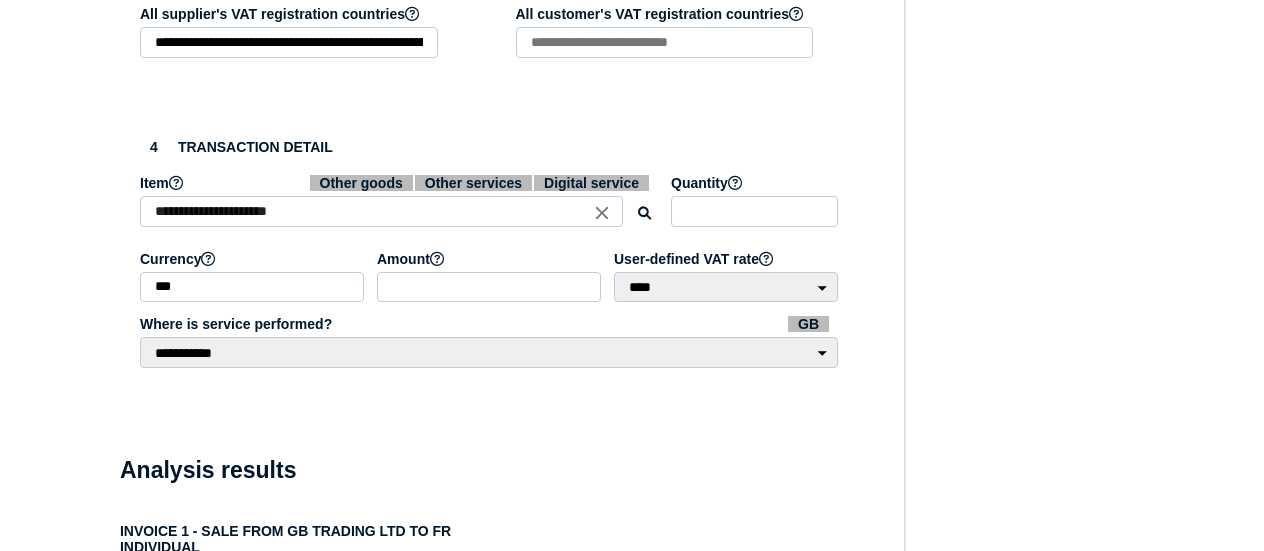 click on "Where is service performed?   GB" at bounding box center [490, 324] 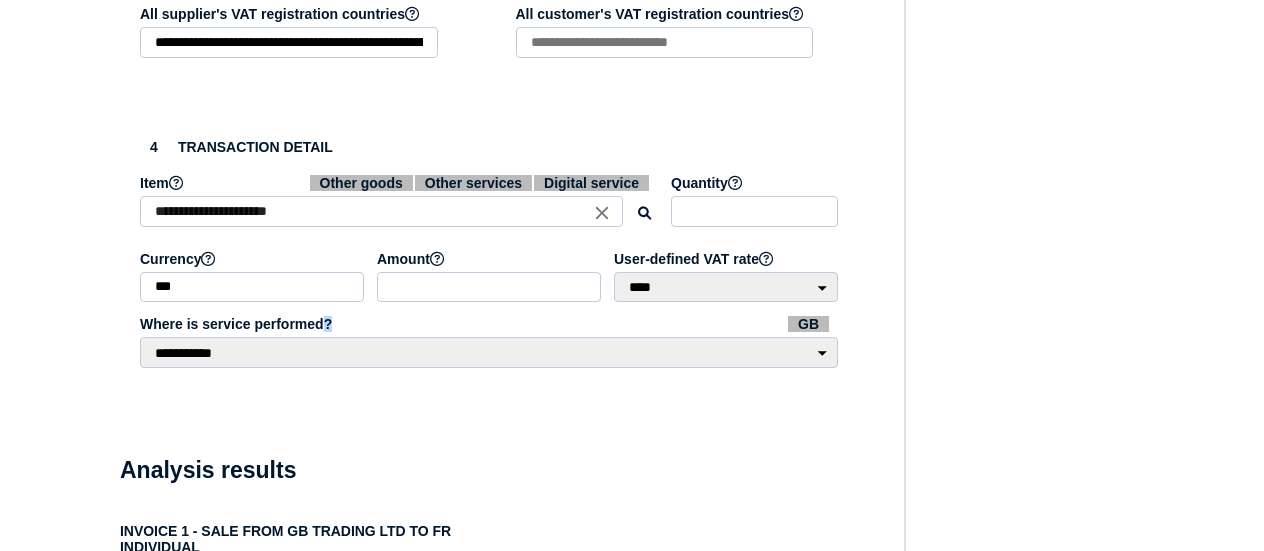 click on "Where is service performed?   GB" at bounding box center [490, 324] 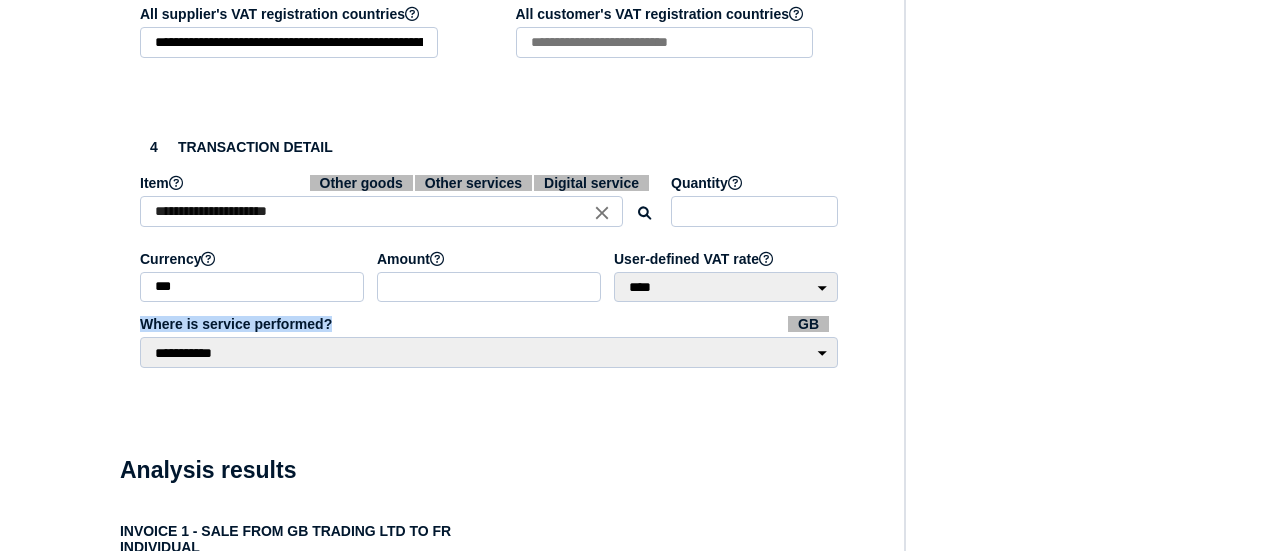 click on "Where is service performed?   GB" at bounding box center (490, 324) 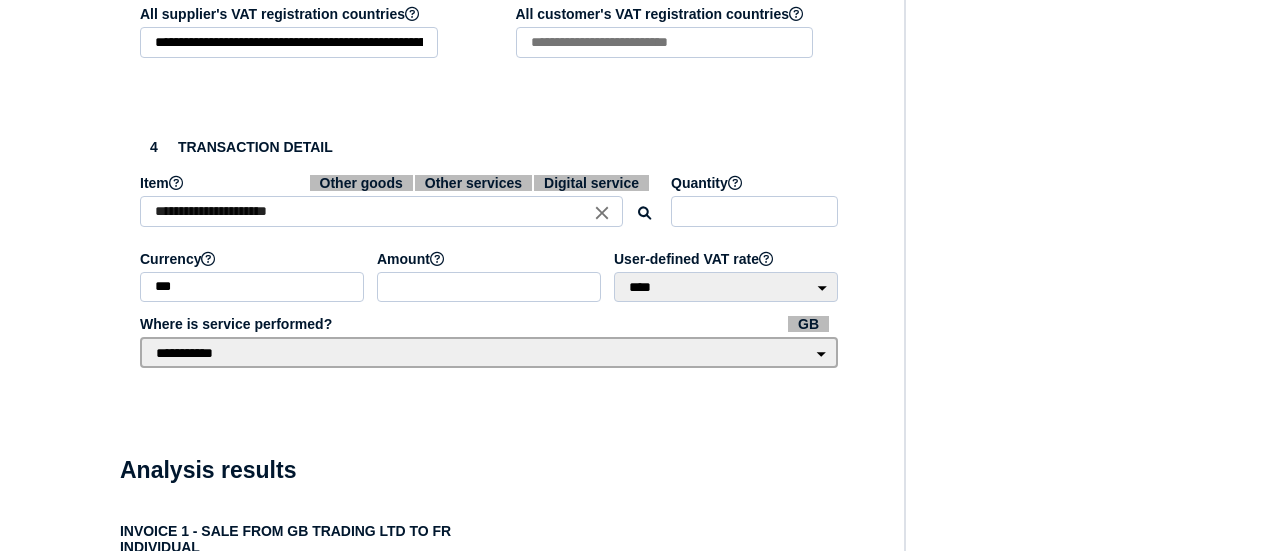 click on "**********" at bounding box center [489, 352] 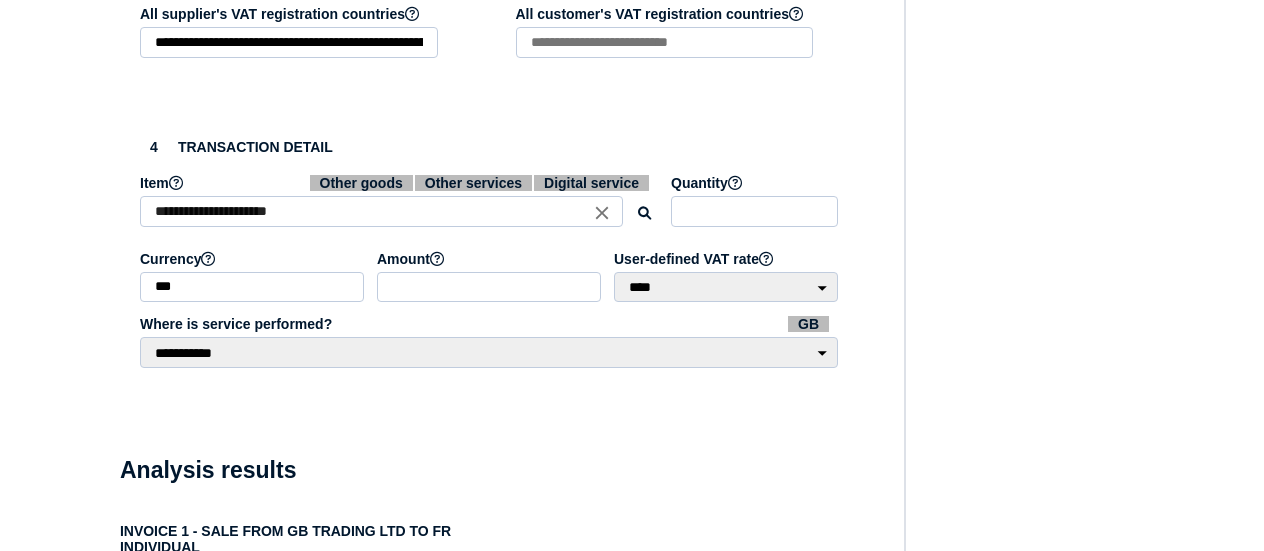 click on "VAT Transaction list Setup Manage companies Manage tax code mappings Manage users Manage user lists" at bounding box center (40, 517) 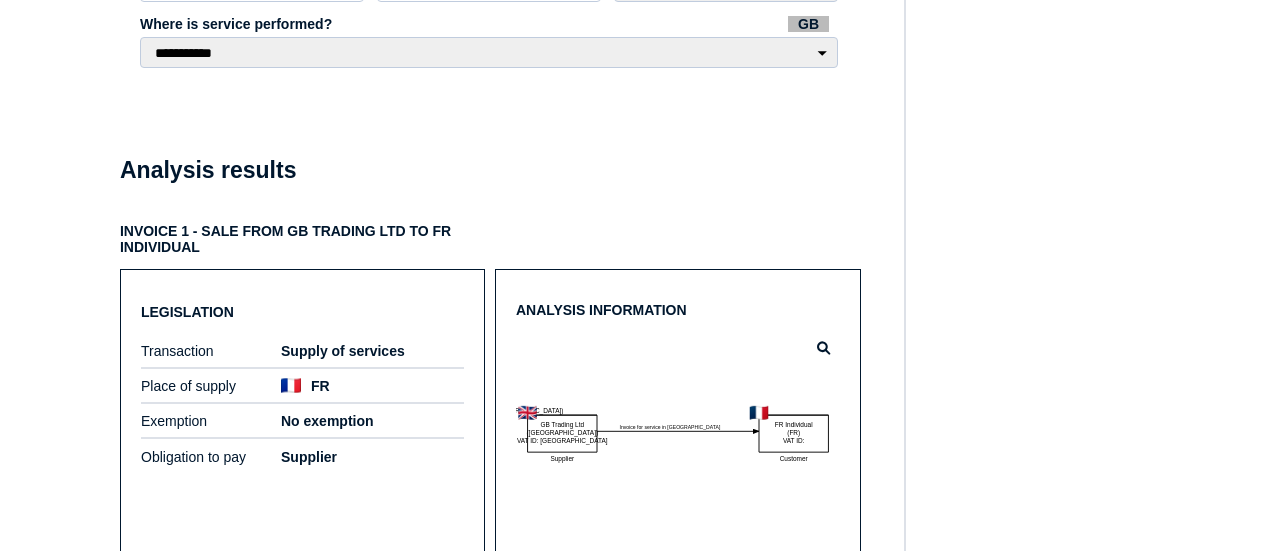 scroll, scrollTop: 1407, scrollLeft: 0, axis: vertical 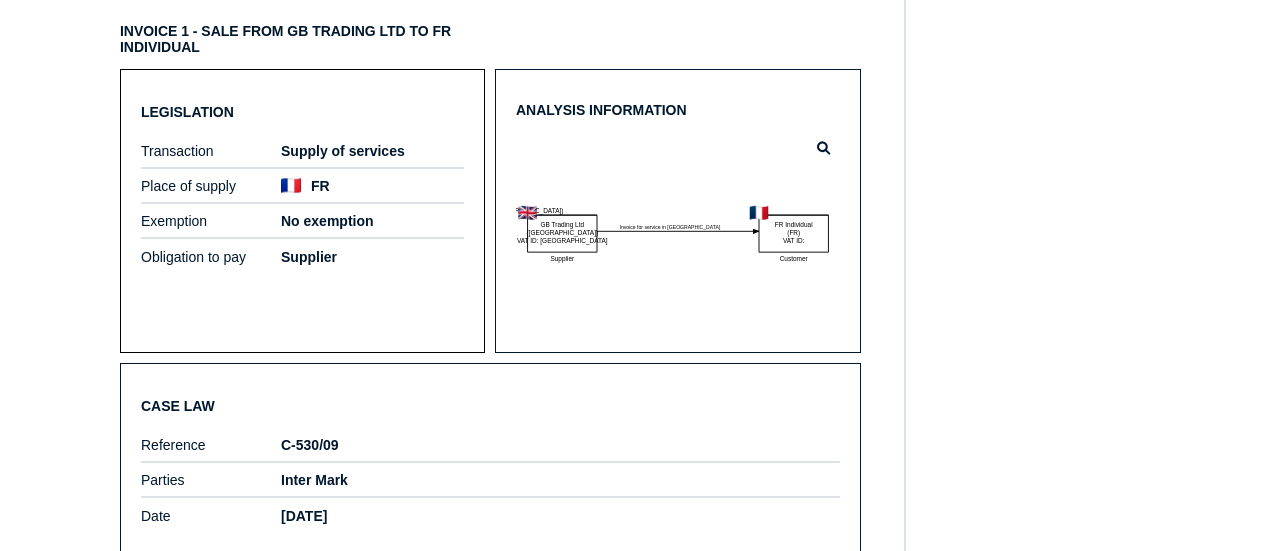 click on "Supplier" at bounding box center [372, 257] 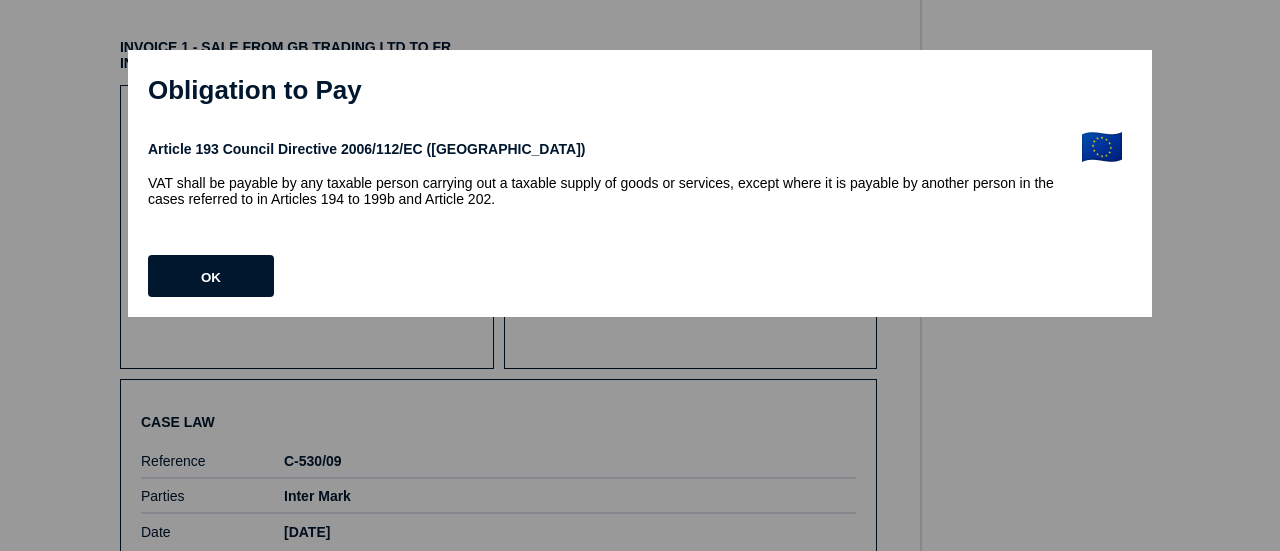 click on "×" at bounding box center (1124, 86) 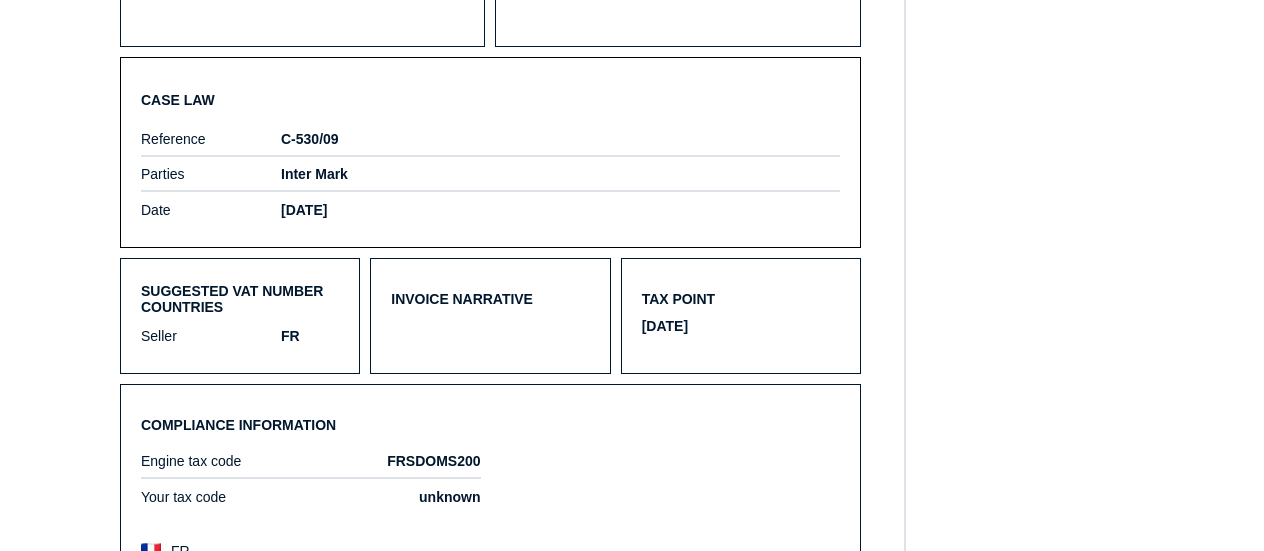 scroll, scrollTop: 1807, scrollLeft: 0, axis: vertical 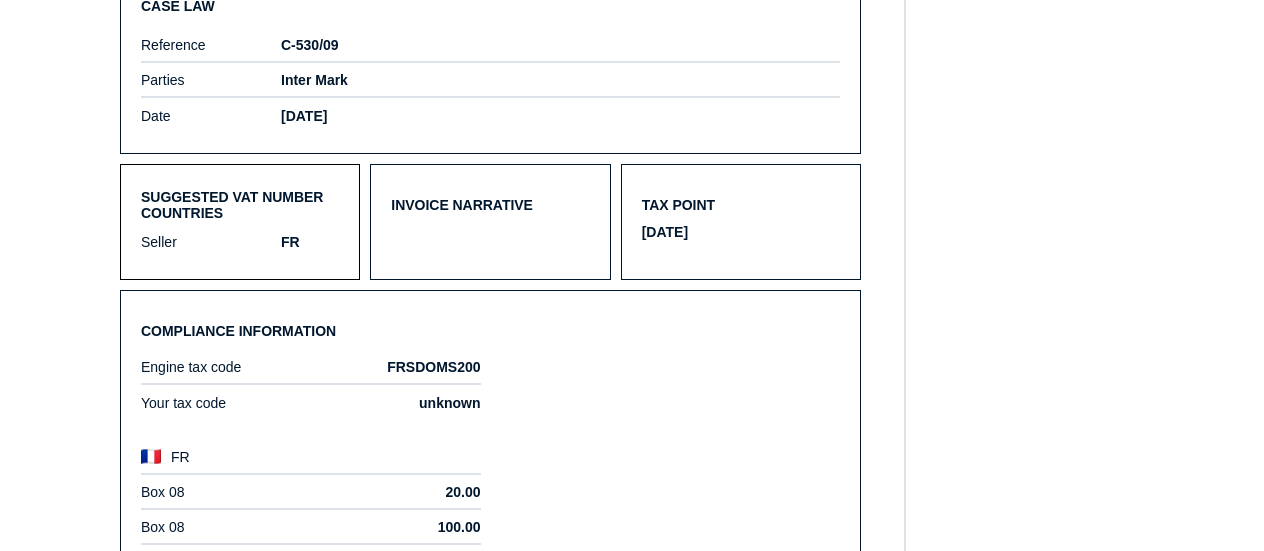 click on "Seller" at bounding box center (211, 242) 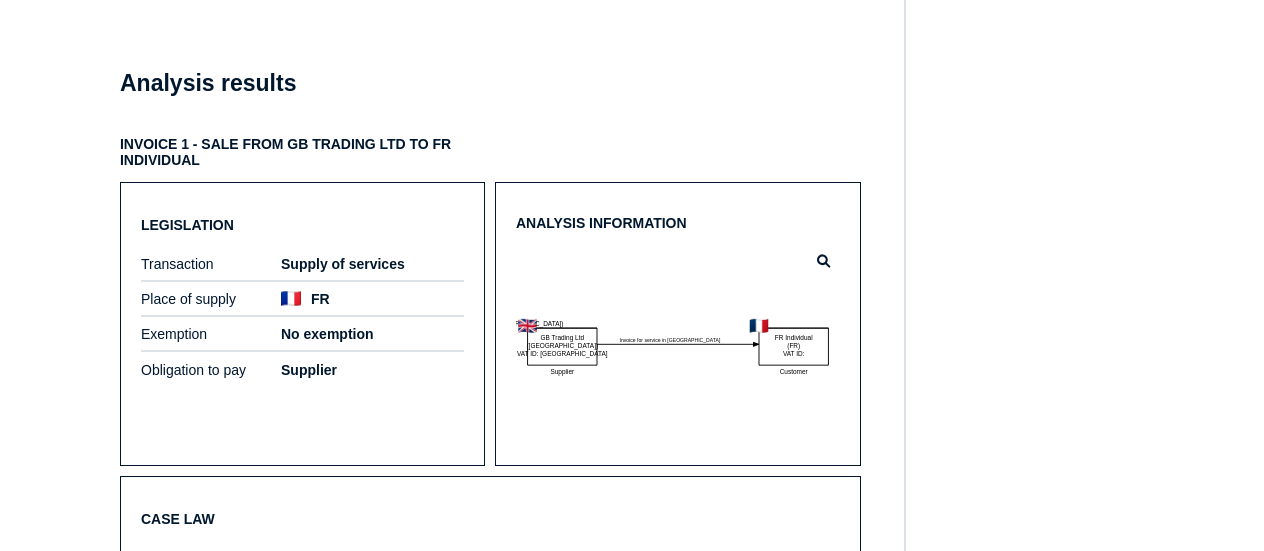 scroll, scrollTop: 1207, scrollLeft: 0, axis: vertical 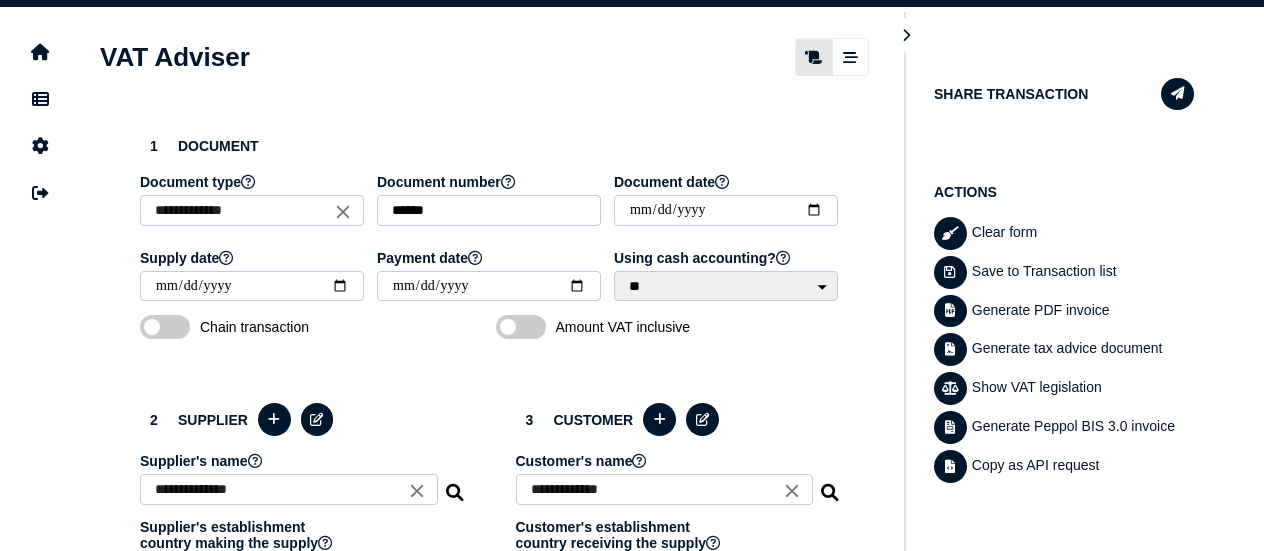 click on "**********" at bounding box center [252, 210] 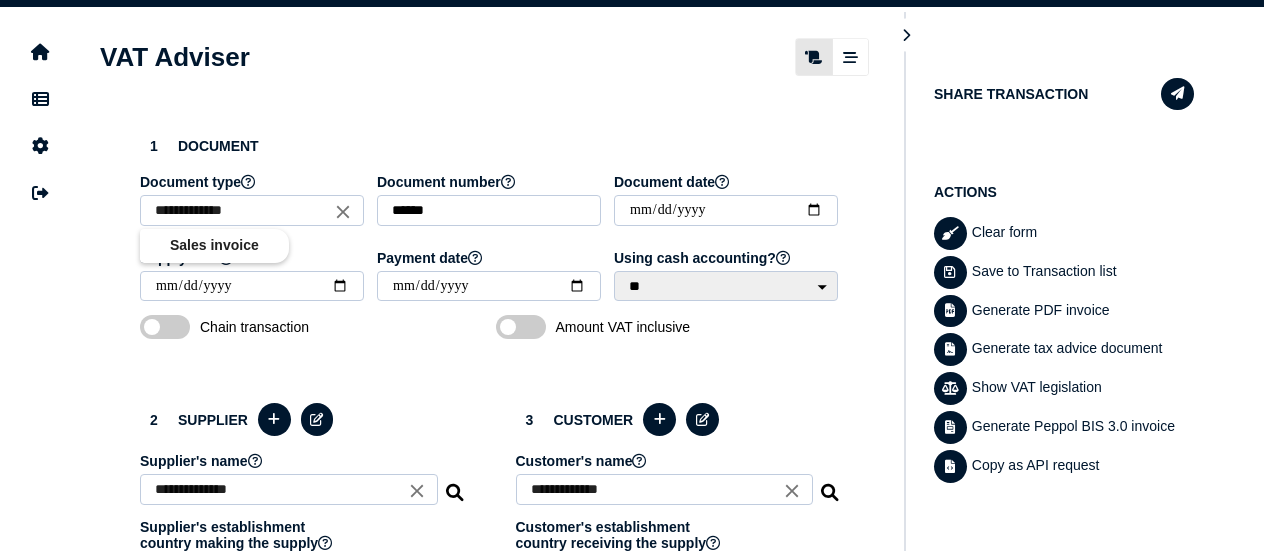 click on "**********" at bounding box center [252, 210] 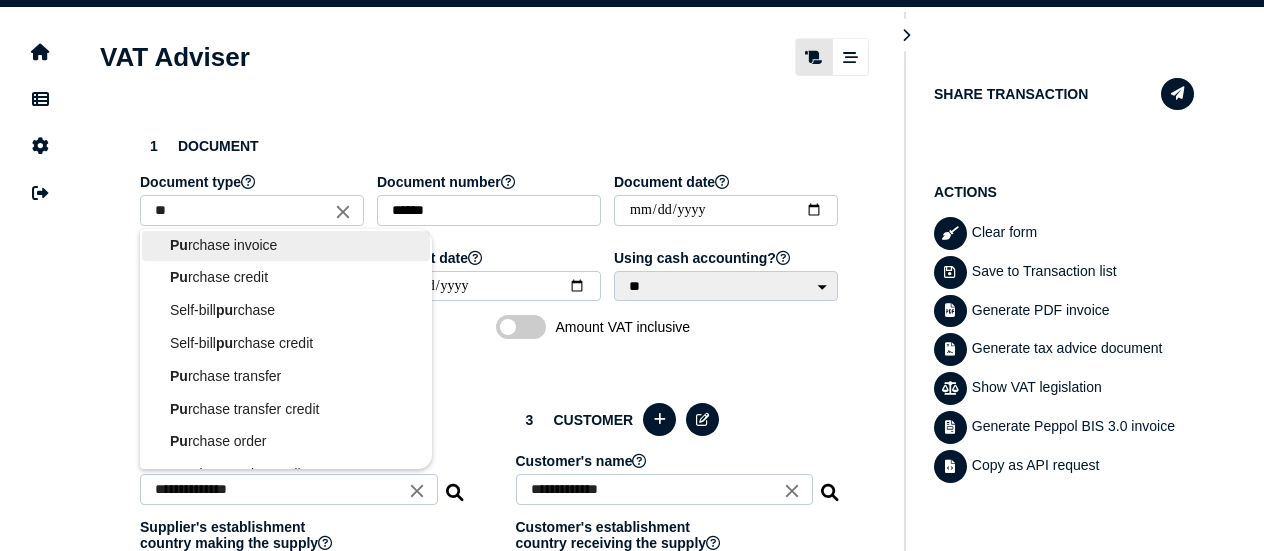 click on "Pu rchase invoice" at bounding box center [286, 245] 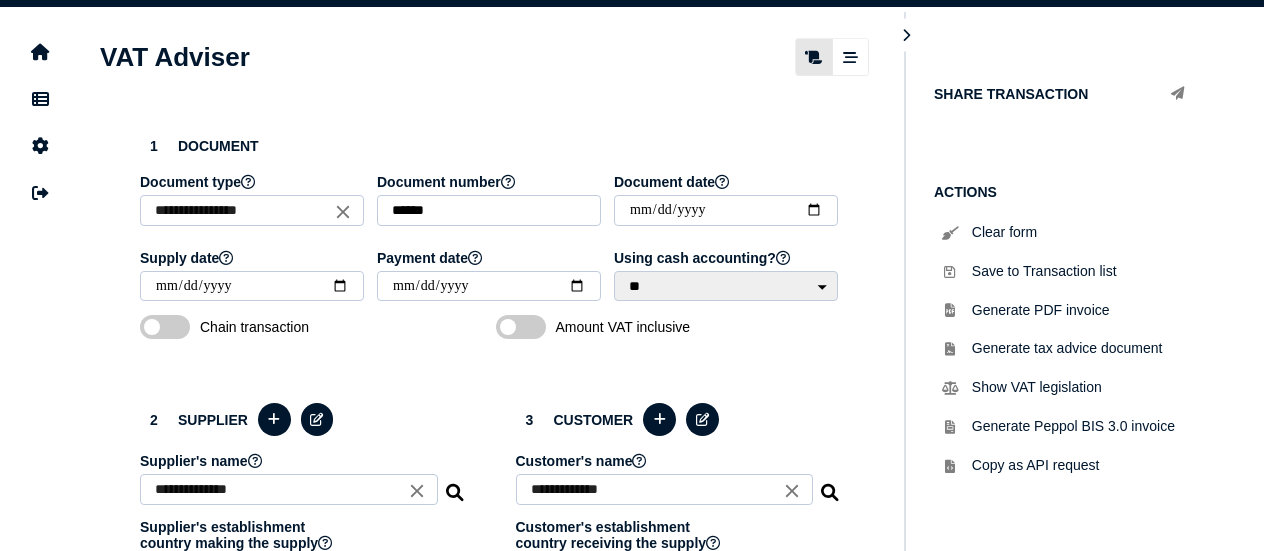 click on "**********" at bounding box center [490, 235] 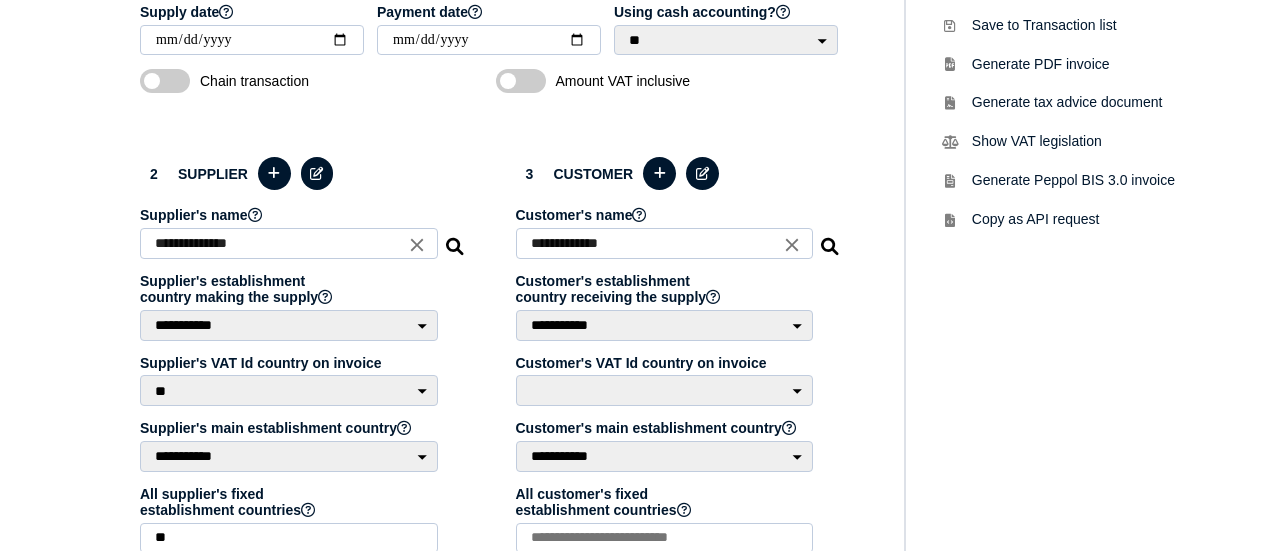 scroll, scrollTop: 400, scrollLeft: 0, axis: vertical 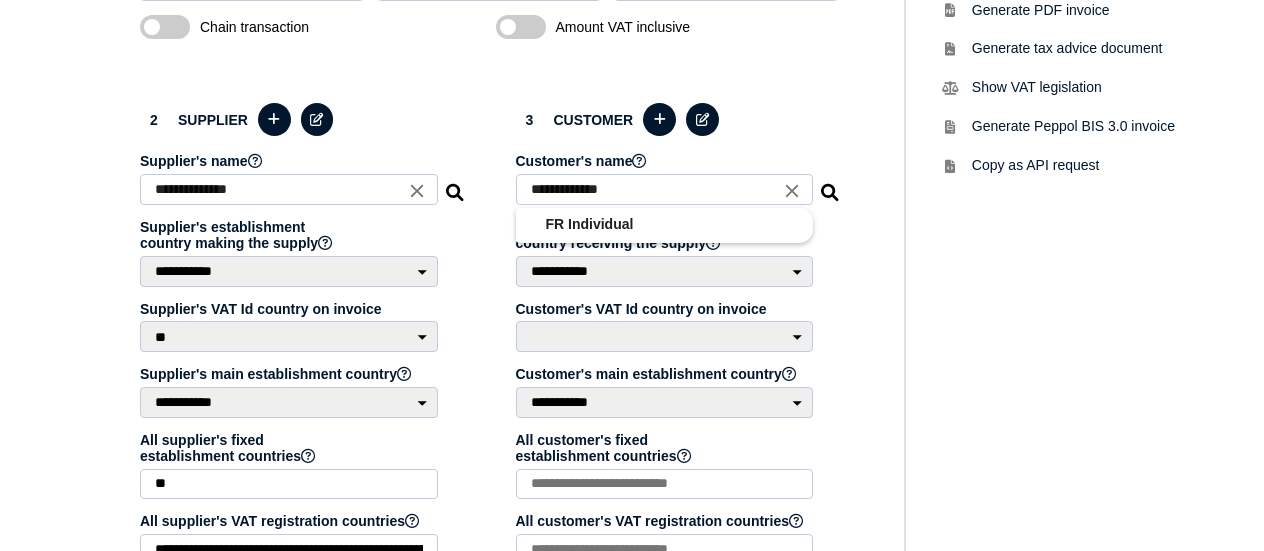 click on "**********" at bounding box center [665, 189] 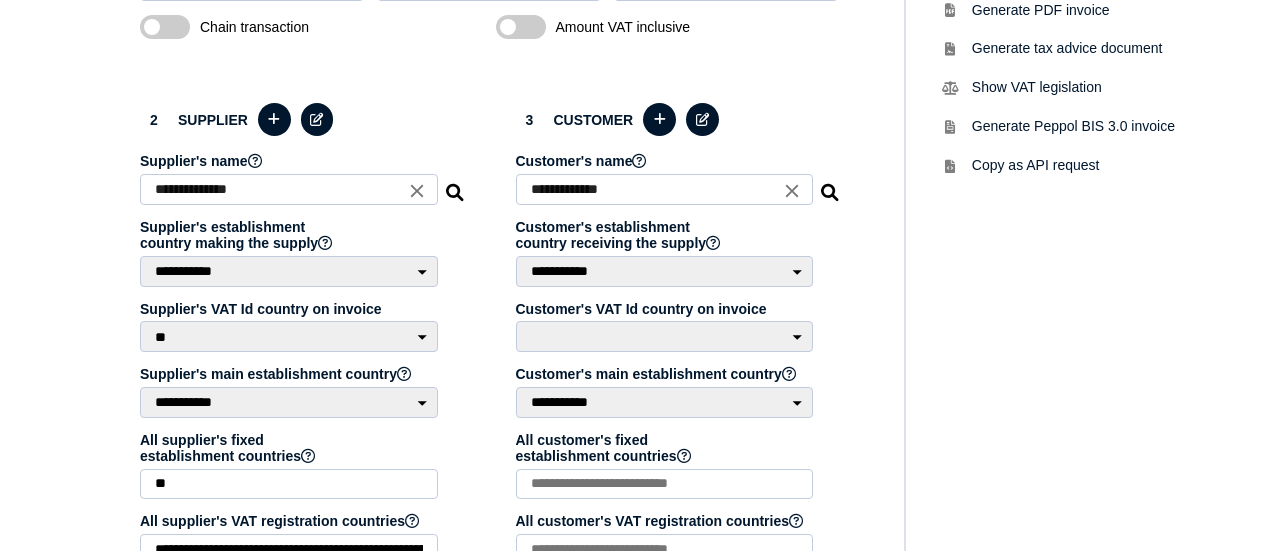 click on "**********" at bounding box center (289, 189) 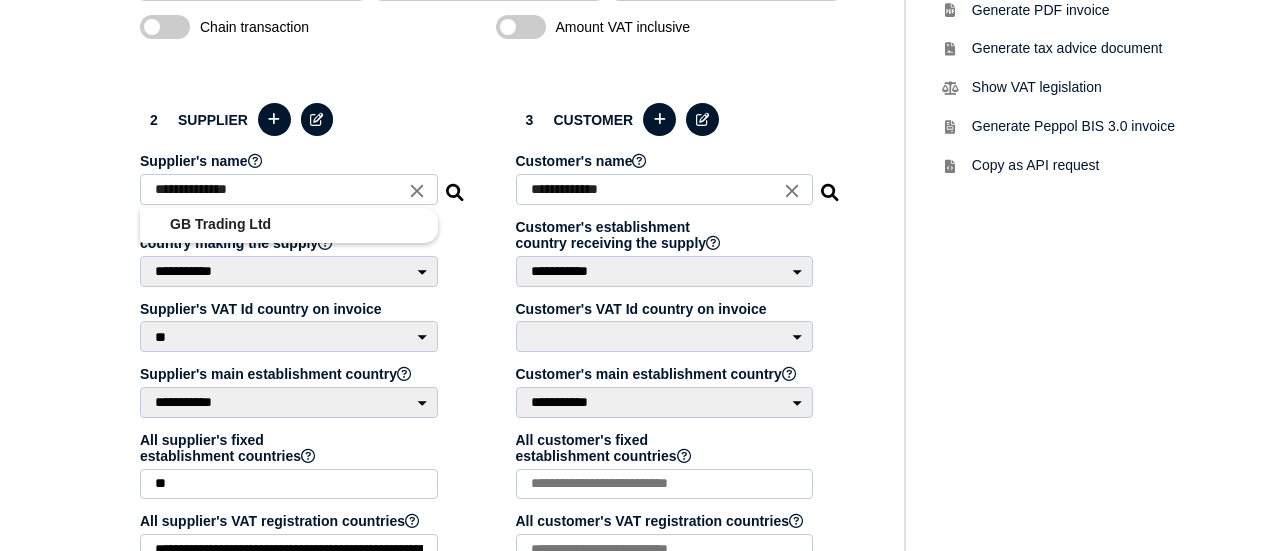 click on "**********" at bounding box center [289, 189] 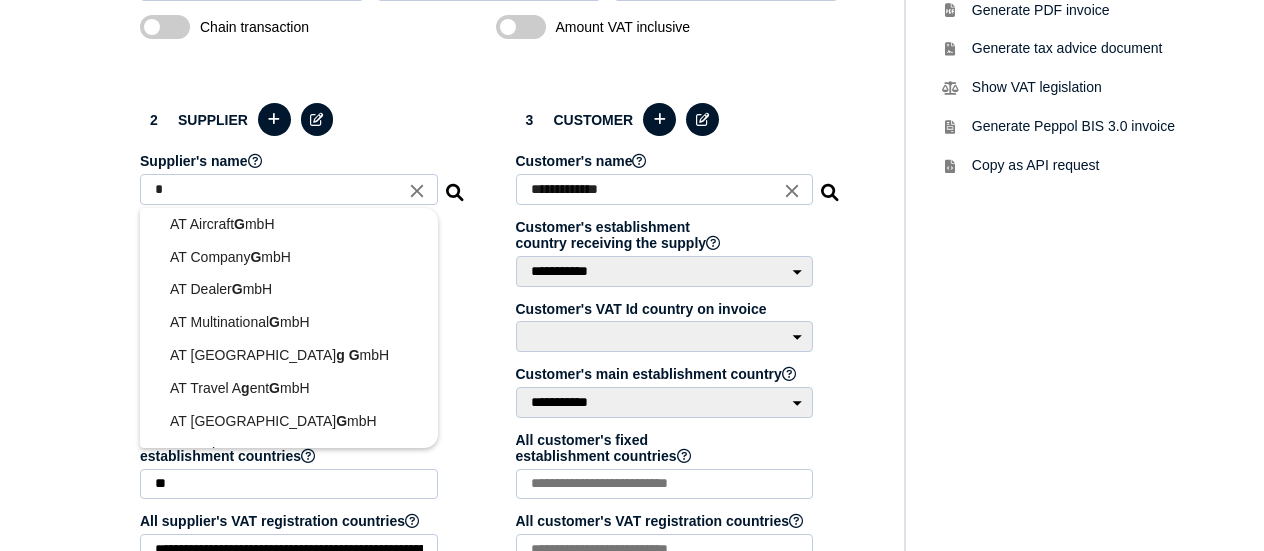 select on "**" 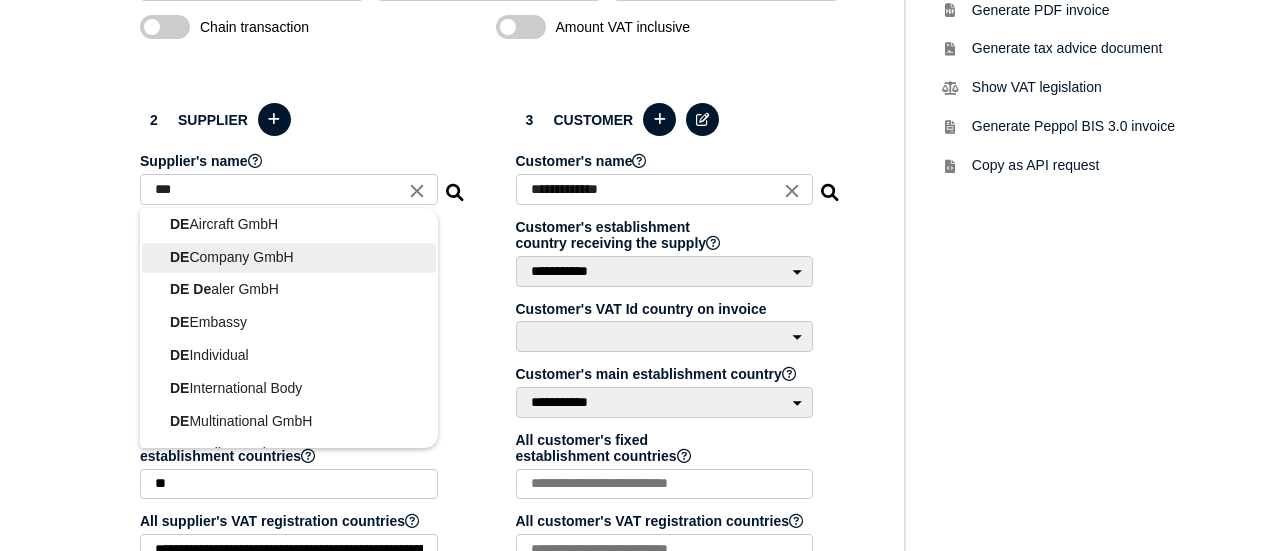 click on "DE  Company GmbH" at bounding box center (289, 257) 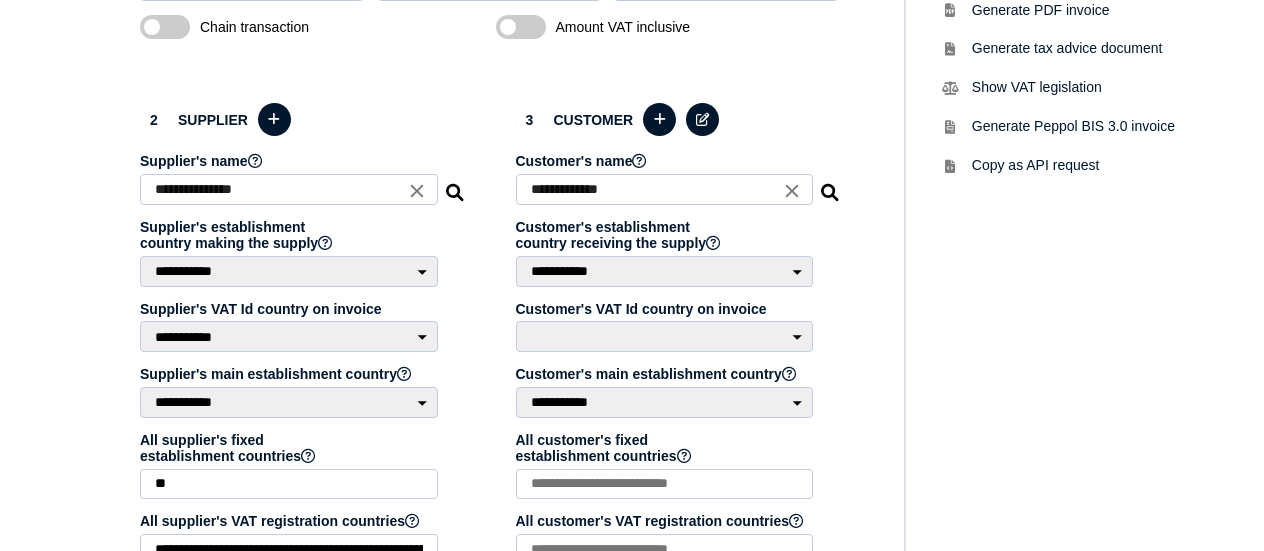 click on "VAT Transaction list Setup Manage companies Manage tax code mappings Manage users Manage user lists" at bounding box center (40, 428) 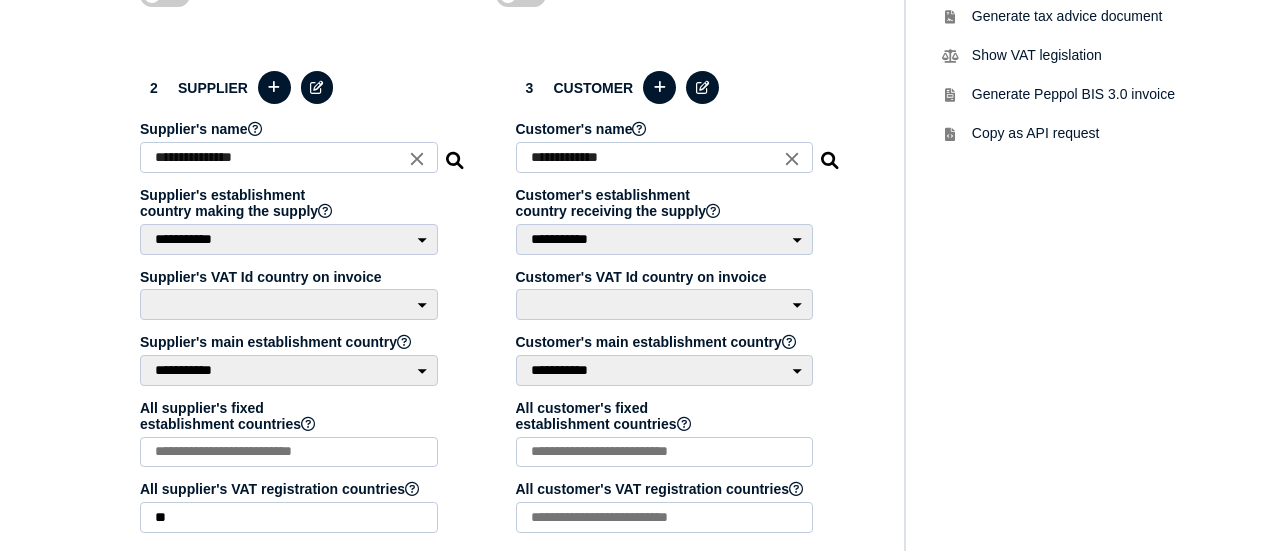 scroll, scrollTop: 500, scrollLeft: 0, axis: vertical 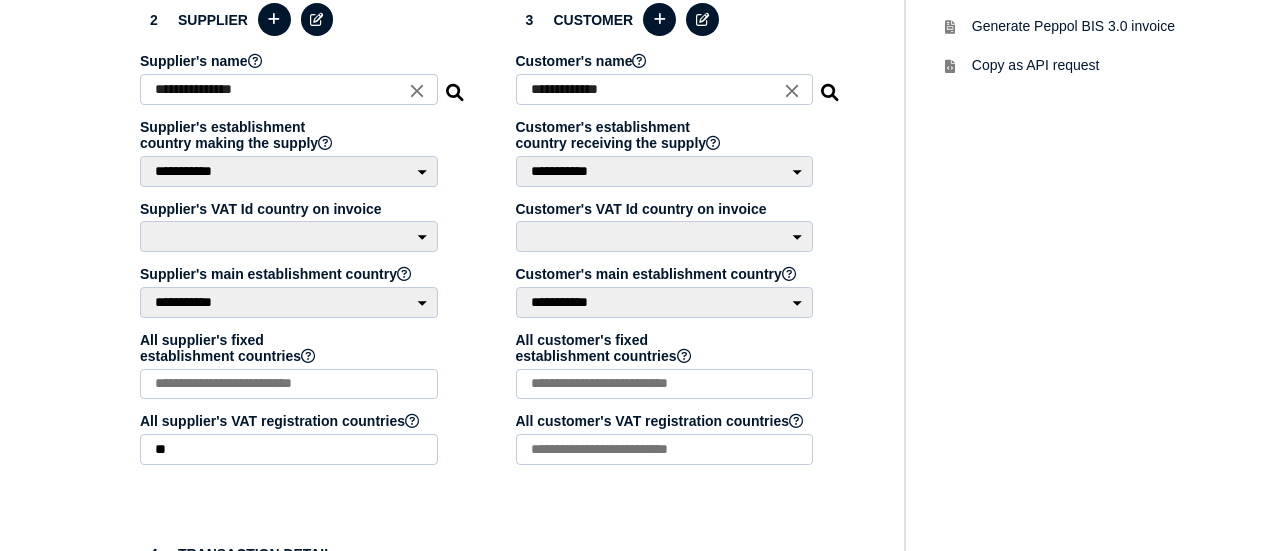 click on "**********" at bounding box center [665, 89] 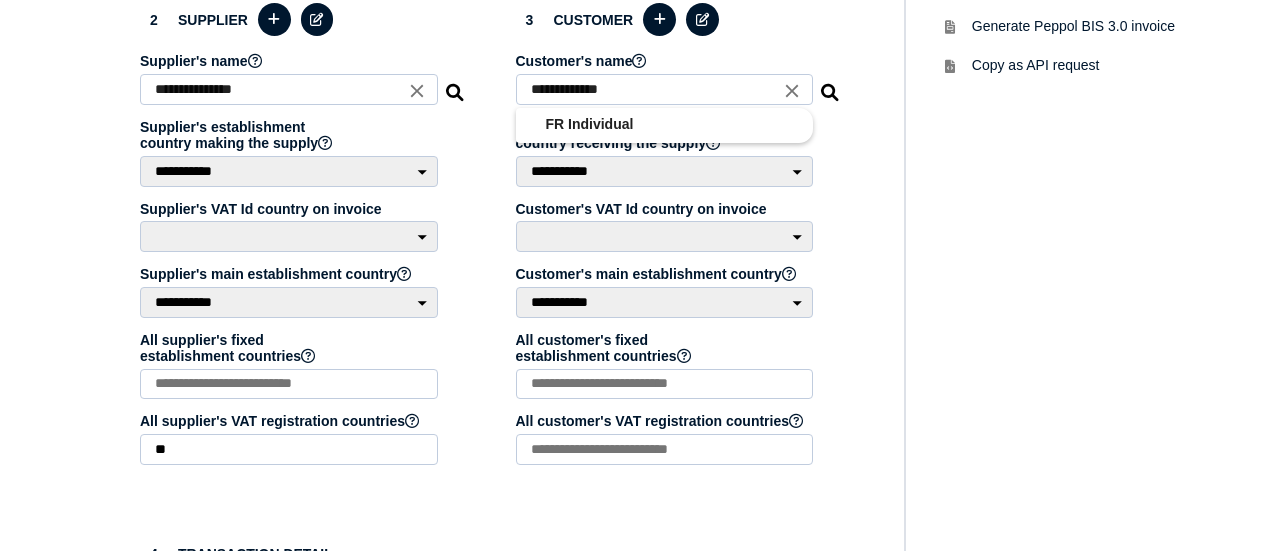 click on "**********" at bounding box center (665, 89) 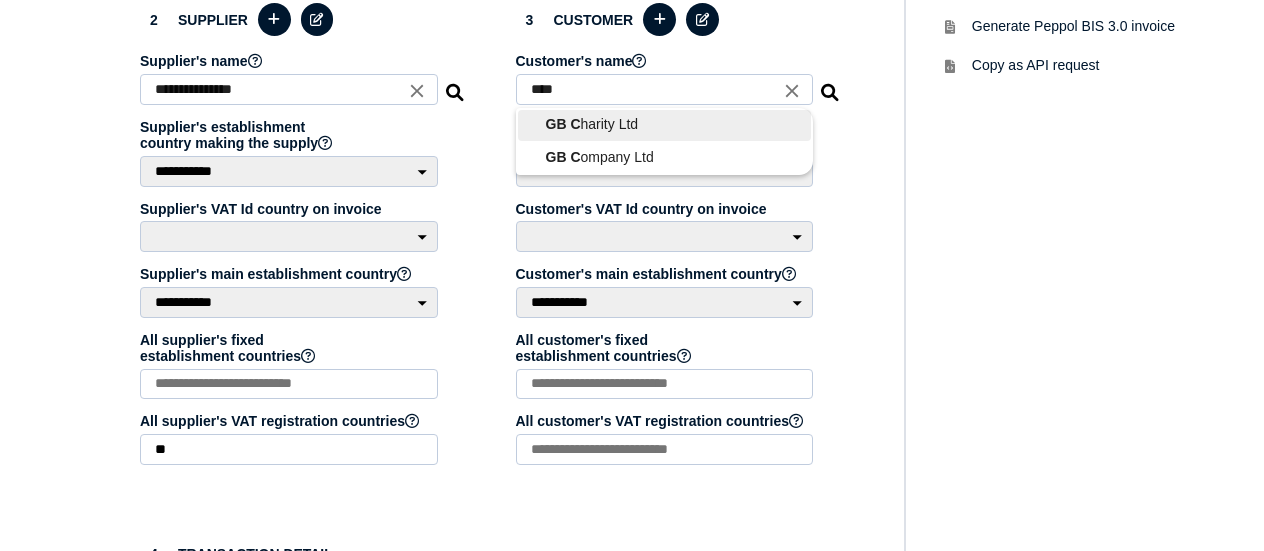 click on "GB   C harity Ltd" at bounding box center [665, 125] 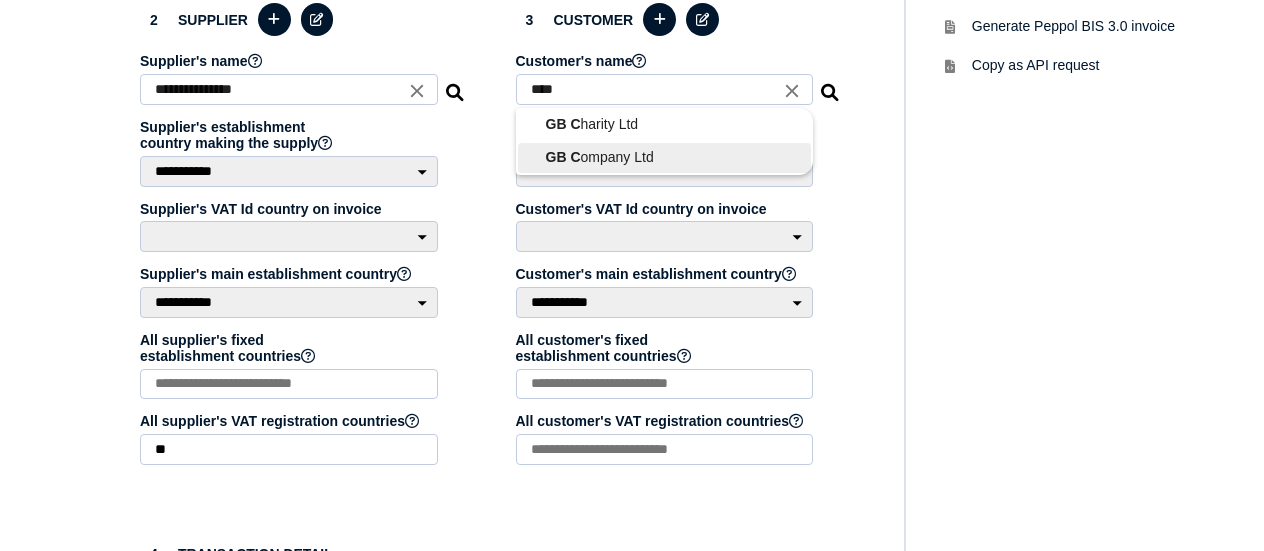 click on "C" at bounding box center [575, 157] 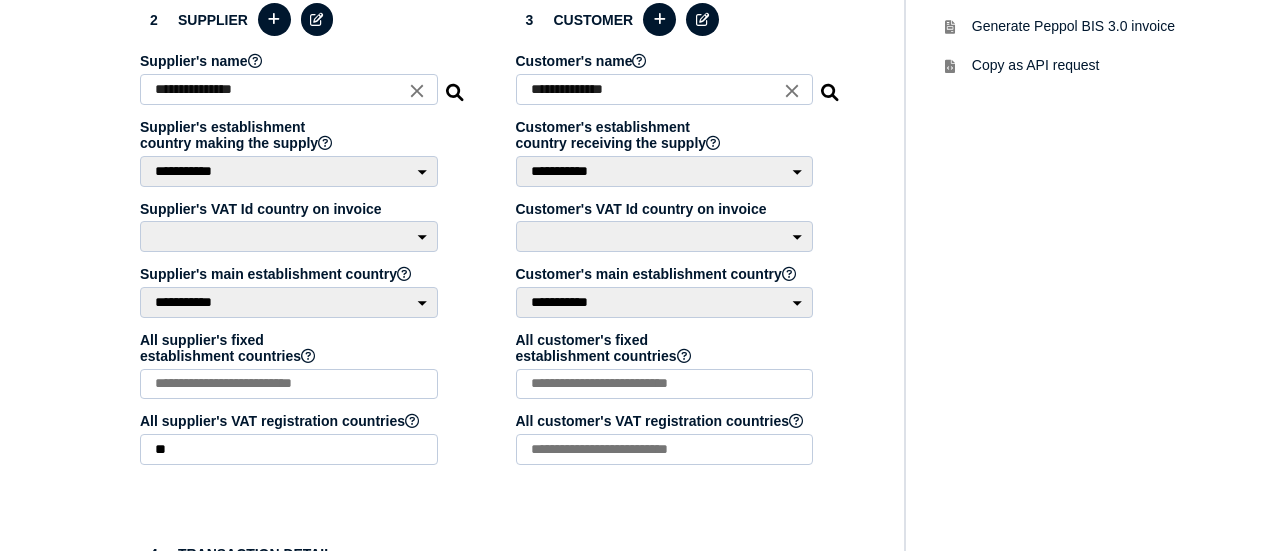 click on "**********" at bounding box center [303, 239] 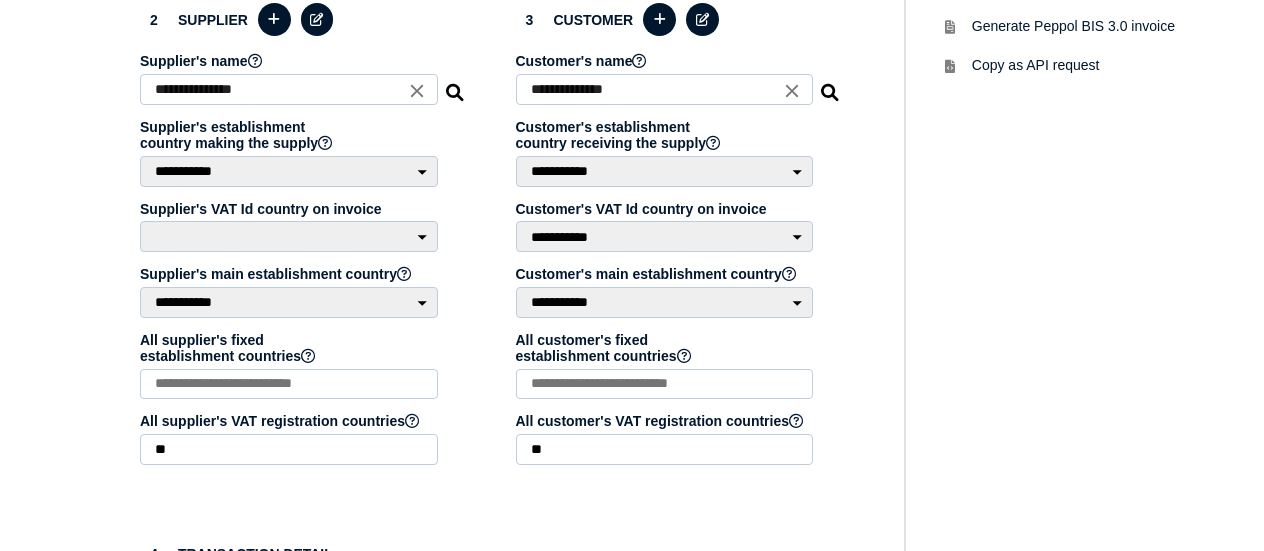 select on "**" 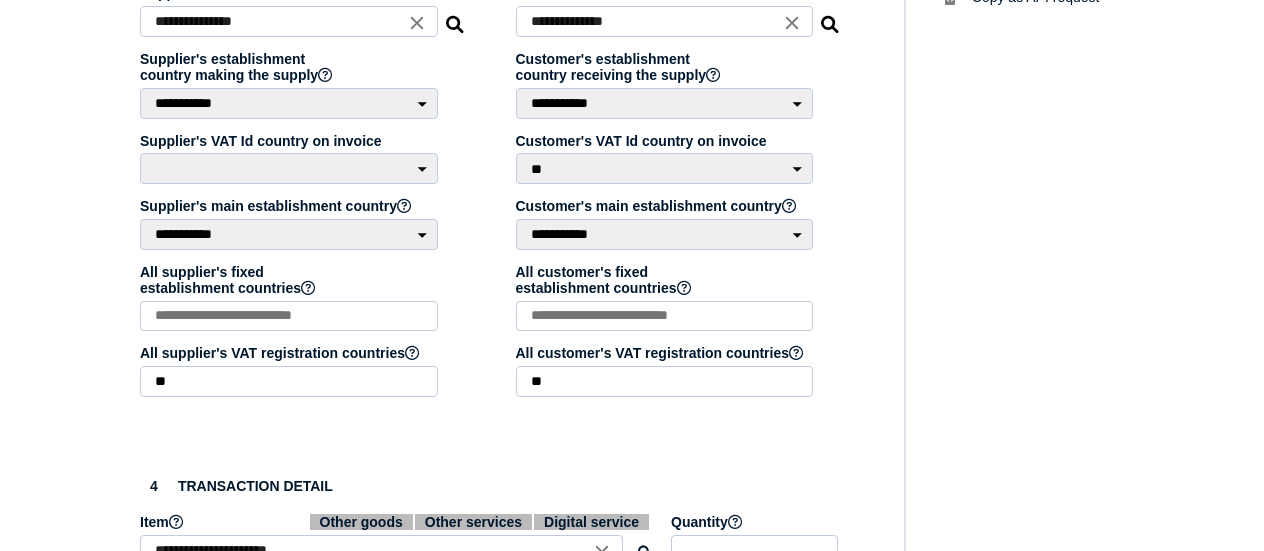 scroll, scrollTop: 600, scrollLeft: 0, axis: vertical 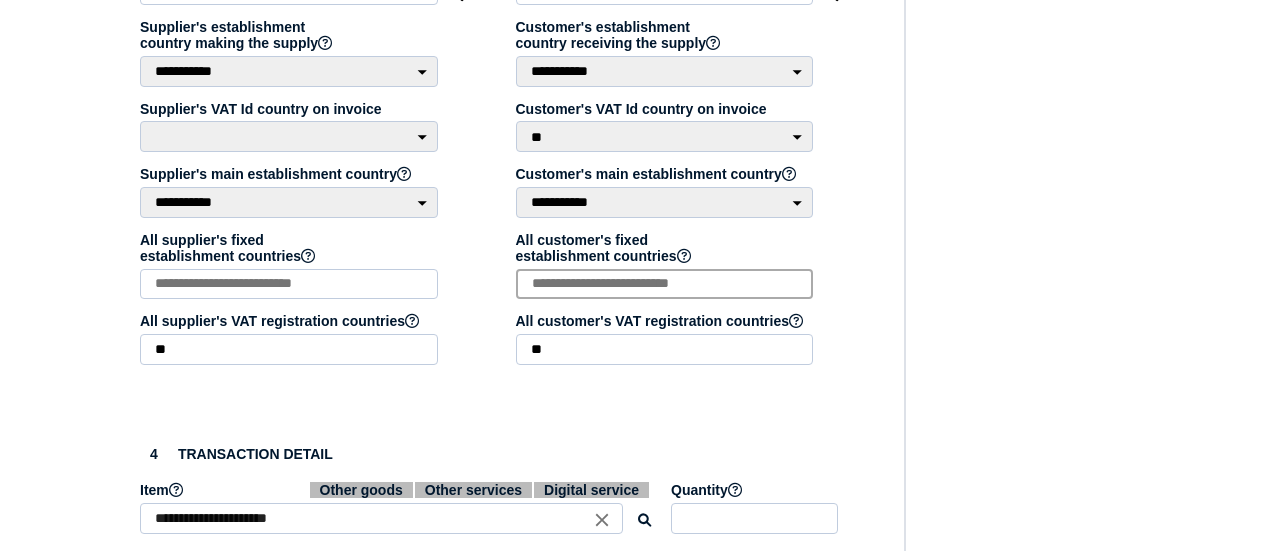 click at bounding box center [665, 284] 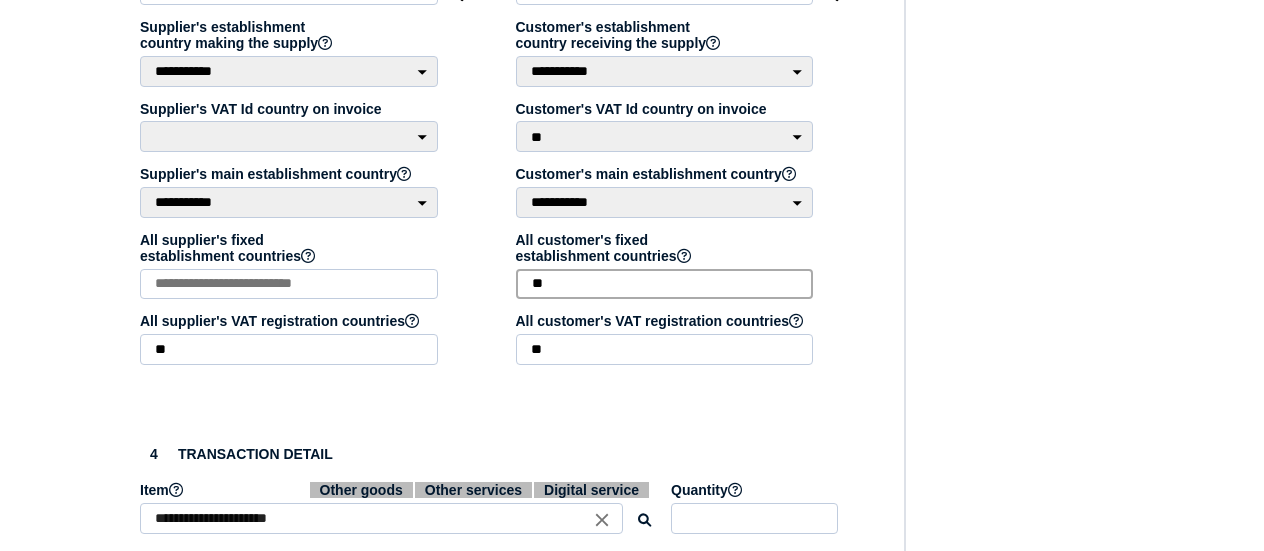 type on "**" 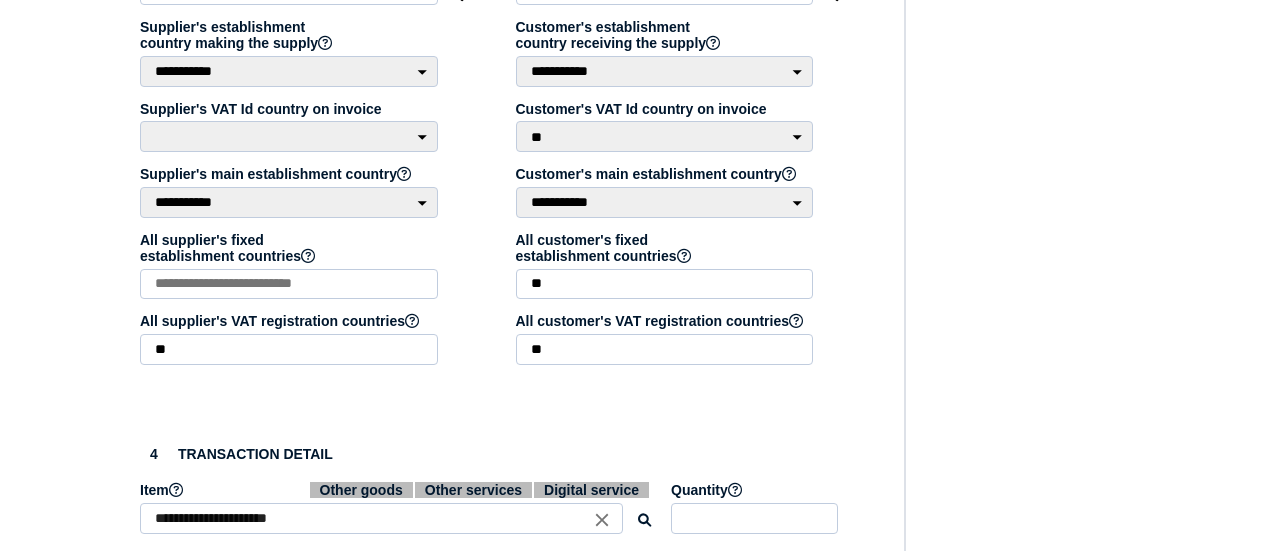 click on "All customer's fixed establishment countries  **" at bounding box center [666, 269] 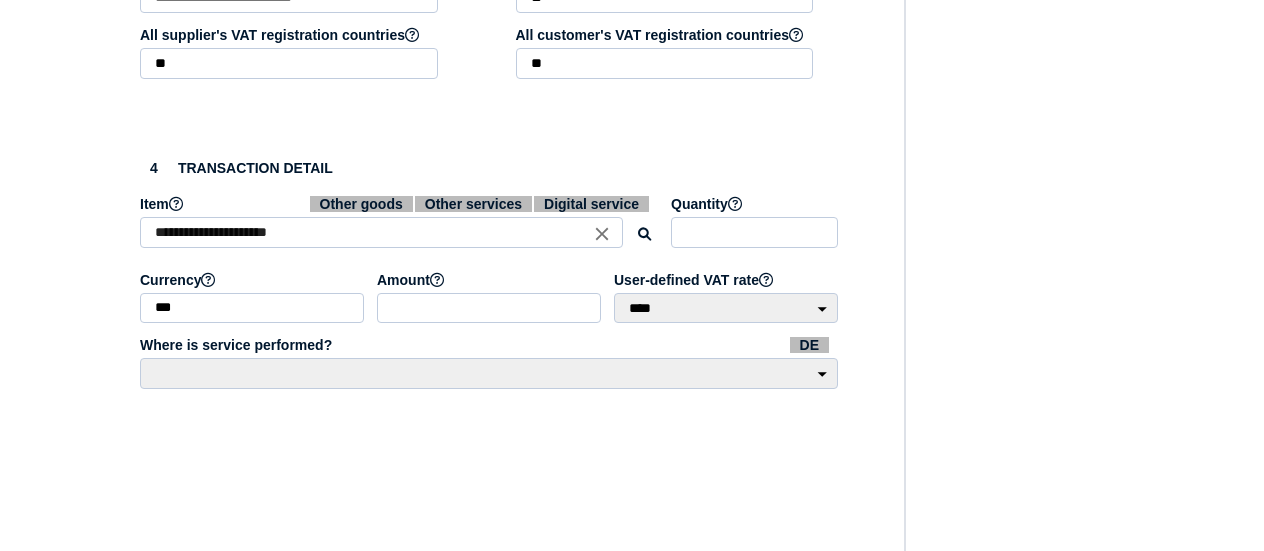 scroll, scrollTop: 900, scrollLeft: 0, axis: vertical 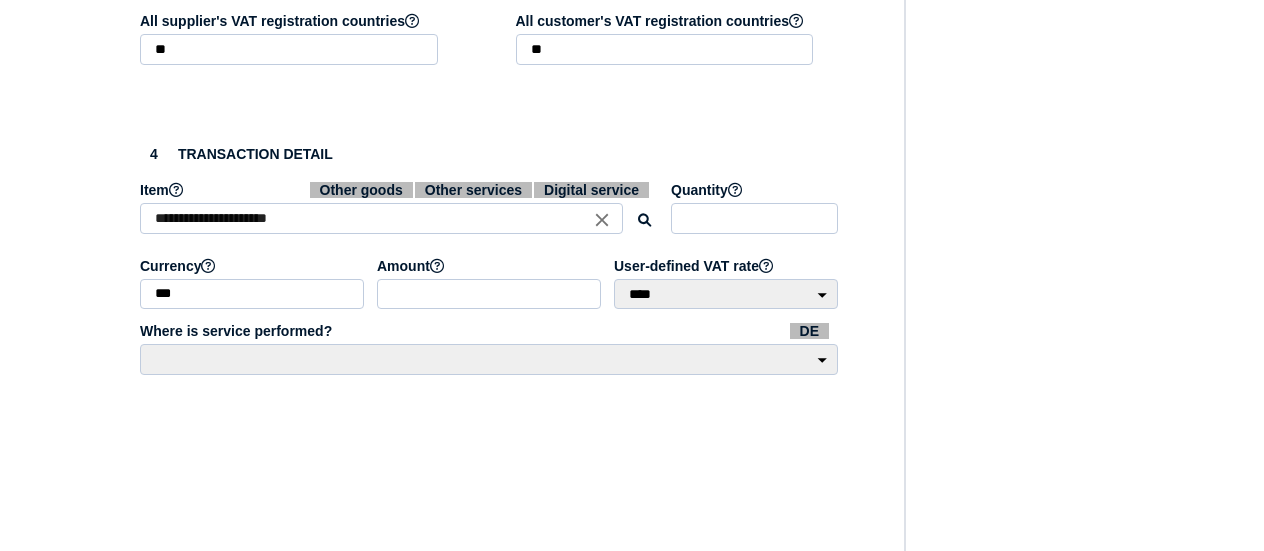 click on "**********" at bounding box center (381, 218) 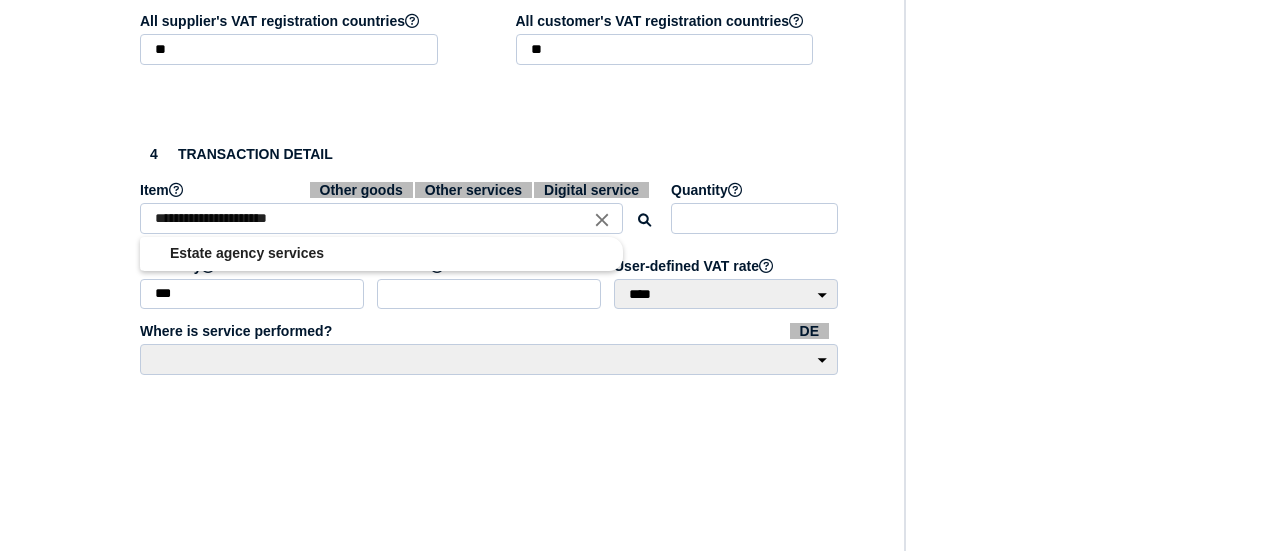 click on "**********" at bounding box center [381, 218] 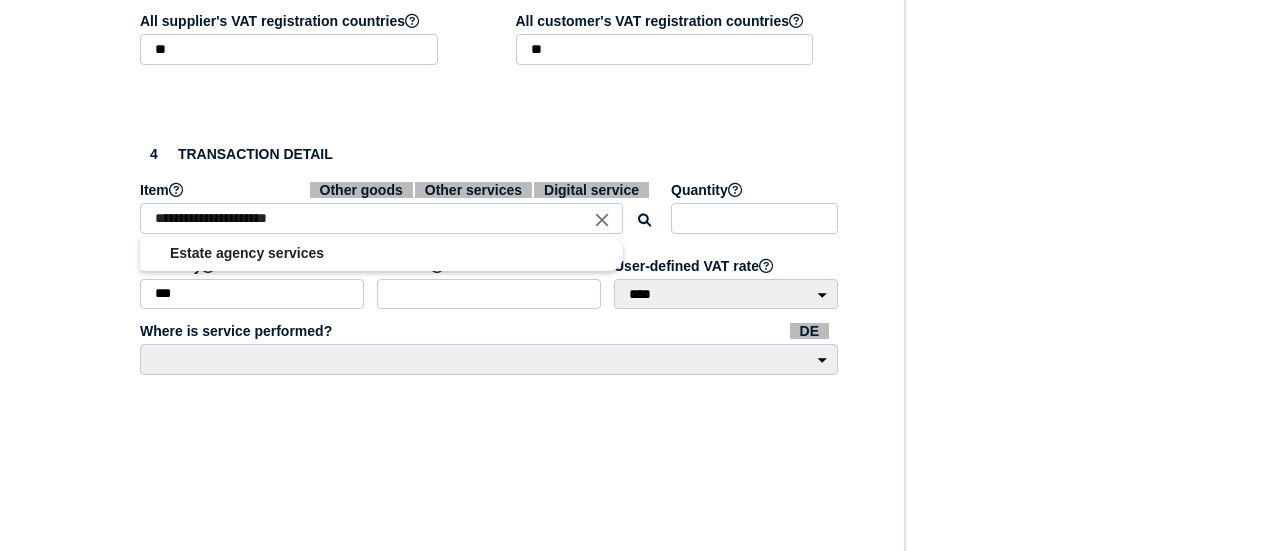 click on "close" at bounding box center [602, 219] 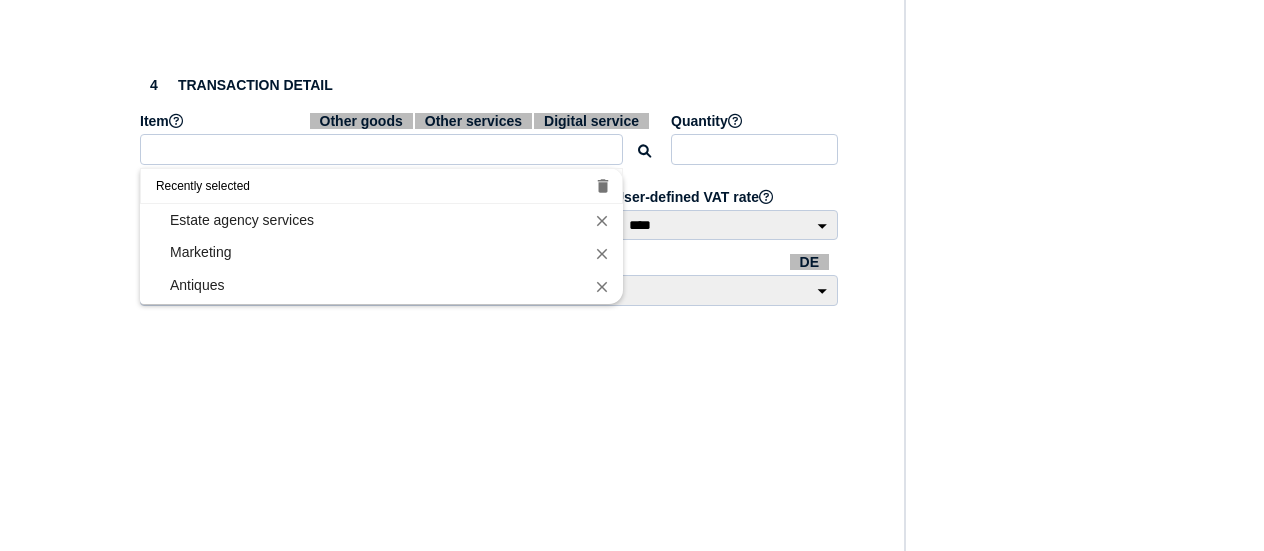 scroll, scrollTop: 1000, scrollLeft: 0, axis: vertical 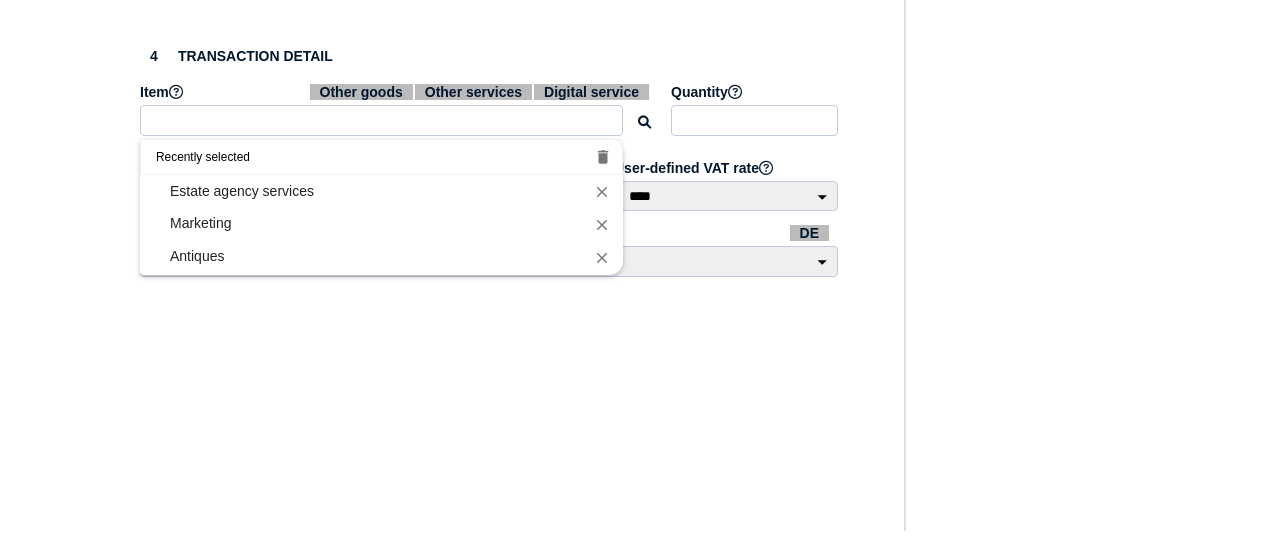 click at bounding box center (381, 120) 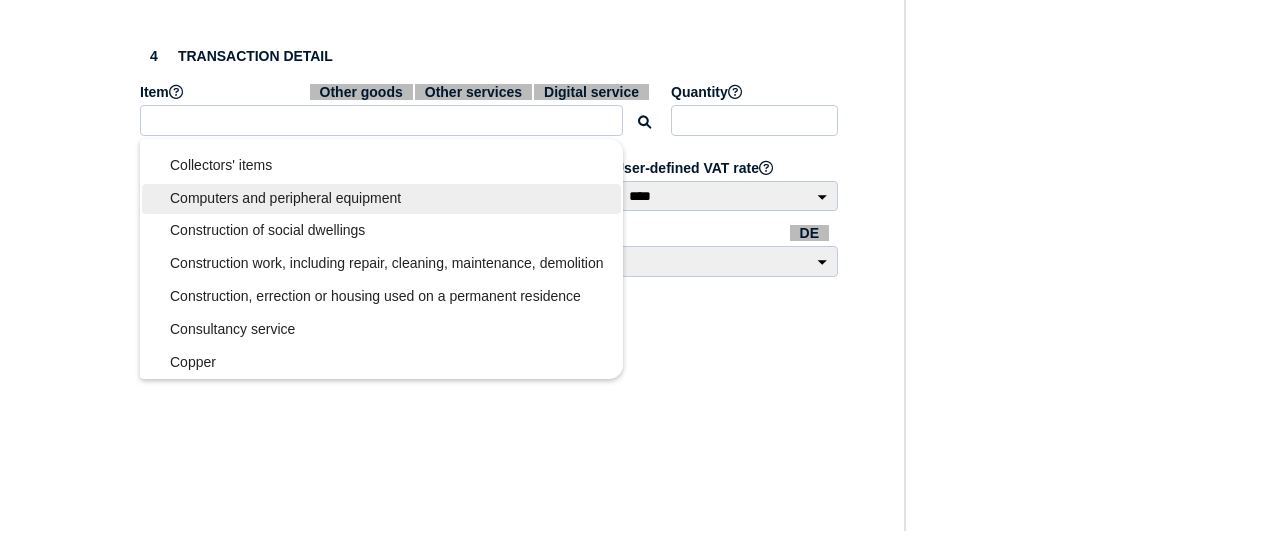 scroll, scrollTop: 1500, scrollLeft: 0, axis: vertical 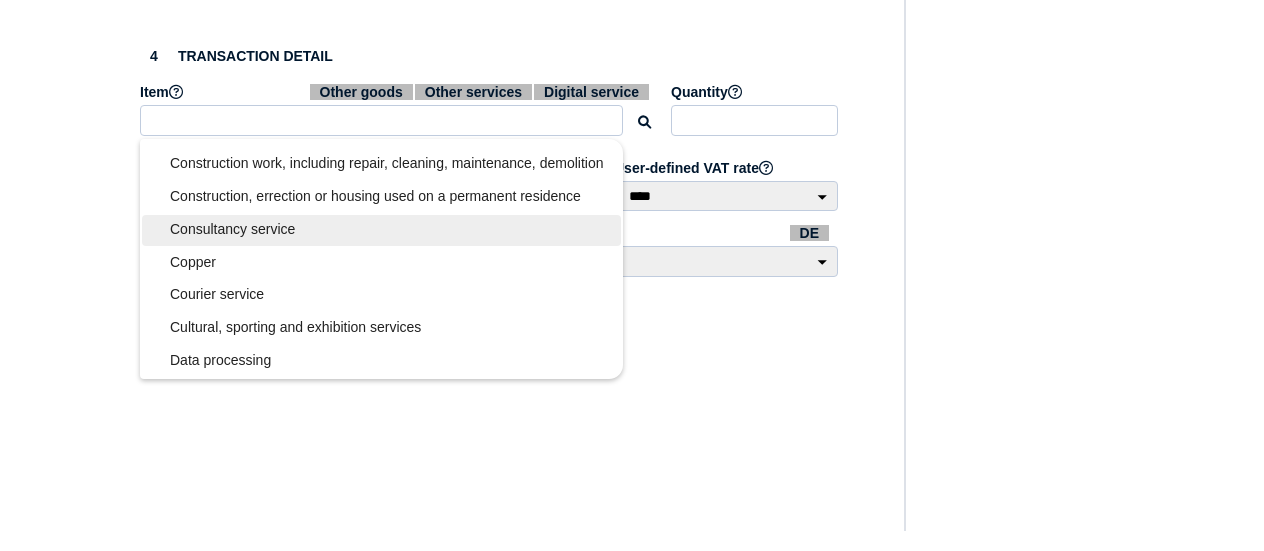 click on "Consultancy service" at bounding box center [381, 229] 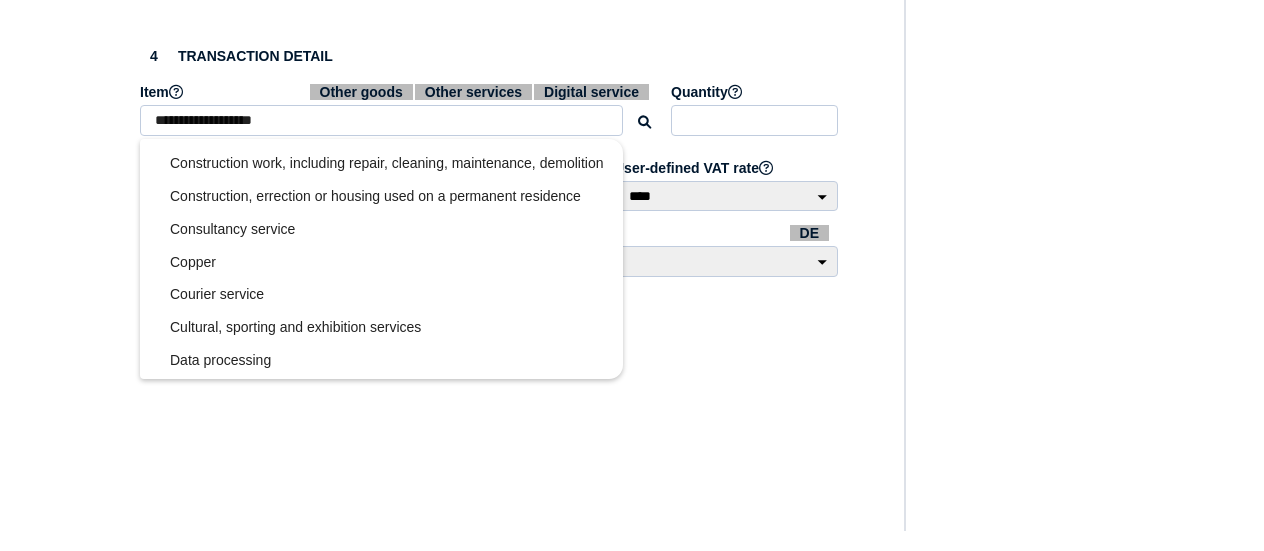 scroll, scrollTop: 0, scrollLeft: 0, axis: both 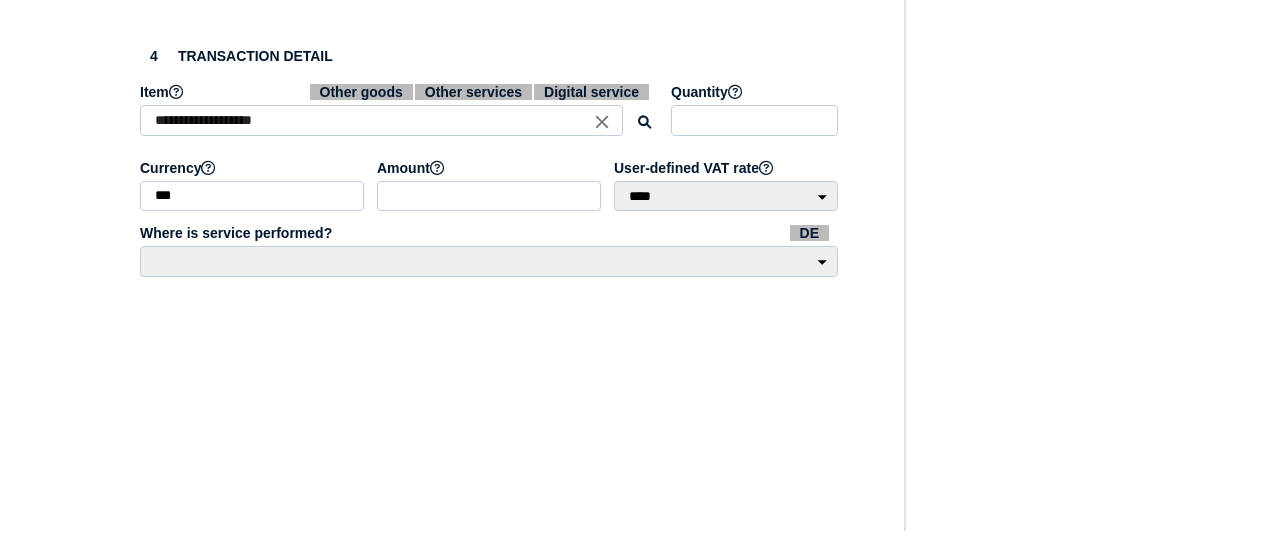 click on "**********" at bounding box center (490, -238) 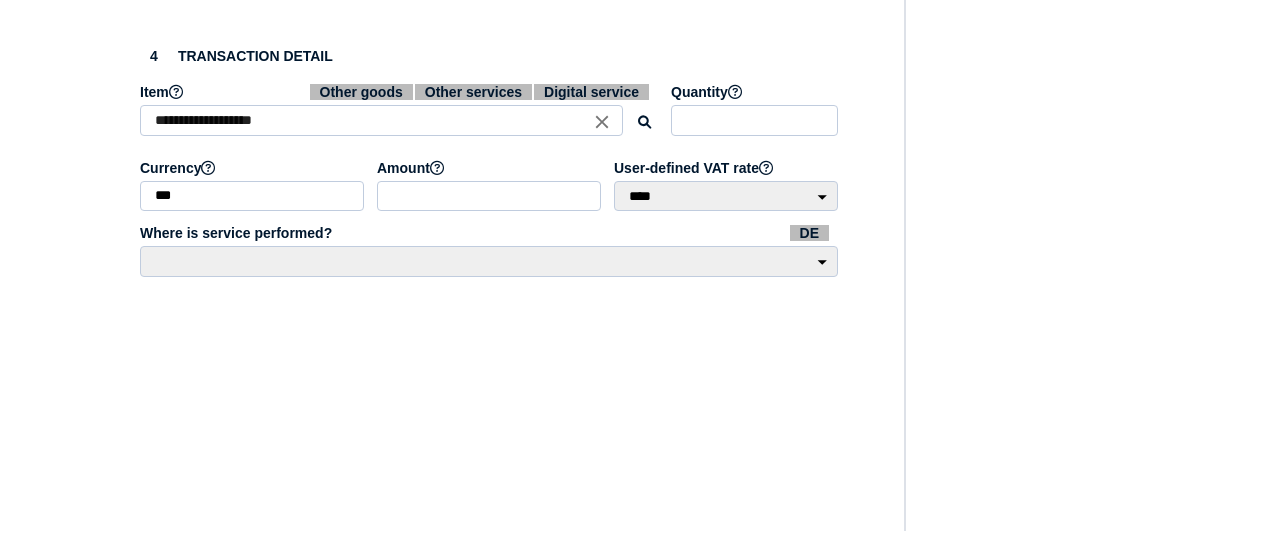 click on "Where is service performed?   DE" at bounding box center [490, 233] 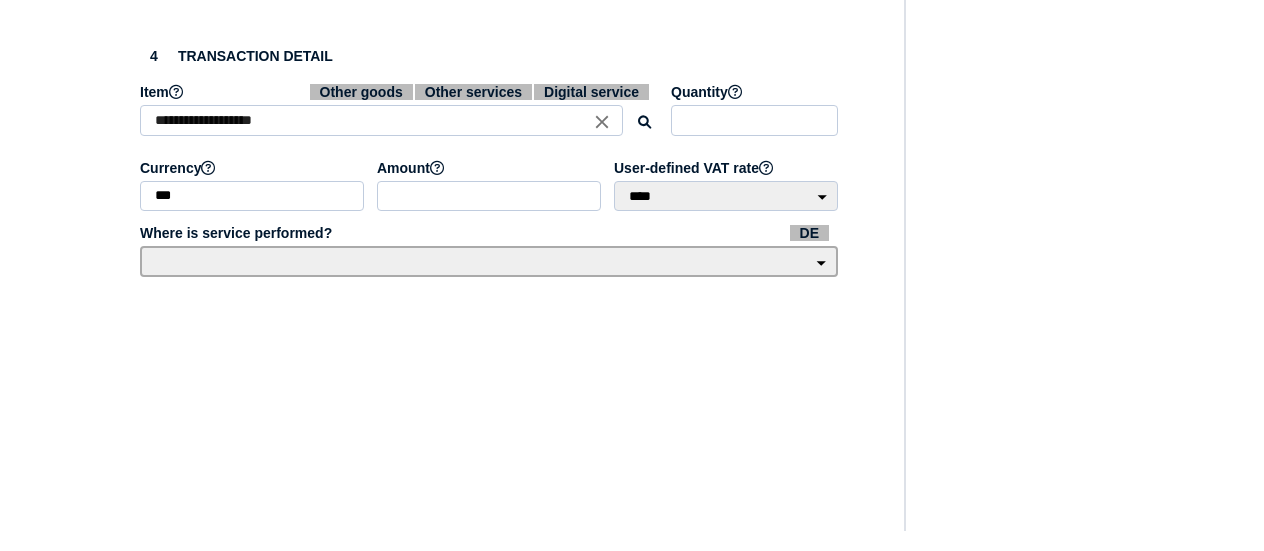 click on "**********" at bounding box center [489, 261] 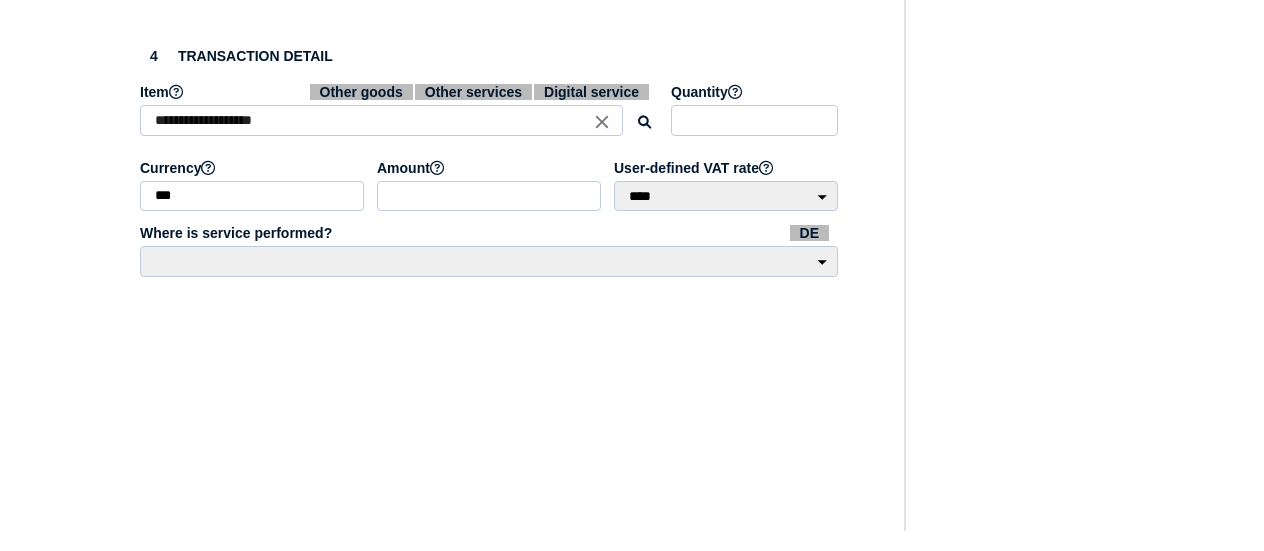 click on "VAT Transaction list Setup Manage companies Manage tax code mappings Manage users Manage user lists" at bounding box center (40, -170) 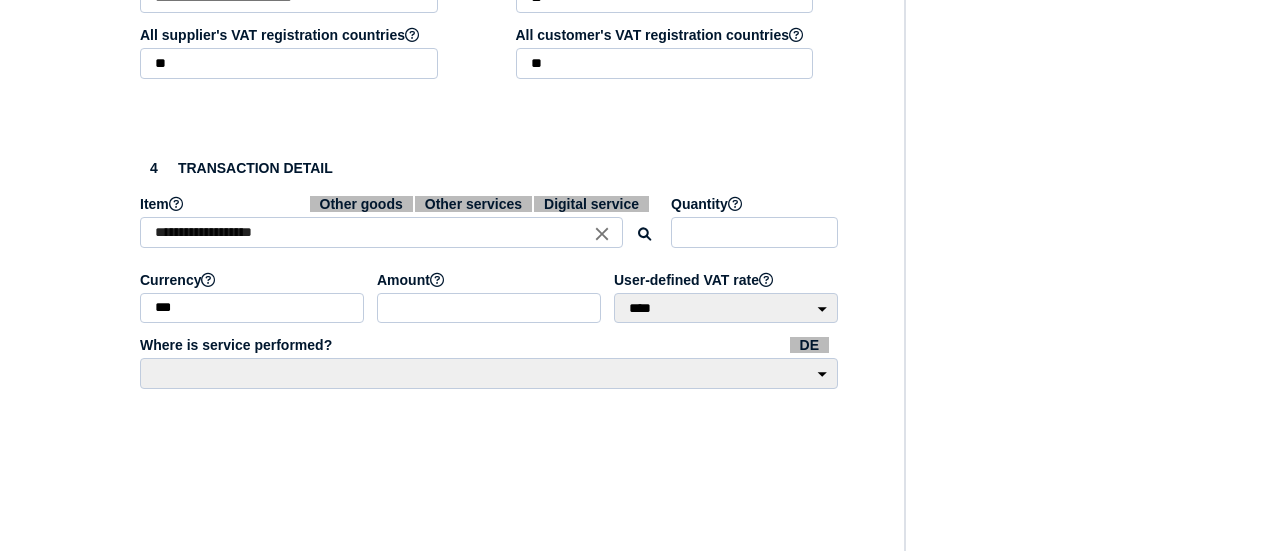 scroll, scrollTop: 1000, scrollLeft: 0, axis: vertical 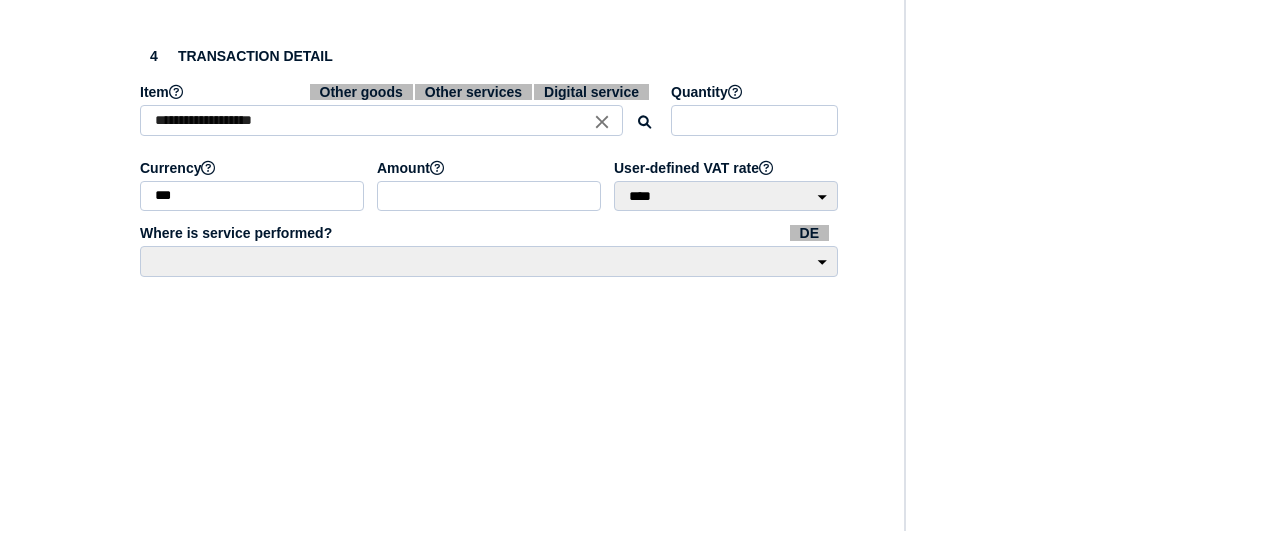 click on "**********" at bounding box center [489, 264] 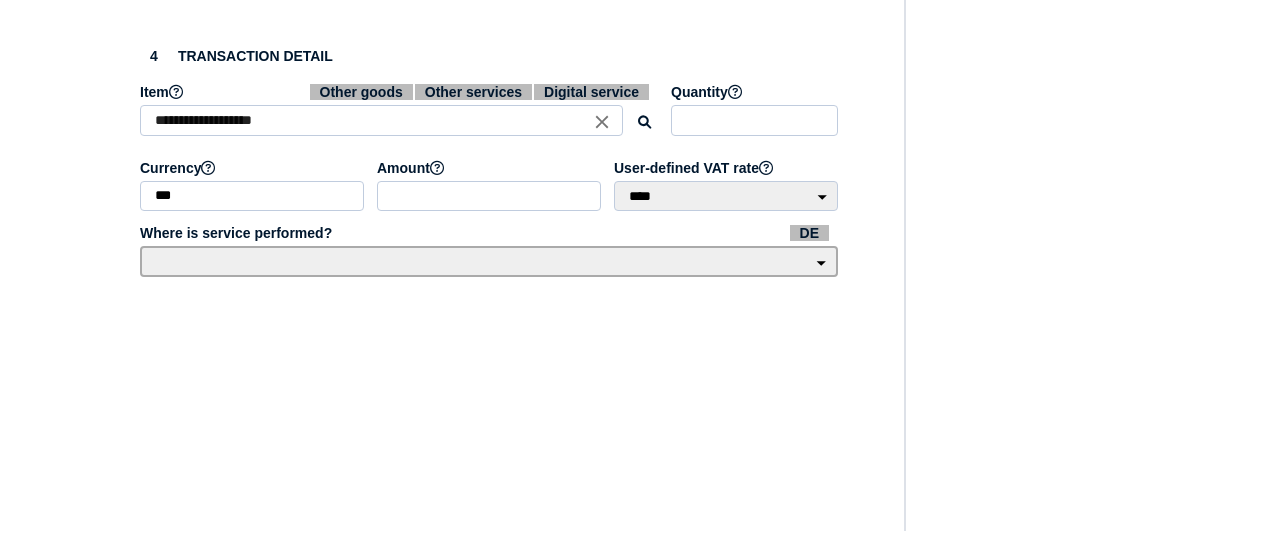 click on "**********" at bounding box center (489, 261) 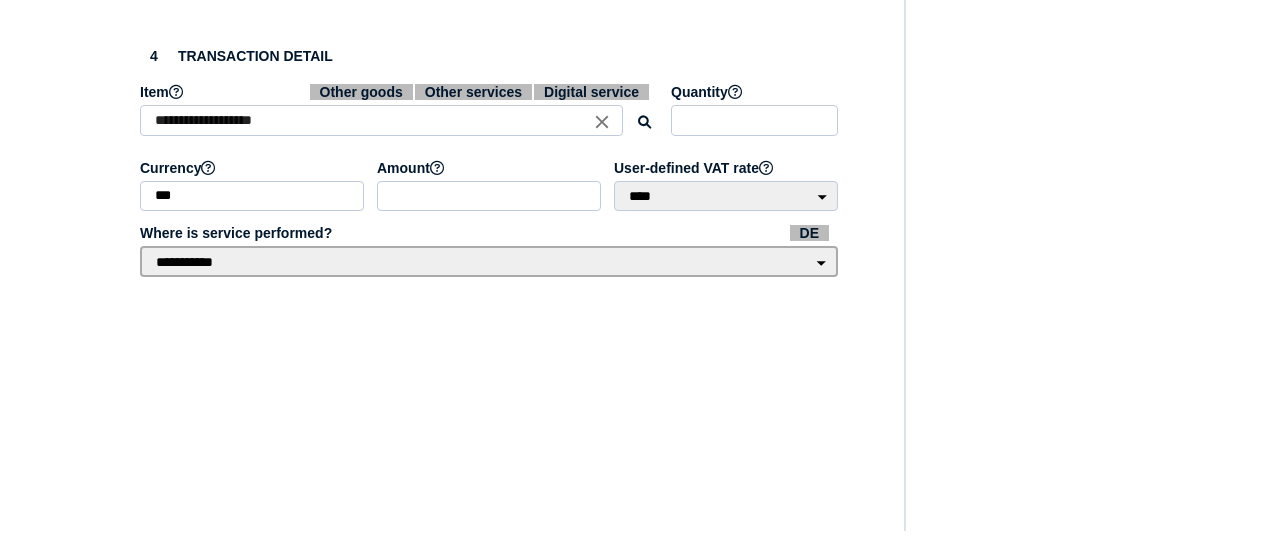 click on "**********" at bounding box center (489, 261) 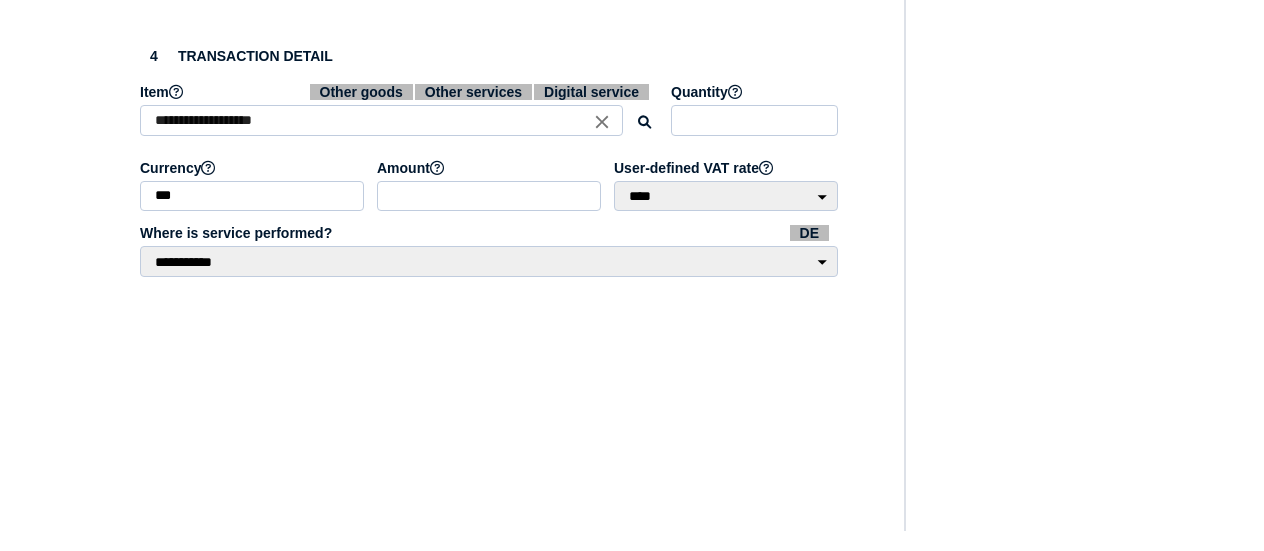 click on "VAT Transaction list Setup Manage companies Manage tax code mappings Manage users Manage user lists" at bounding box center (40, -170) 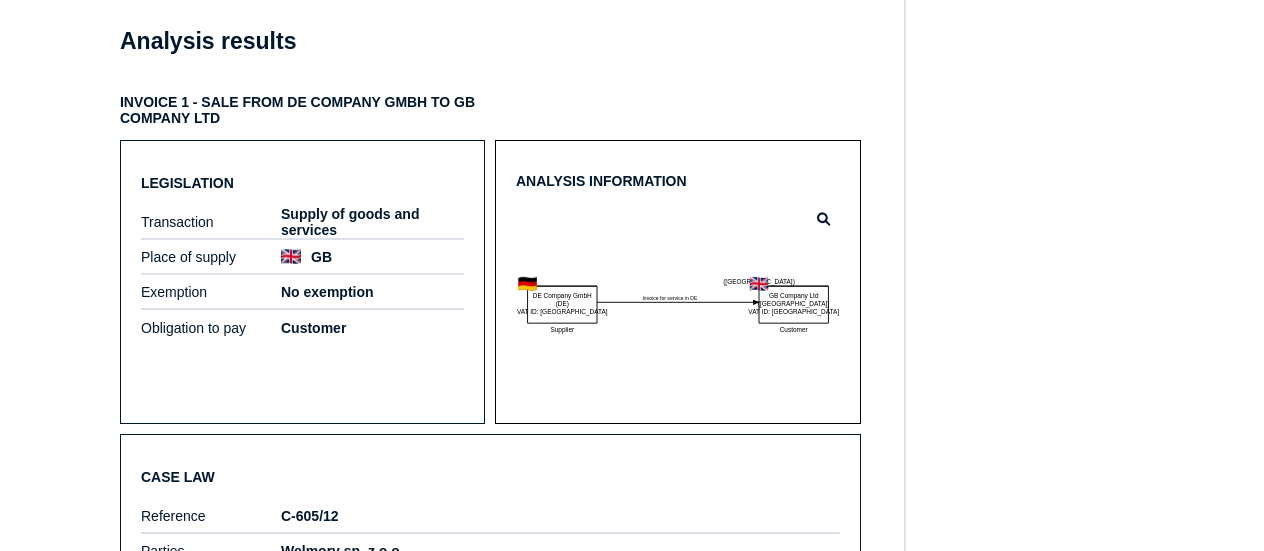 scroll, scrollTop: 1300, scrollLeft: 0, axis: vertical 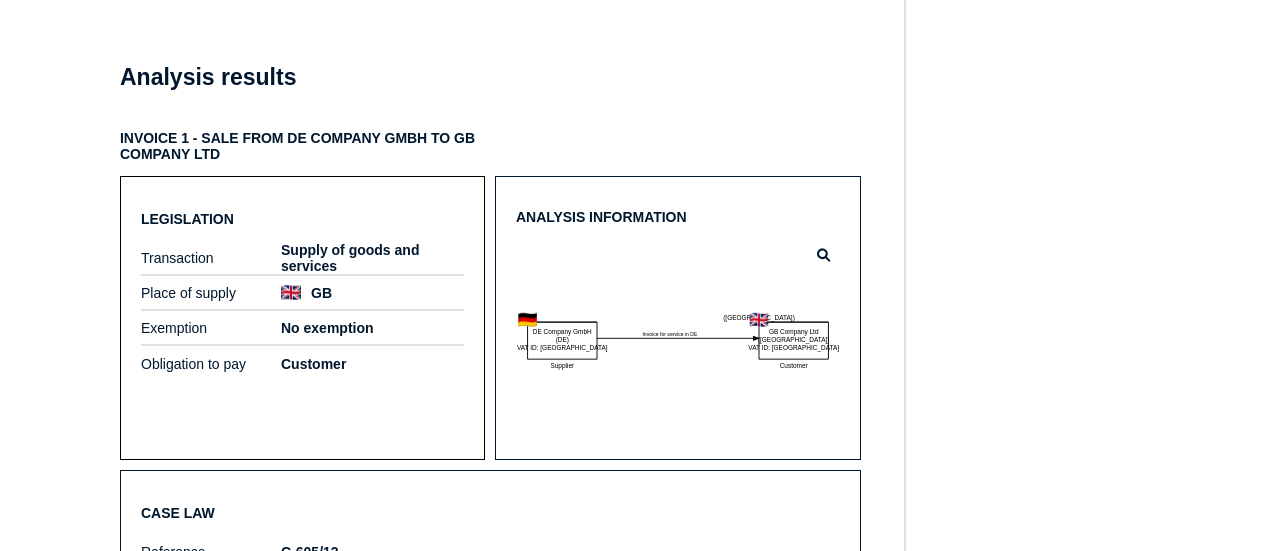 click on "Supply of goods and services" at bounding box center [372, 258] 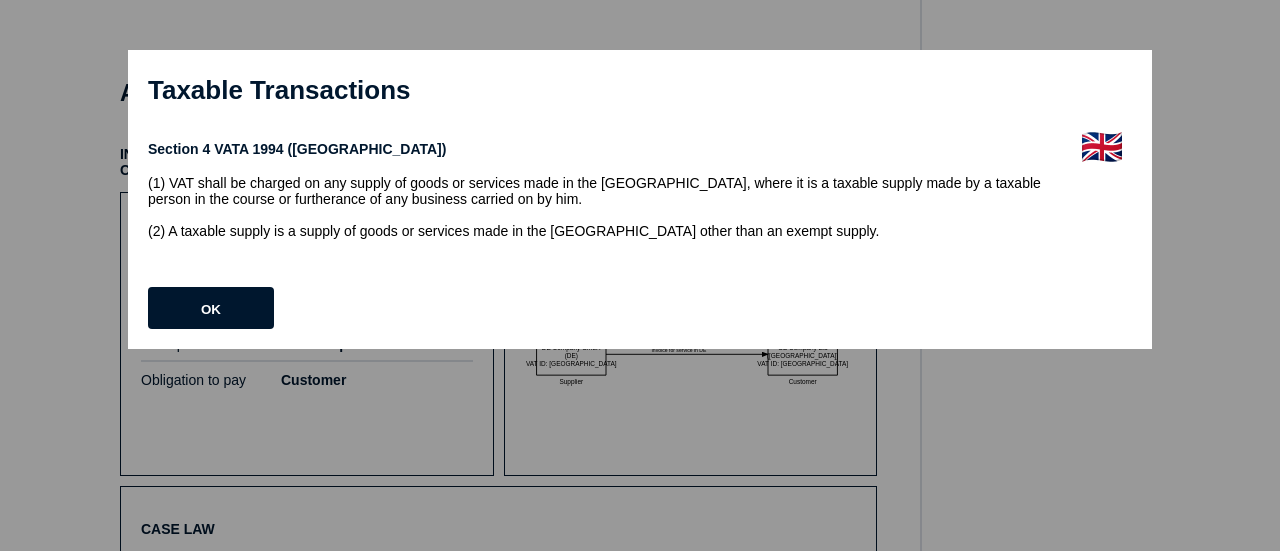 click on "×" at bounding box center [1124, 86] 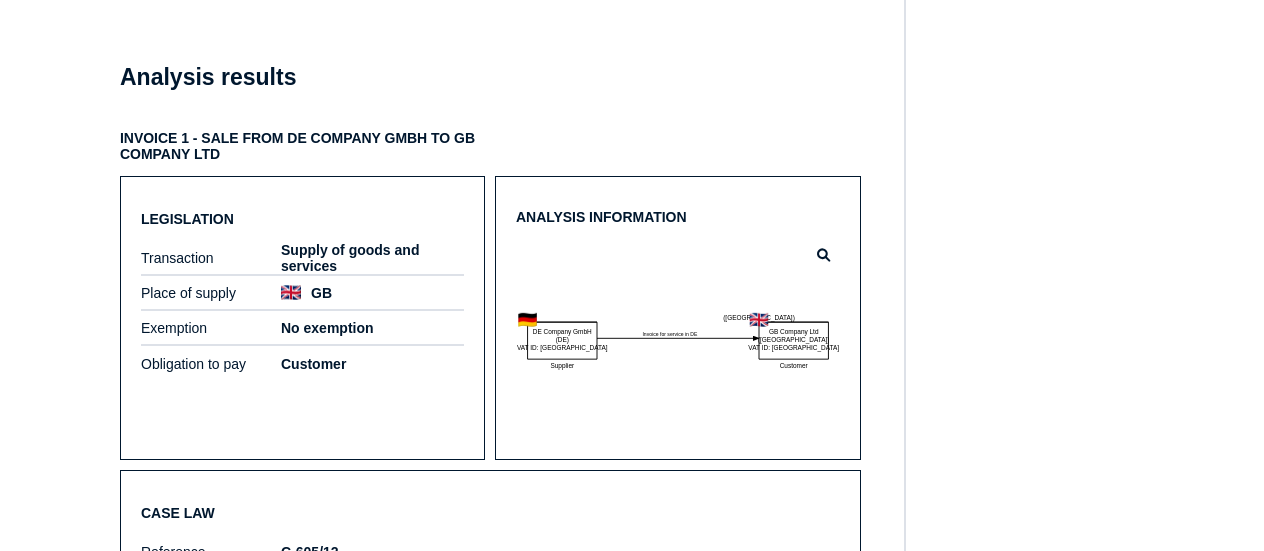 click at bounding box center (905, 202) 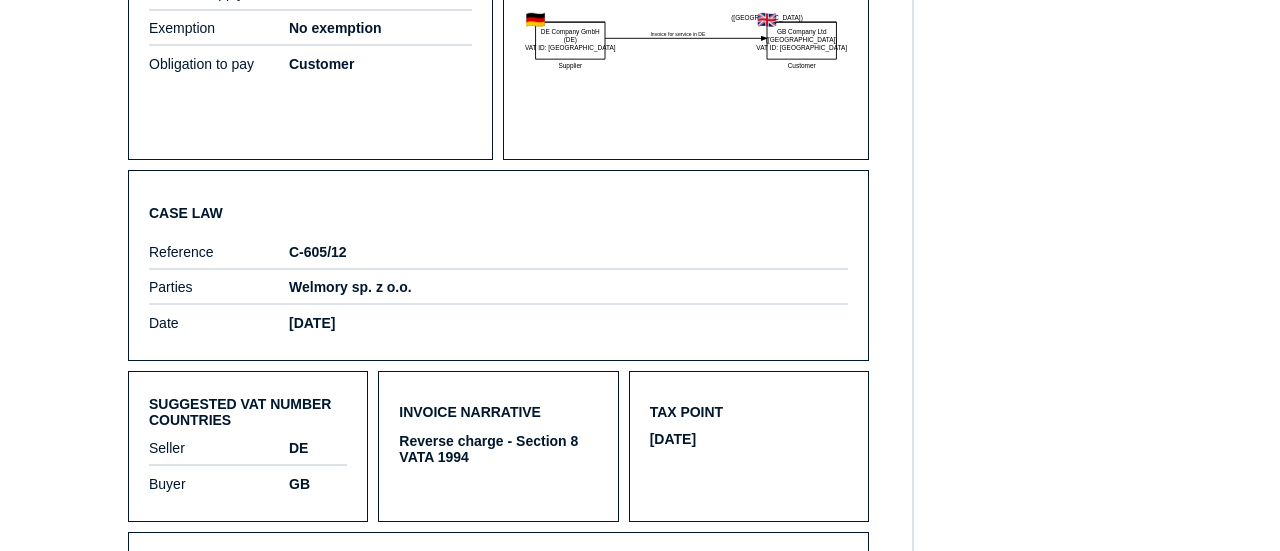 scroll, scrollTop: 1800, scrollLeft: 0, axis: vertical 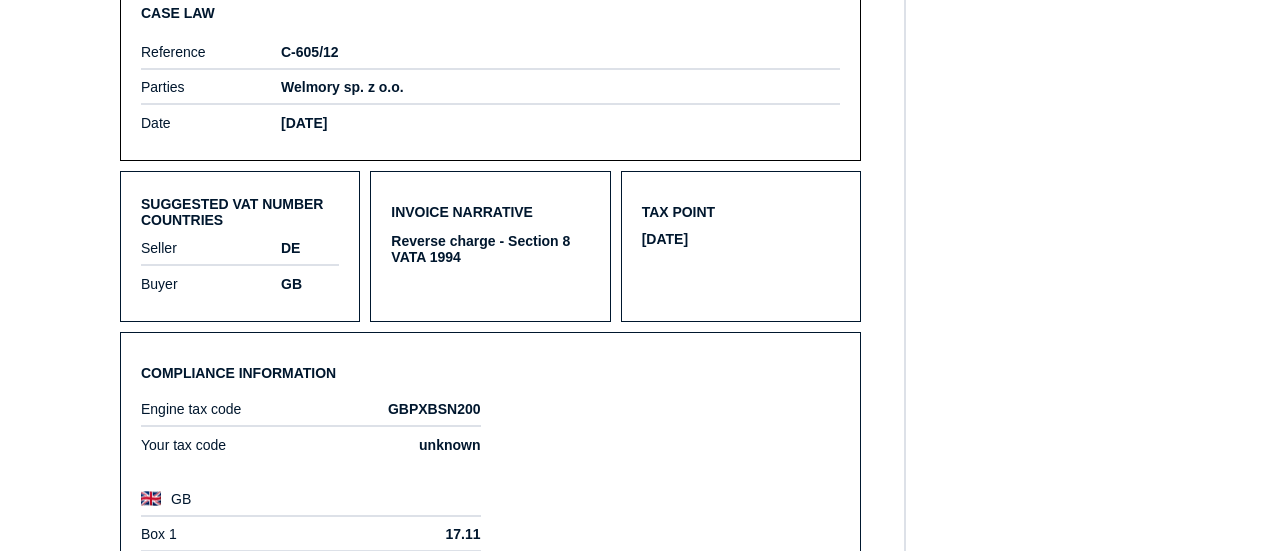 click on "Welmory sp. z o.o." at bounding box center (560, 87) 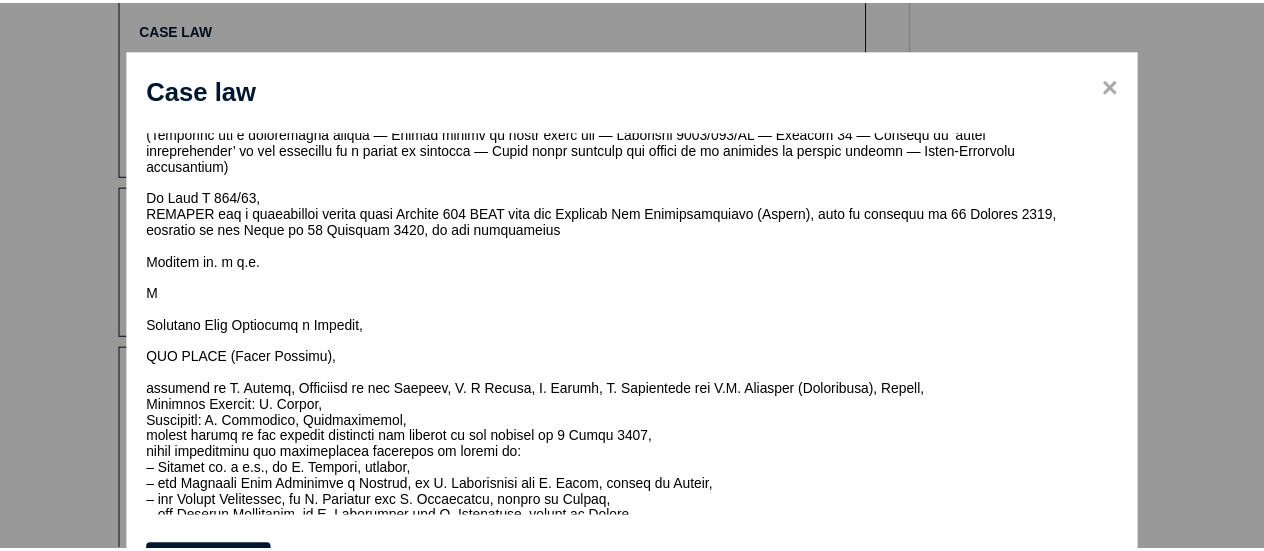 scroll, scrollTop: 300, scrollLeft: 0, axis: vertical 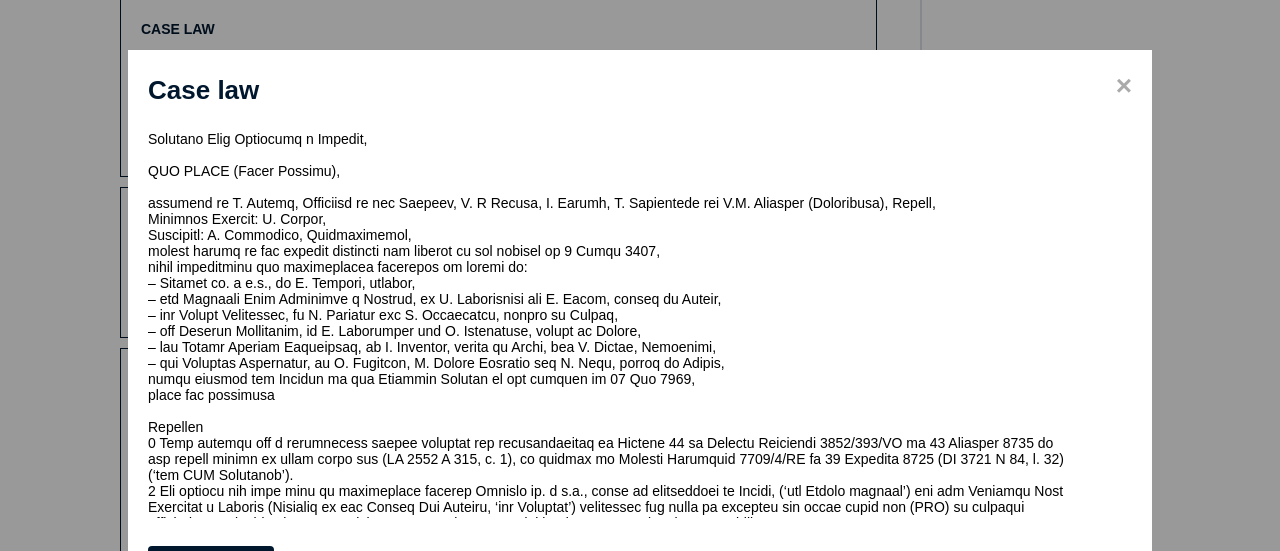 click on "× Case law C‑605/12 - Welmory sp. z o.o. - 16 October 2014 OK" at bounding box center [640, 329] 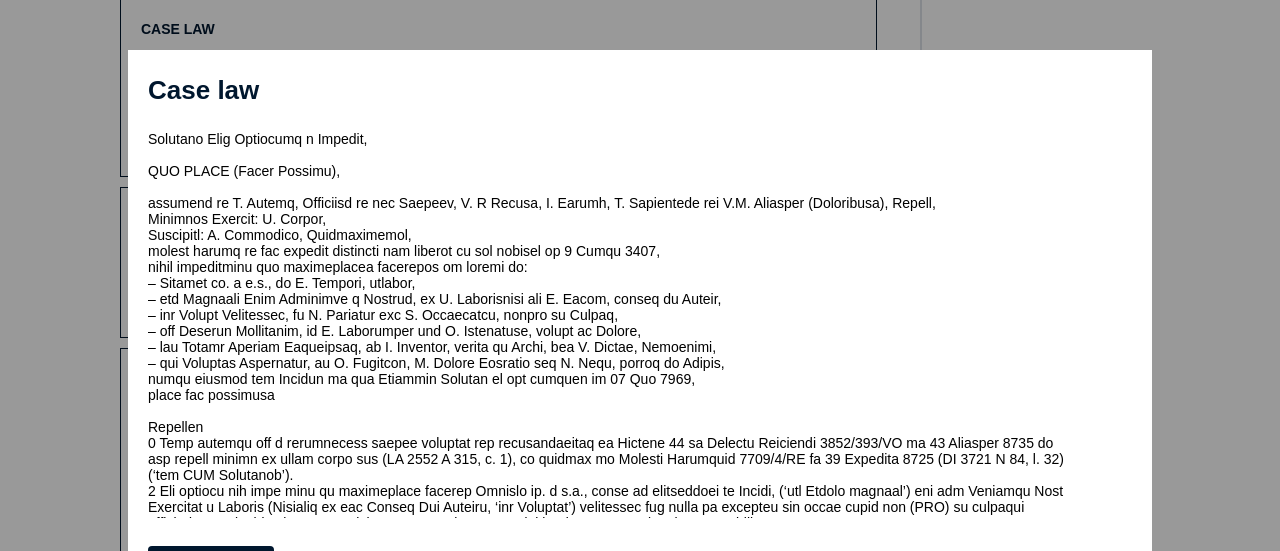 click on "×" at bounding box center [1124, 86] 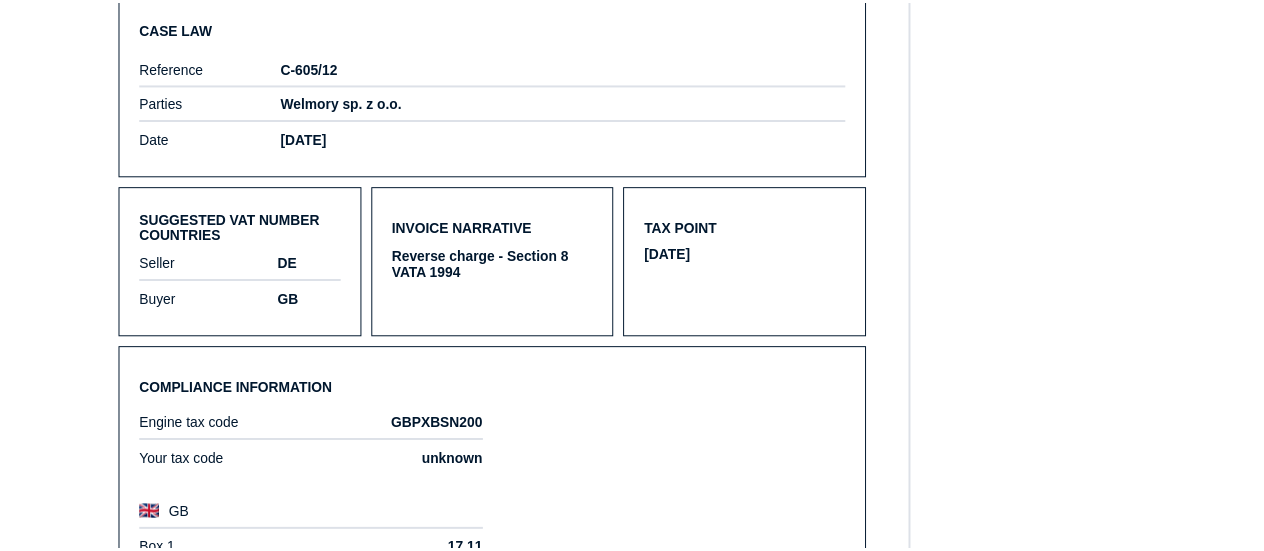 scroll, scrollTop: 0, scrollLeft: 0, axis: both 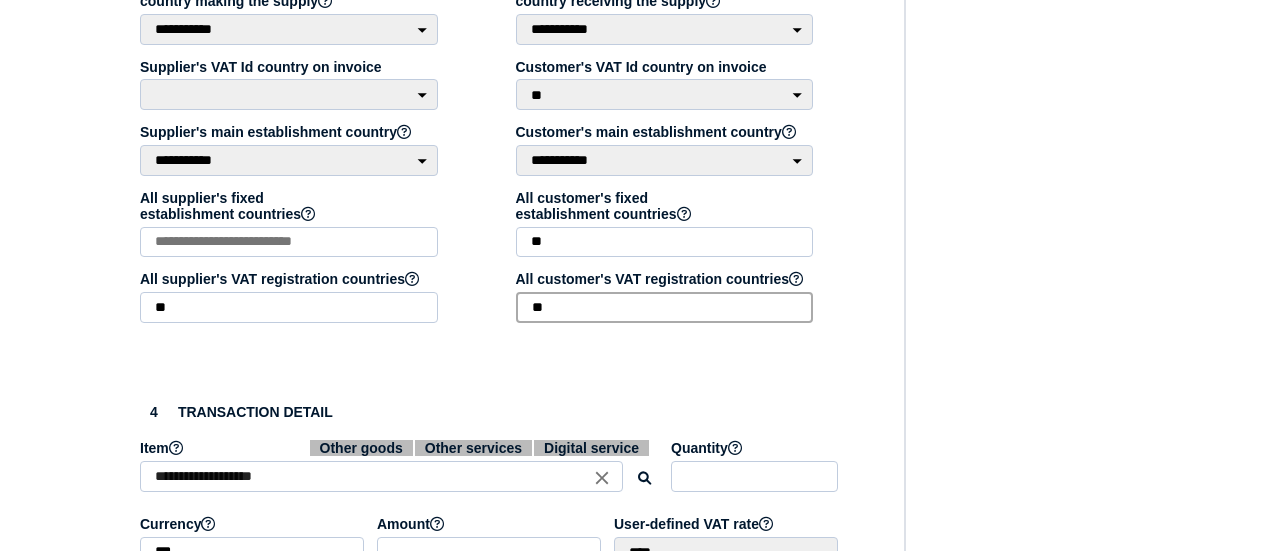 click on "**" at bounding box center [665, 307] 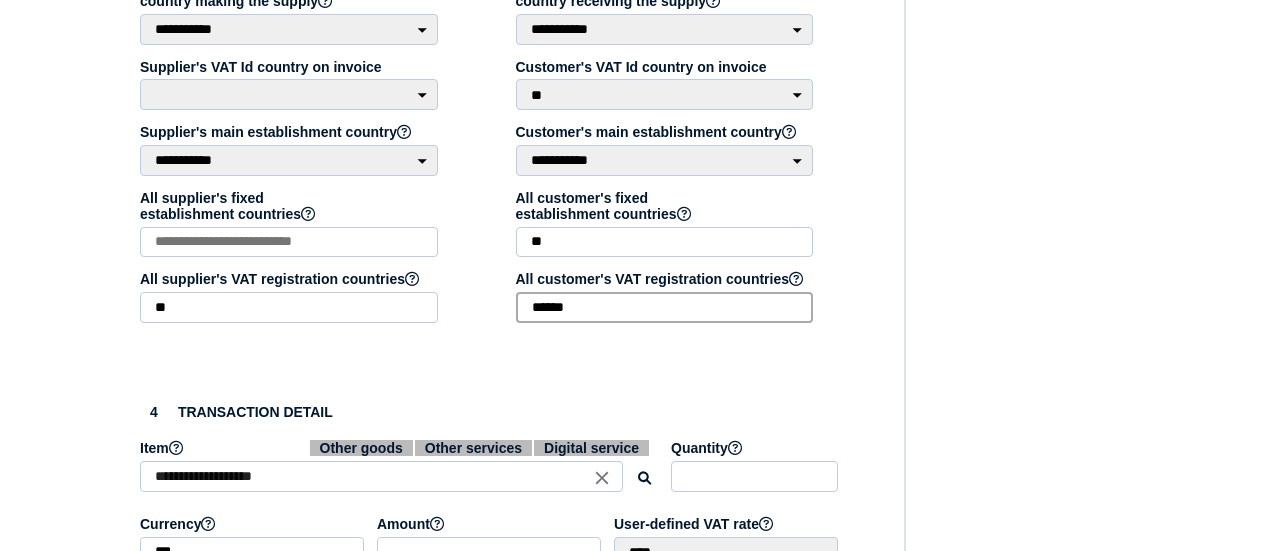 type on "******" 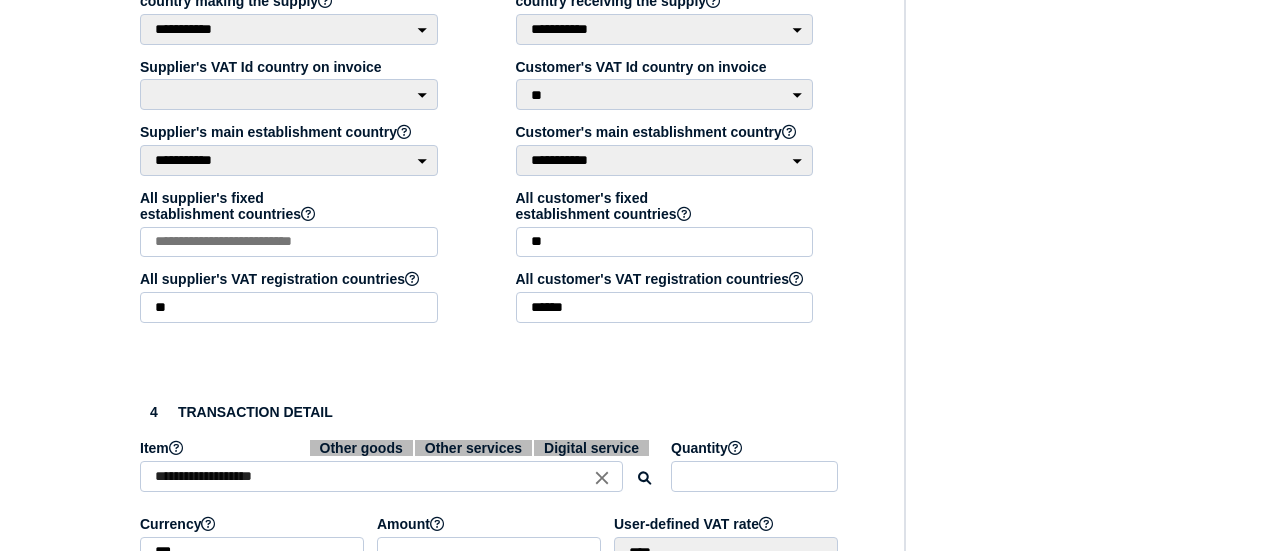 click on "**********" at bounding box center [490, 118] 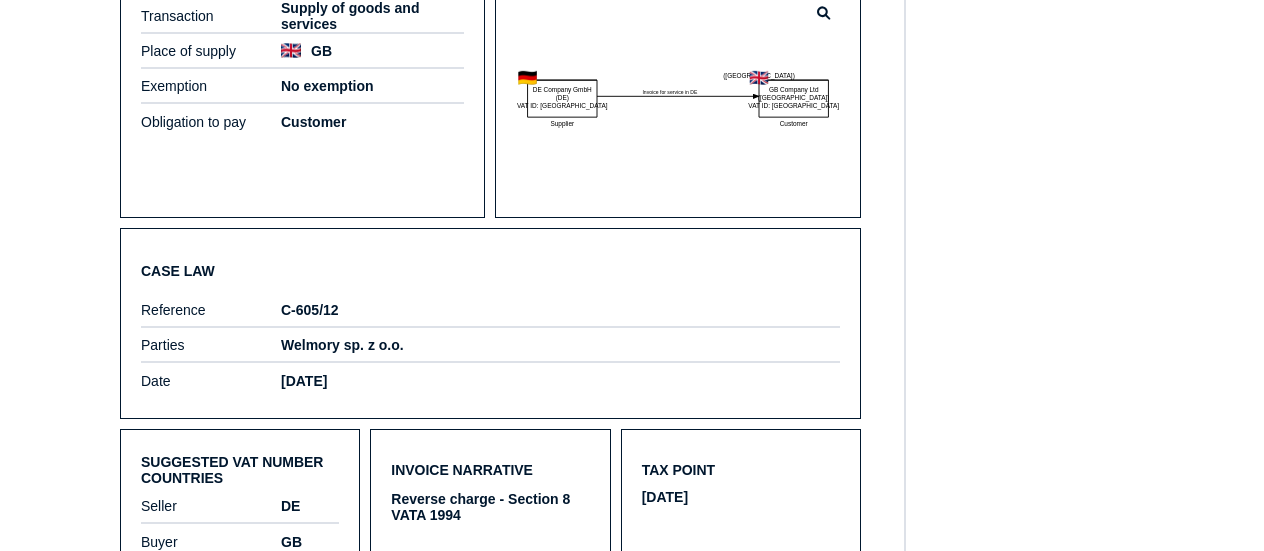 scroll, scrollTop: 1142, scrollLeft: 0, axis: vertical 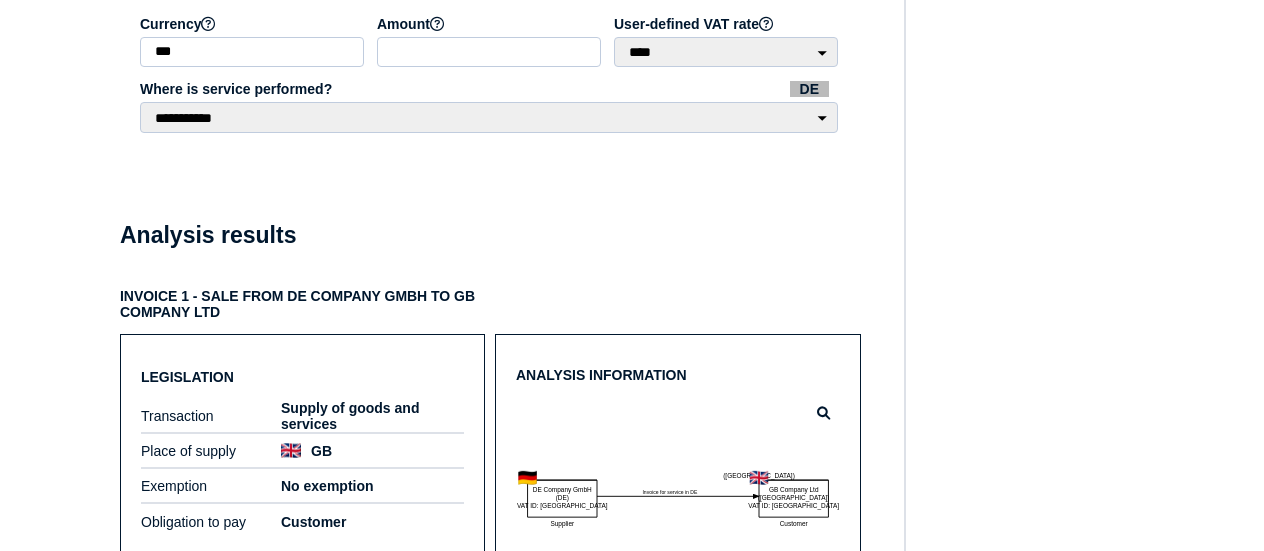 click on "Where is service performed?   DE" at bounding box center [490, 89] 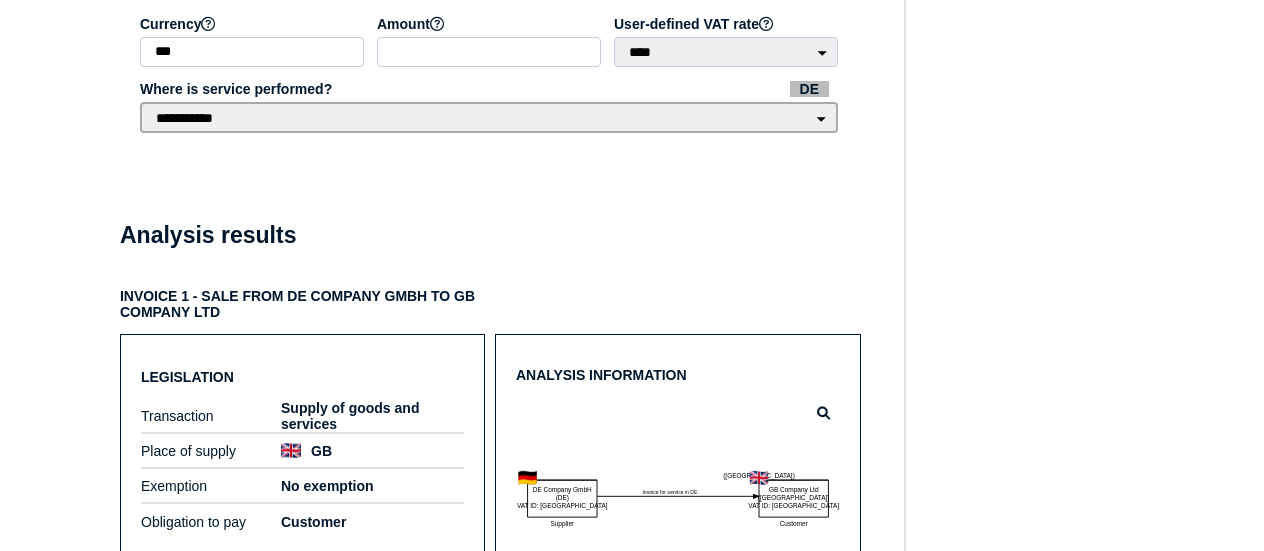 click on "**********" at bounding box center [489, 117] 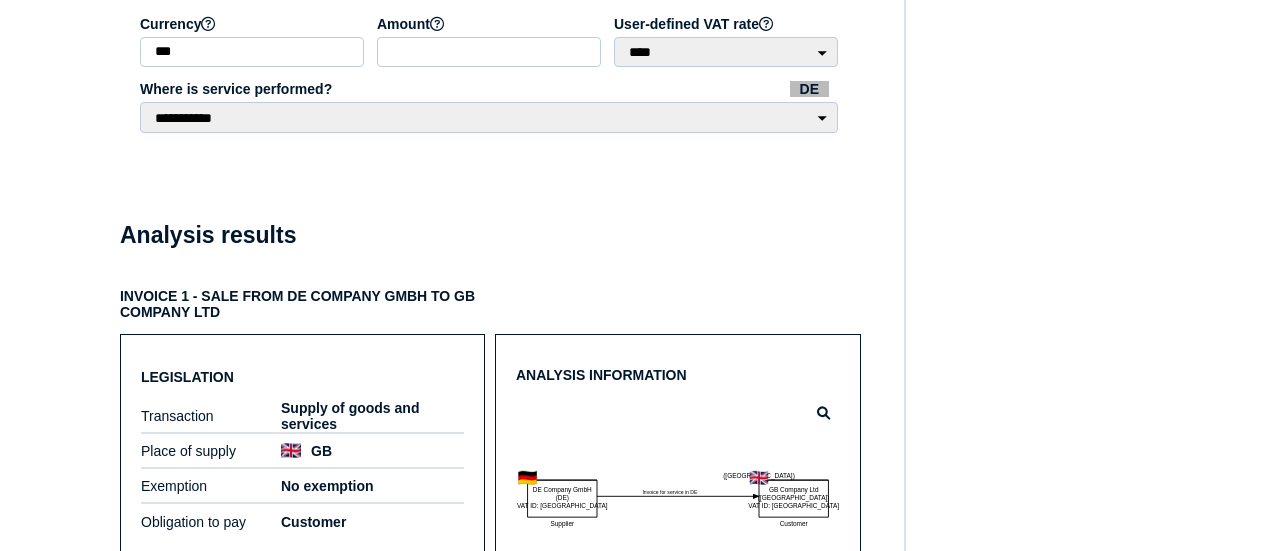 click on "**********" at bounding box center [490, 360] 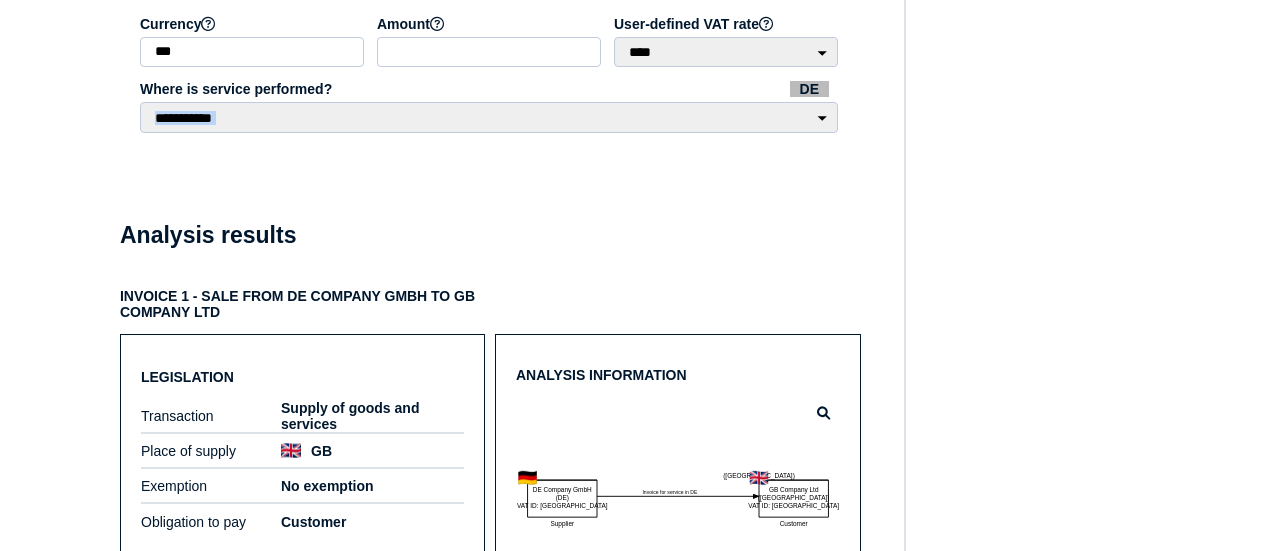 click on "**********" at bounding box center [490, 360] 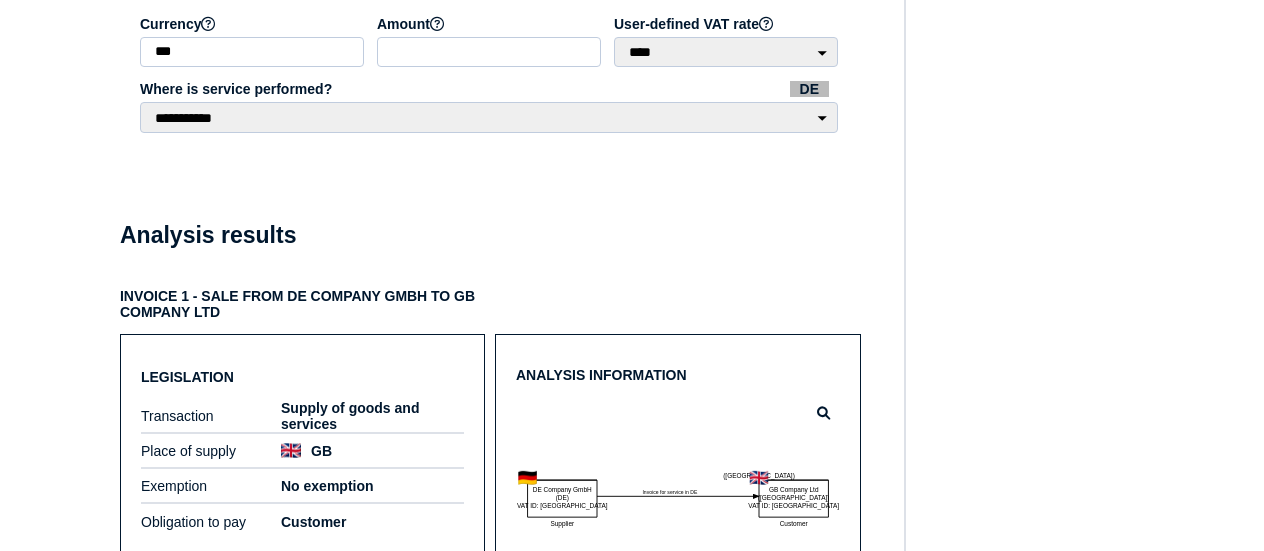 click on "Share transaction Actions Clear form Save to Transaction list Generate PDF invoice Generate tax advice document Show VAT legislation Generate Peppol BIS 3.0 invoice Copy as API request" at bounding box center [1071, 360] 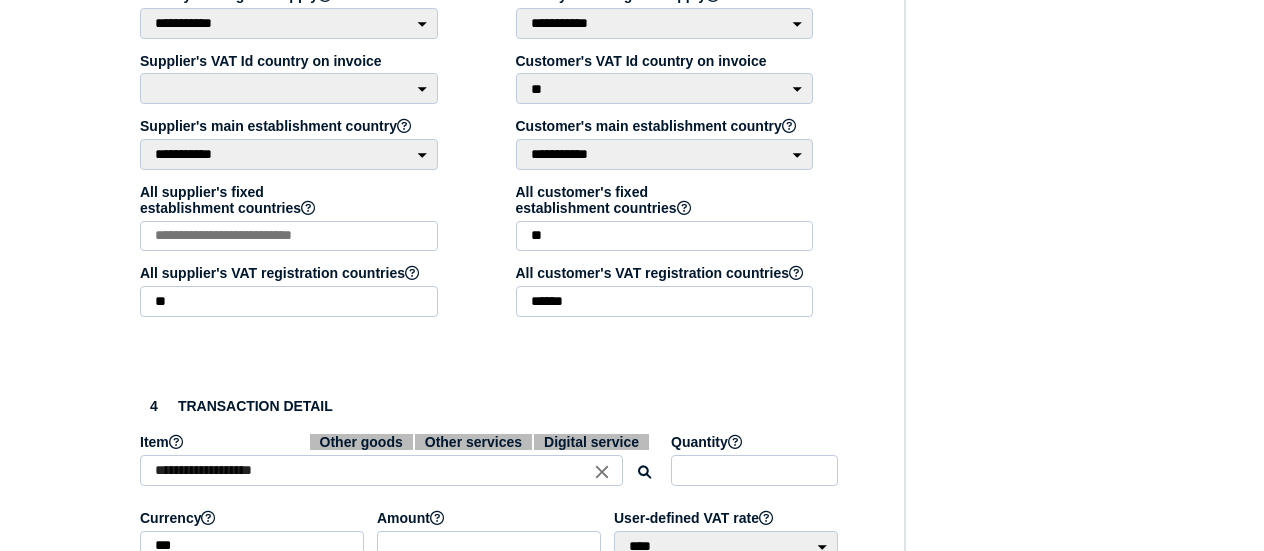 scroll, scrollTop: 542, scrollLeft: 0, axis: vertical 